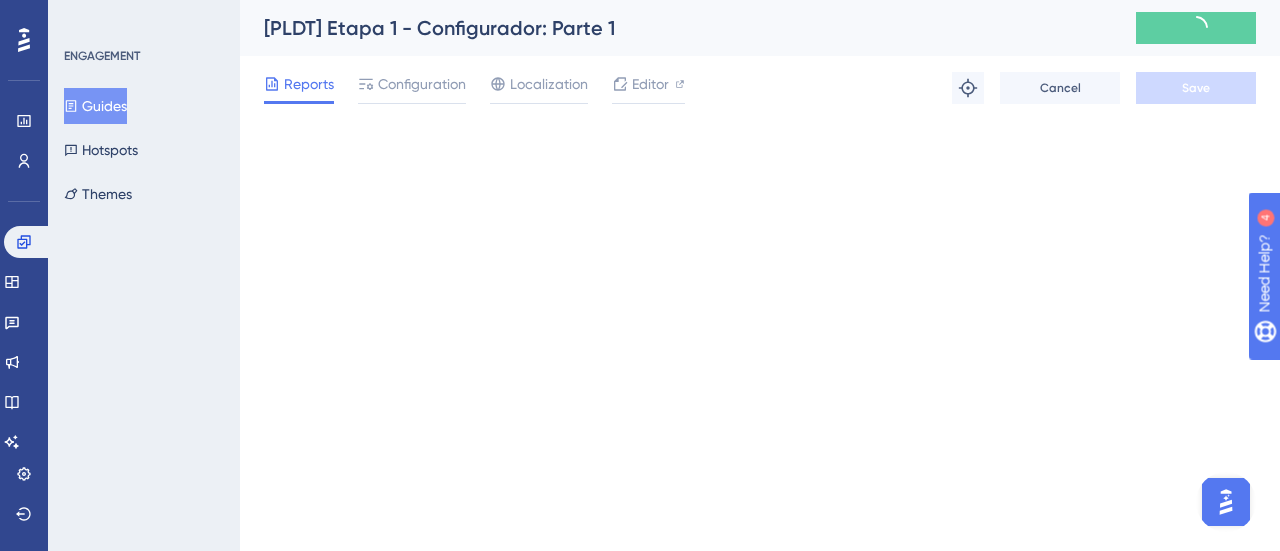 scroll, scrollTop: 0, scrollLeft: 0, axis: both 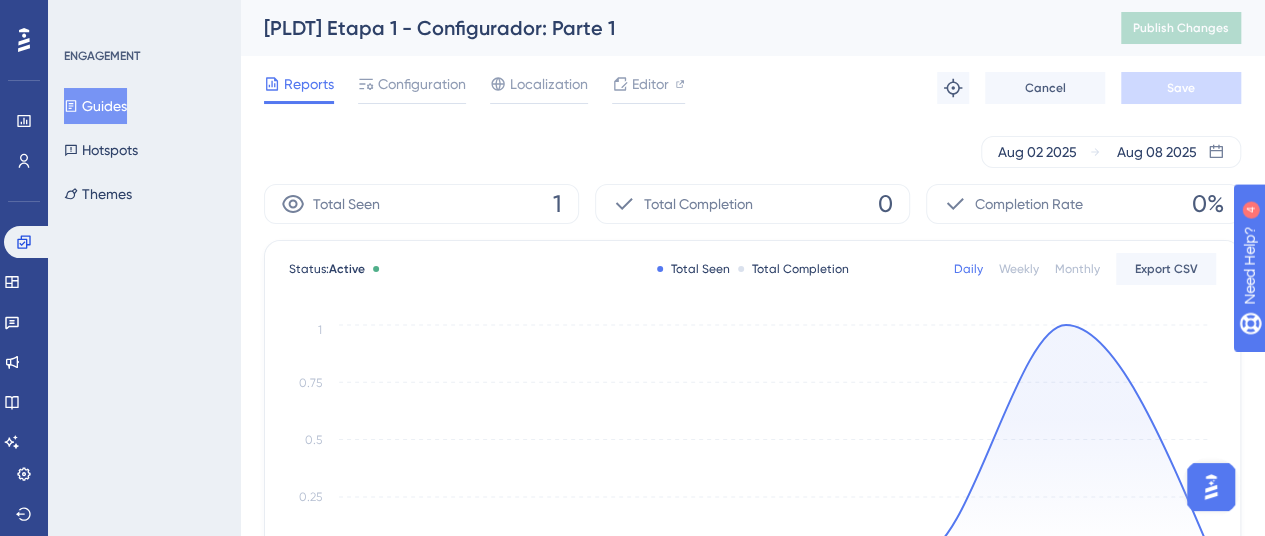click on "Guides" at bounding box center (95, 106) 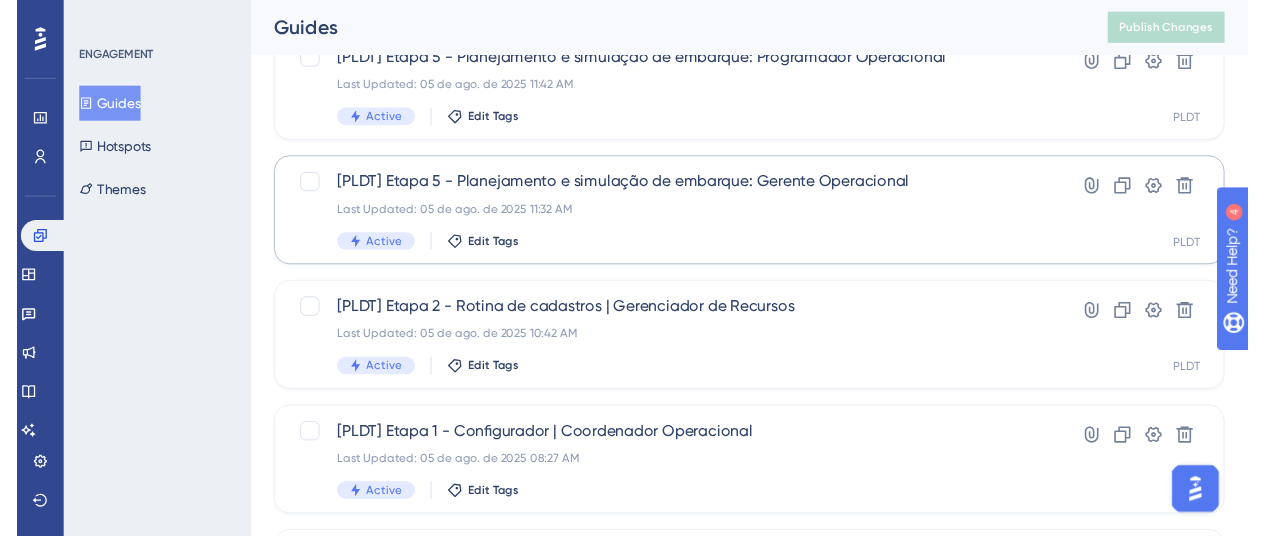 scroll, scrollTop: 0, scrollLeft: 0, axis: both 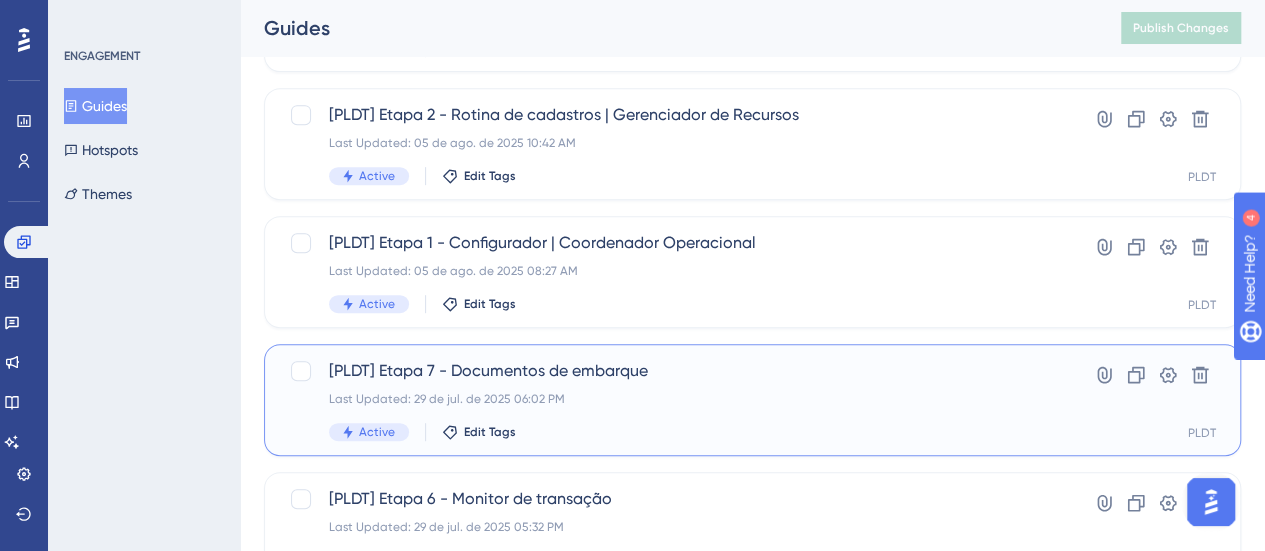 click on "[PLDT] Etapa 7 - Documentos de embarque" at bounding box center [672, 371] 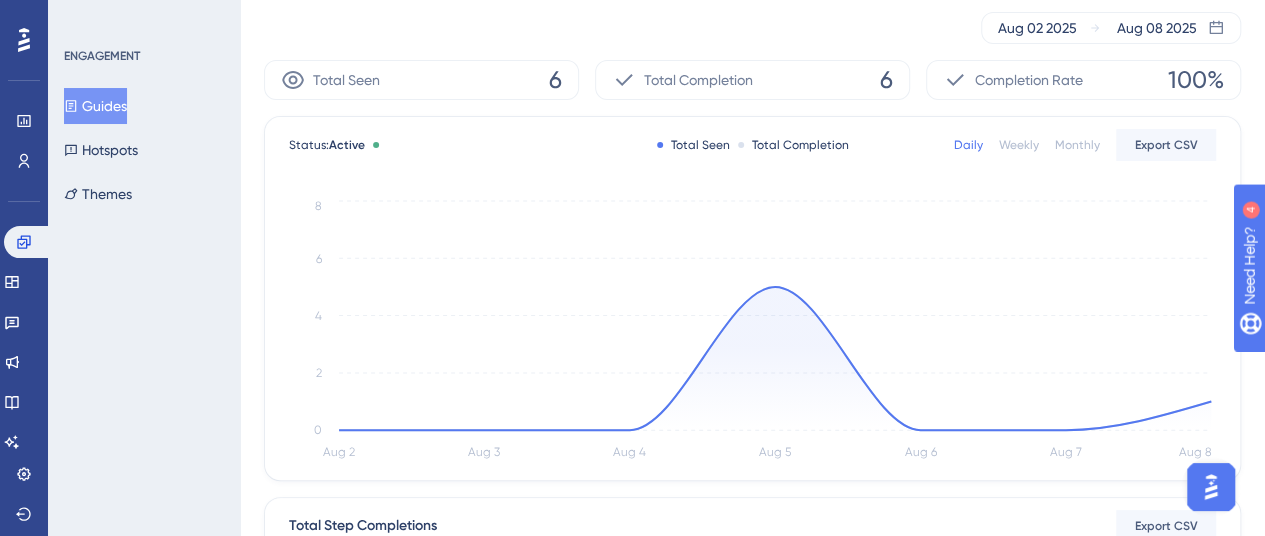 scroll, scrollTop: 0, scrollLeft: 0, axis: both 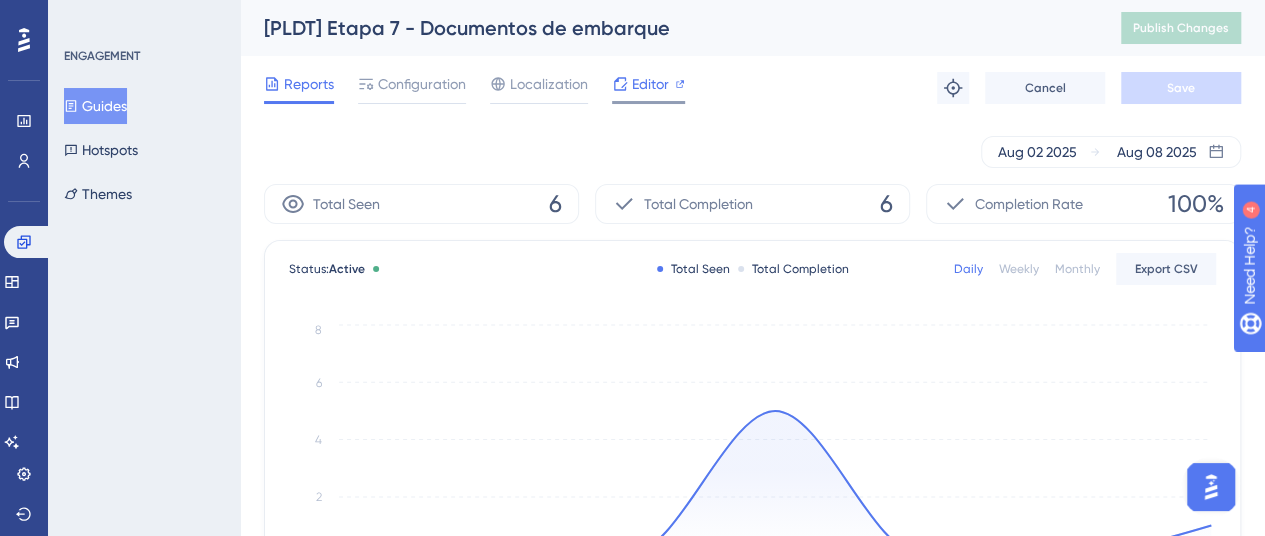 click on "Editor" at bounding box center [650, 84] 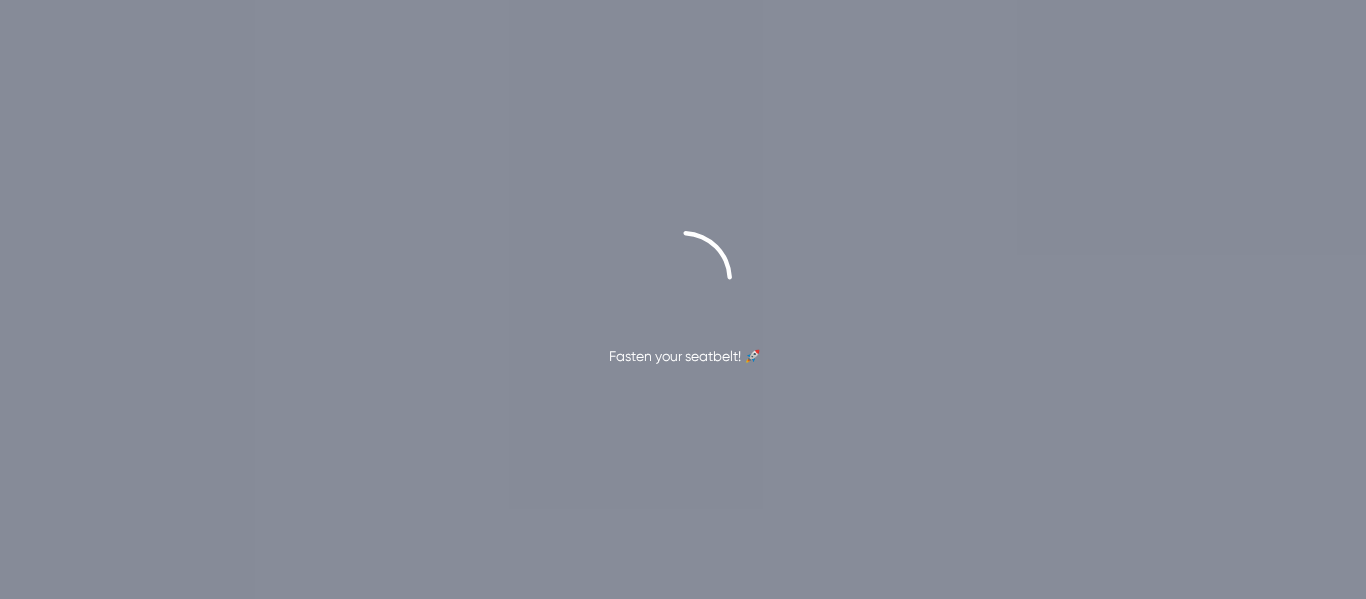 scroll, scrollTop: 0, scrollLeft: 0, axis: both 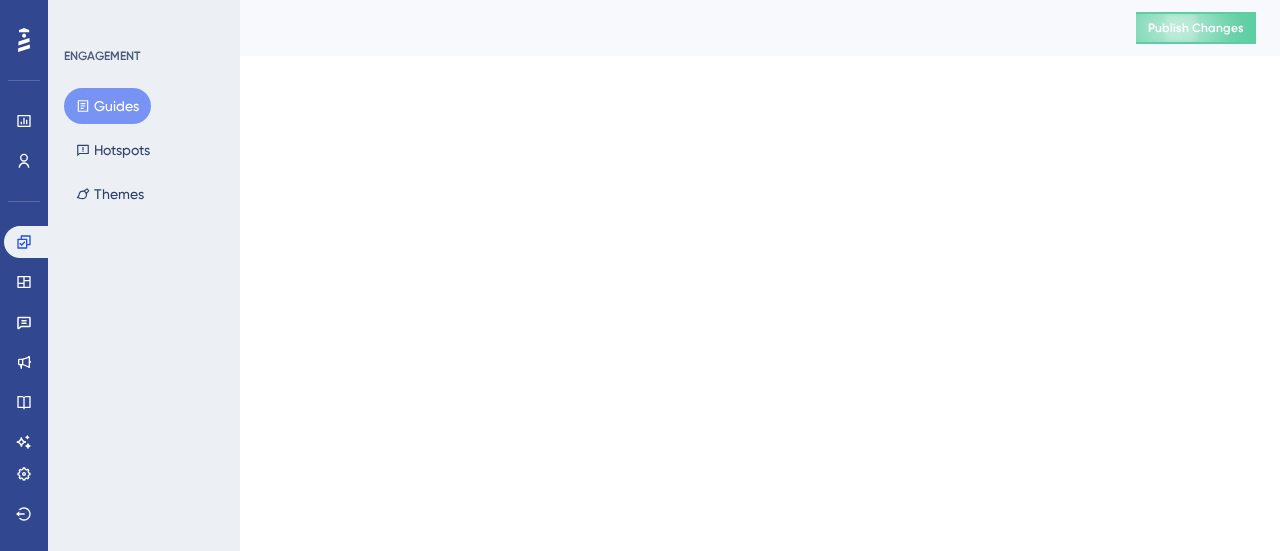 drag, startPoint x: 0, startPoint y: 0, endPoint x: 673, endPoint y: 196, distance: 700.9601 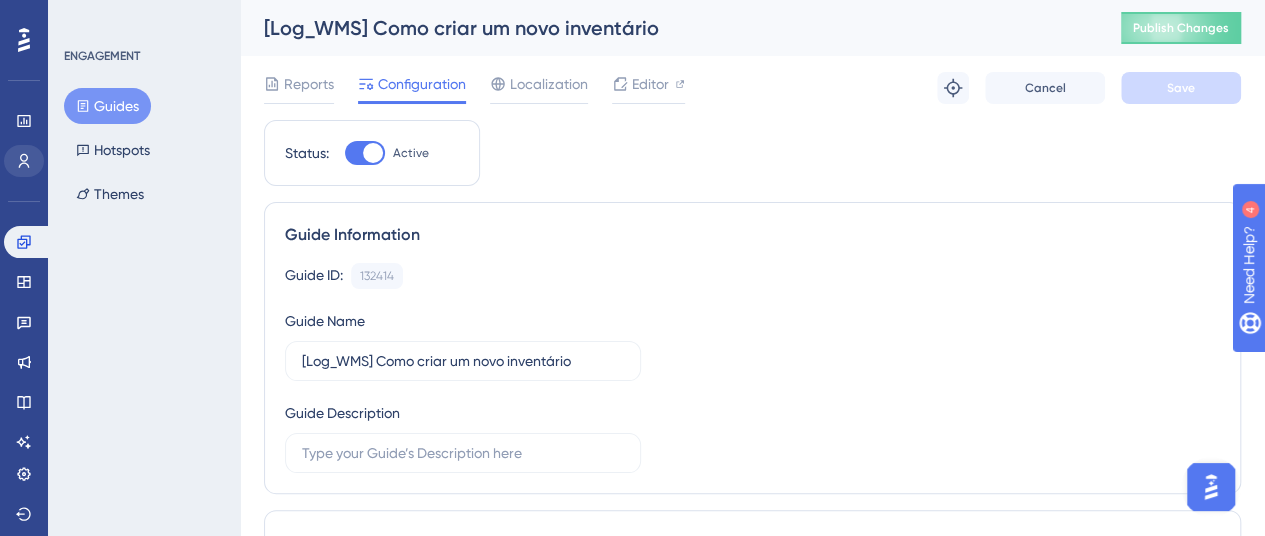 scroll, scrollTop: 0, scrollLeft: 0, axis: both 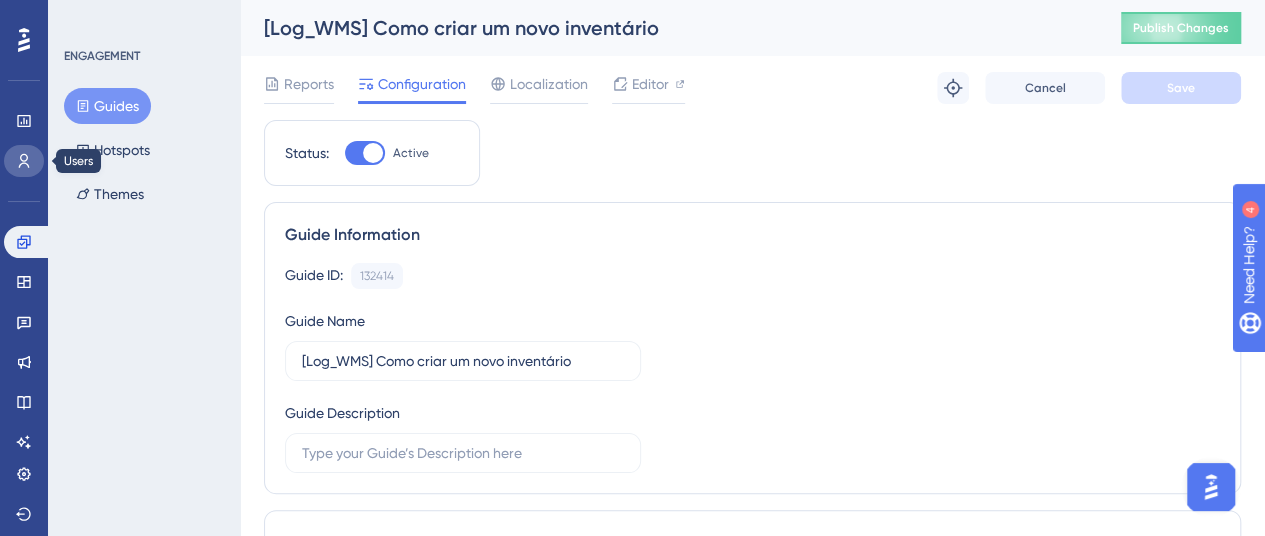 click 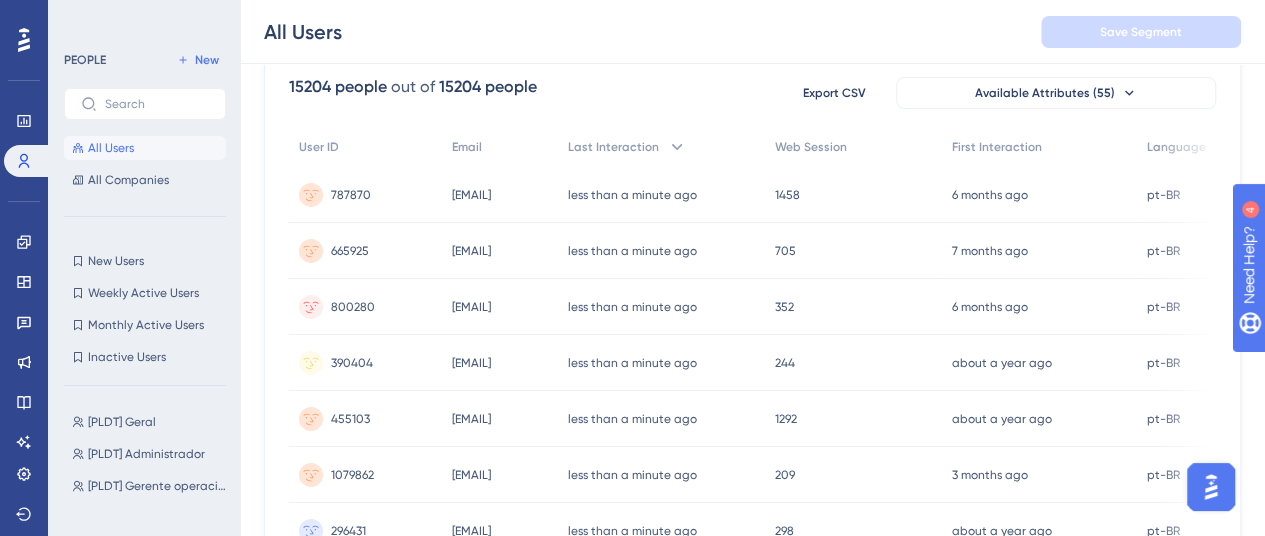 scroll, scrollTop: 200, scrollLeft: 0, axis: vertical 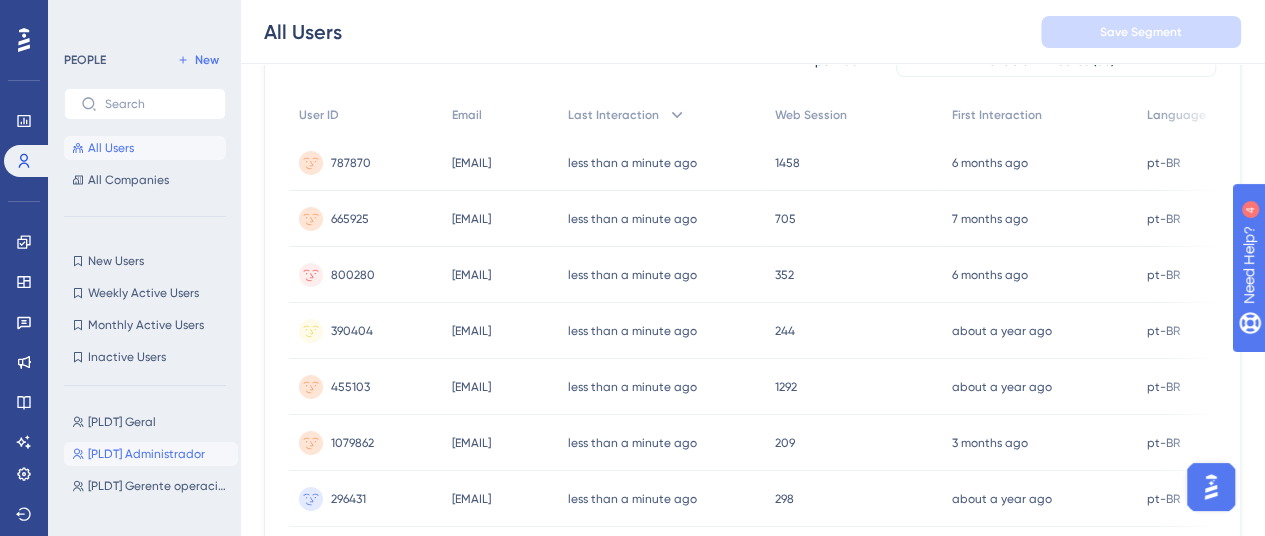 click on "[PLDT] Administrador" at bounding box center (146, 454) 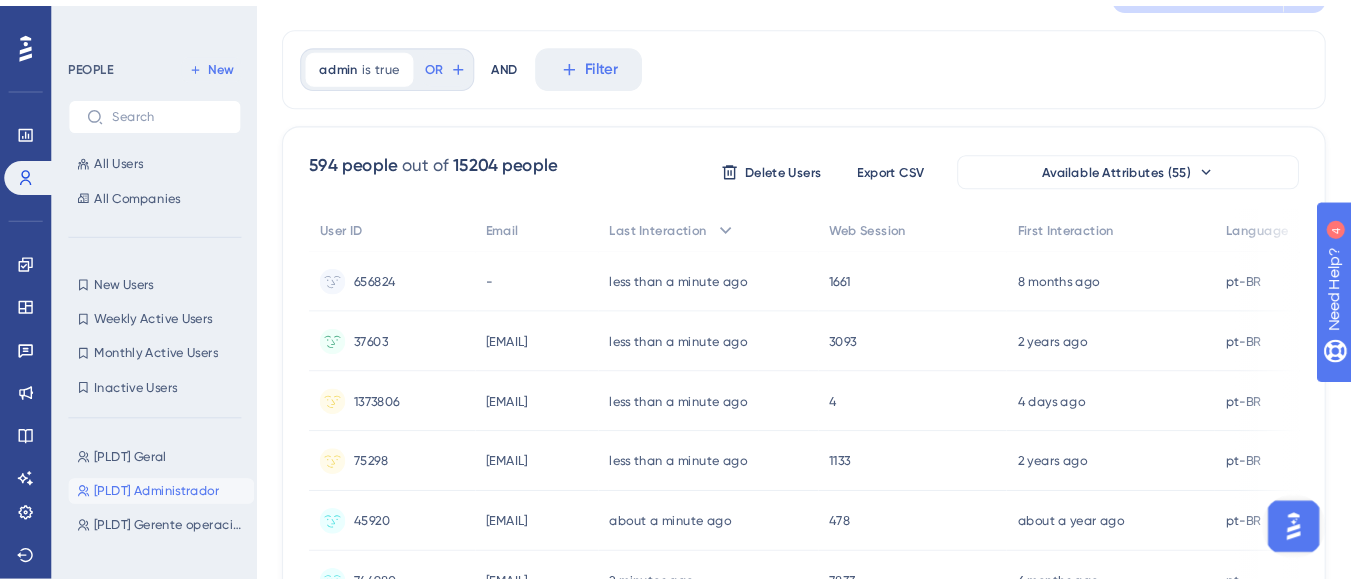 scroll, scrollTop: 0, scrollLeft: 0, axis: both 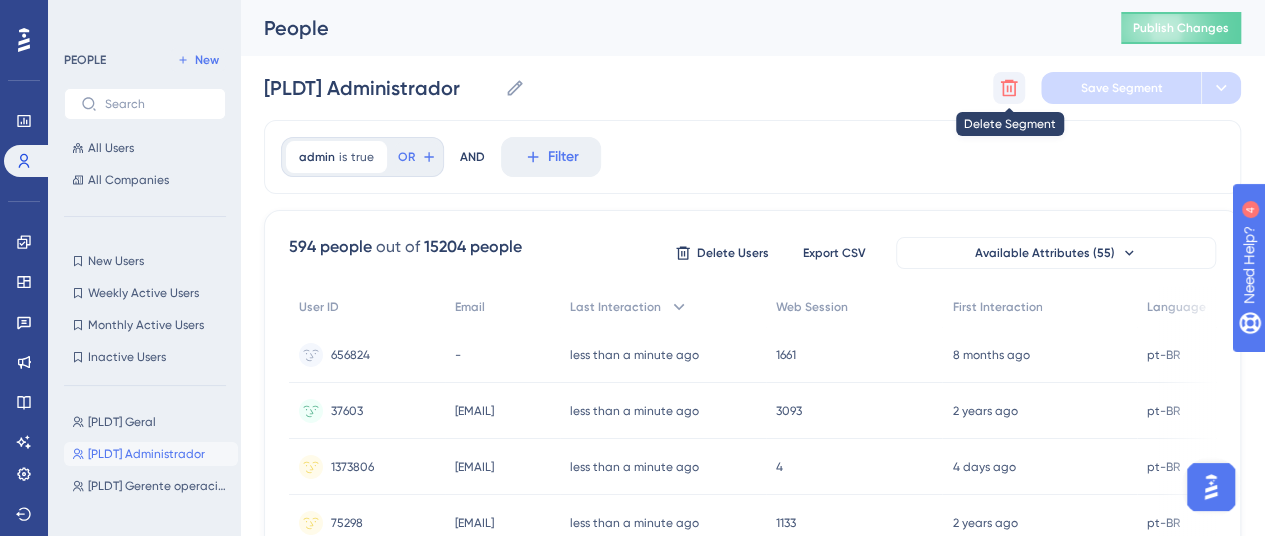 click 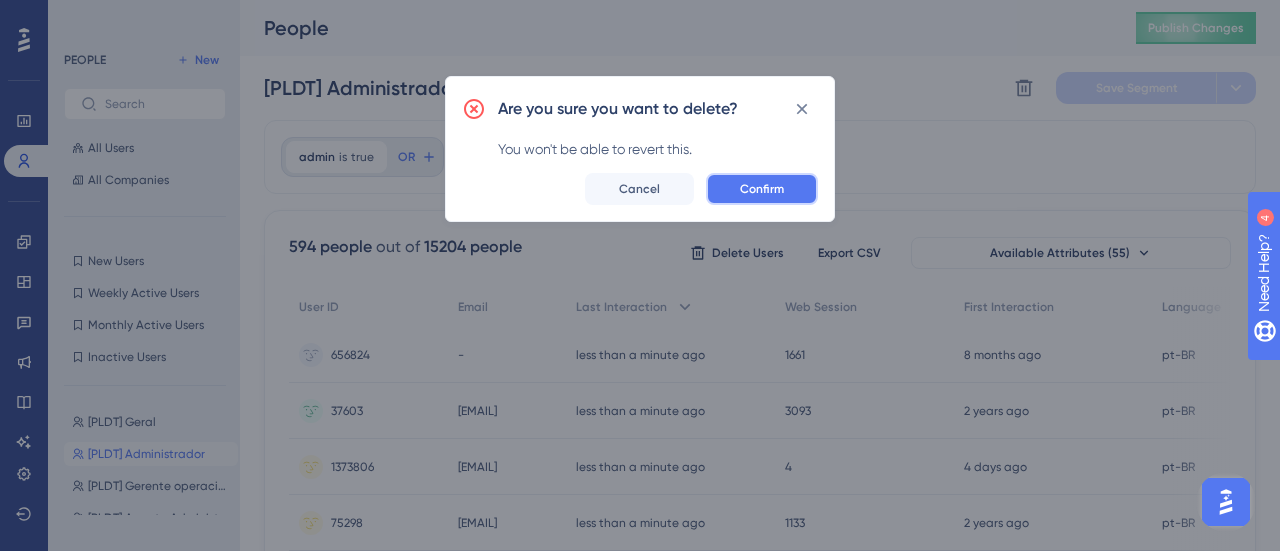 click on "Confirm" at bounding box center [762, 189] 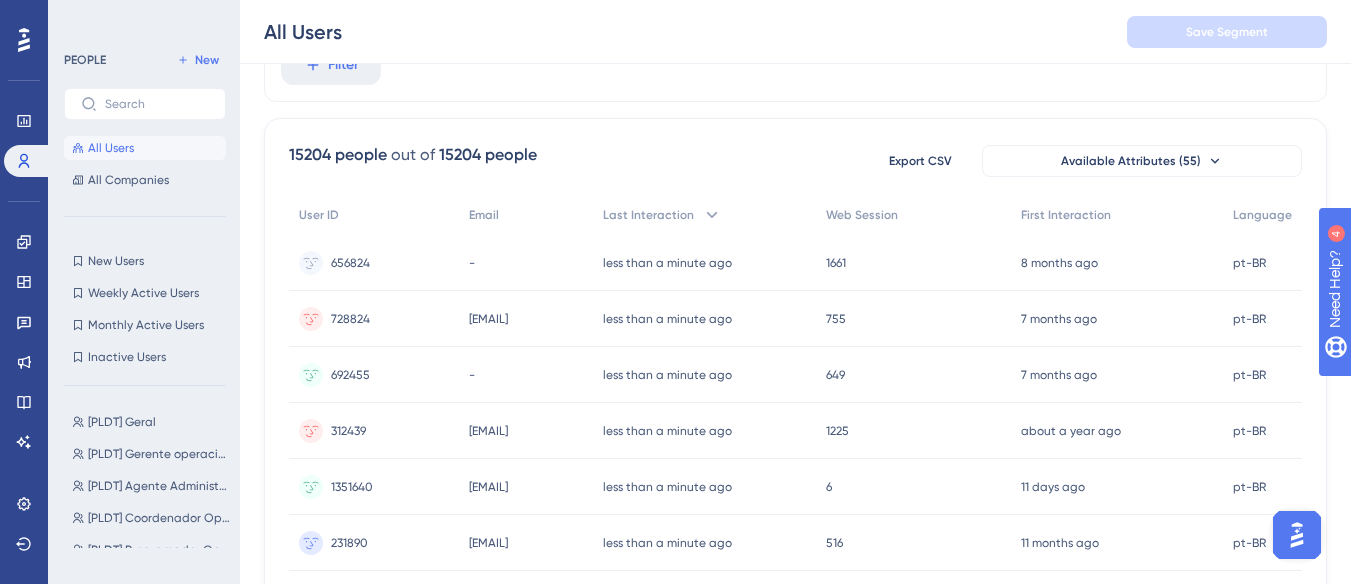 scroll, scrollTop: 200, scrollLeft: 0, axis: vertical 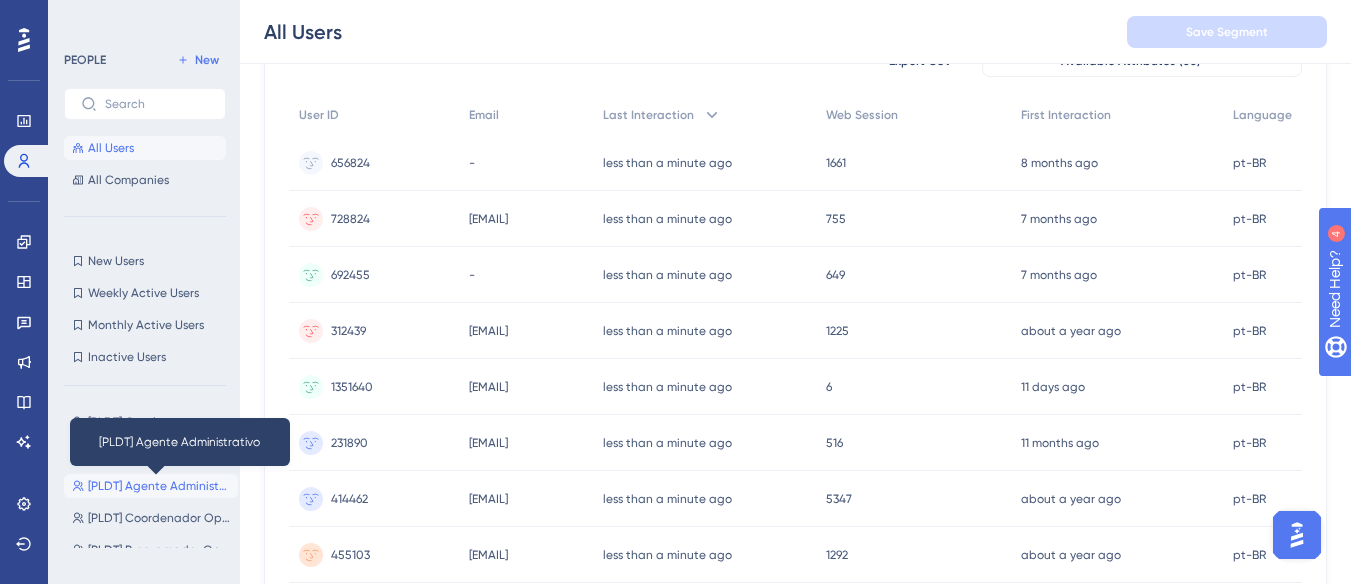 click on "[PLDT] Agente Administrativo" at bounding box center [159, 486] 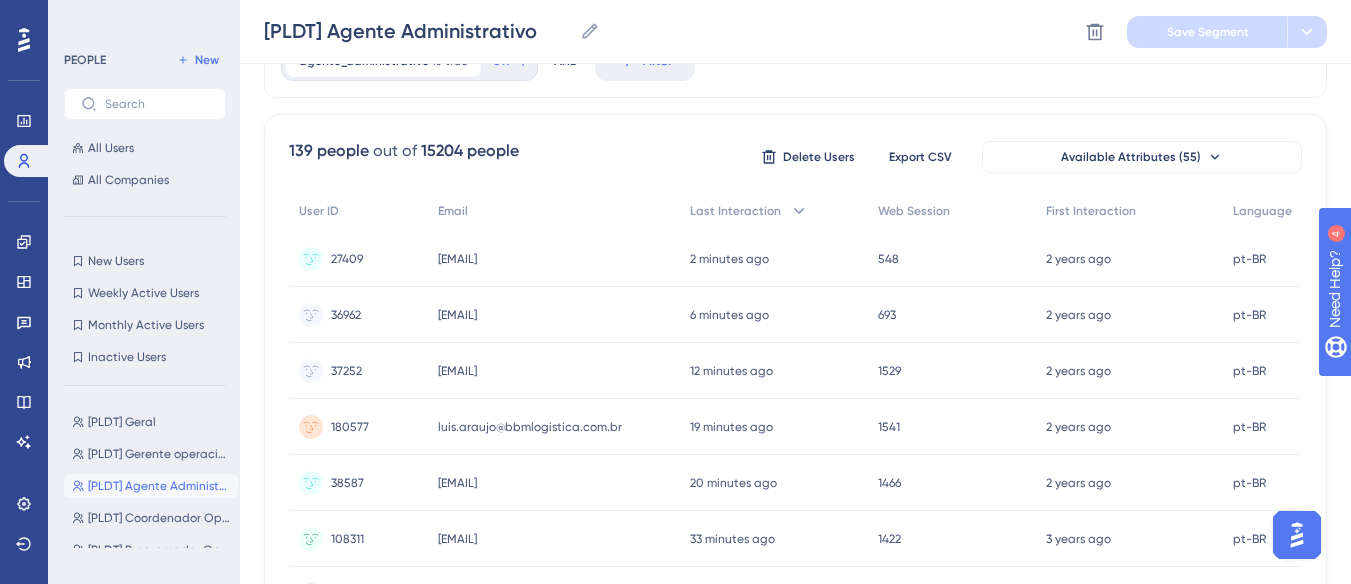 scroll, scrollTop: 0, scrollLeft: 0, axis: both 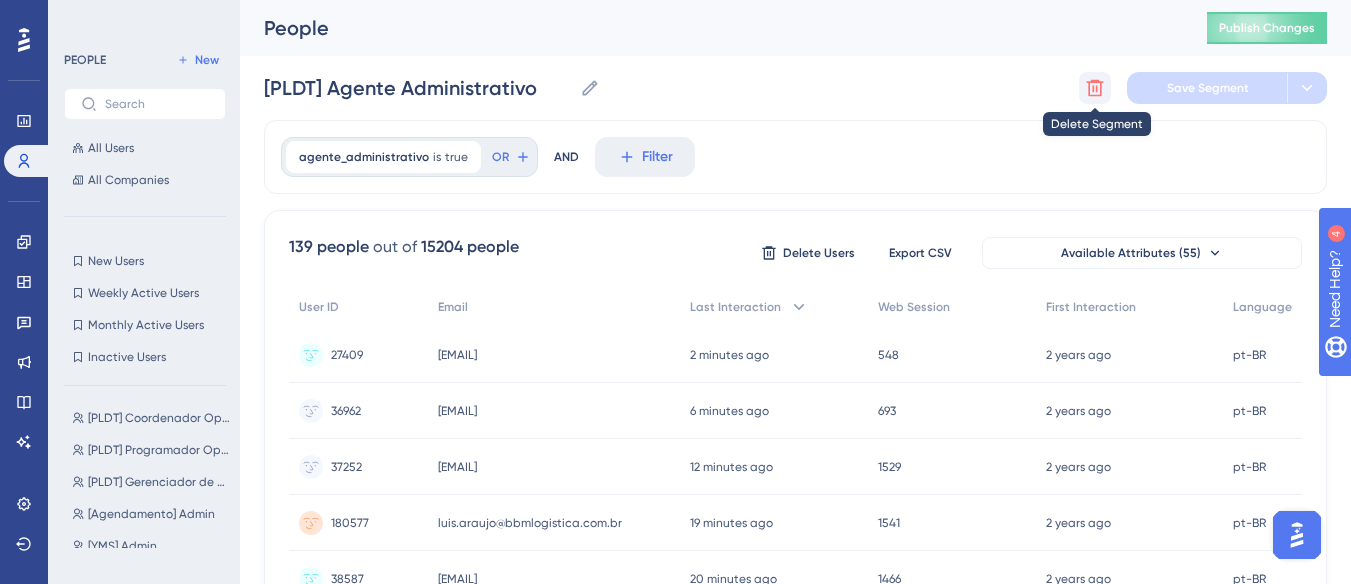 click 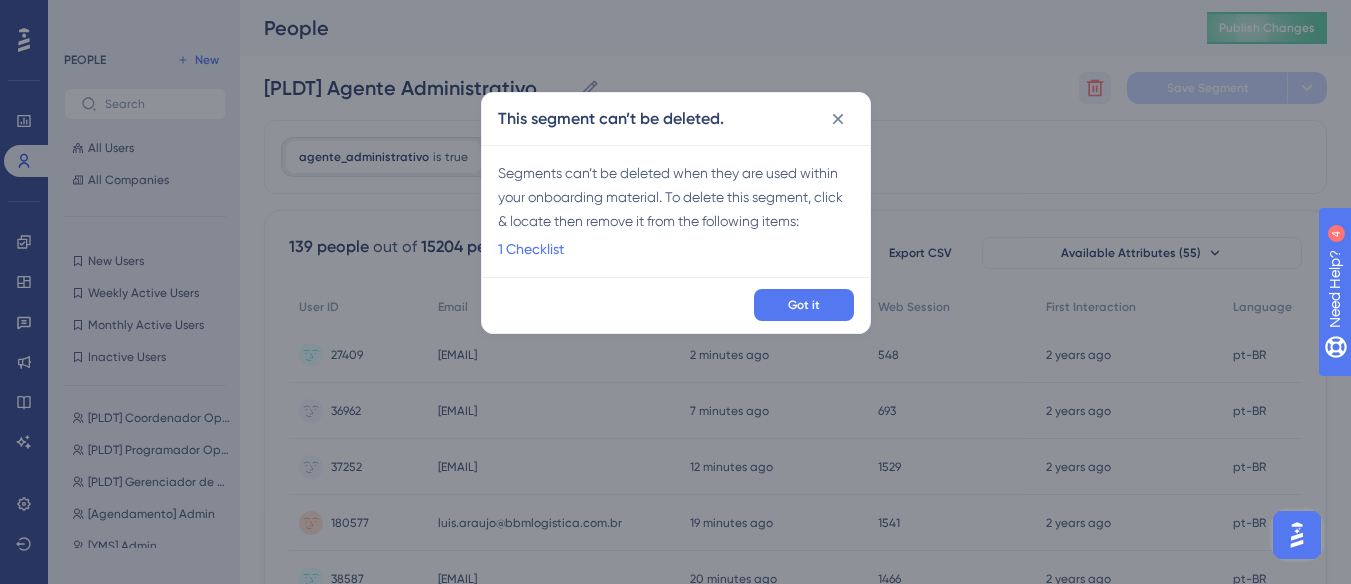scroll, scrollTop: 0, scrollLeft: 0, axis: both 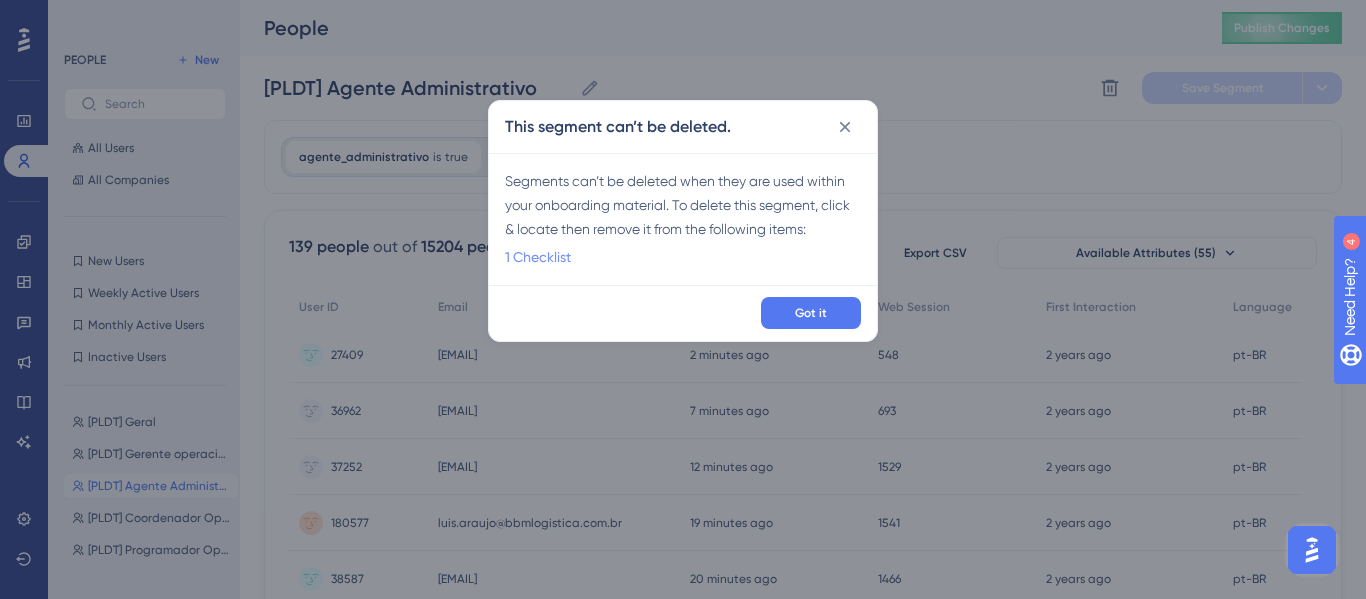 click on "1 Checklist" at bounding box center (538, 257) 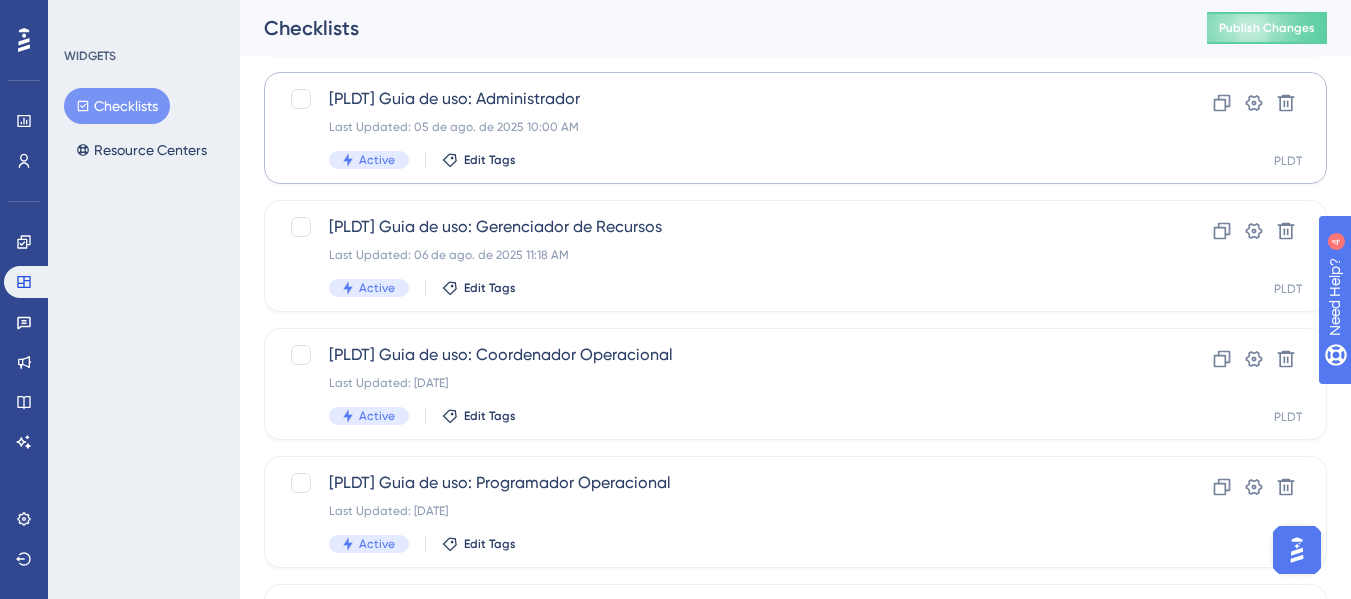 scroll, scrollTop: 700, scrollLeft: 0, axis: vertical 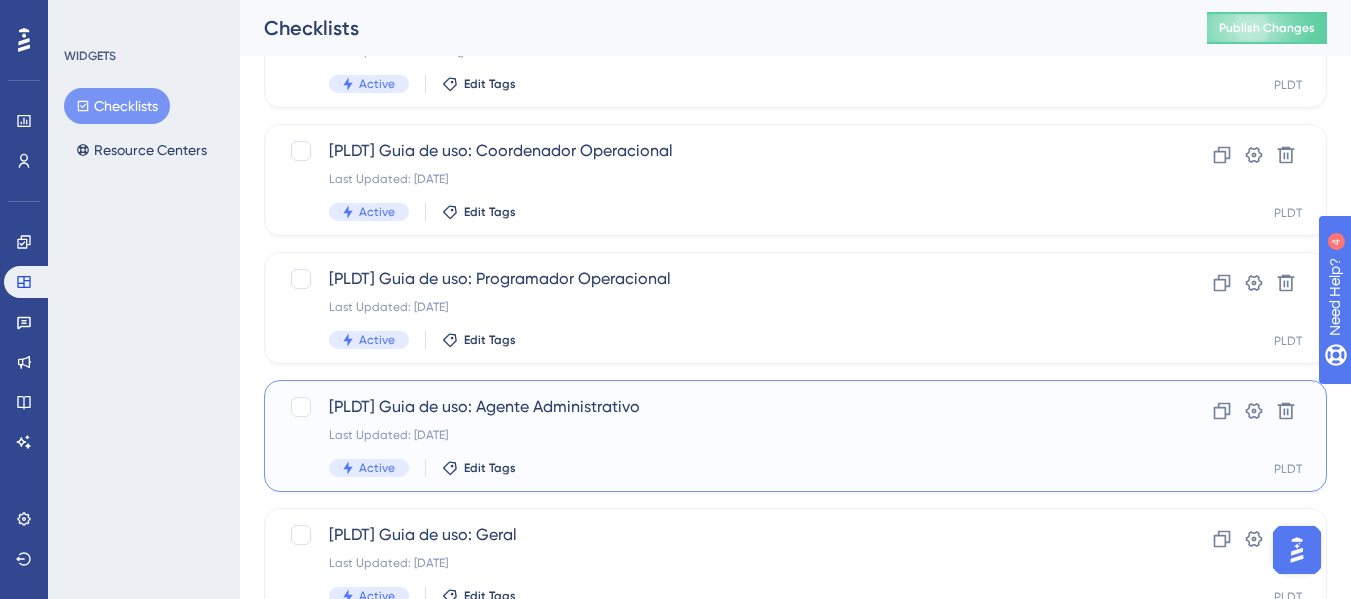click on "[PLDT] Guia de uso: Agente Administrativo" at bounding box center [715, 407] 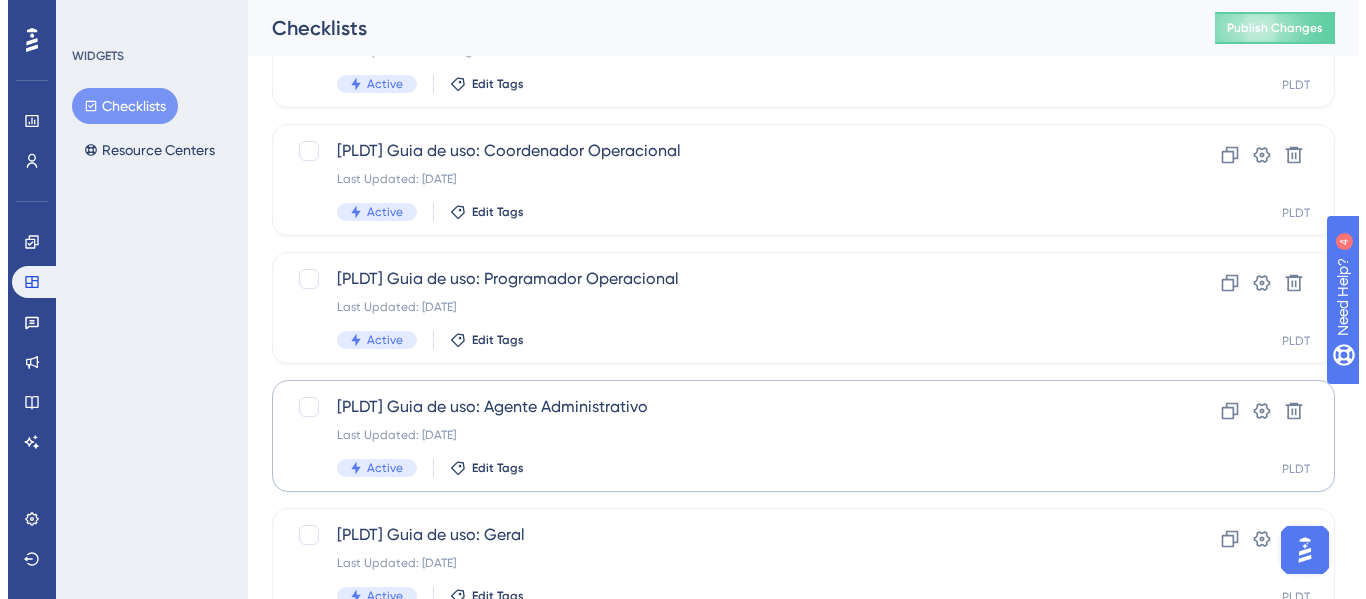 scroll, scrollTop: 0, scrollLeft: 0, axis: both 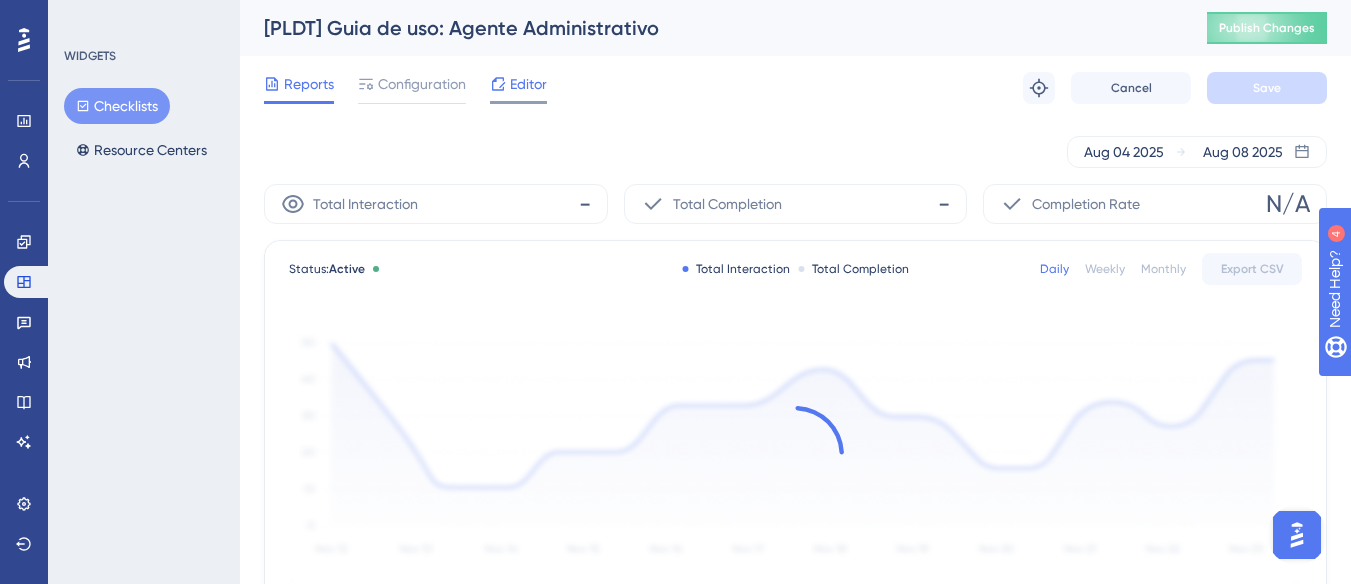 click on "Editor" at bounding box center [528, 84] 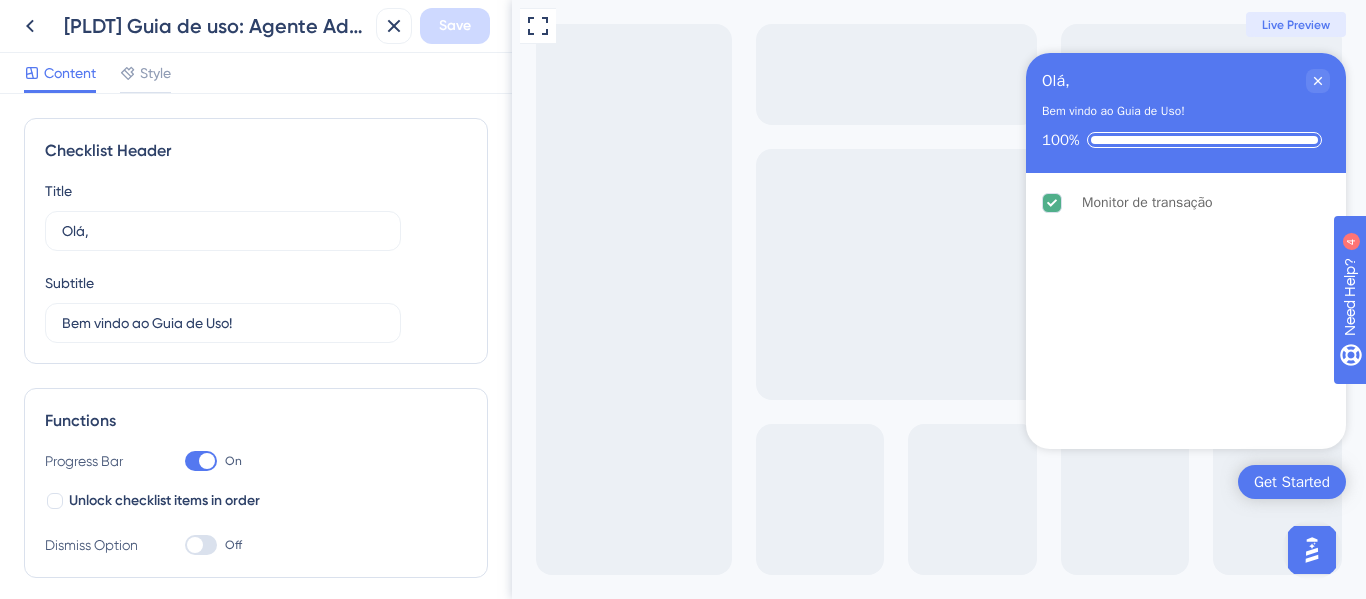 scroll, scrollTop: 0, scrollLeft: 0, axis: both 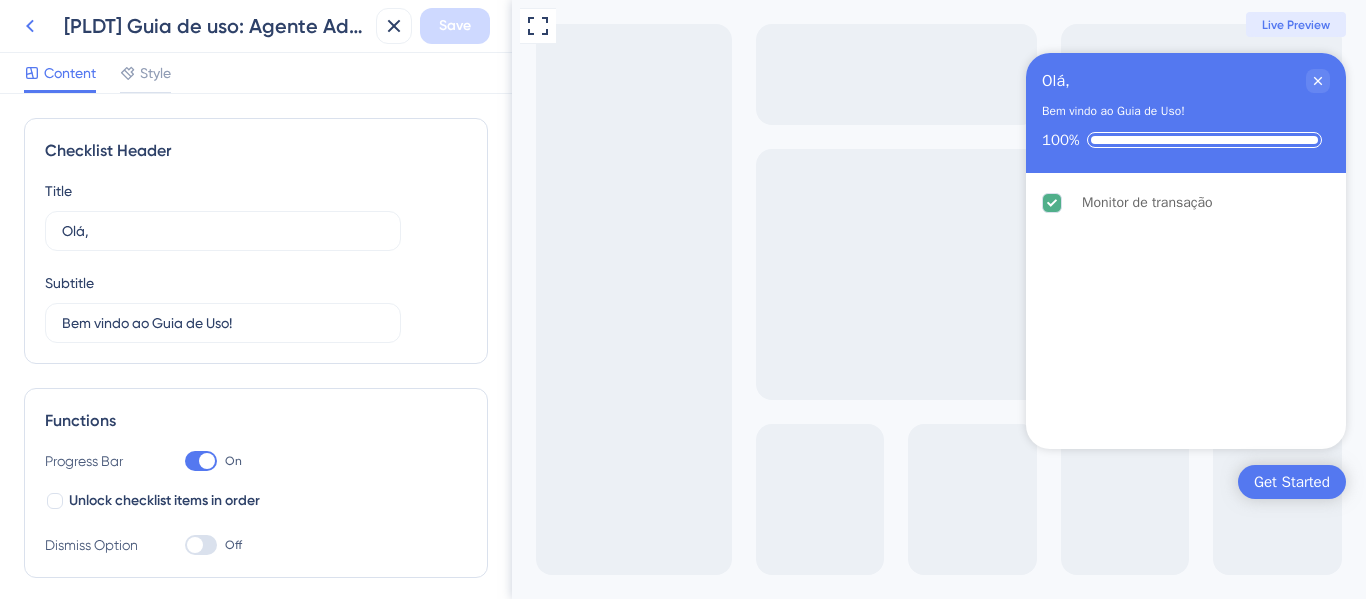 click 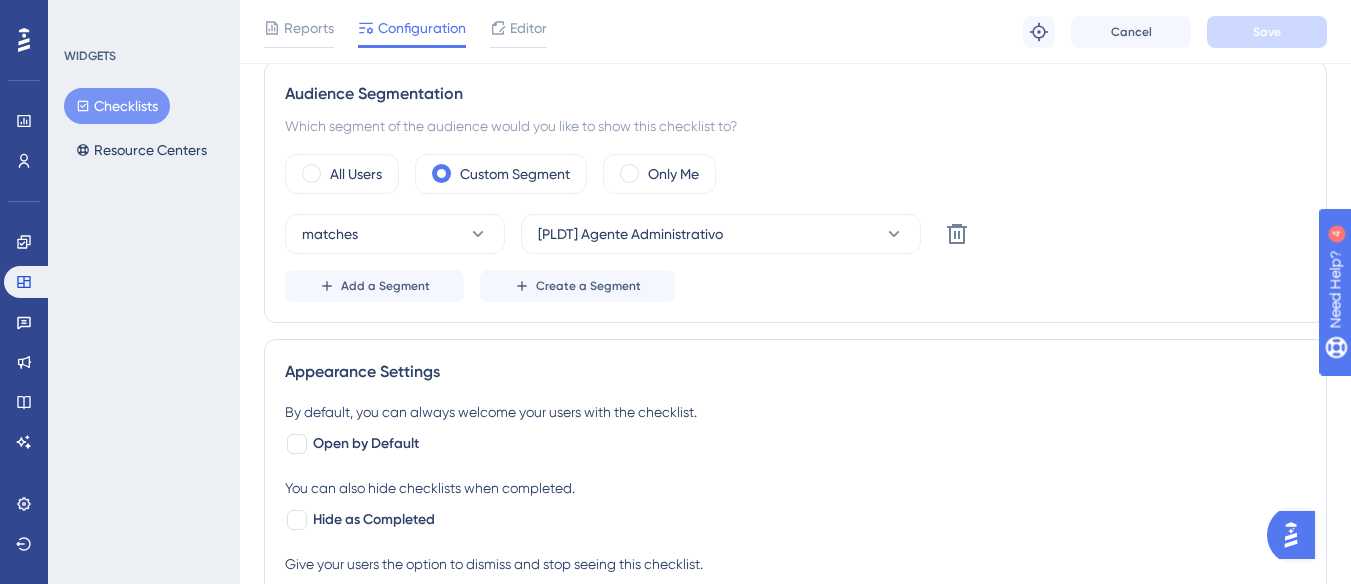 scroll, scrollTop: 600, scrollLeft: 0, axis: vertical 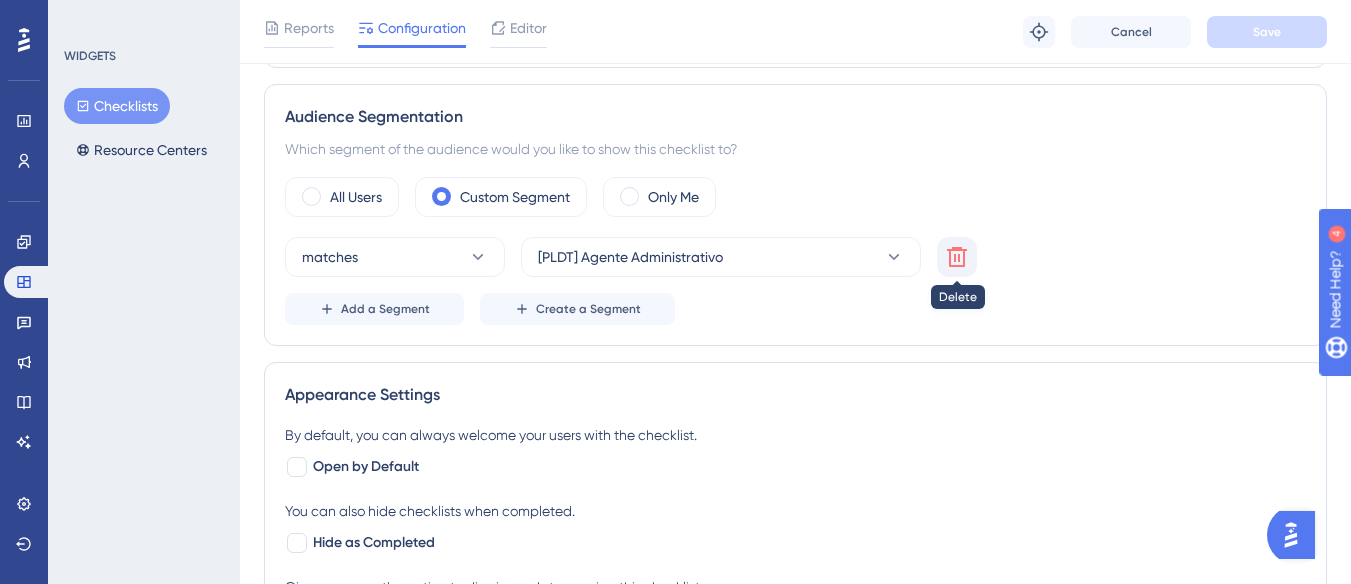 click 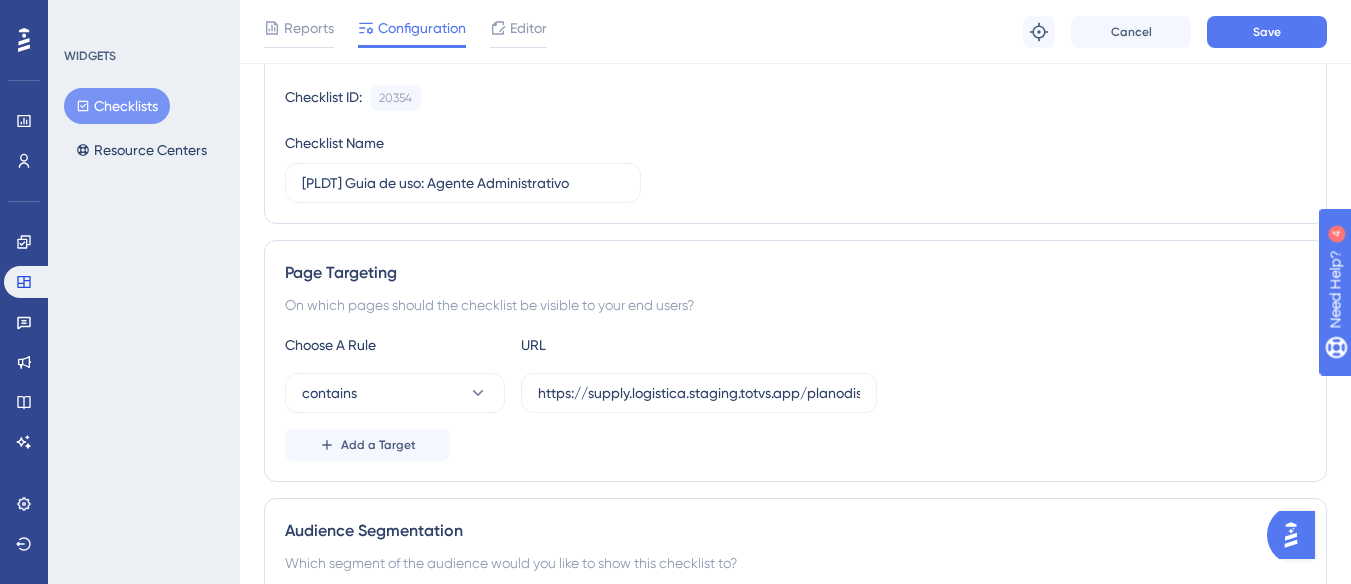 scroll, scrollTop: 0, scrollLeft: 0, axis: both 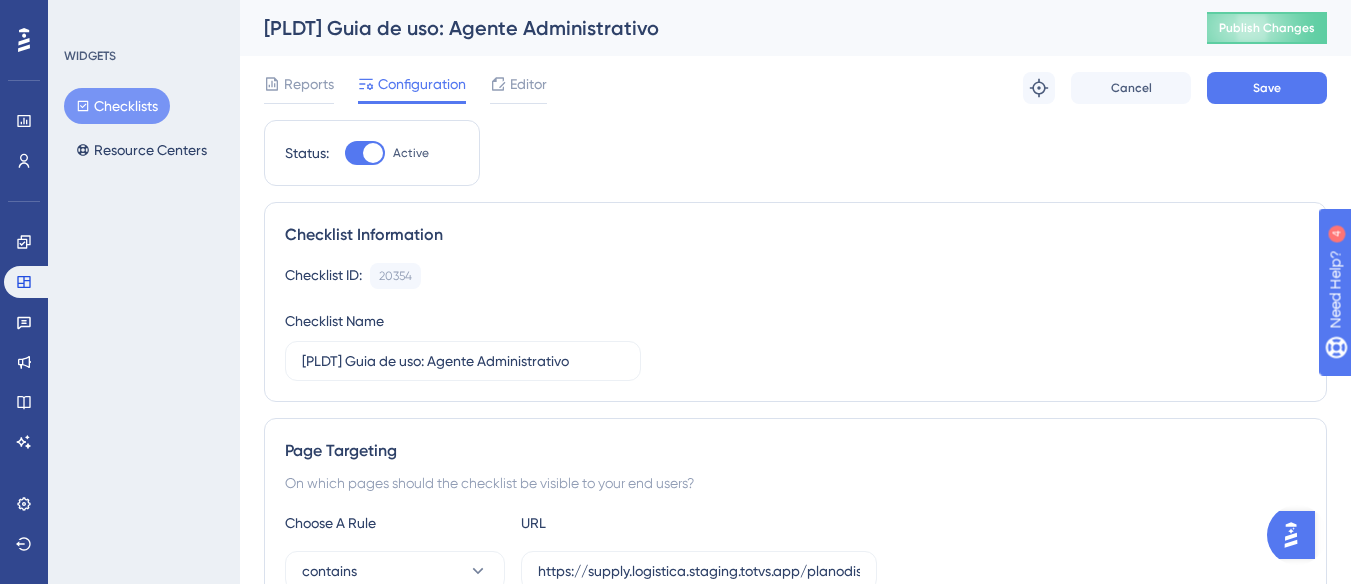 click on "Checklists" at bounding box center [117, 106] 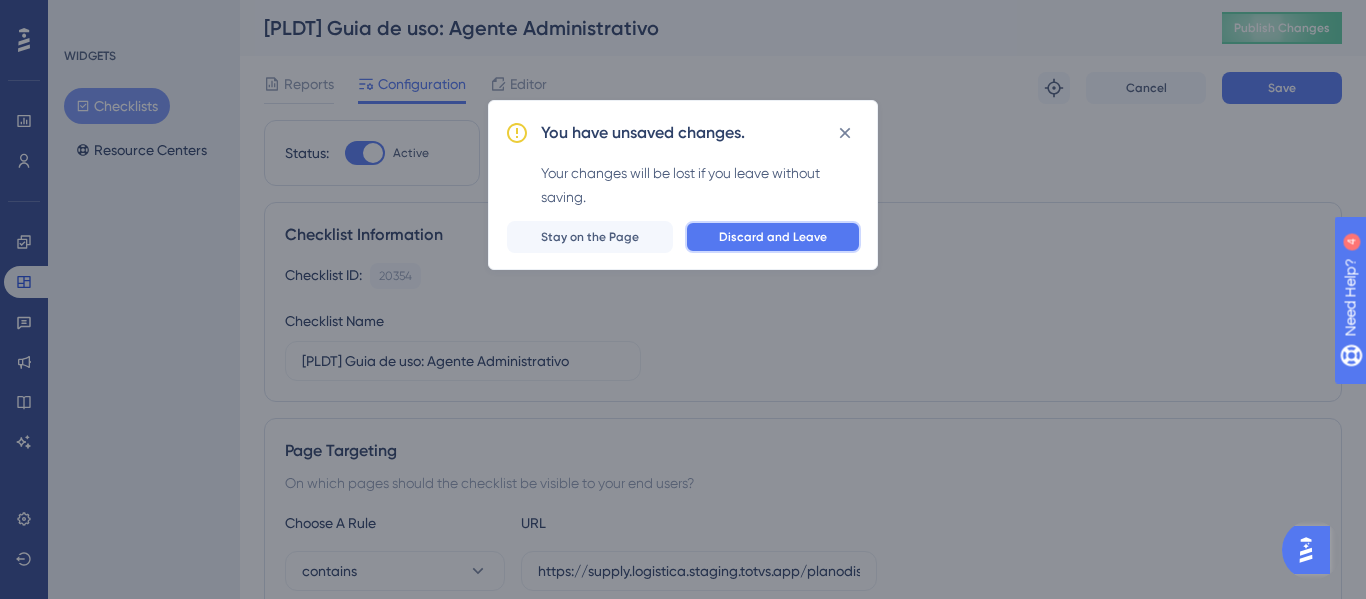 click on "Discard and Leave" at bounding box center (773, 237) 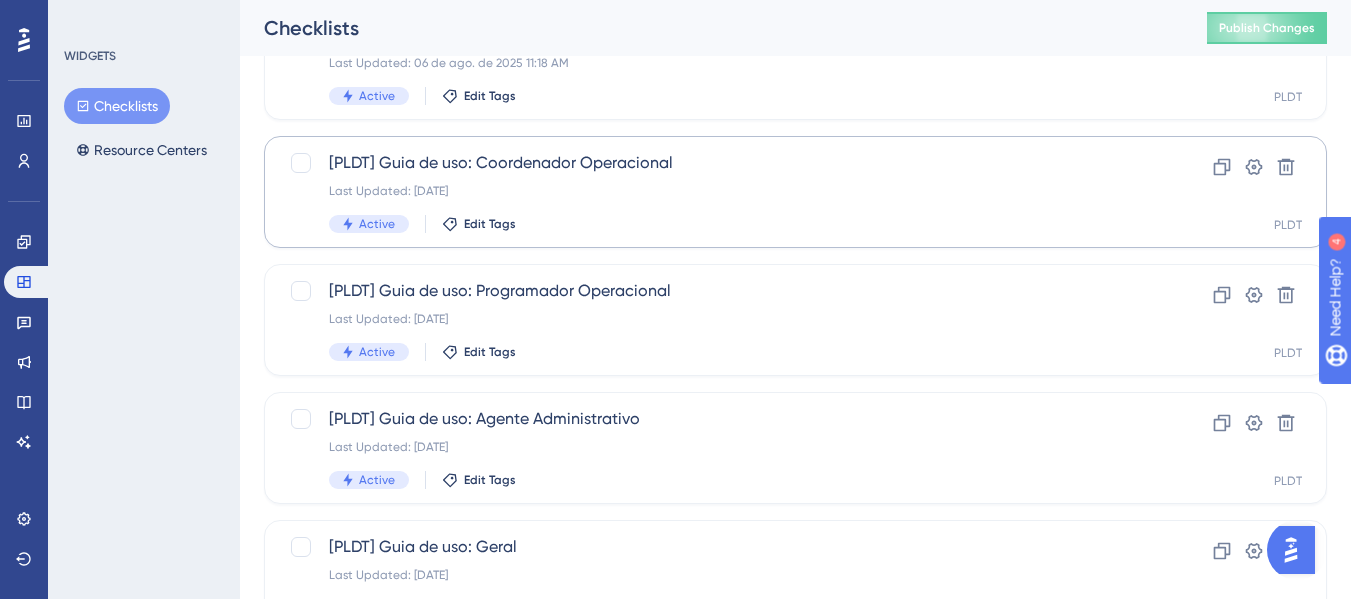 scroll, scrollTop: 700, scrollLeft: 0, axis: vertical 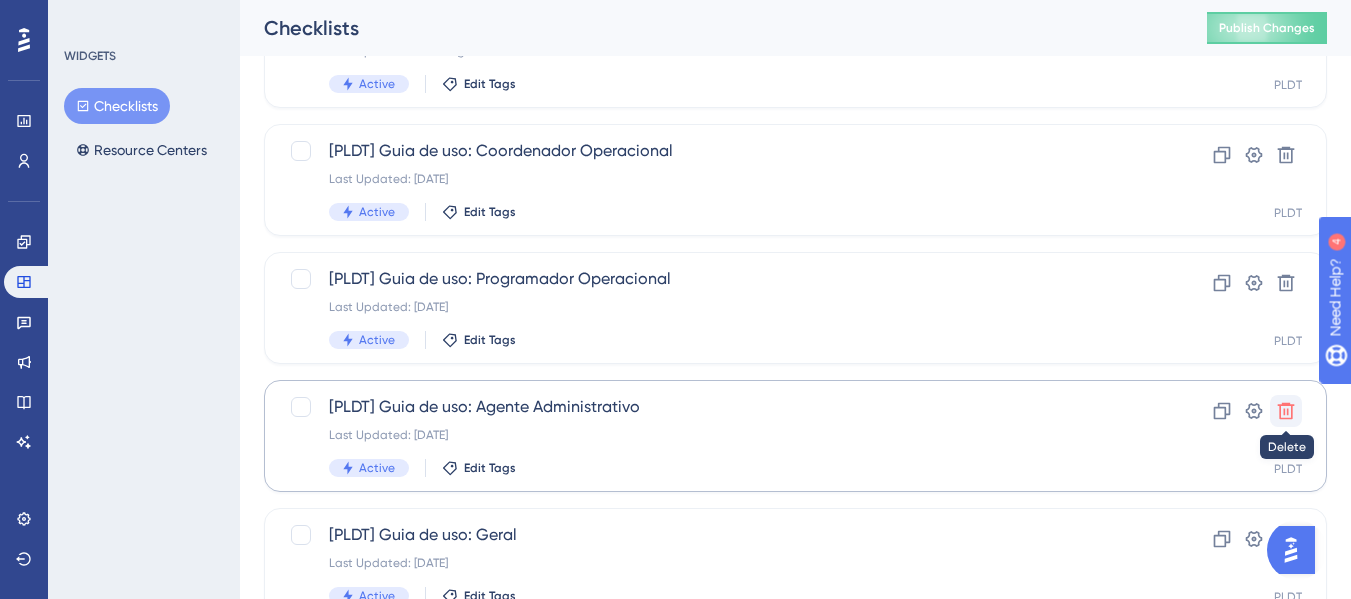 click 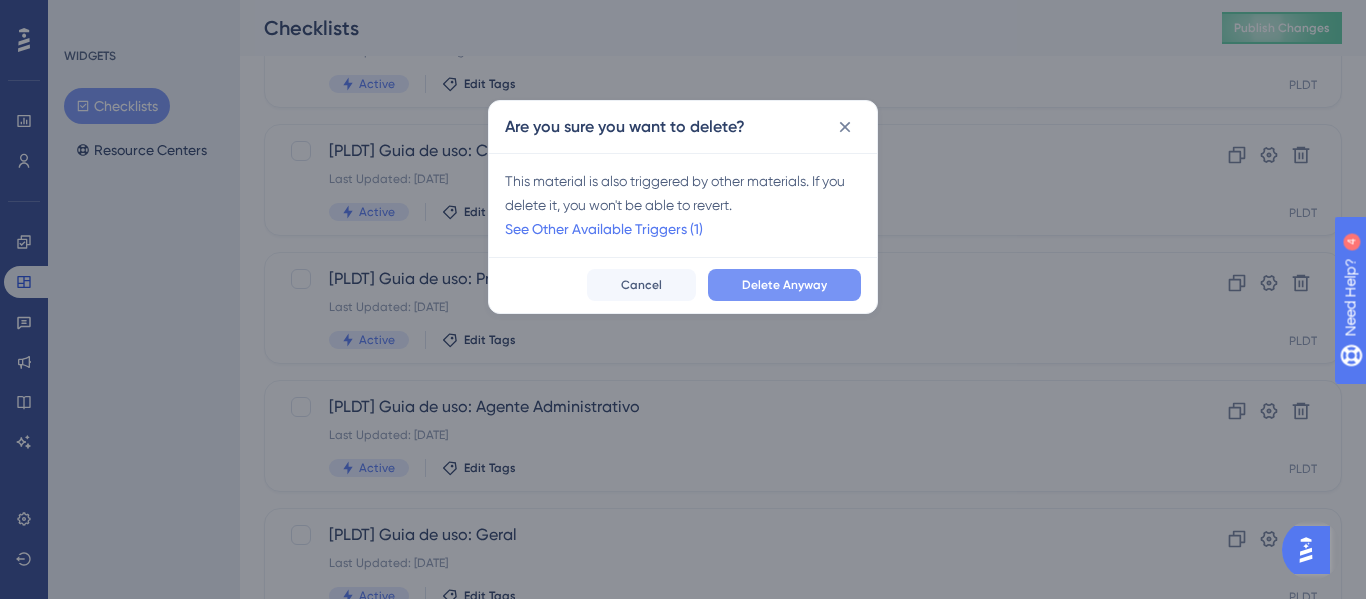 click on "Delete Anyway" at bounding box center [784, 285] 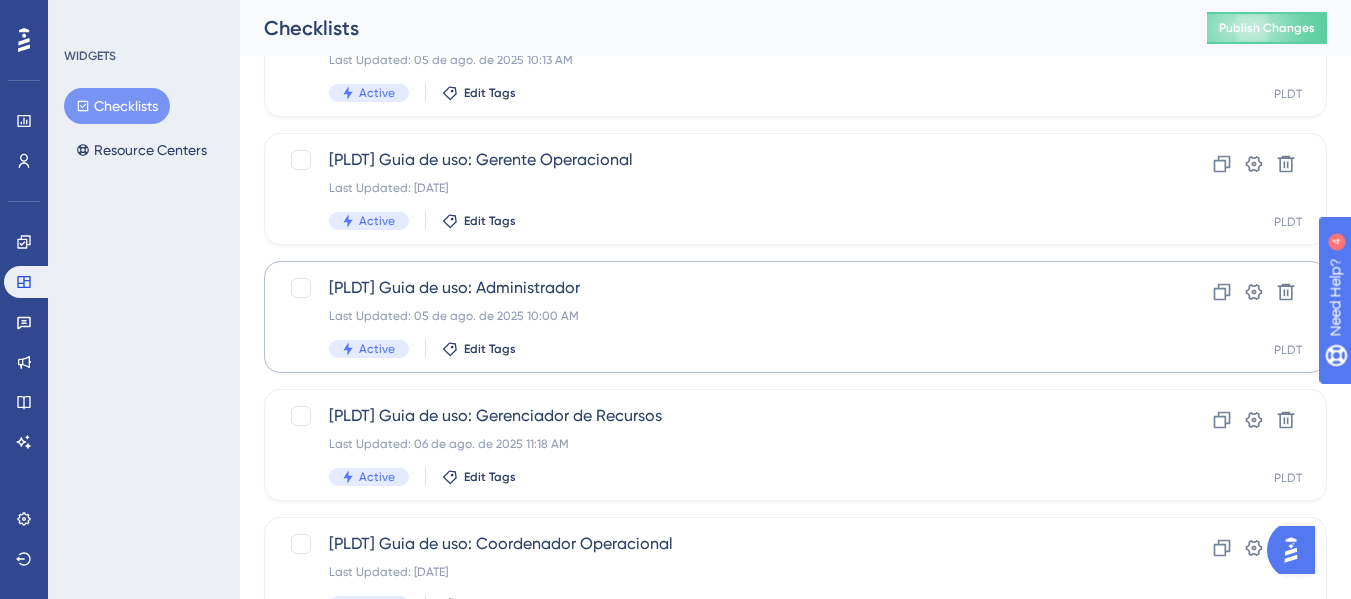 scroll, scrollTop: 300, scrollLeft: 0, axis: vertical 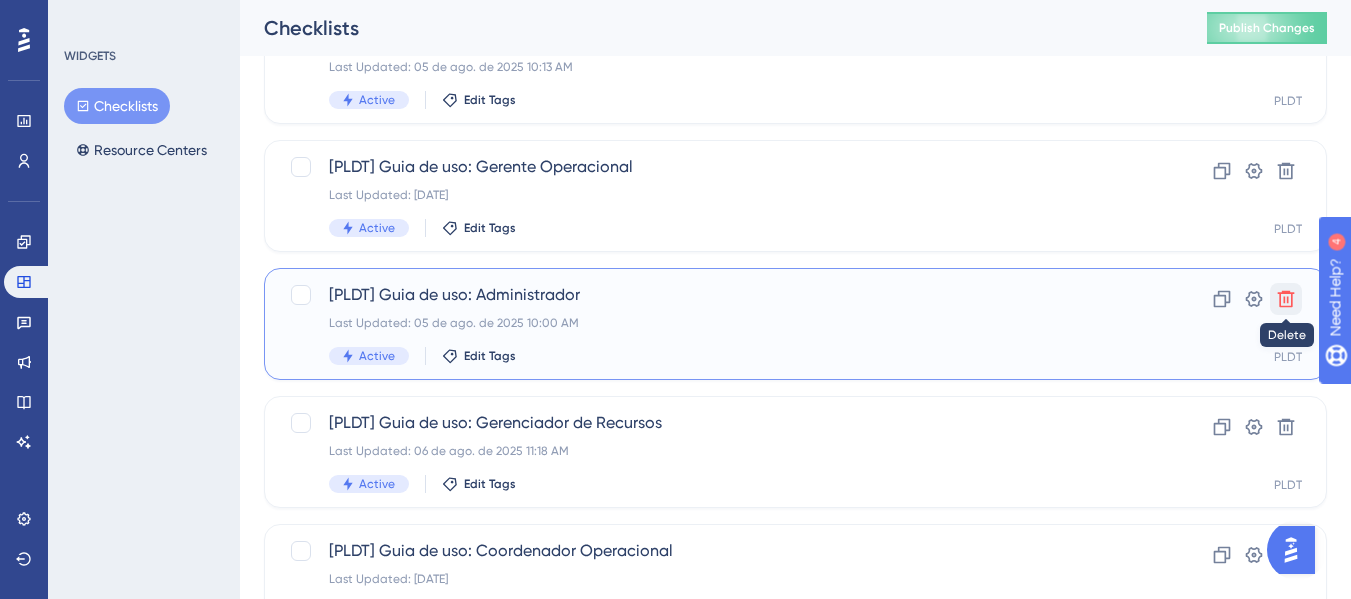click 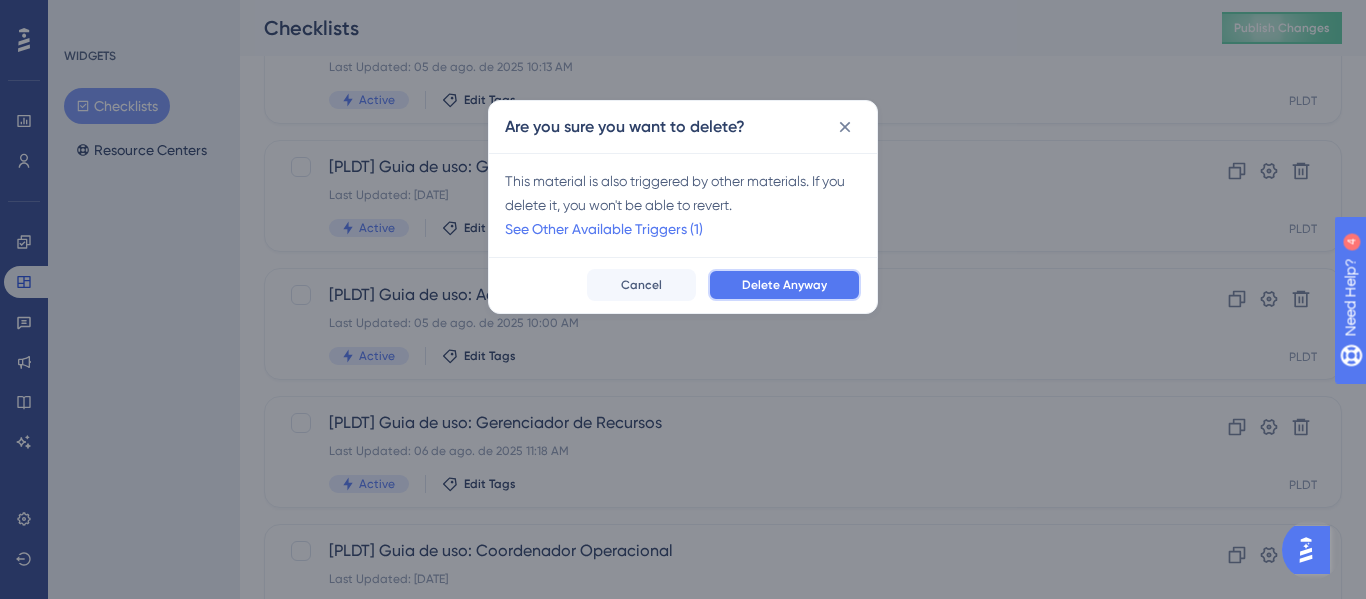 click on "Delete Anyway" at bounding box center [784, 285] 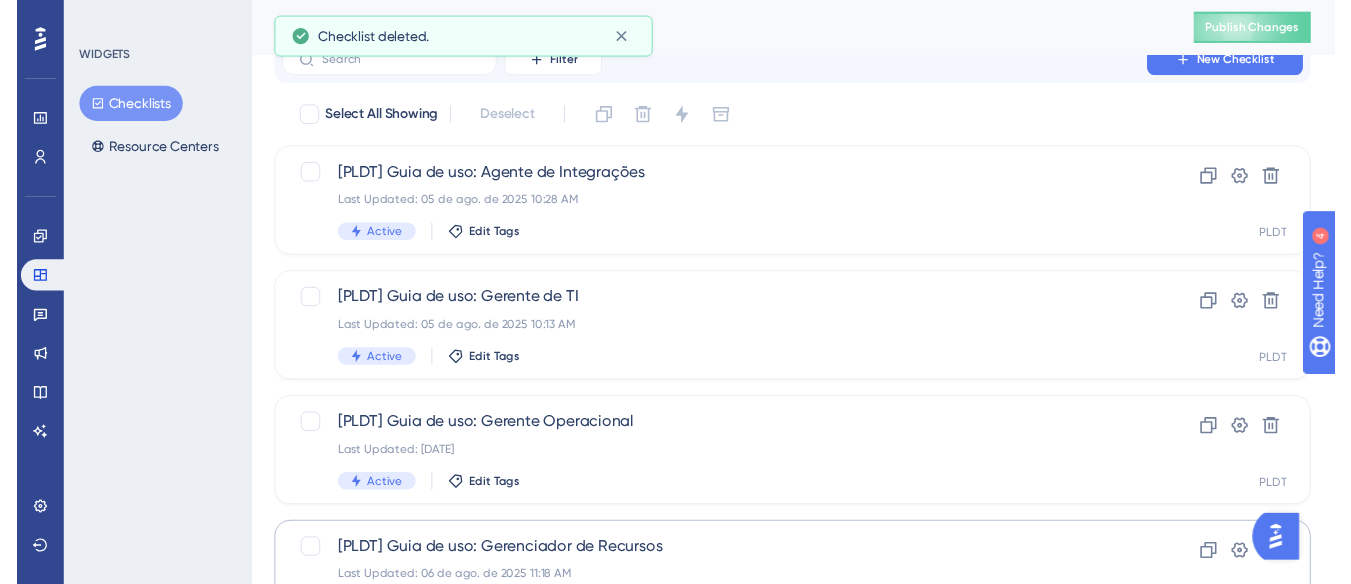 scroll, scrollTop: 0, scrollLeft: 0, axis: both 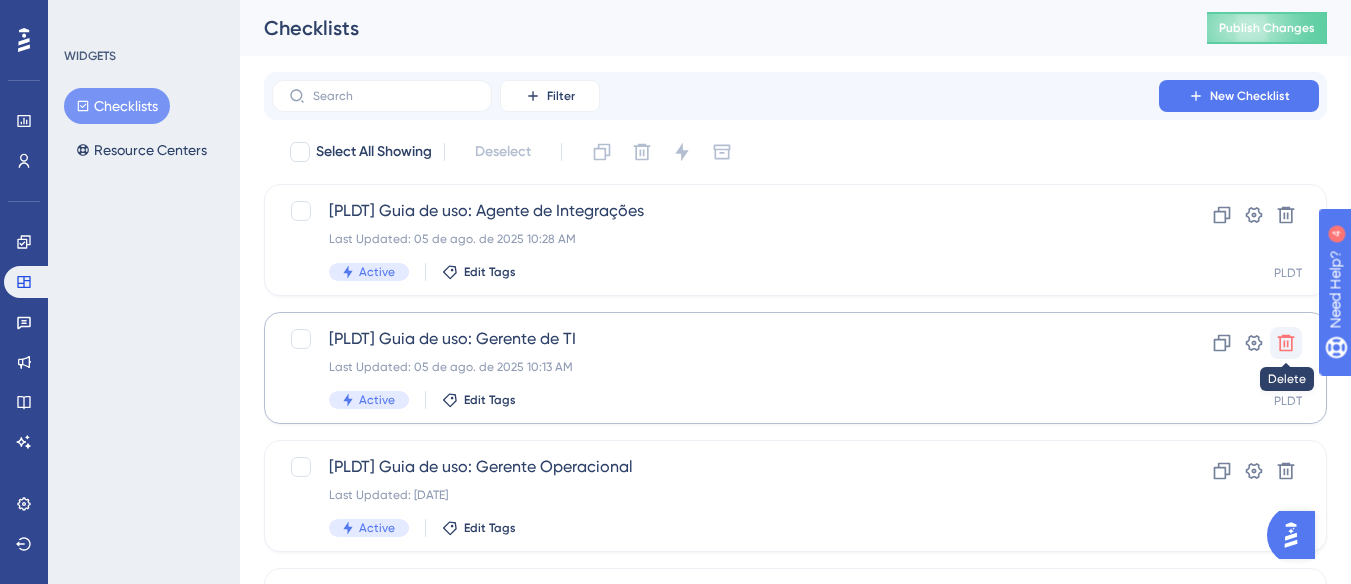 click at bounding box center [1286, 343] 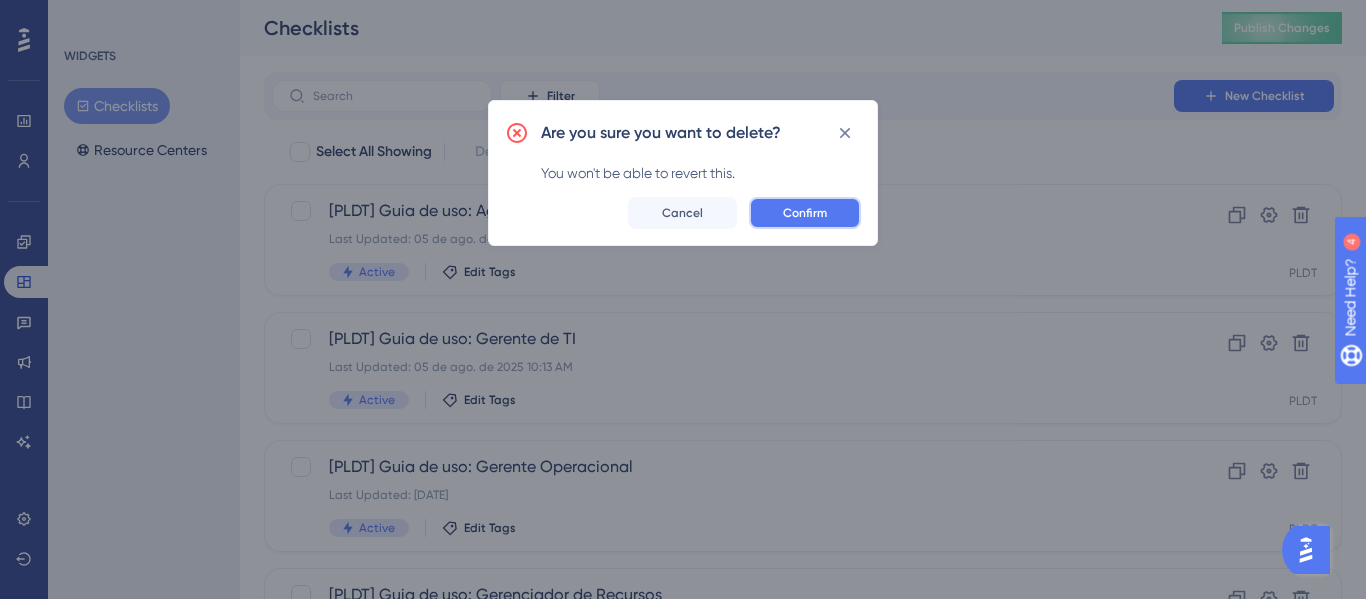 click on "Confirm" at bounding box center [805, 213] 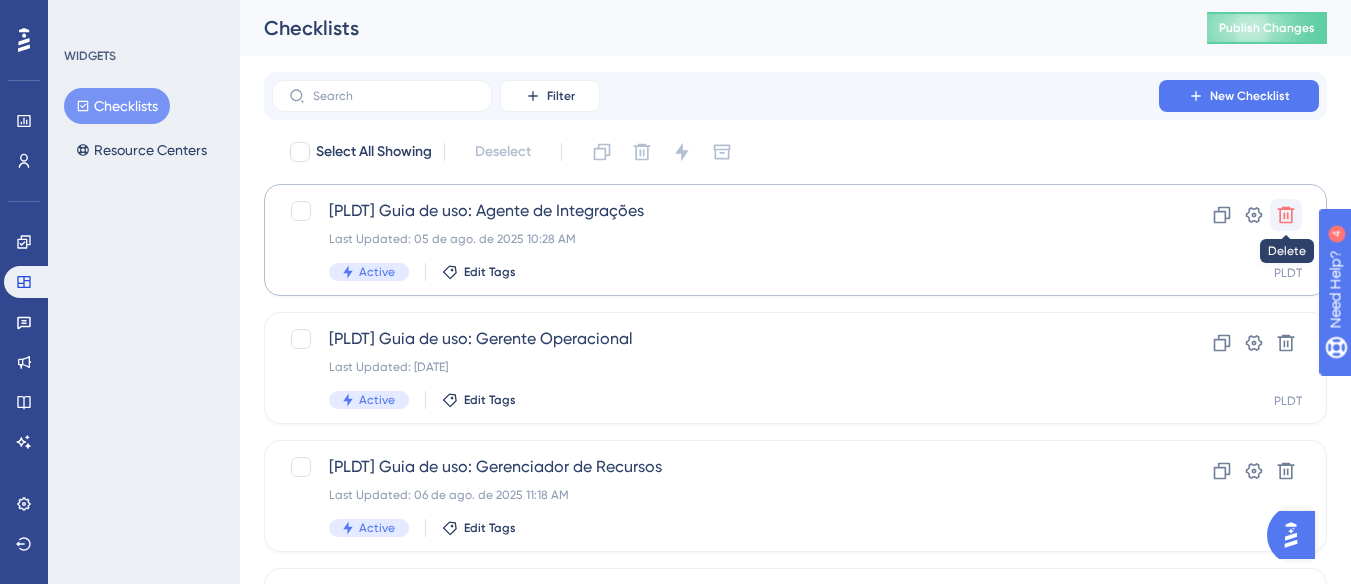 click 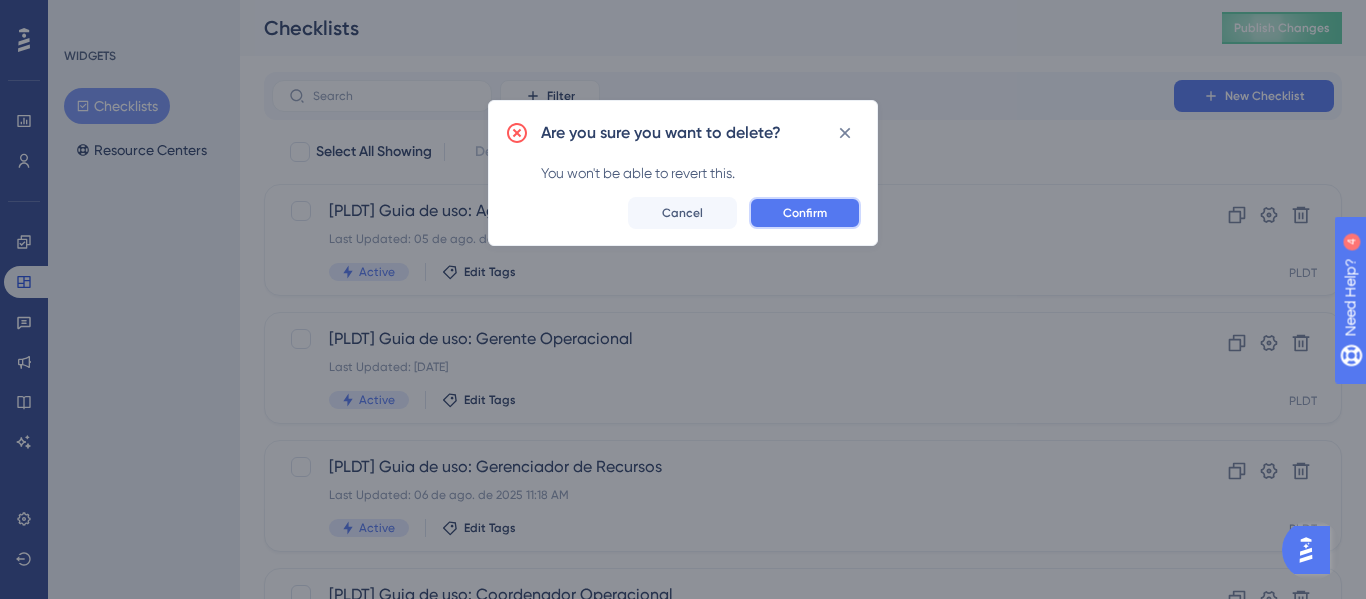 click on "Confirm" at bounding box center (805, 213) 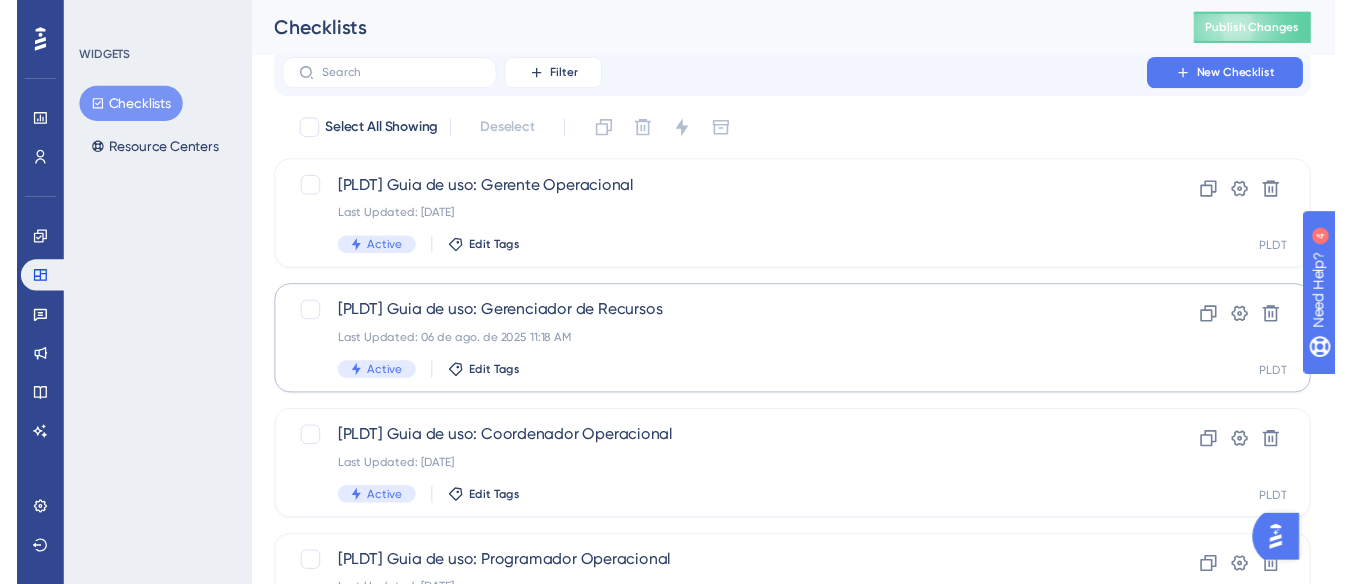 scroll, scrollTop: 0, scrollLeft: 0, axis: both 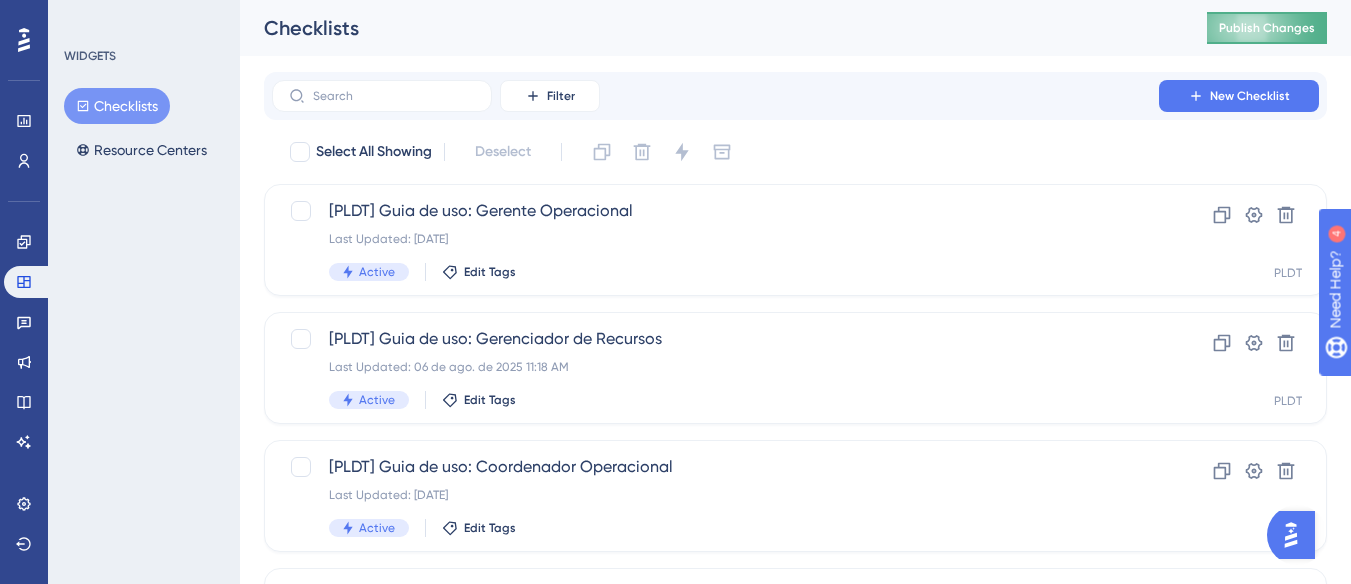 click on "Publish Changes" at bounding box center [1267, 28] 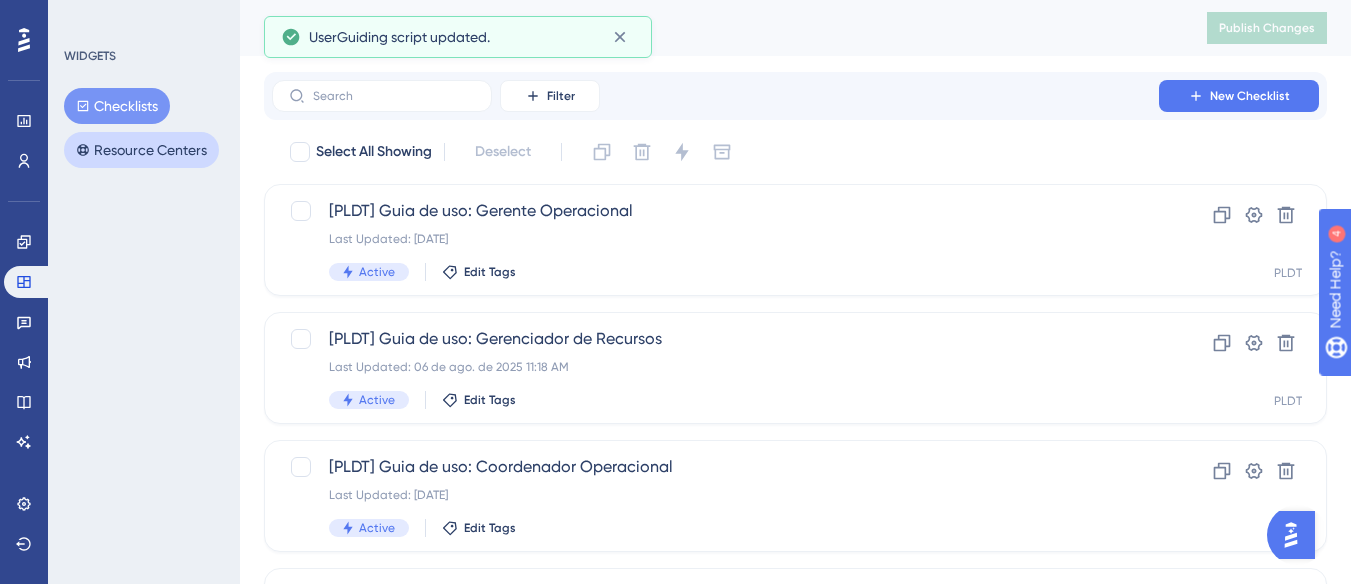 click on "Resource Centers" at bounding box center [141, 150] 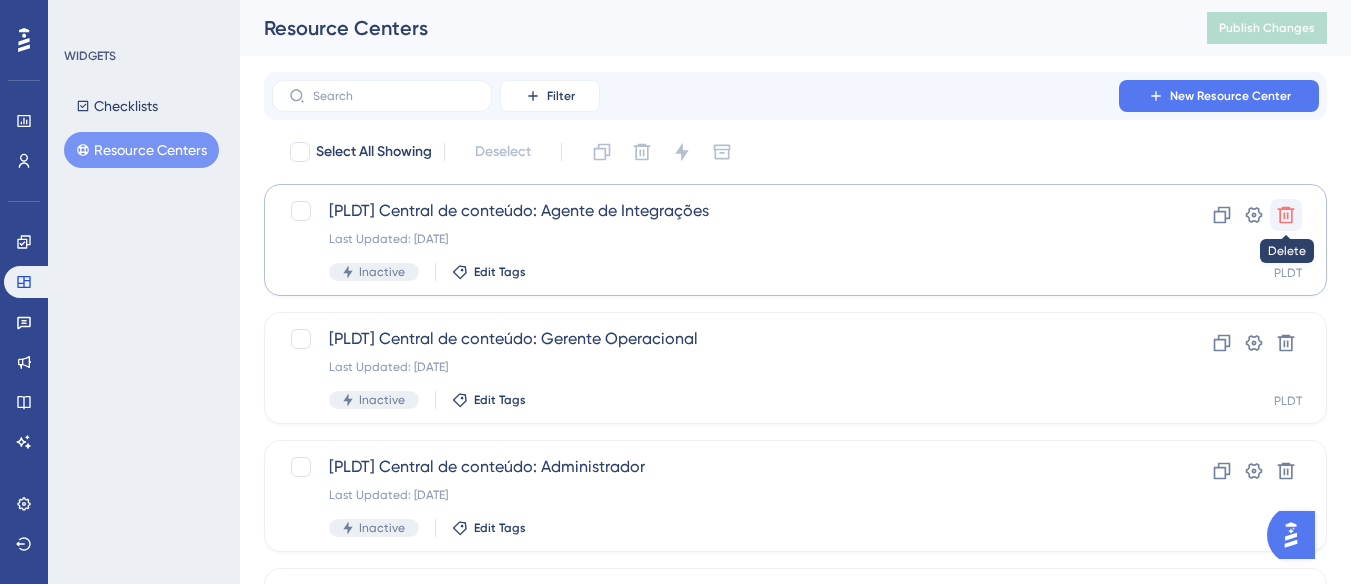 click 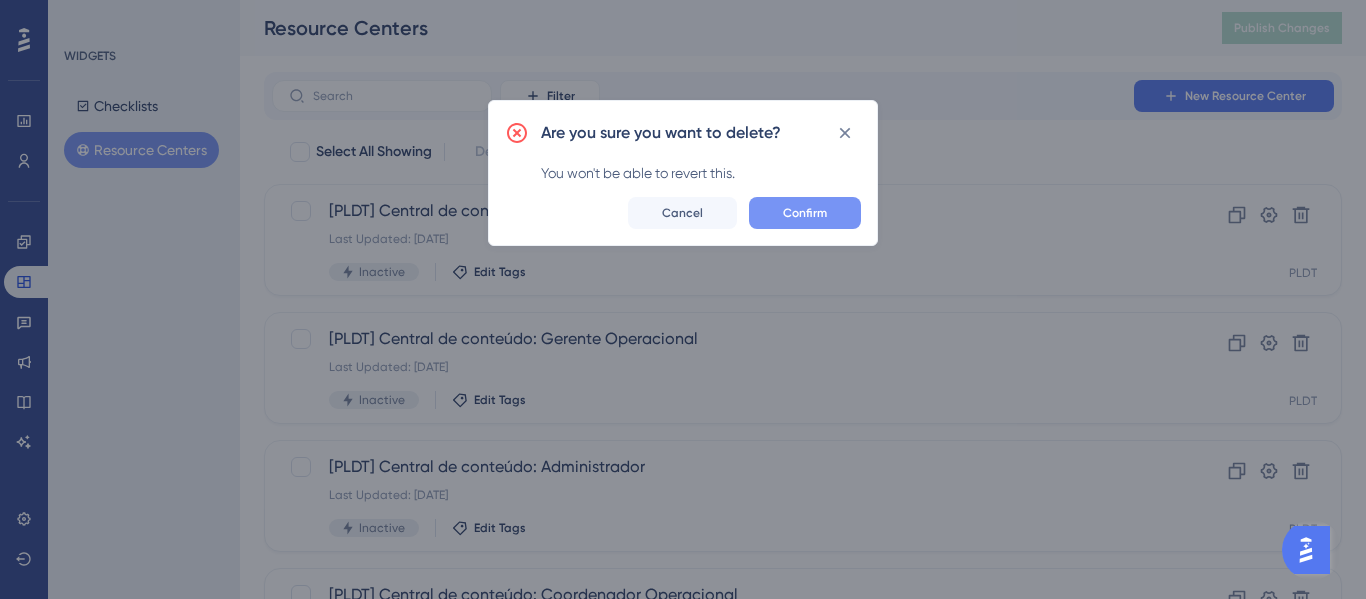 click on "Confirm" at bounding box center (805, 213) 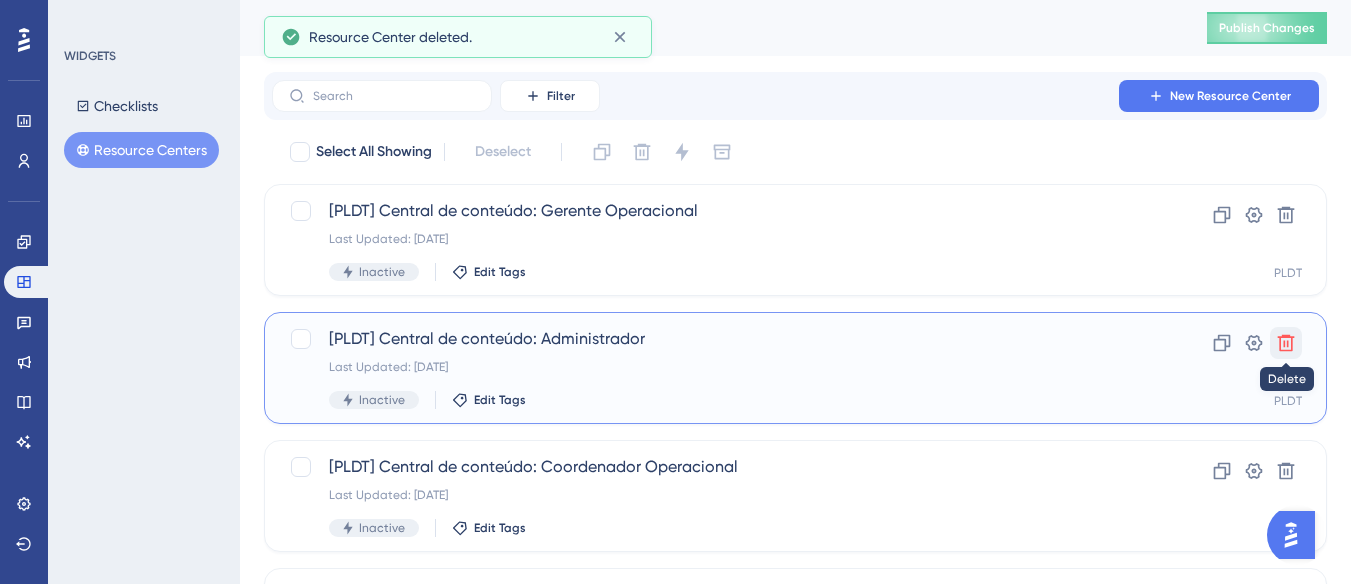 click 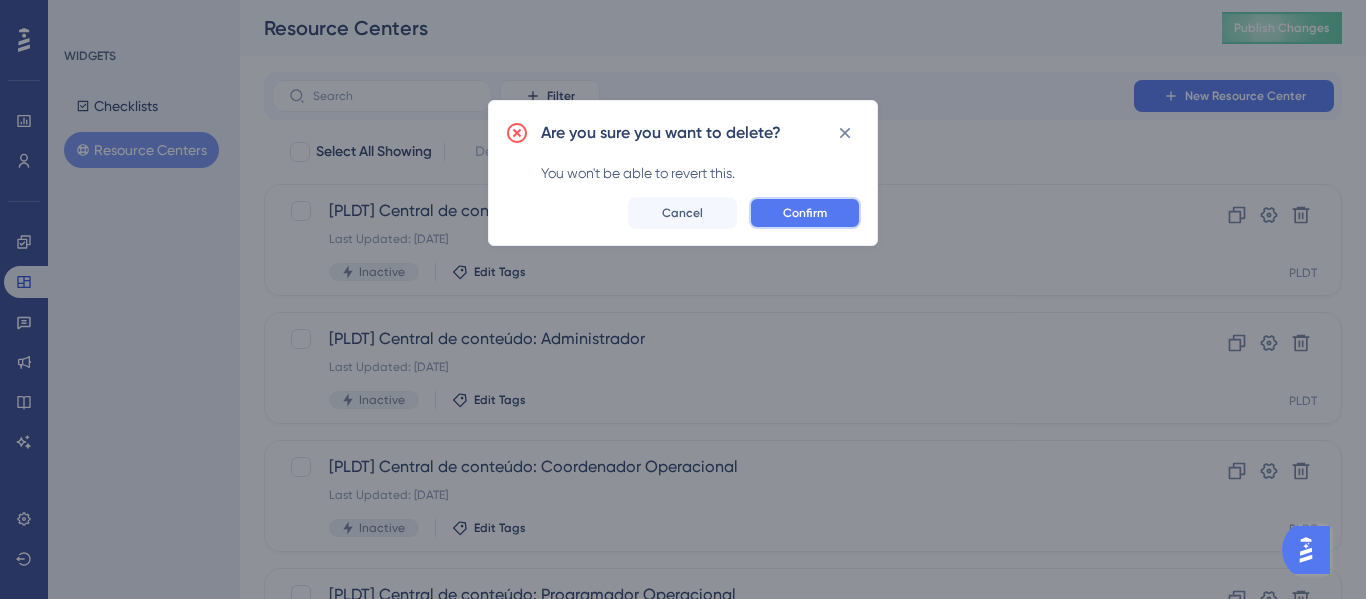 click on "Confirm" at bounding box center [805, 213] 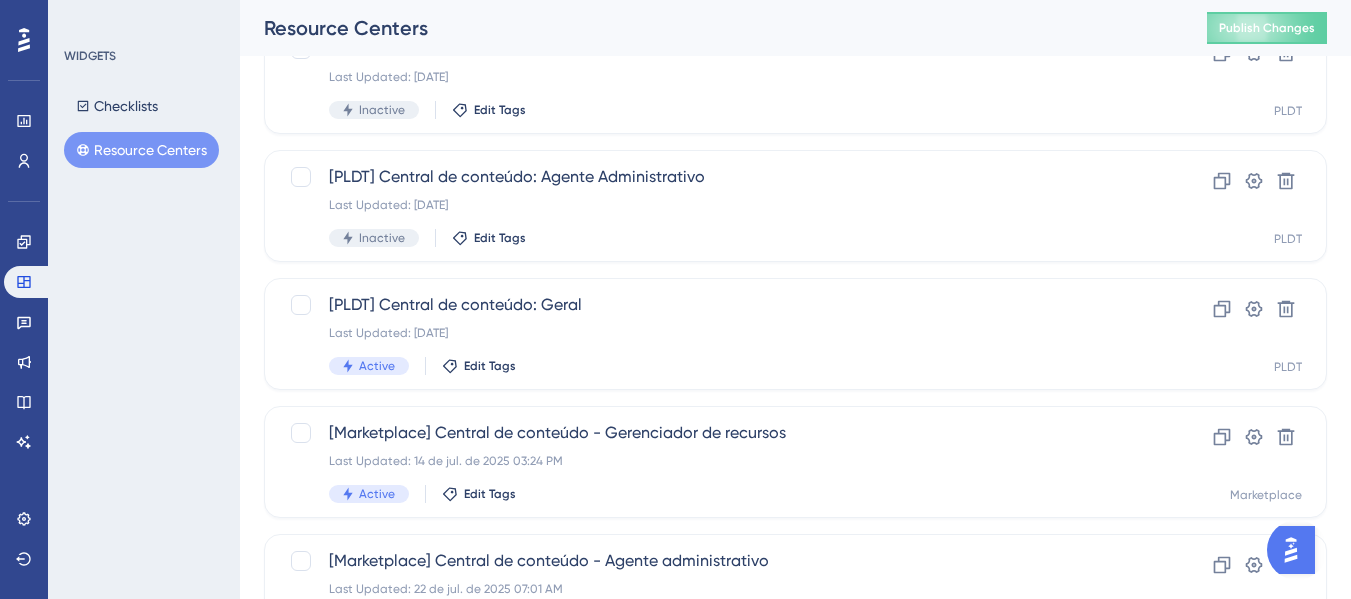 scroll, scrollTop: 500, scrollLeft: 0, axis: vertical 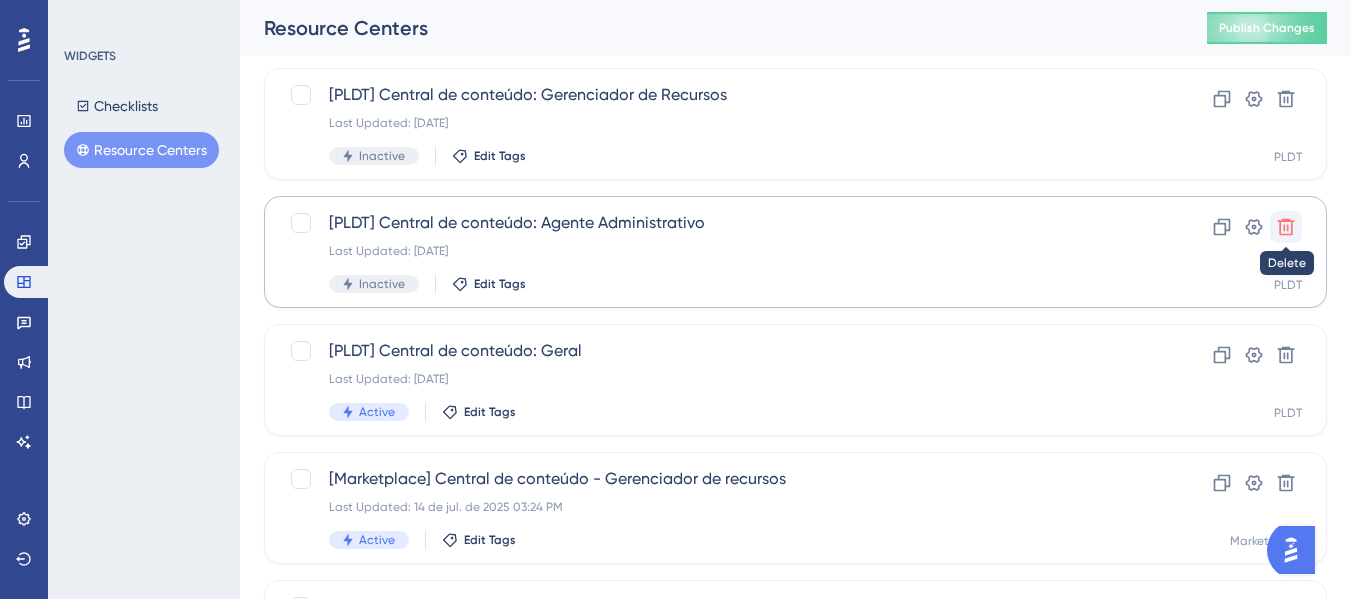 click 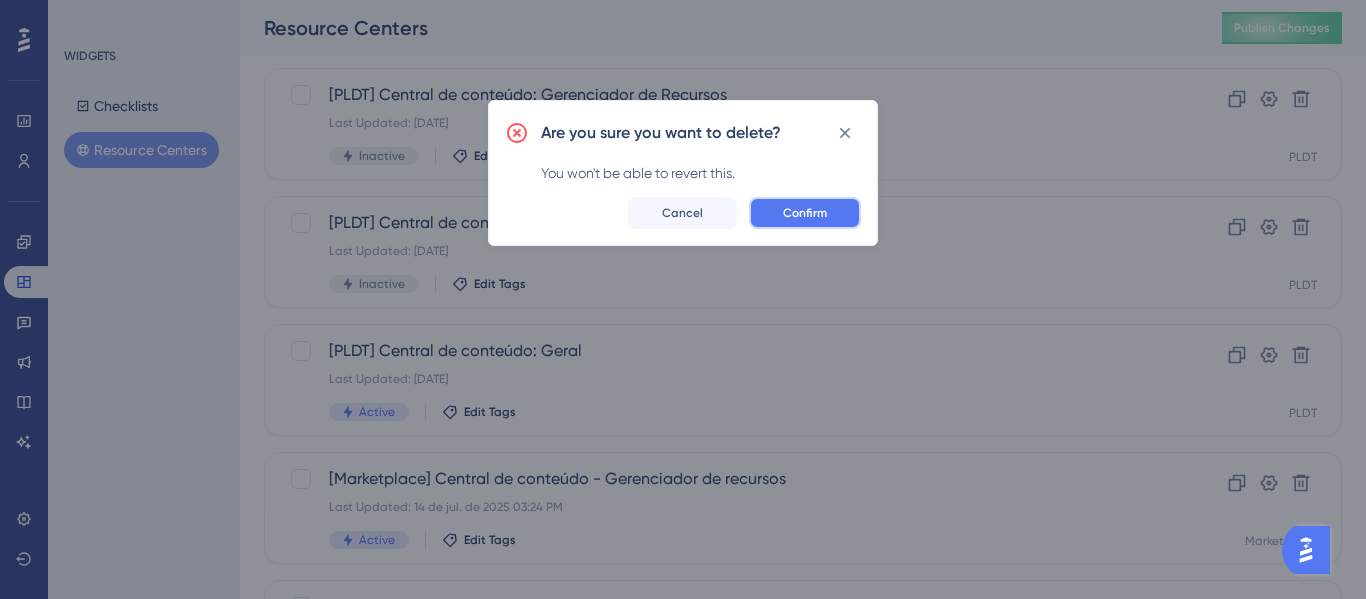 click on "Confirm" at bounding box center (805, 213) 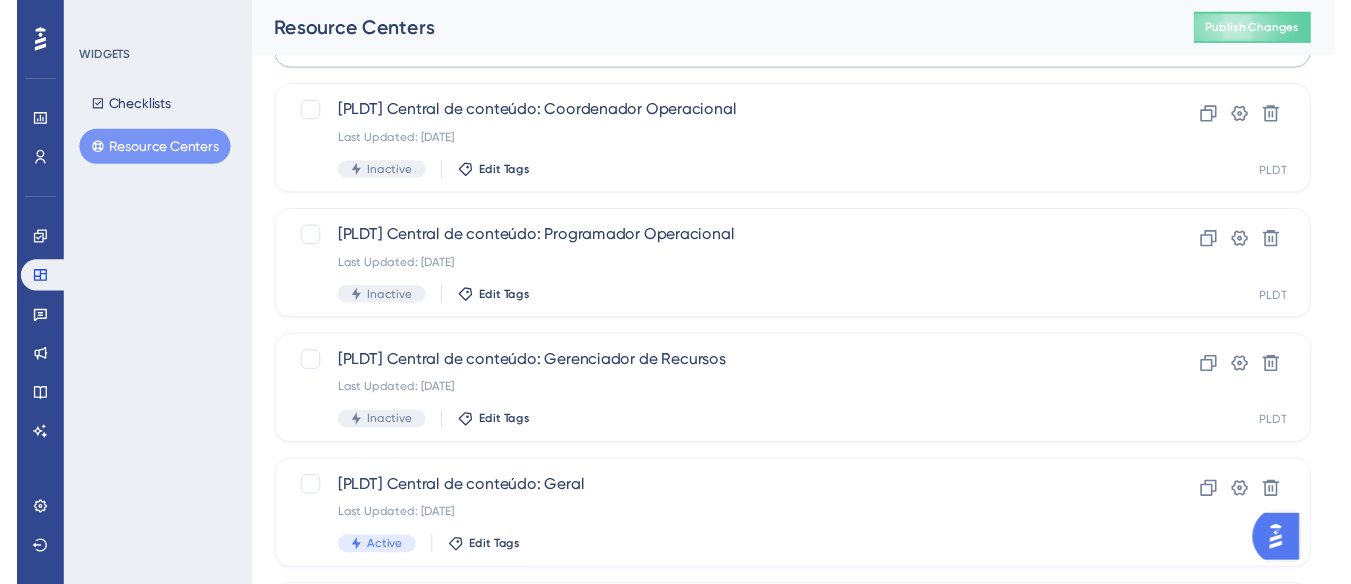 scroll, scrollTop: 0, scrollLeft: 0, axis: both 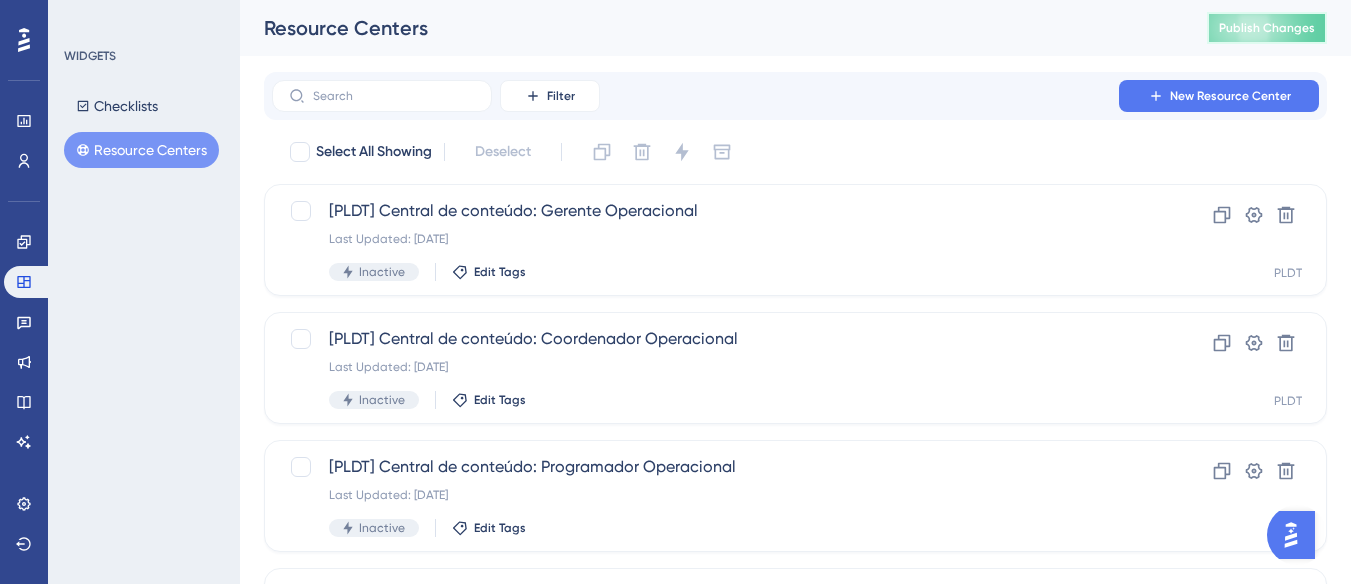 click on "Publish Changes" at bounding box center [1267, 28] 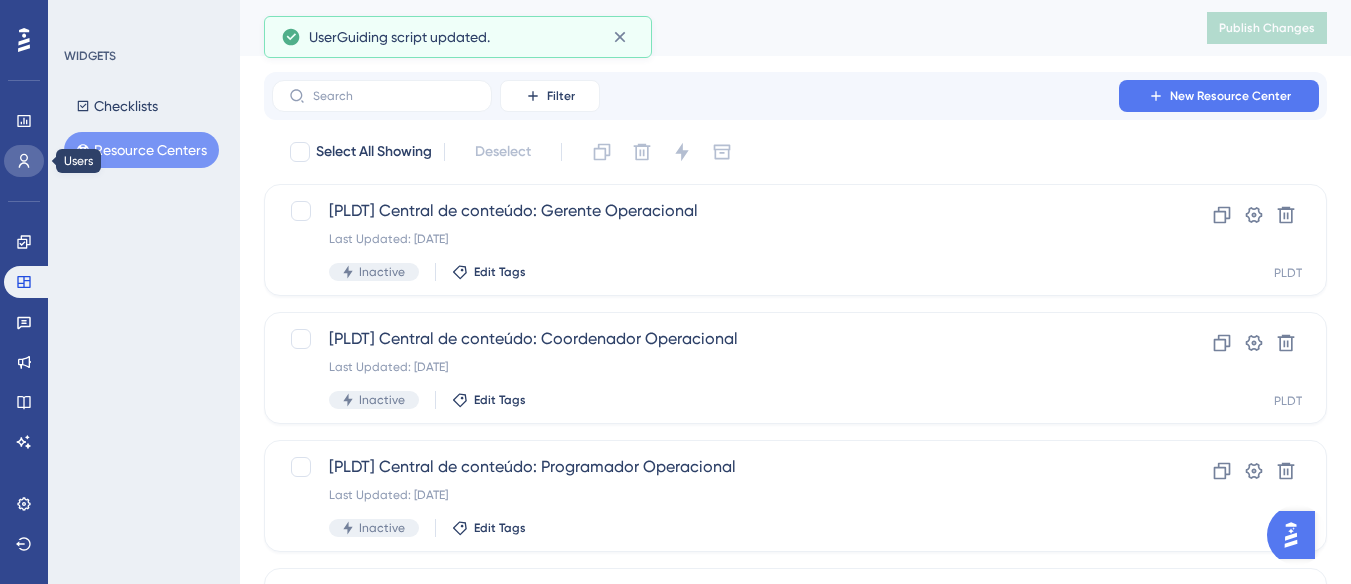 click 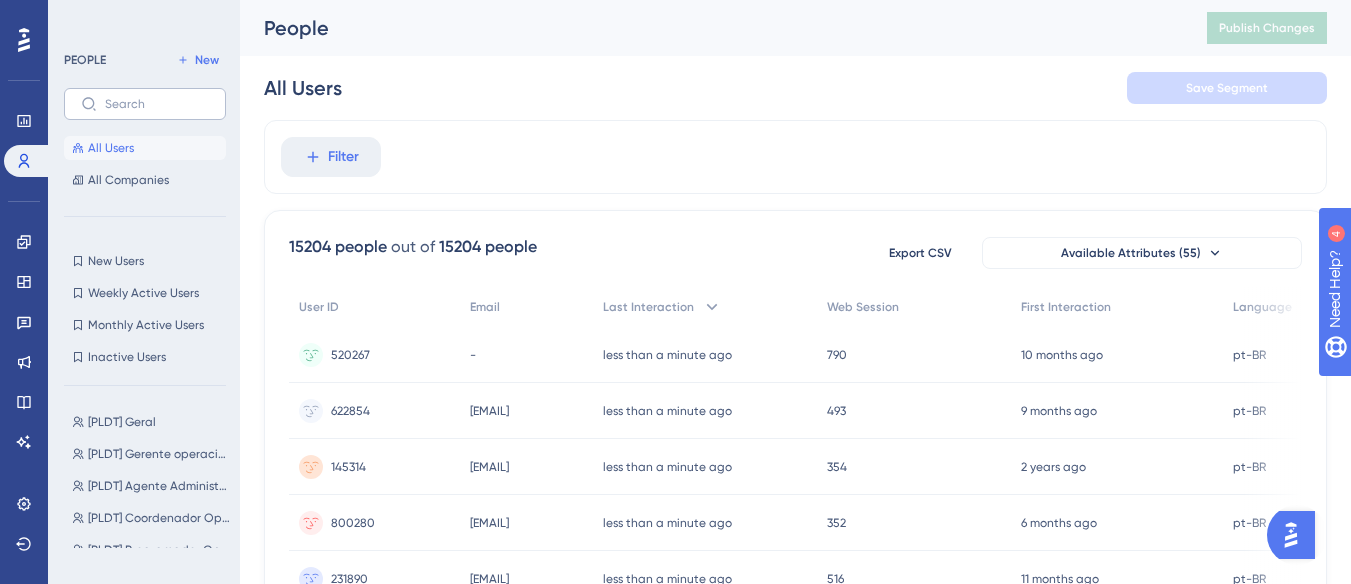 scroll, scrollTop: 0, scrollLeft: 0, axis: both 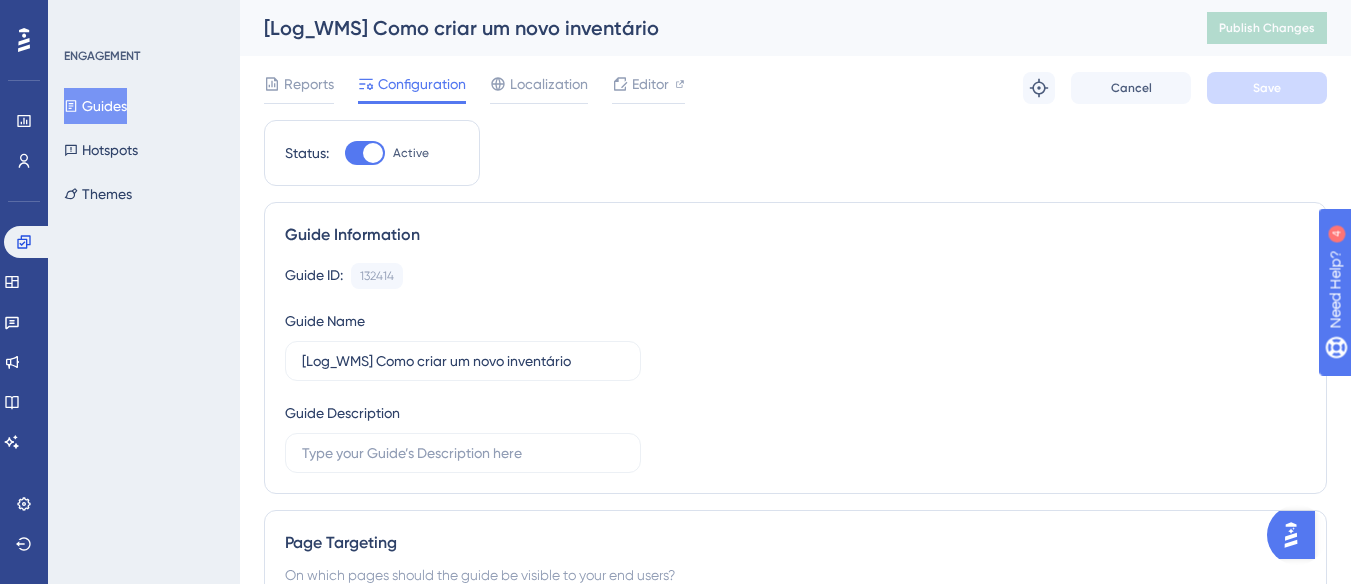 click on "Guides" at bounding box center [95, 106] 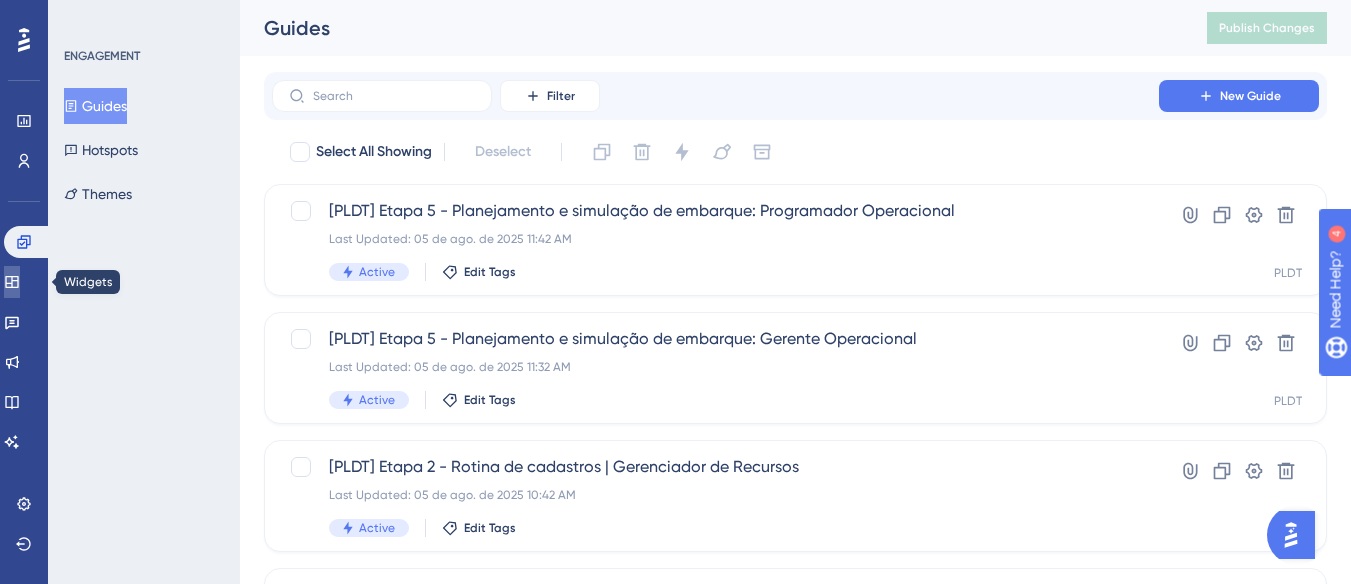 click 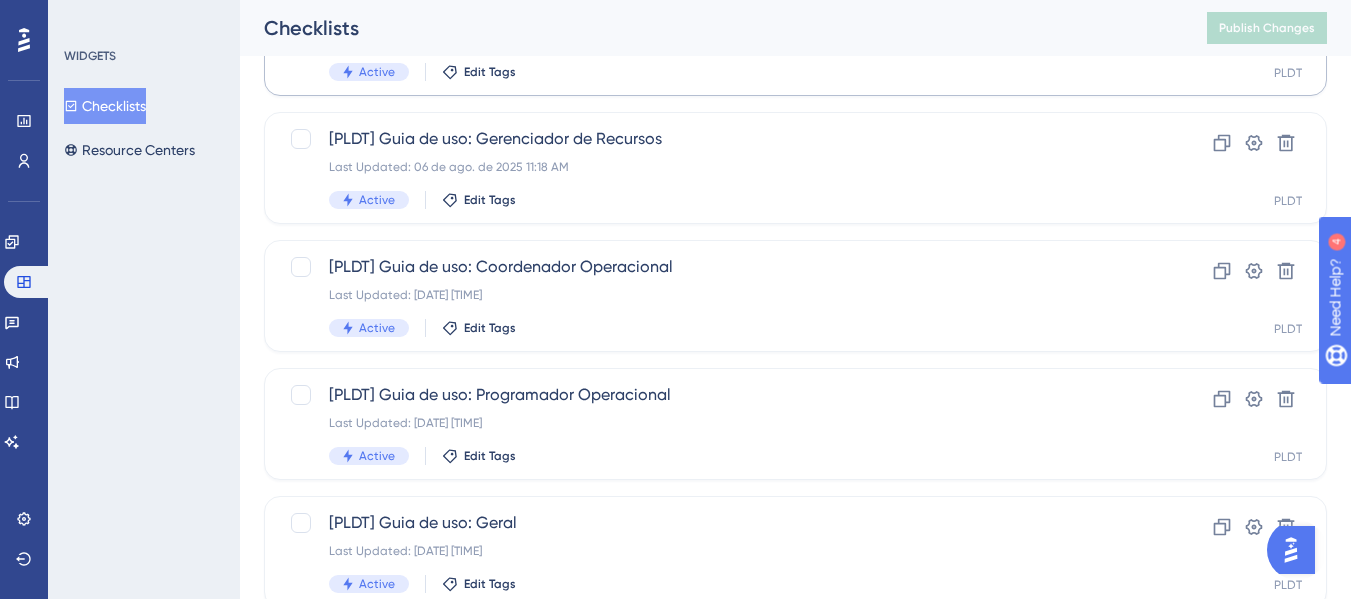 scroll, scrollTop: 500, scrollLeft: 0, axis: vertical 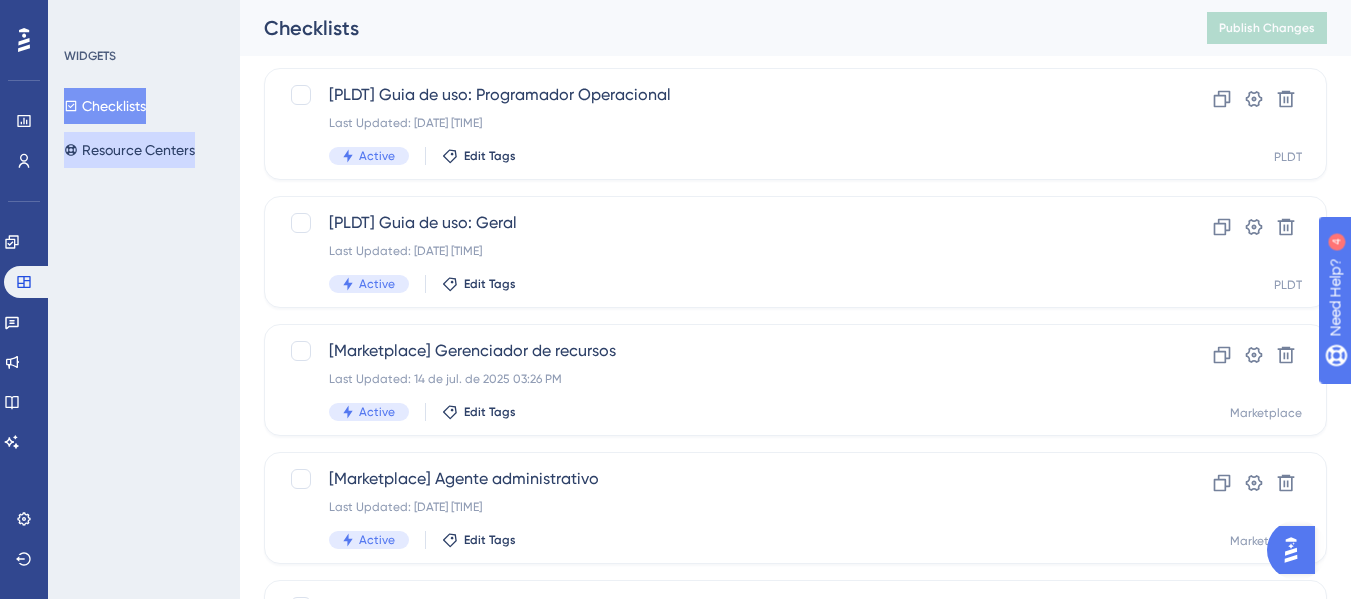 click on "Resource Centers" at bounding box center [129, 150] 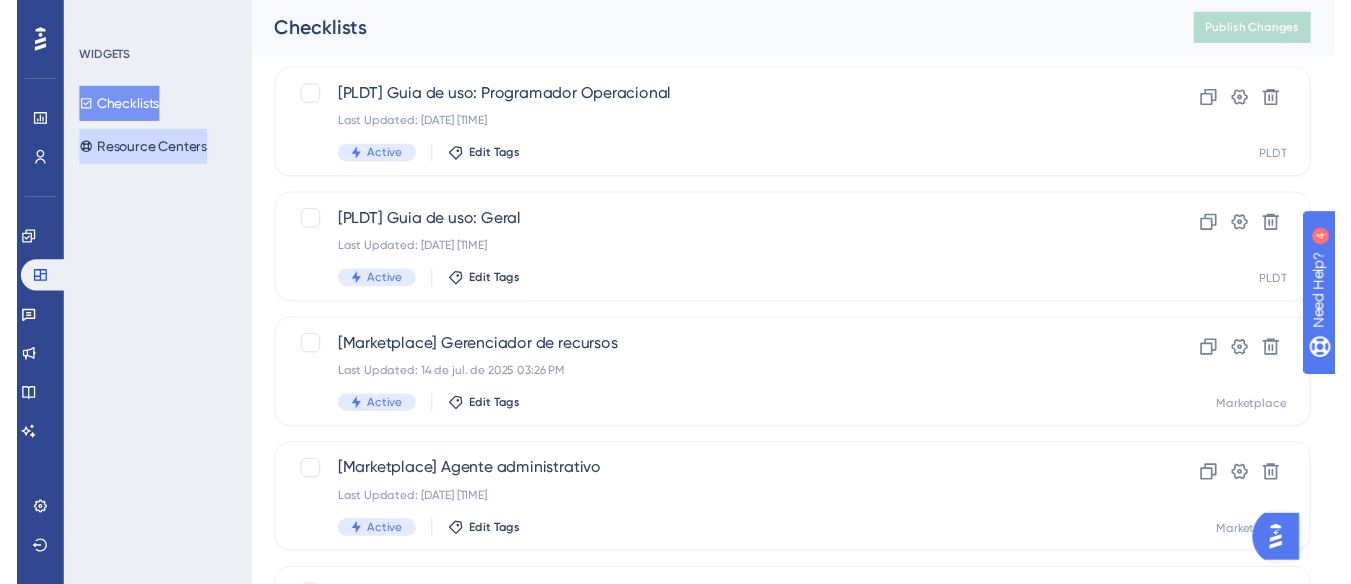 scroll, scrollTop: 0, scrollLeft: 0, axis: both 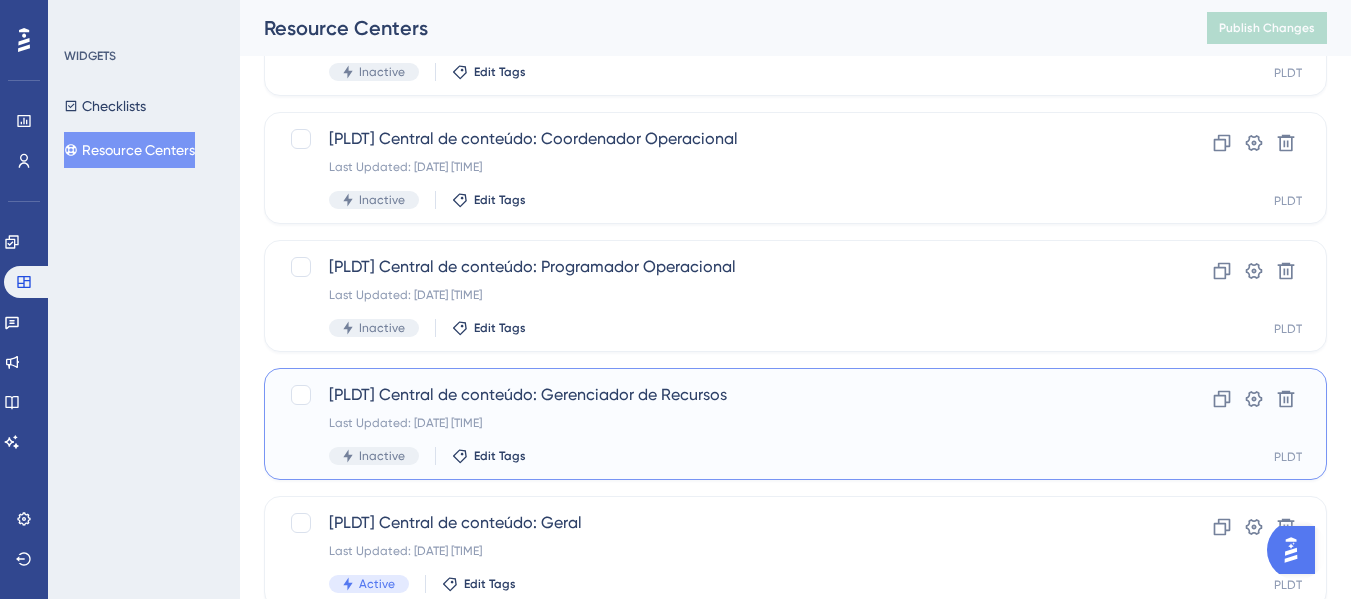 click on "[PLDT] Central de conteúdo: Gerenciador de Recursos" at bounding box center (715, 395) 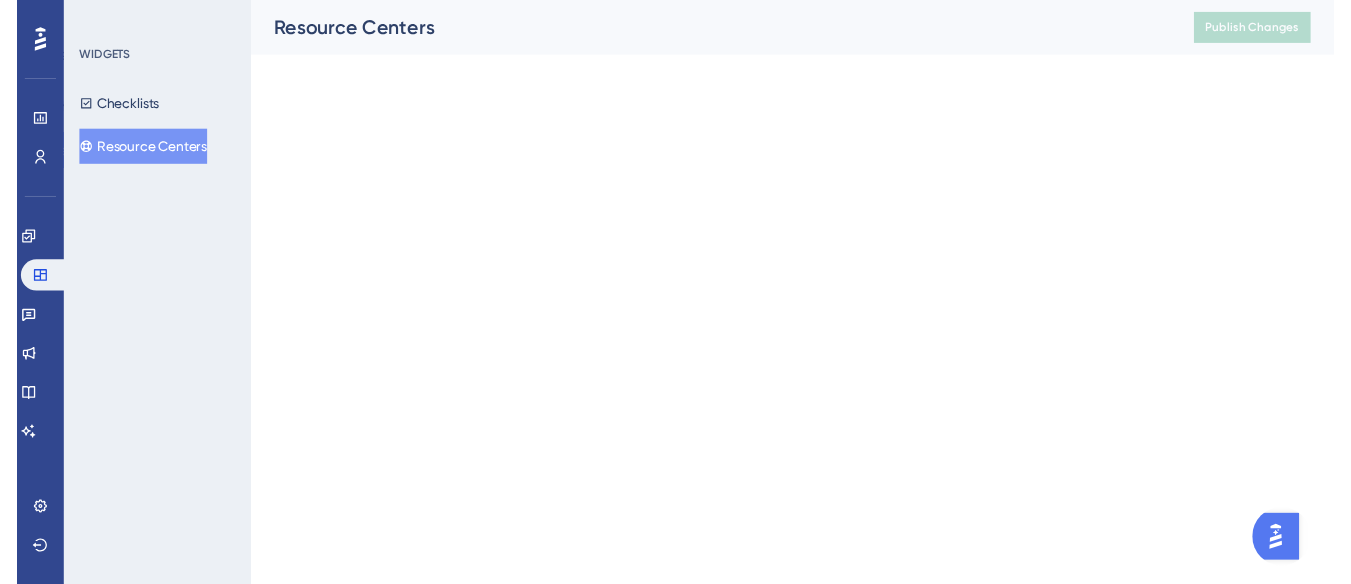 scroll, scrollTop: 0, scrollLeft: 0, axis: both 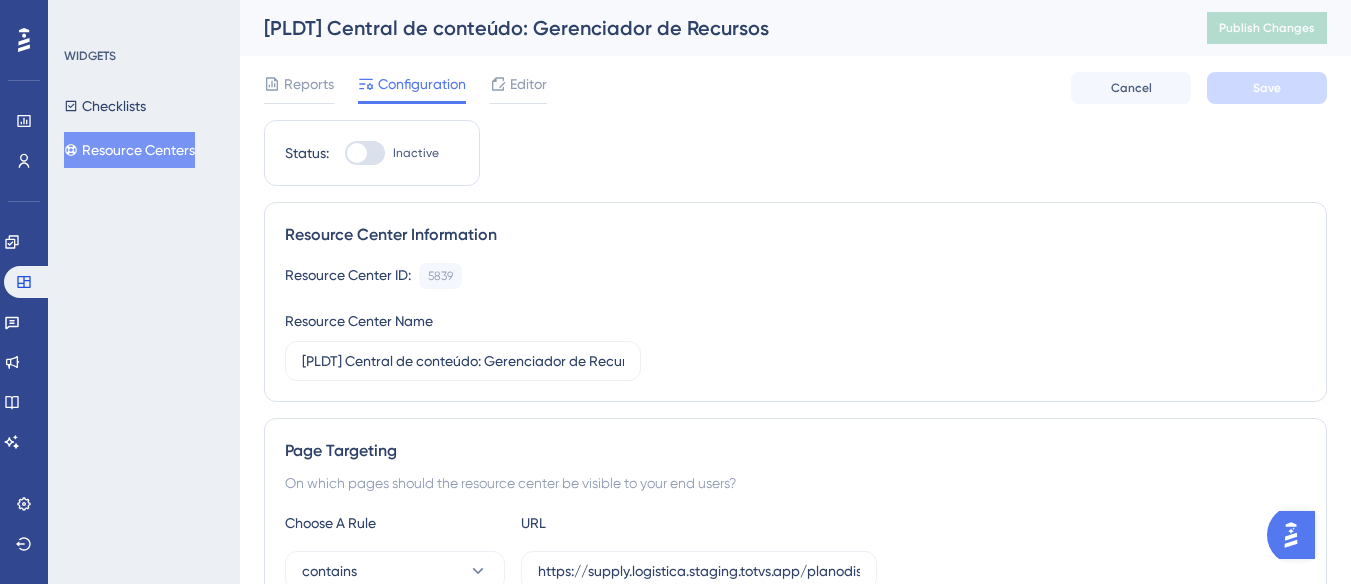 click on "Inactive" at bounding box center [416, 153] 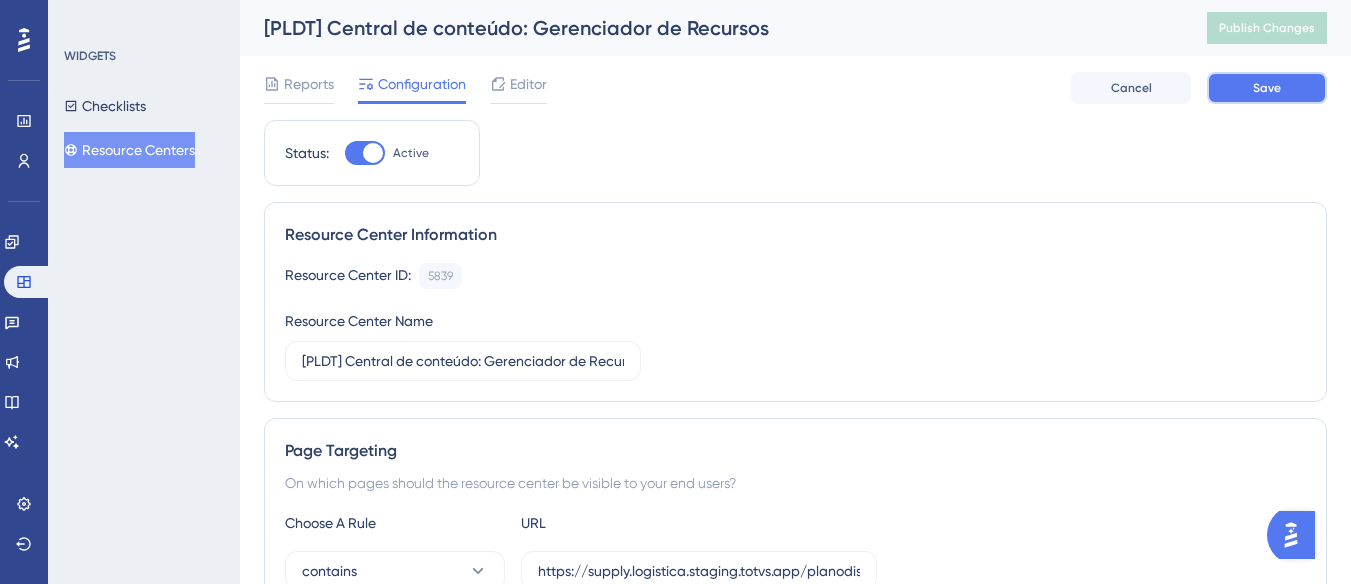 click on "Save" at bounding box center [1267, 88] 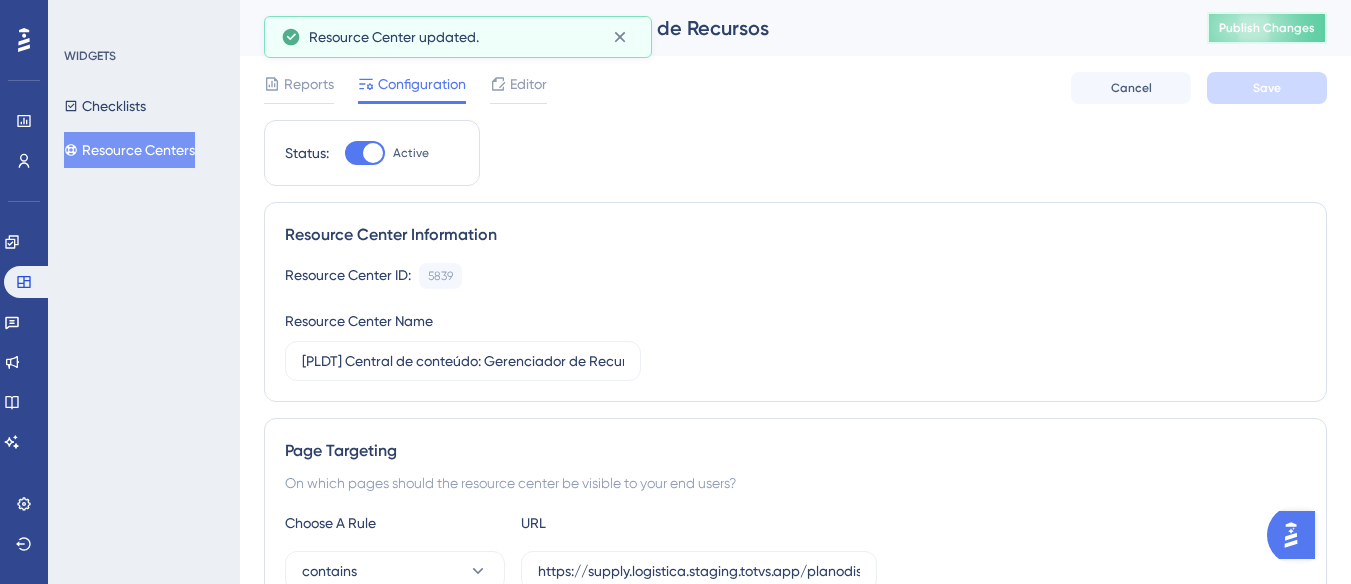 click on "Publish Changes" at bounding box center (1267, 28) 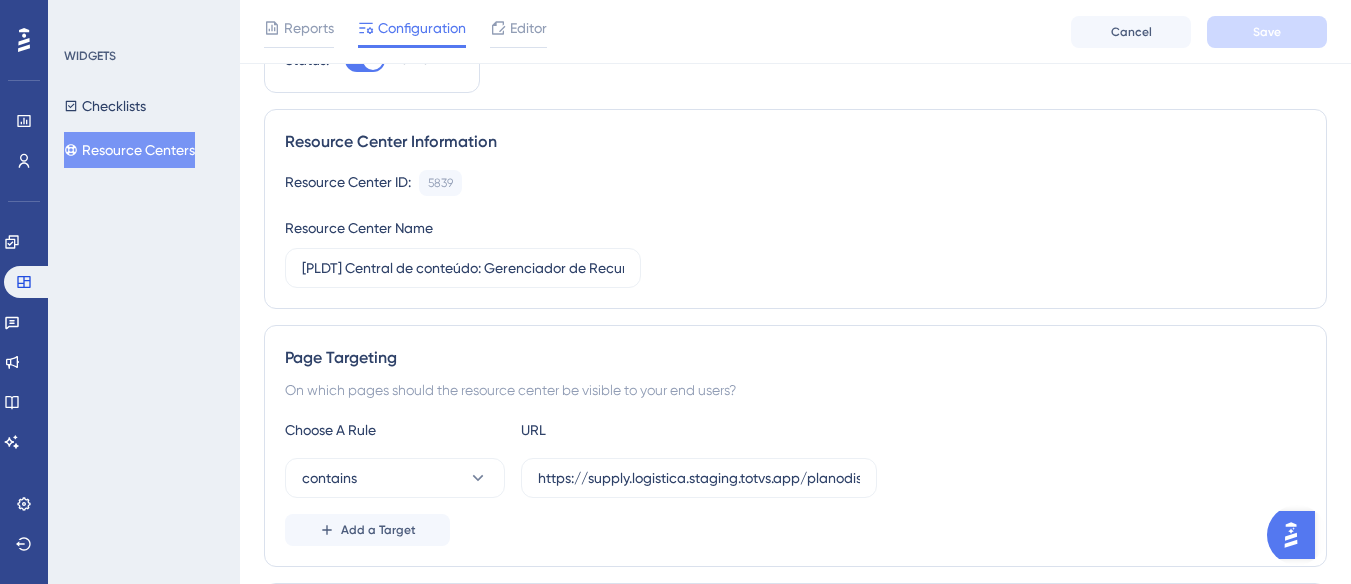 scroll, scrollTop: 100, scrollLeft: 0, axis: vertical 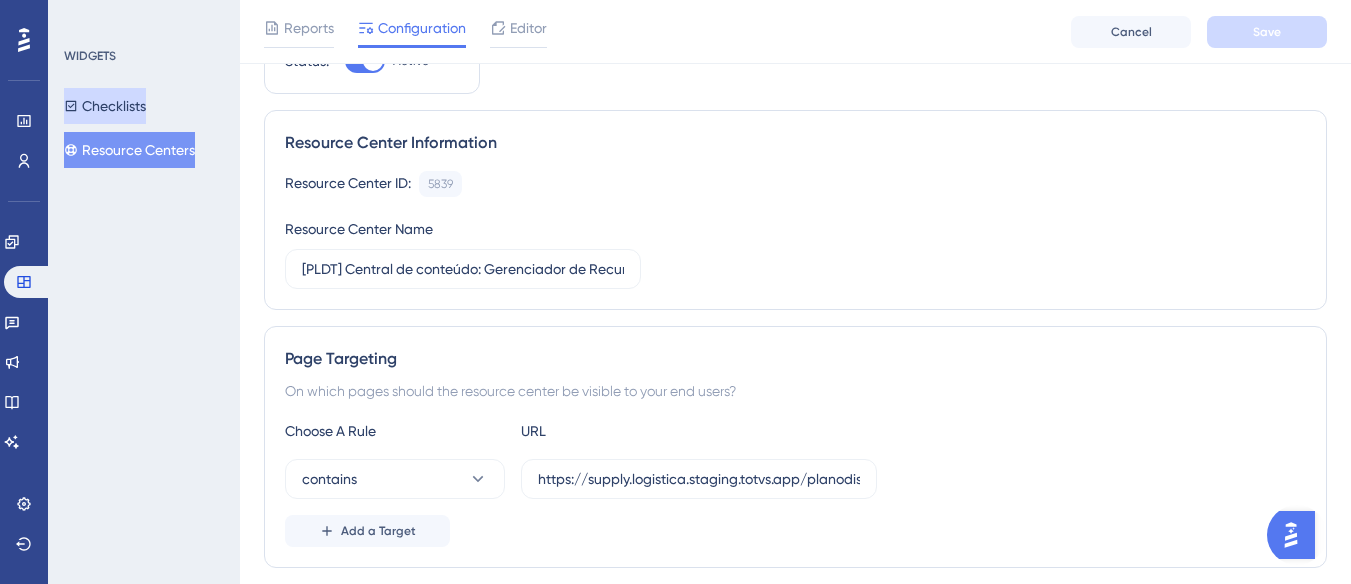 click on "Checklists" at bounding box center (105, 106) 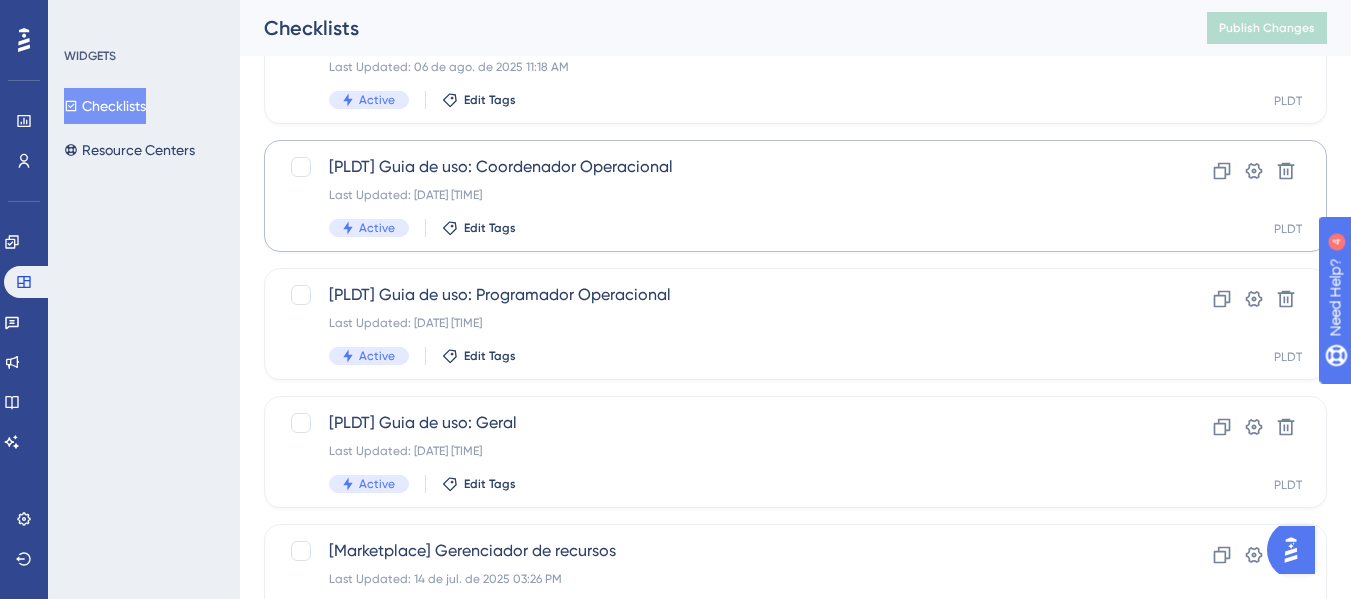 scroll, scrollTop: 200, scrollLeft: 0, axis: vertical 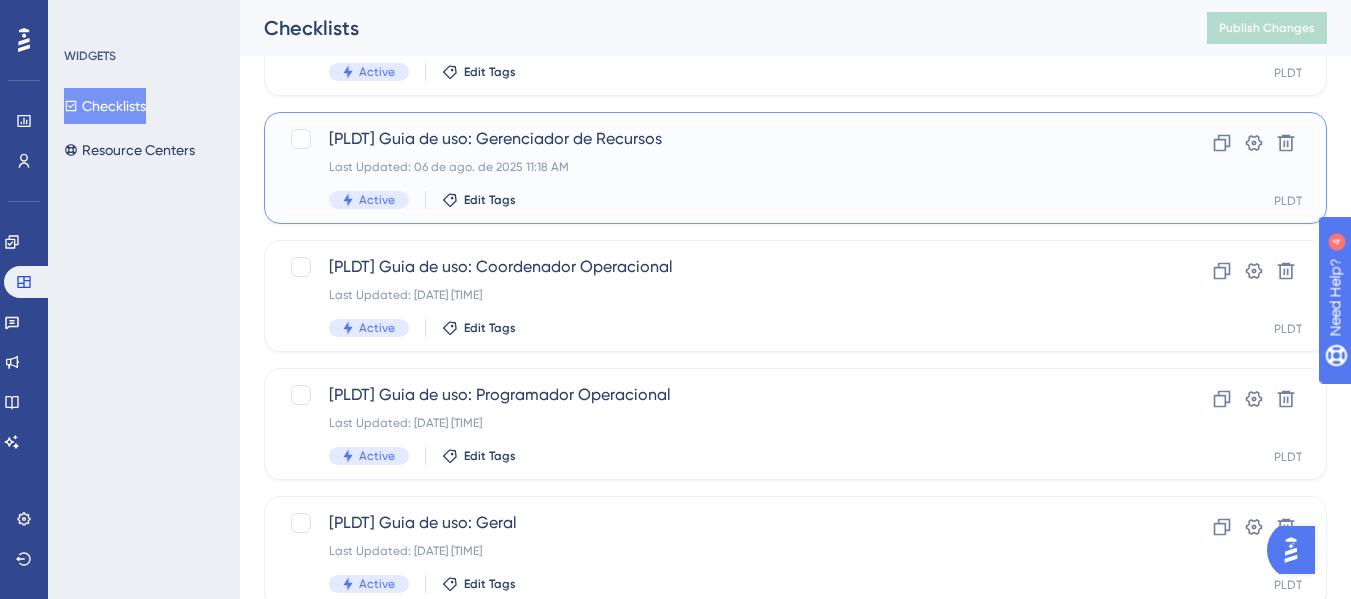 click on "[PLDT] Guia de uso: Gerenciador de Recursos Last Updated: [DATE] [TIME] Active Edit Tags" at bounding box center [715, 168] 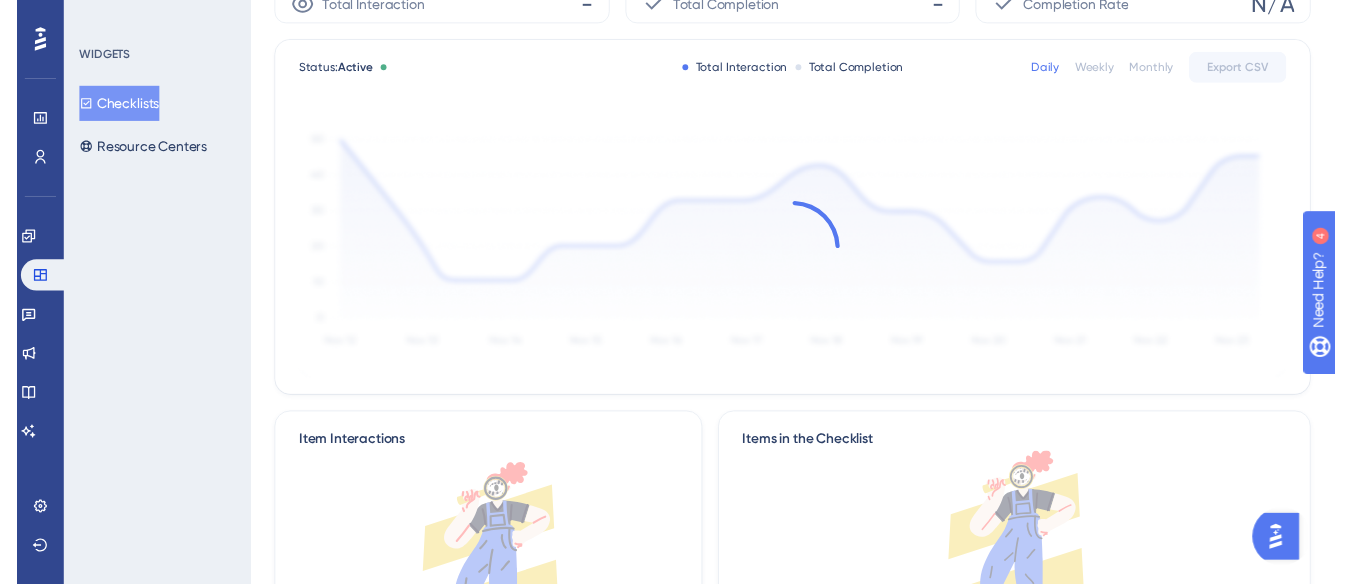 scroll, scrollTop: 0, scrollLeft: 0, axis: both 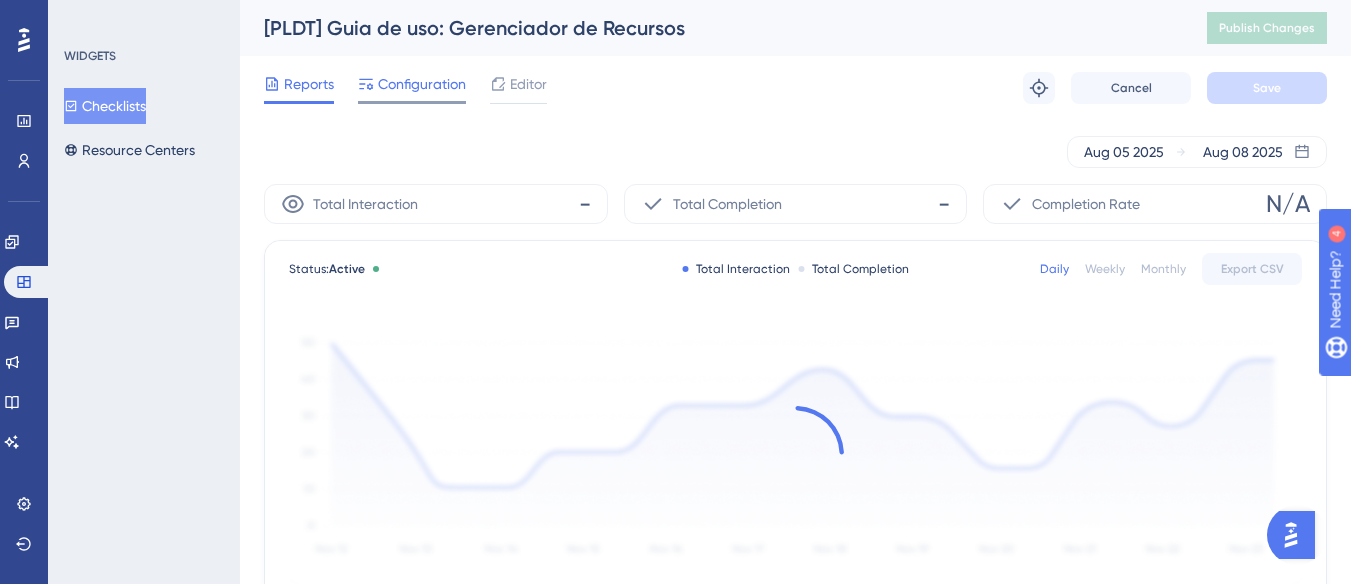 click on "Configuration" at bounding box center (412, 88) 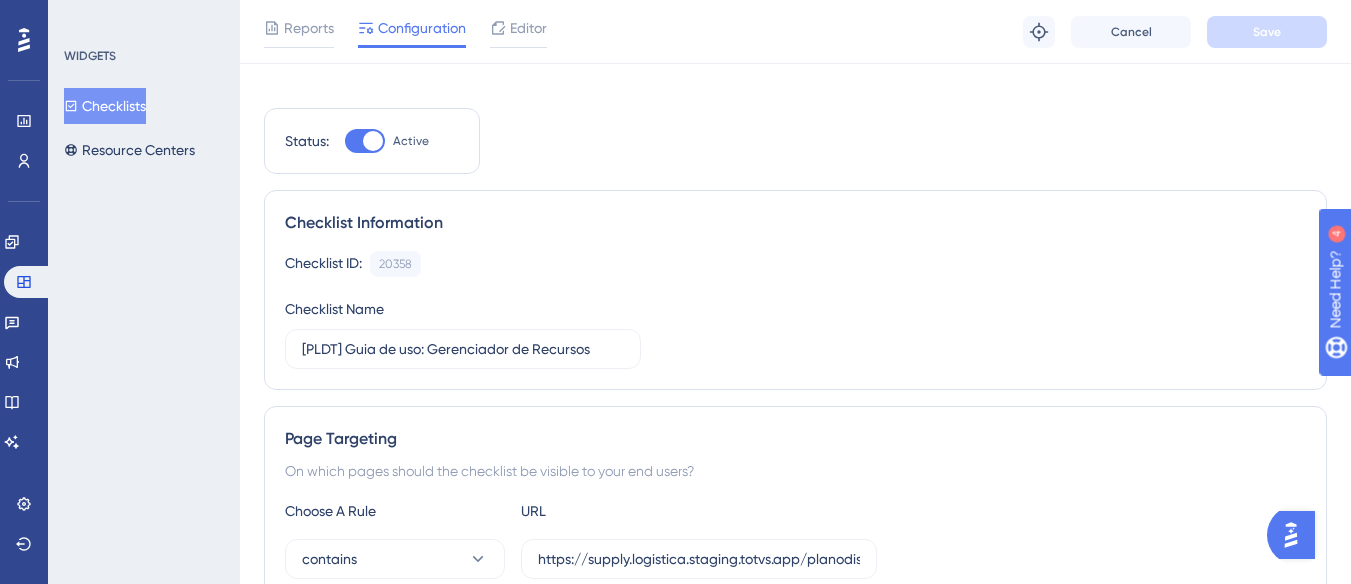 scroll, scrollTop: 0, scrollLeft: 0, axis: both 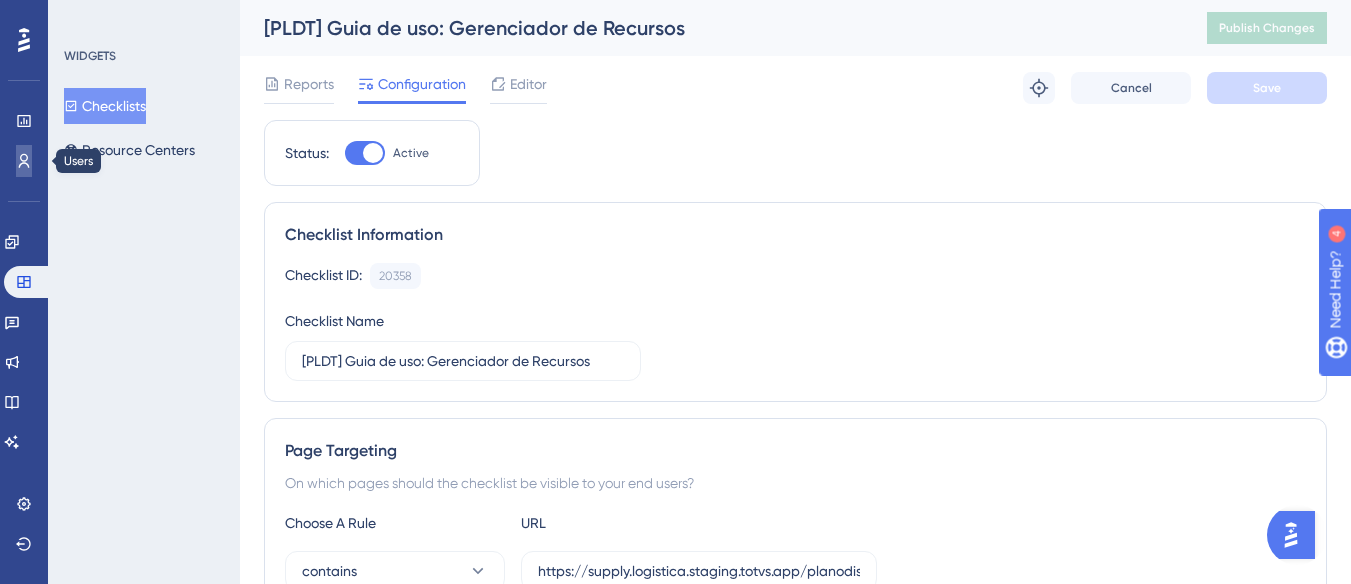 click at bounding box center [24, 161] 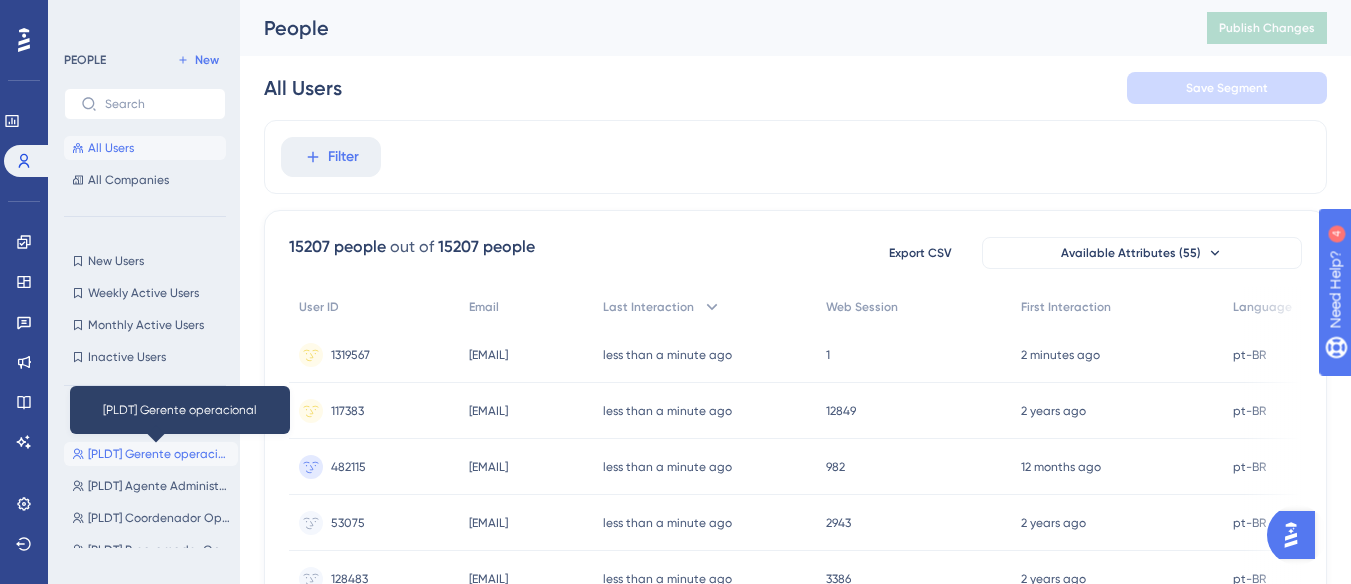 click on "[PLDT] Gerente operacional" at bounding box center [159, 454] 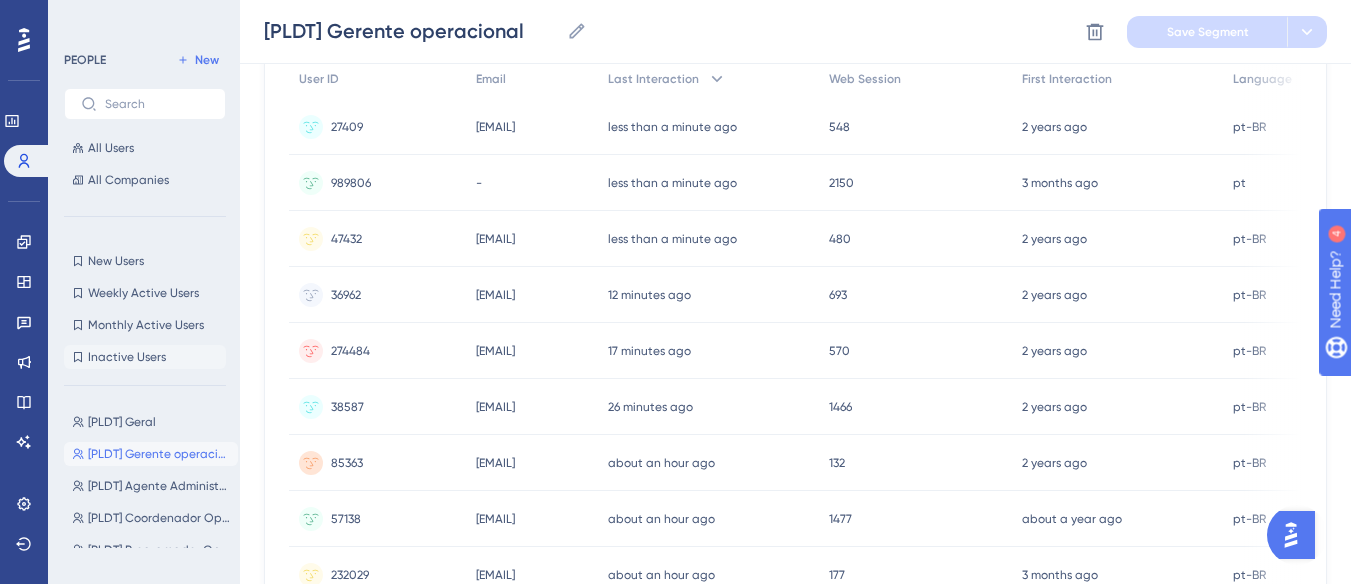 scroll, scrollTop: 300, scrollLeft: 0, axis: vertical 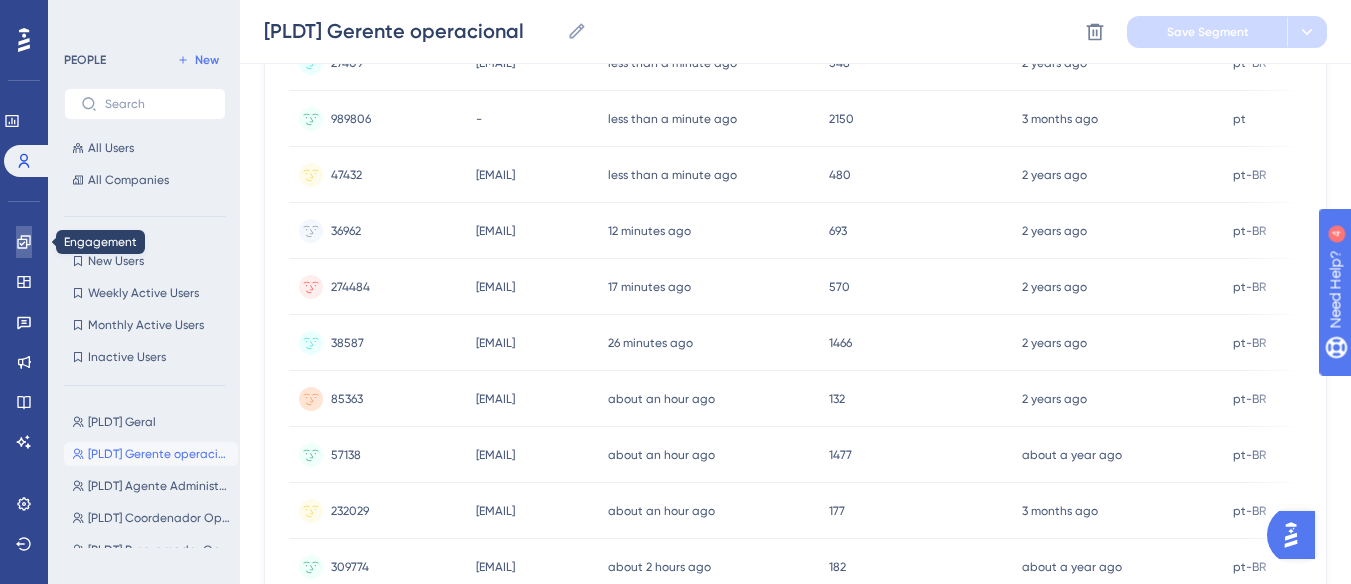 click 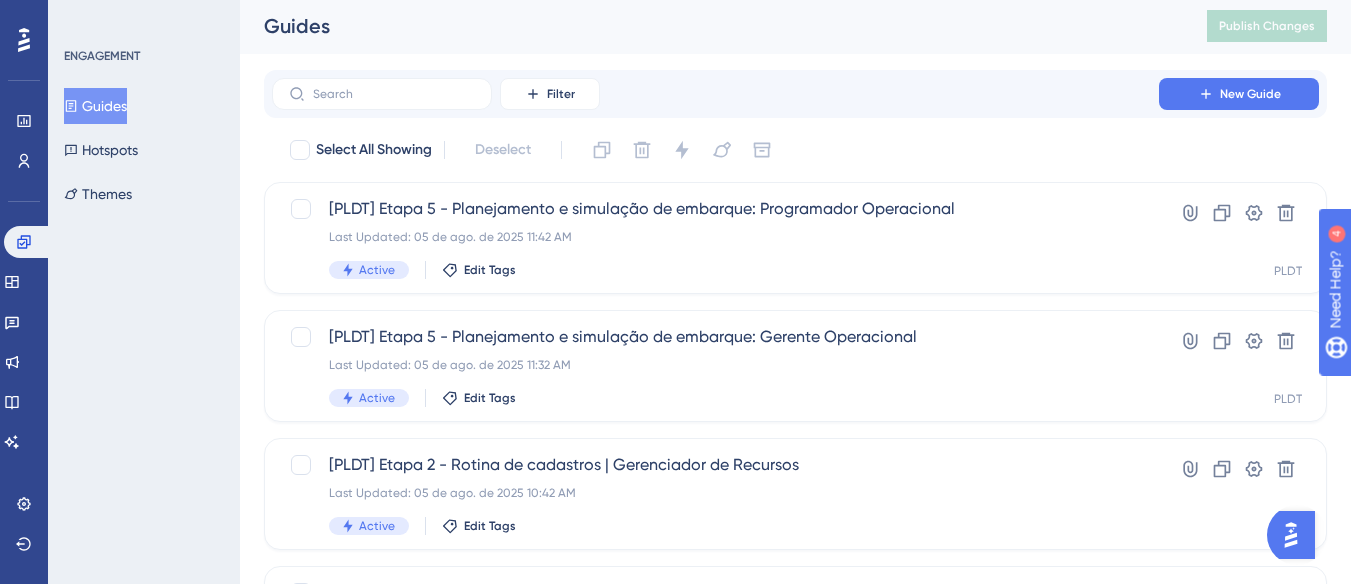 scroll, scrollTop: 0, scrollLeft: 0, axis: both 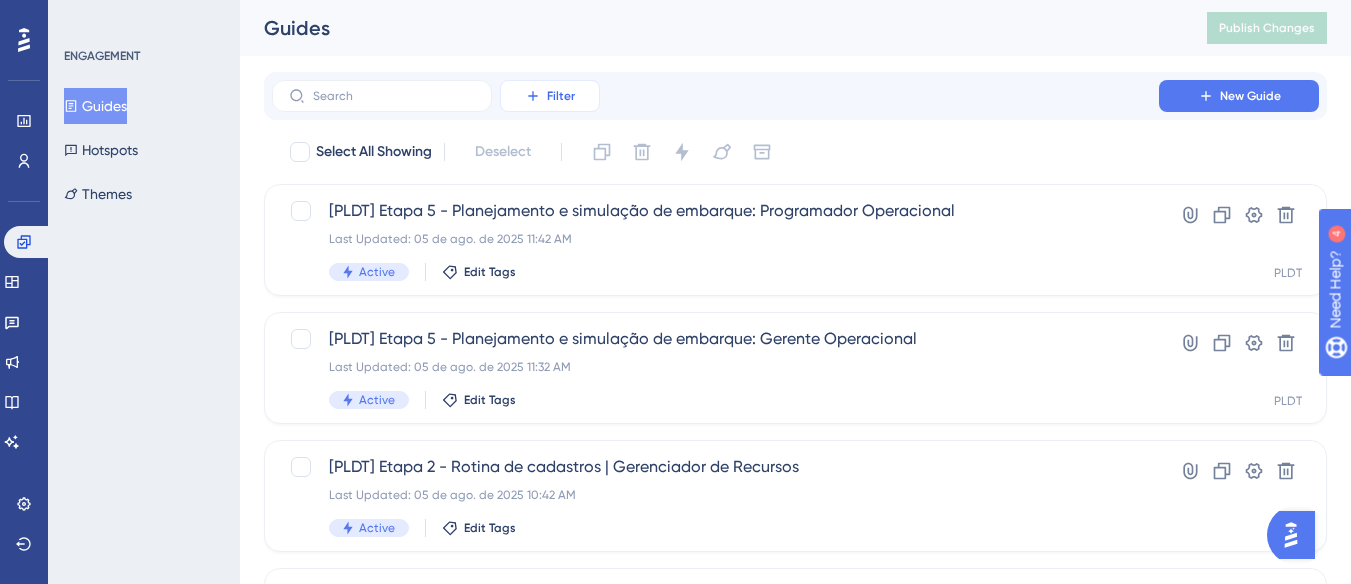 click 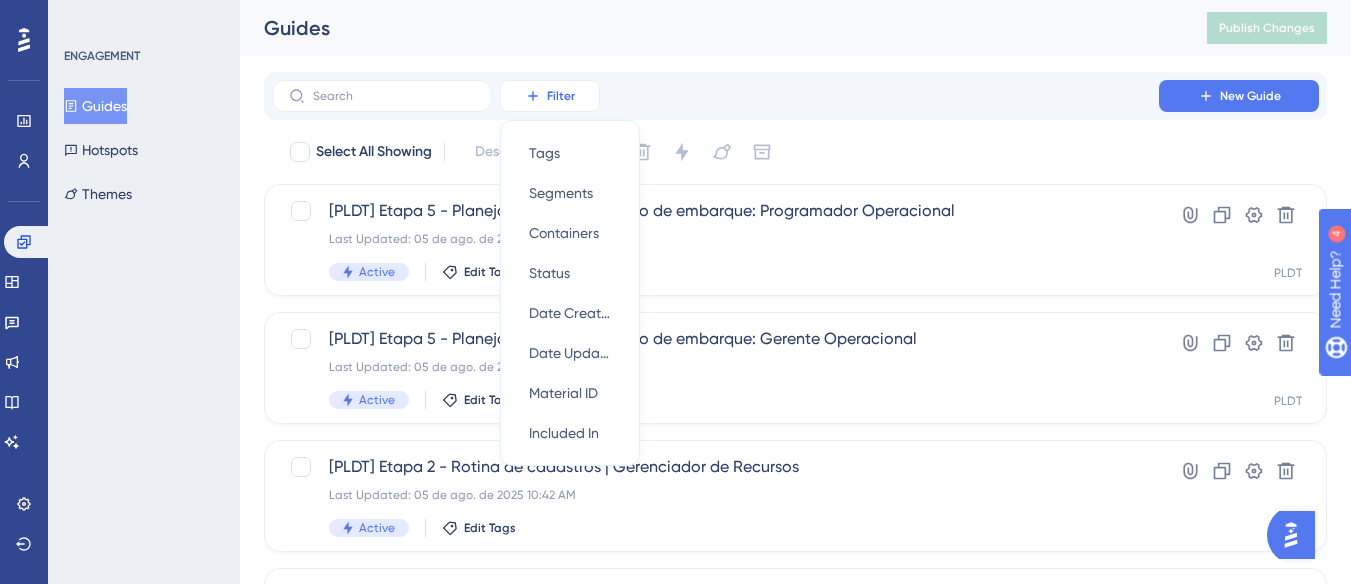 scroll, scrollTop: 1, scrollLeft: 0, axis: vertical 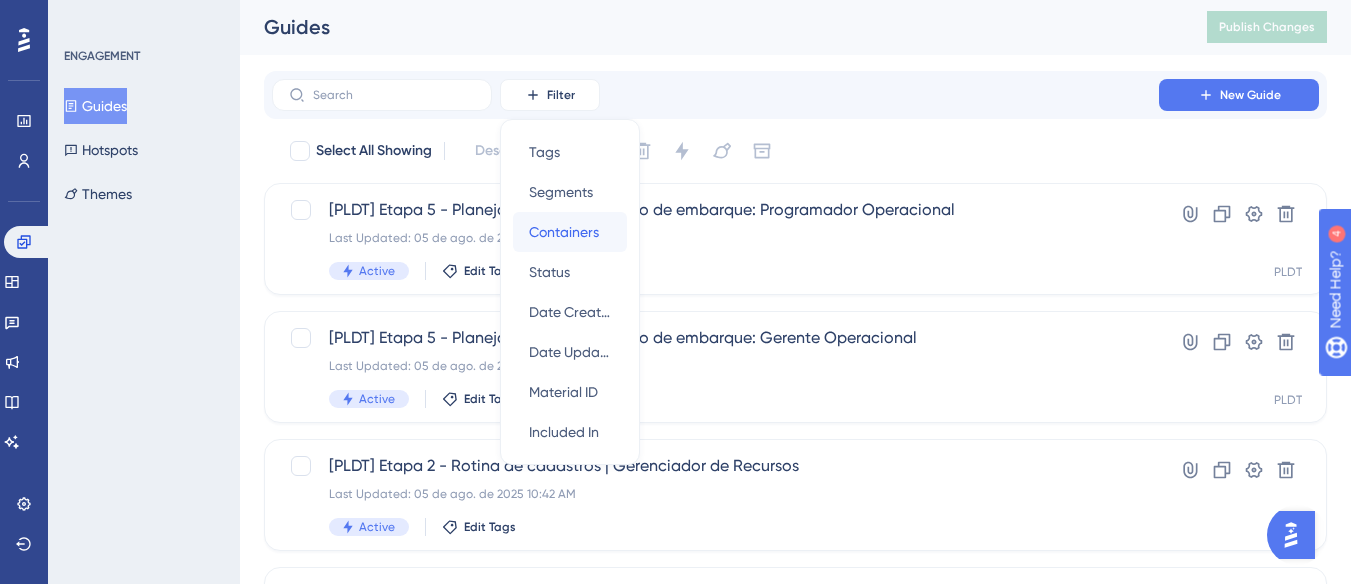 click on "Containers" at bounding box center [564, 232] 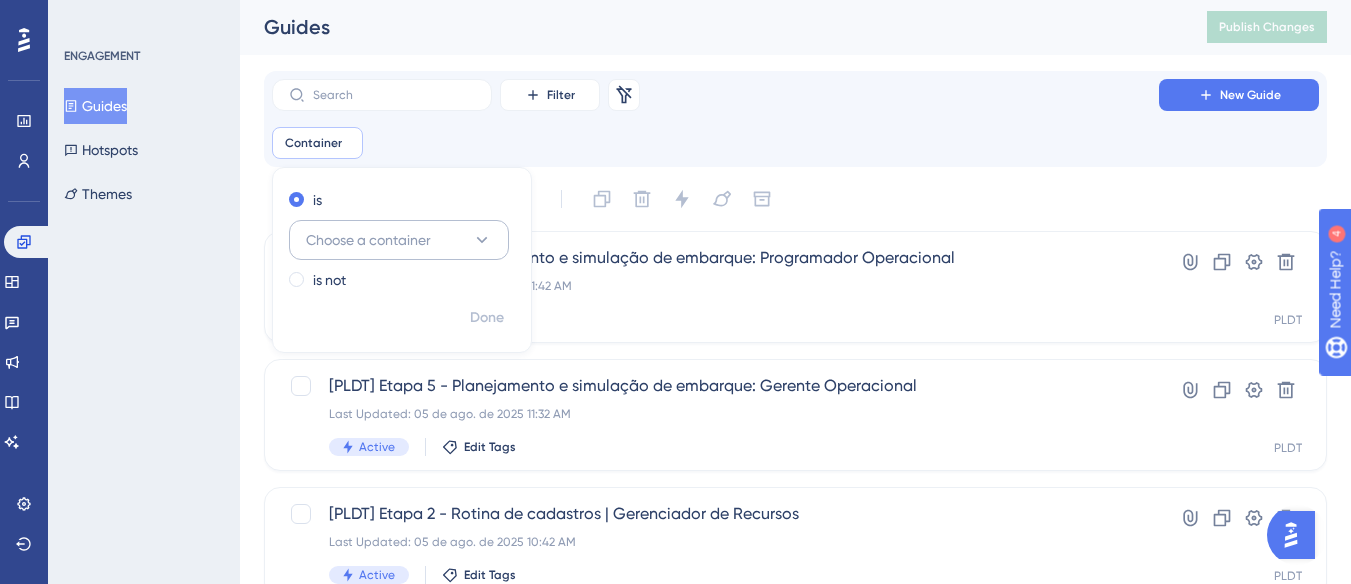 click on "Choose a container" at bounding box center [399, 240] 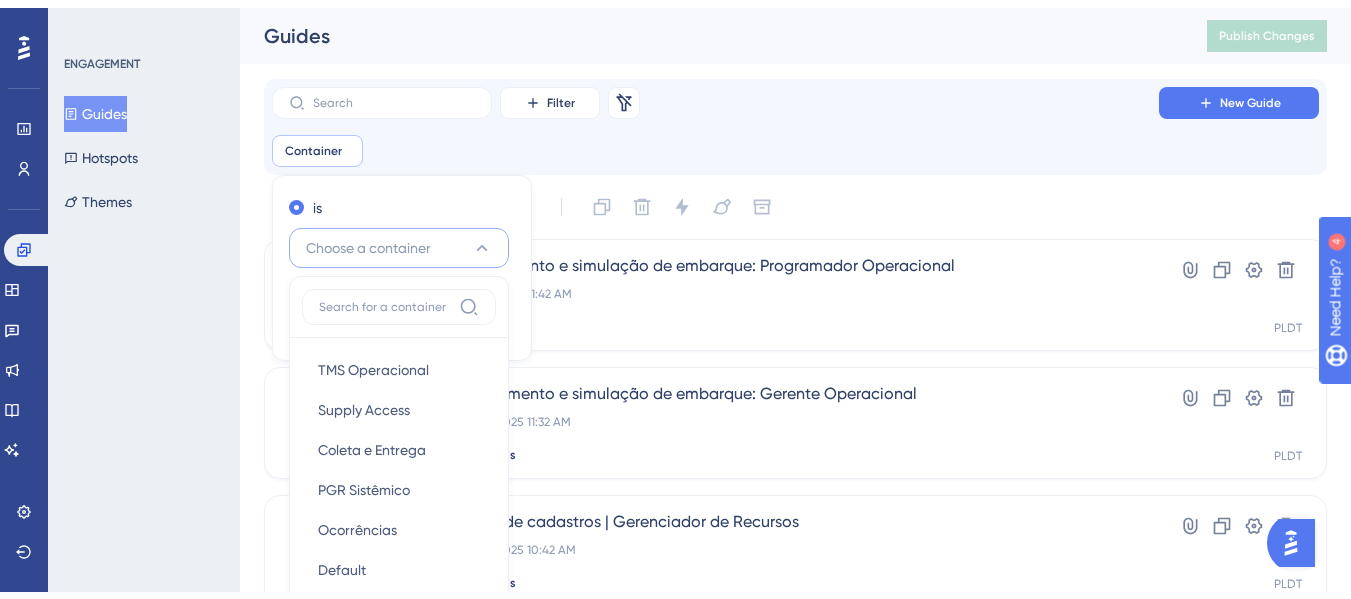 scroll, scrollTop: 175, scrollLeft: 0, axis: vertical 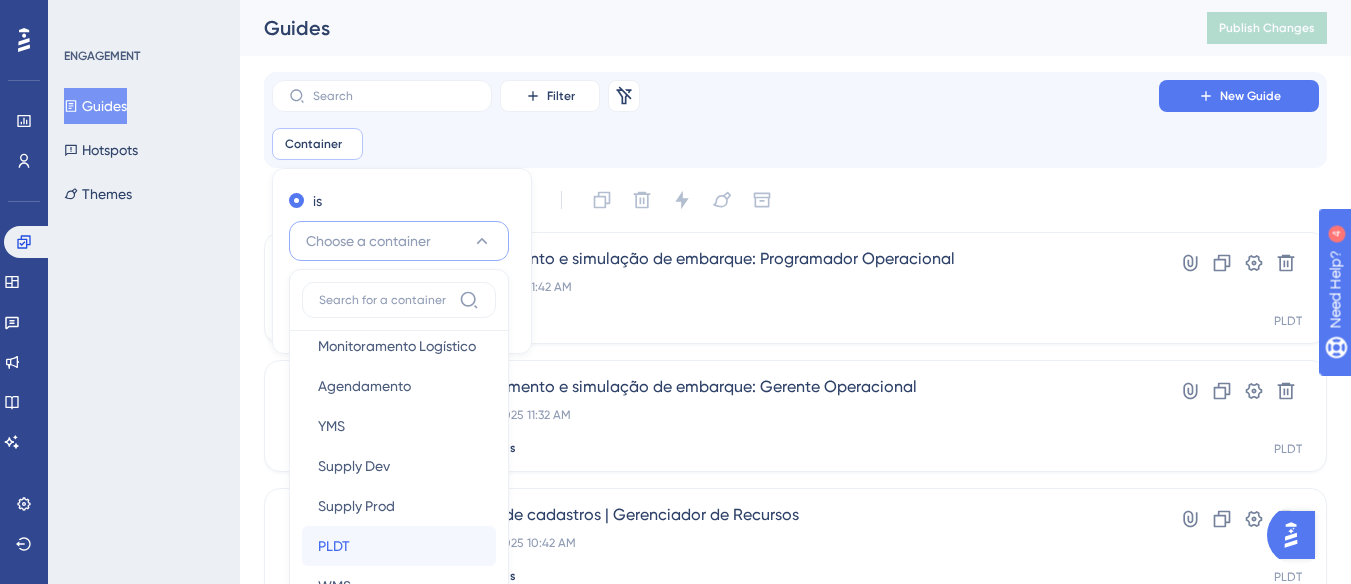 click on "PLDT PLDT" at bounding box center [399, 546] 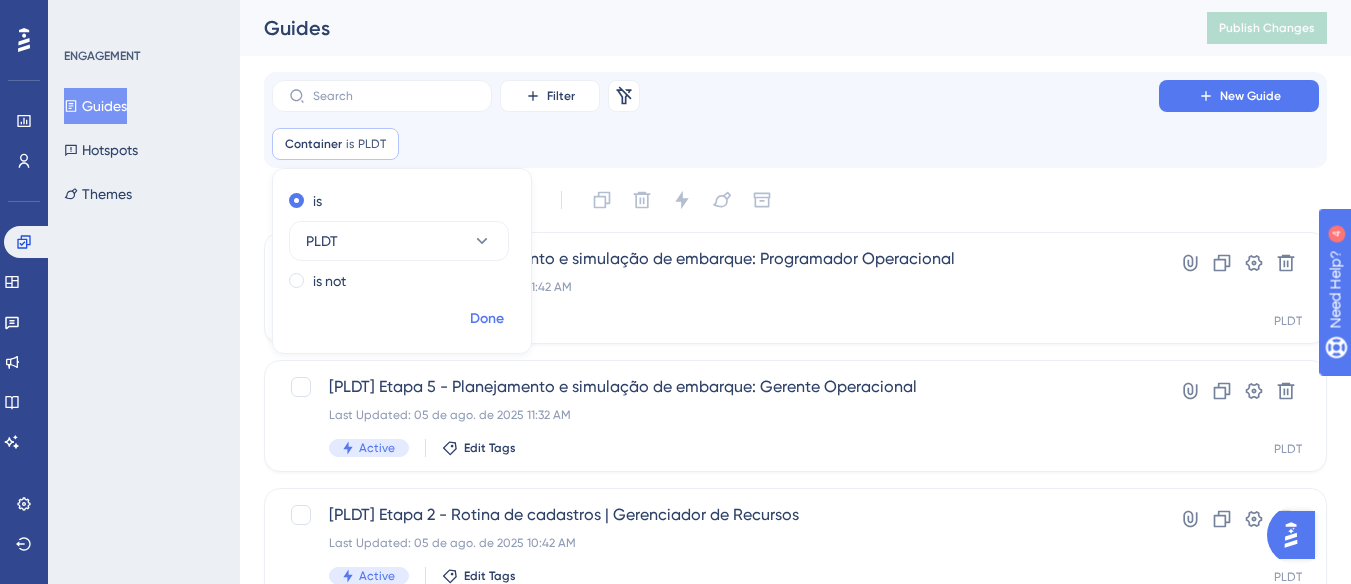 click on "Done" at bounding box center (487, 319) 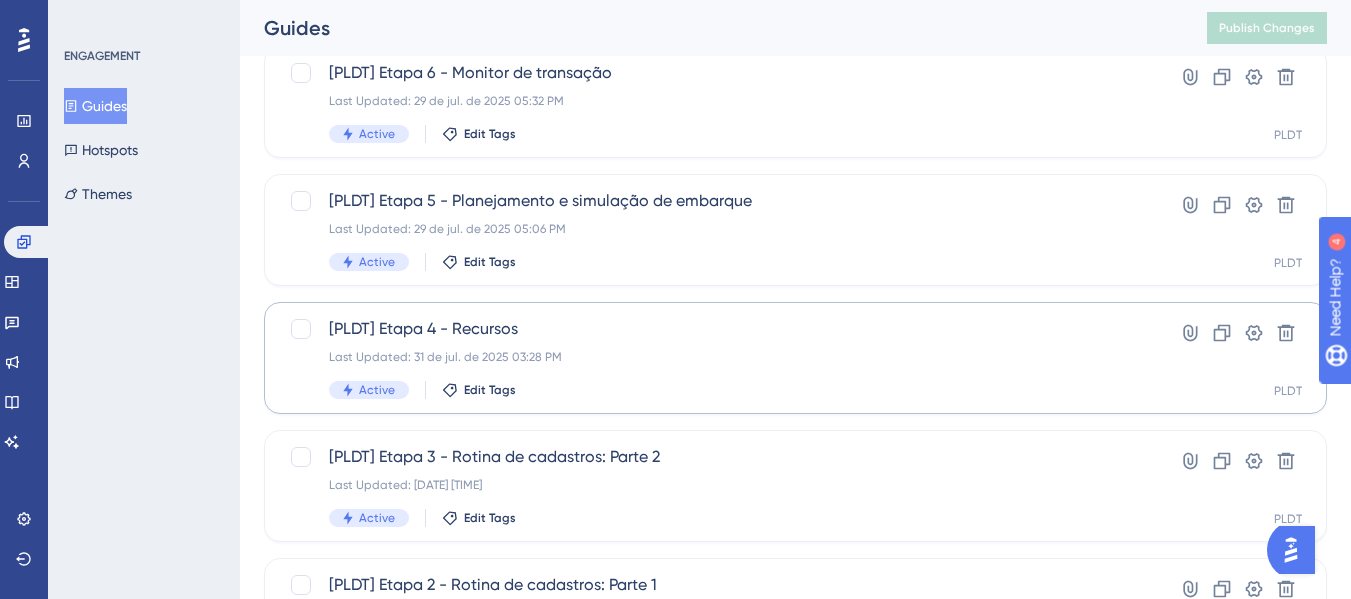 scroll, scrollTop: 1000, scrollLeft: 0, axis: vertical 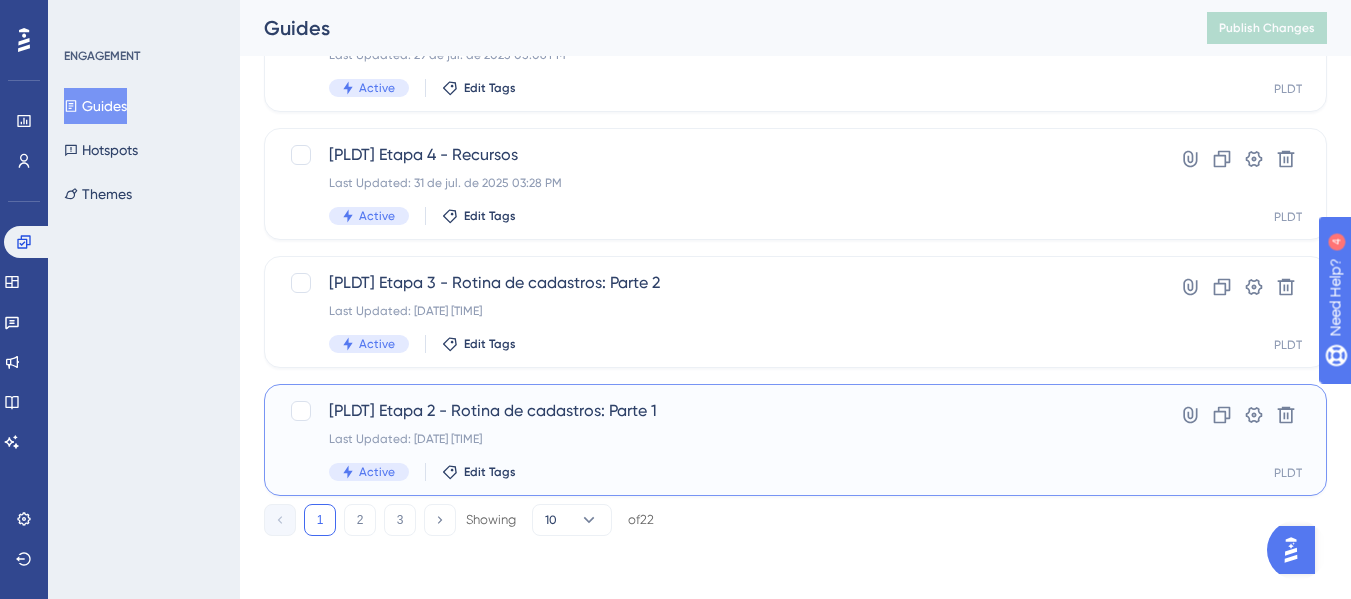 click on "[PLDT] Etapa 2 - Rotina de cadastros: Parte 1" at bounding box center [715, 411] 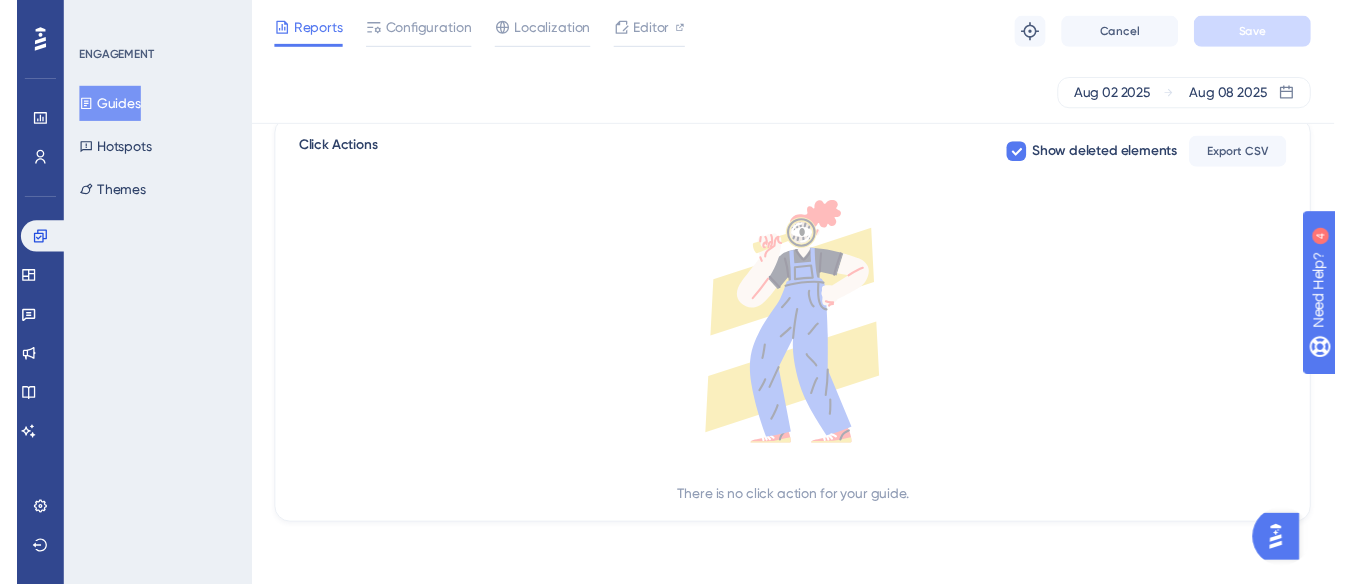 scroll, scrollTop: 0, scrollLeft: 0, axis: both 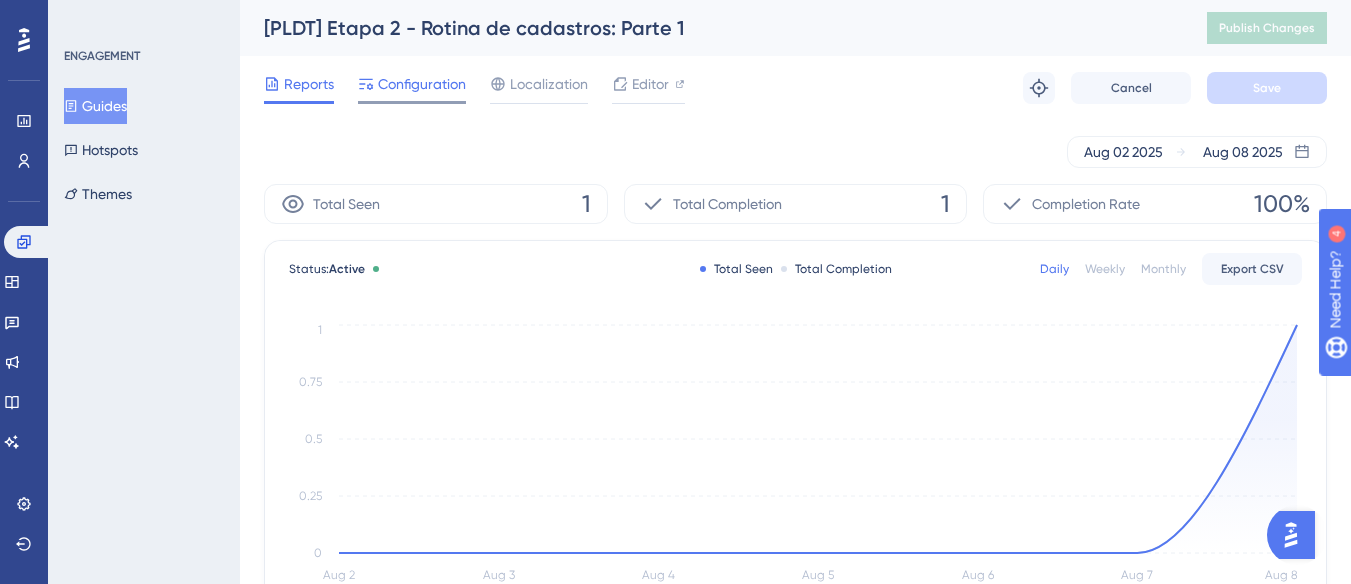 click on "Configuration" at bounding box center [422, 84] 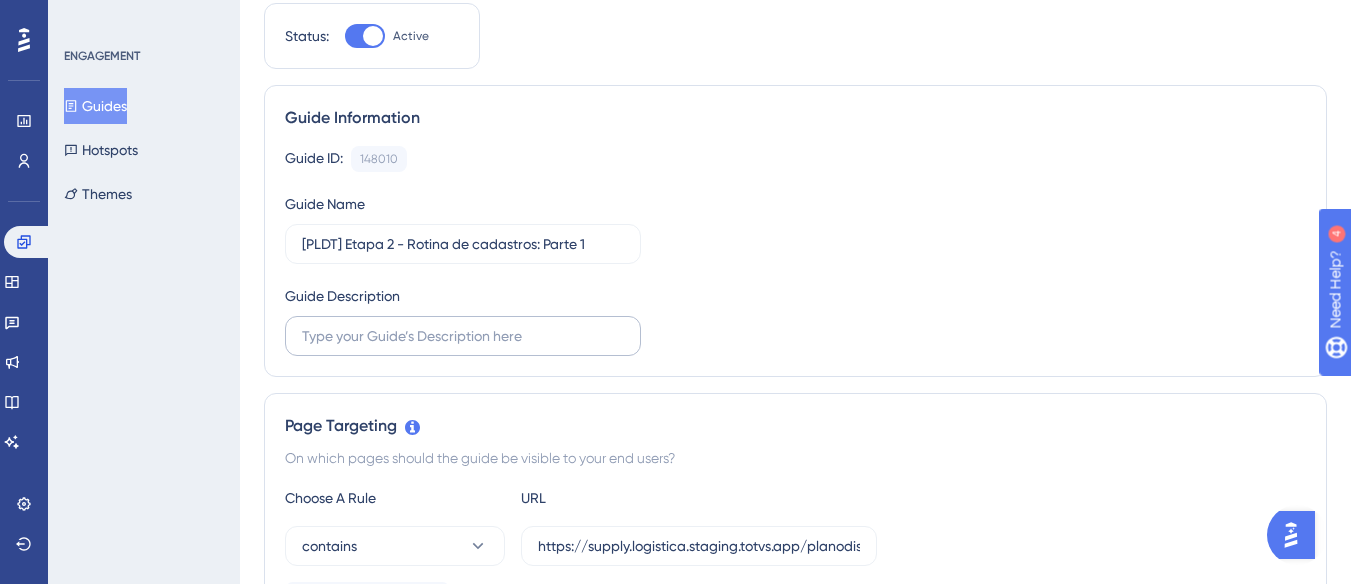 scroll, scrollTop: 400, scrollLeft: 0, axis: vertical 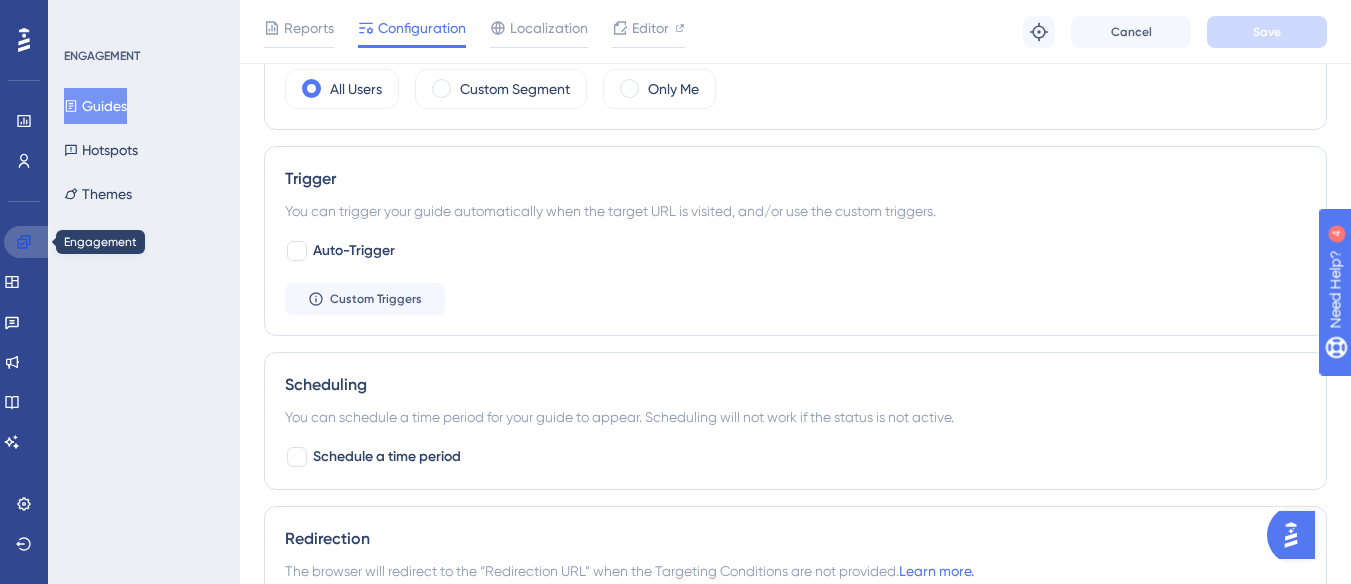 click at bounding box center (28, 242) 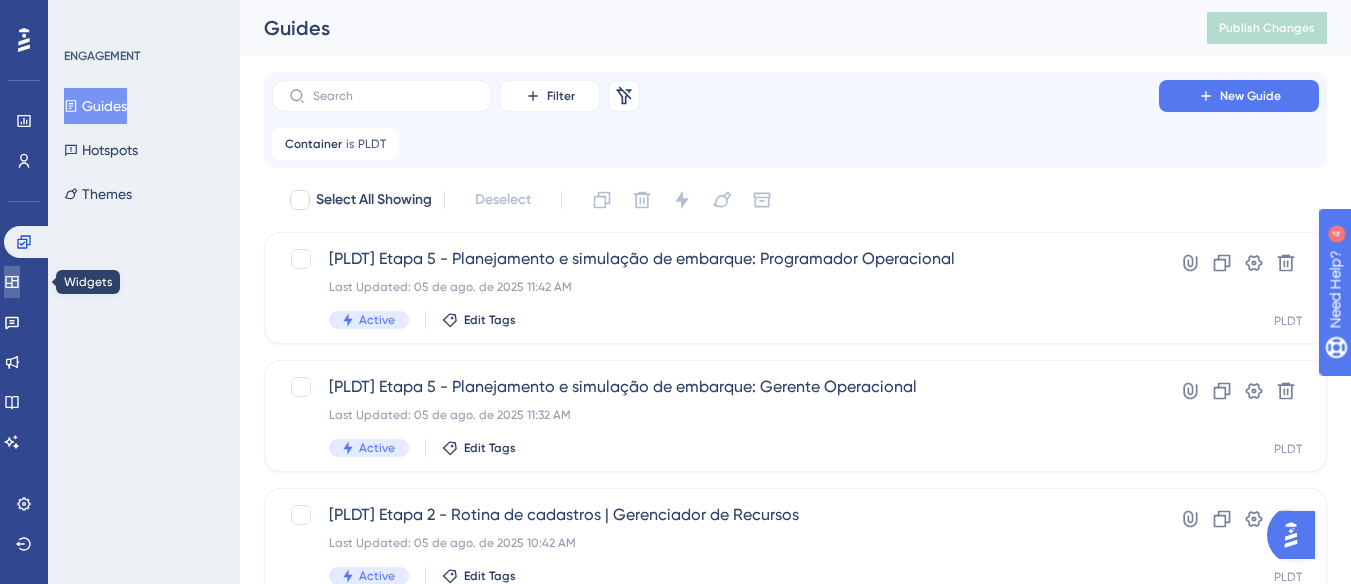 click 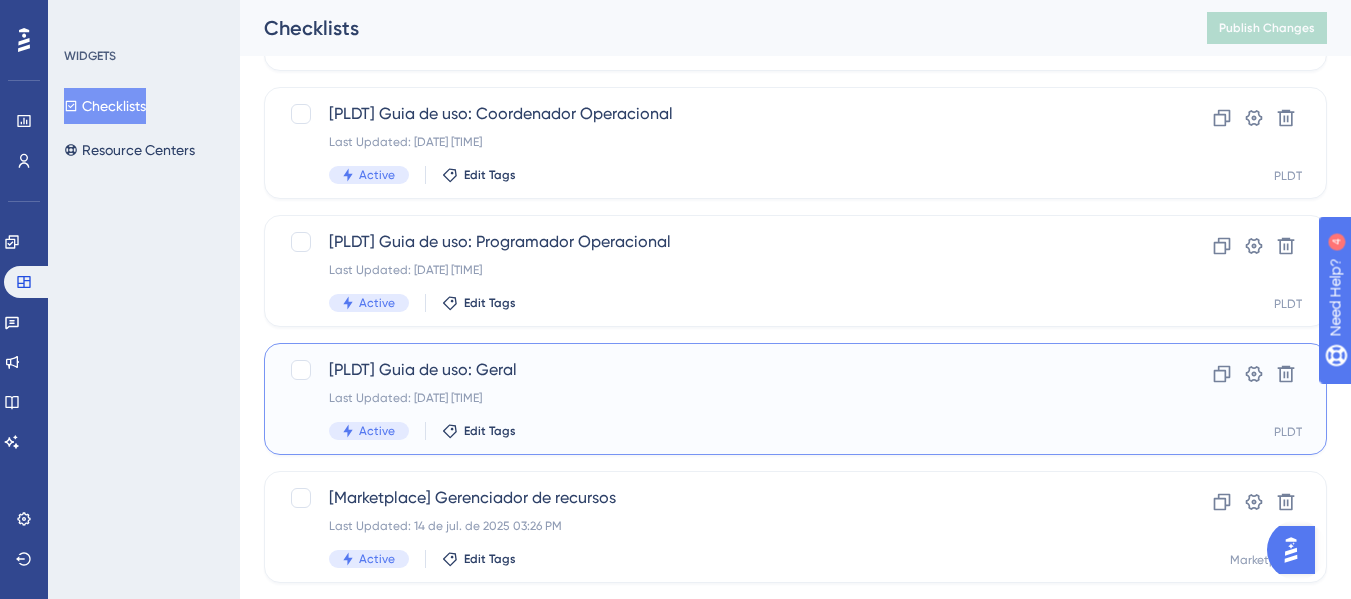 click on "[PLDT] Guia de uso: Geral" at bounding box center (715, 370) 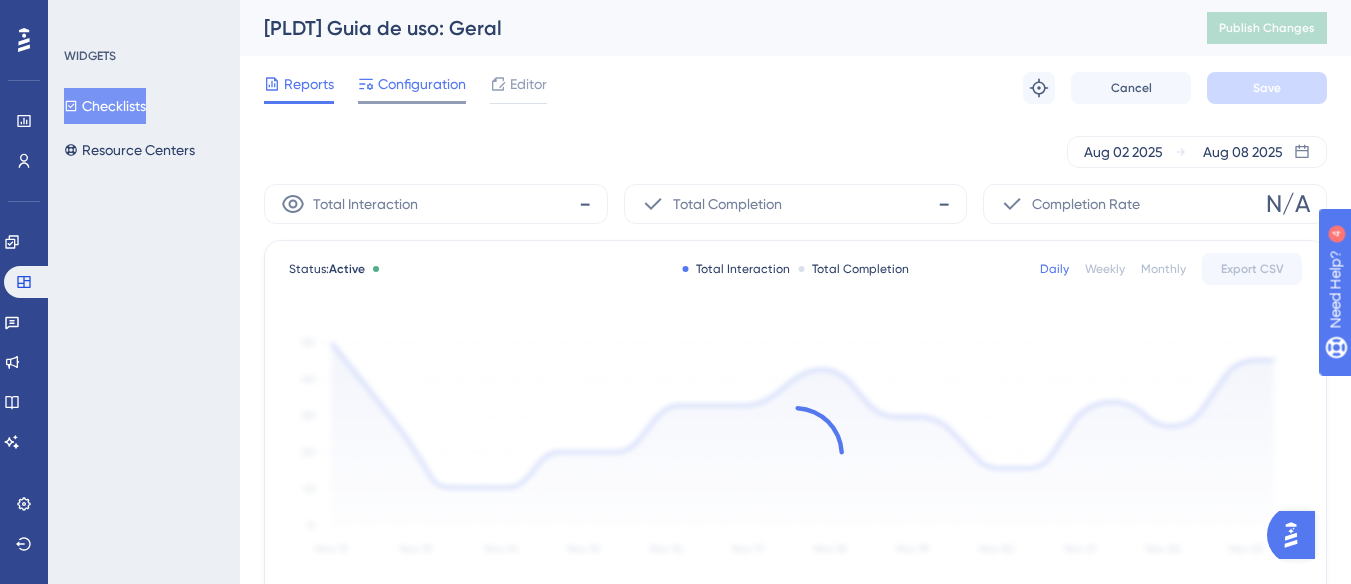 click on "Configuration" at bounding box center [422, 84] 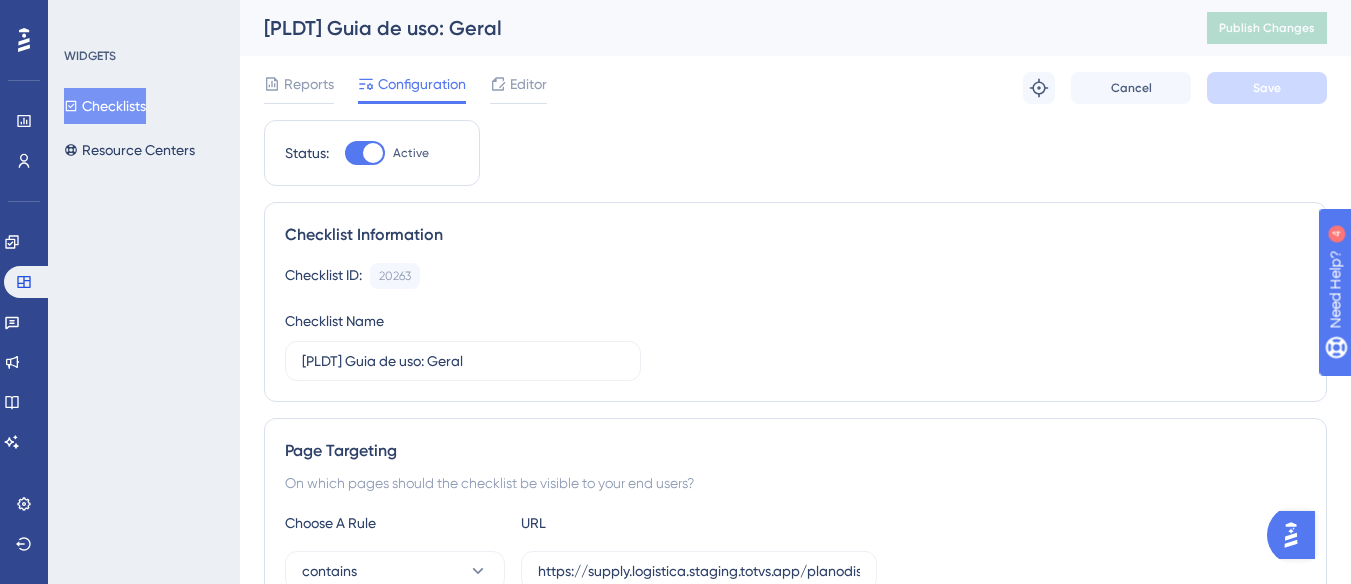 click on "Checklists" at bounding box center [105, 106] 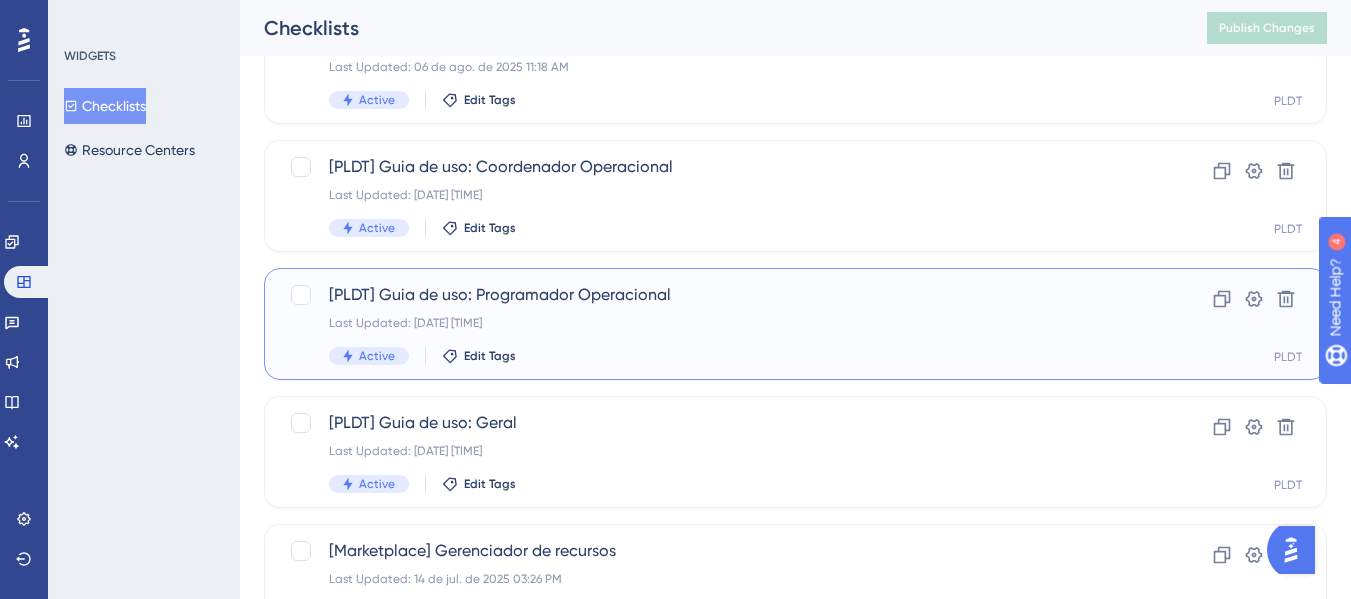 click on "[PLDT] Guia de uso: Programador Operacional" at bounding box center [715, 295] 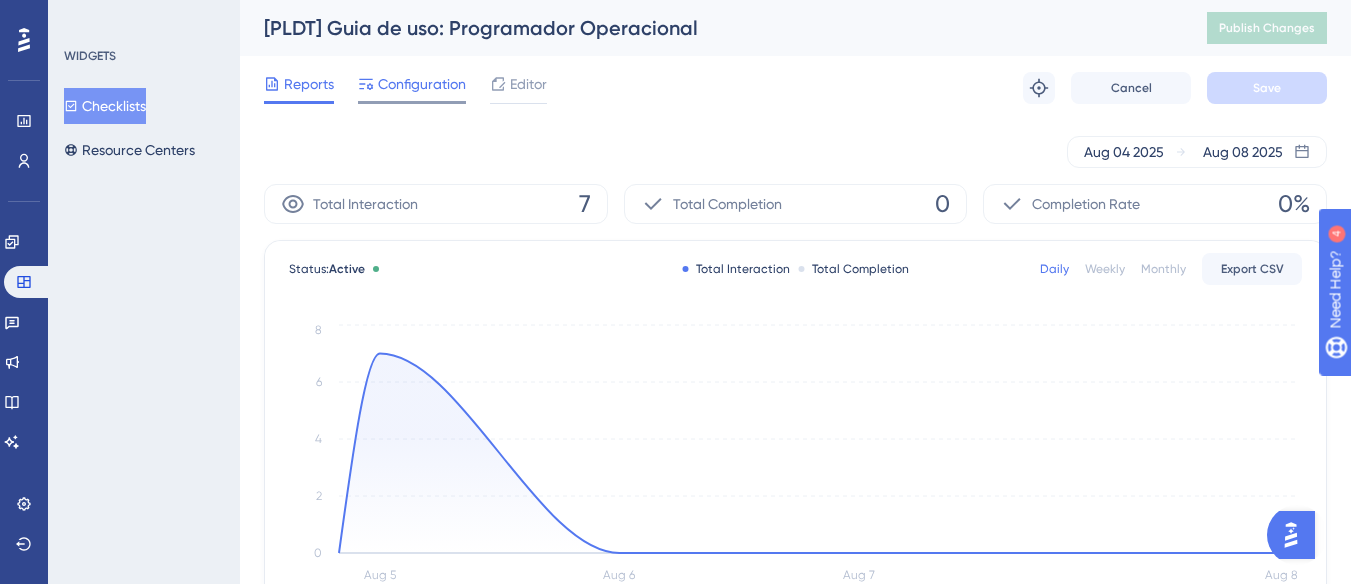 click on "Configuration" at bounding box center (422, 84) 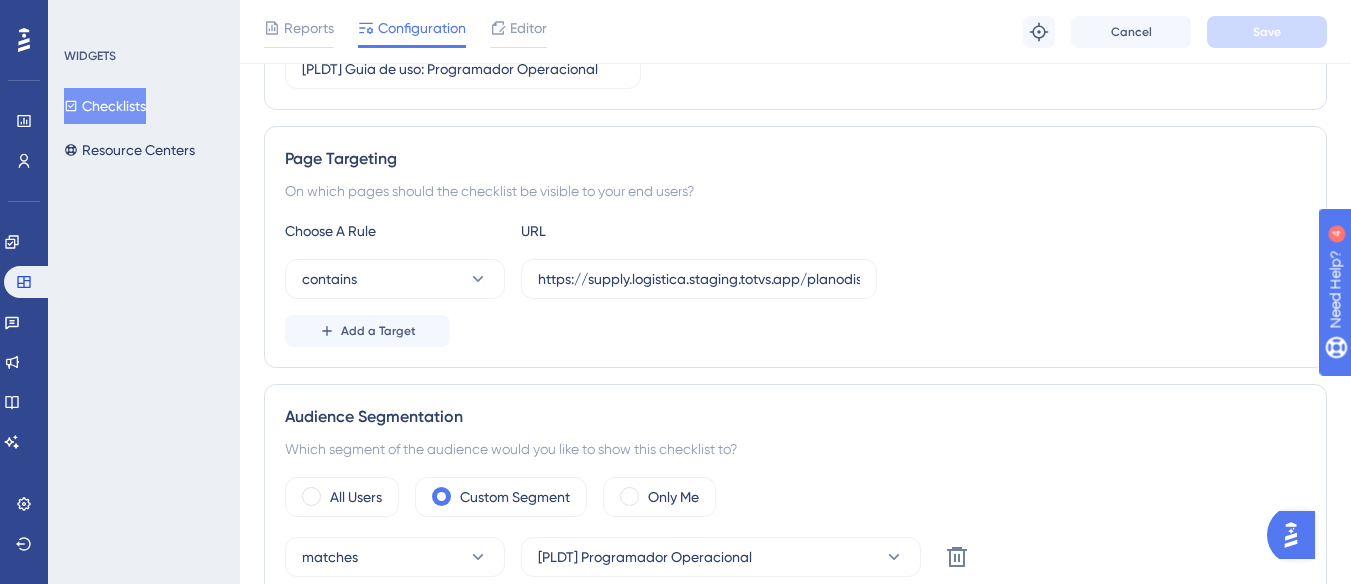 click on "Checklists" at bounding box center (105, 106) 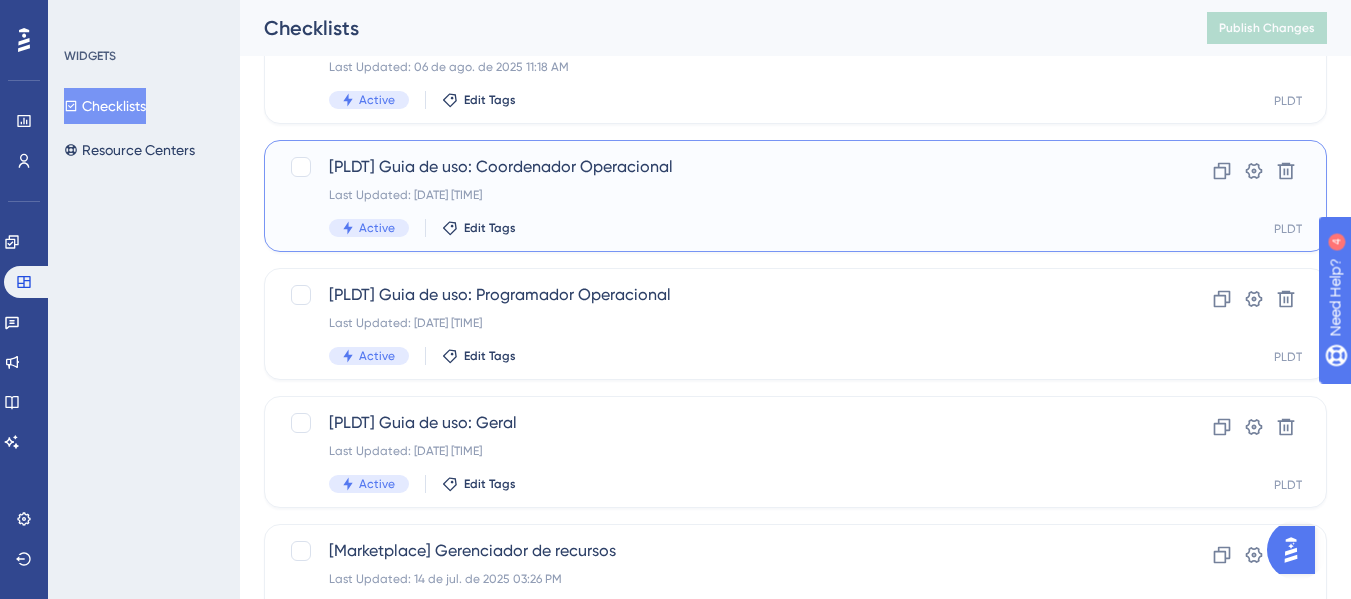 click on "[PLDT] Guia de uso: Coordenador Operacional Last Updated: 06 de ago. de 2025 11:13 AM Active Edit Tags" at bounding box center [715, 196] 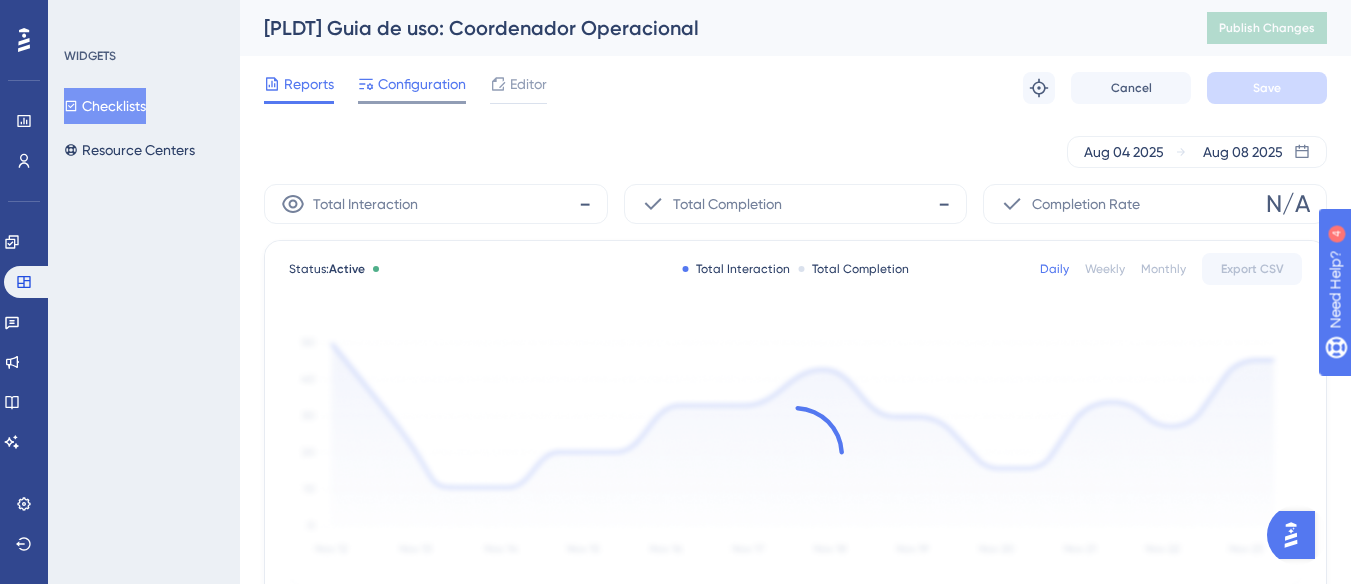 click on "Configuration" at bounding box center (422, 84) 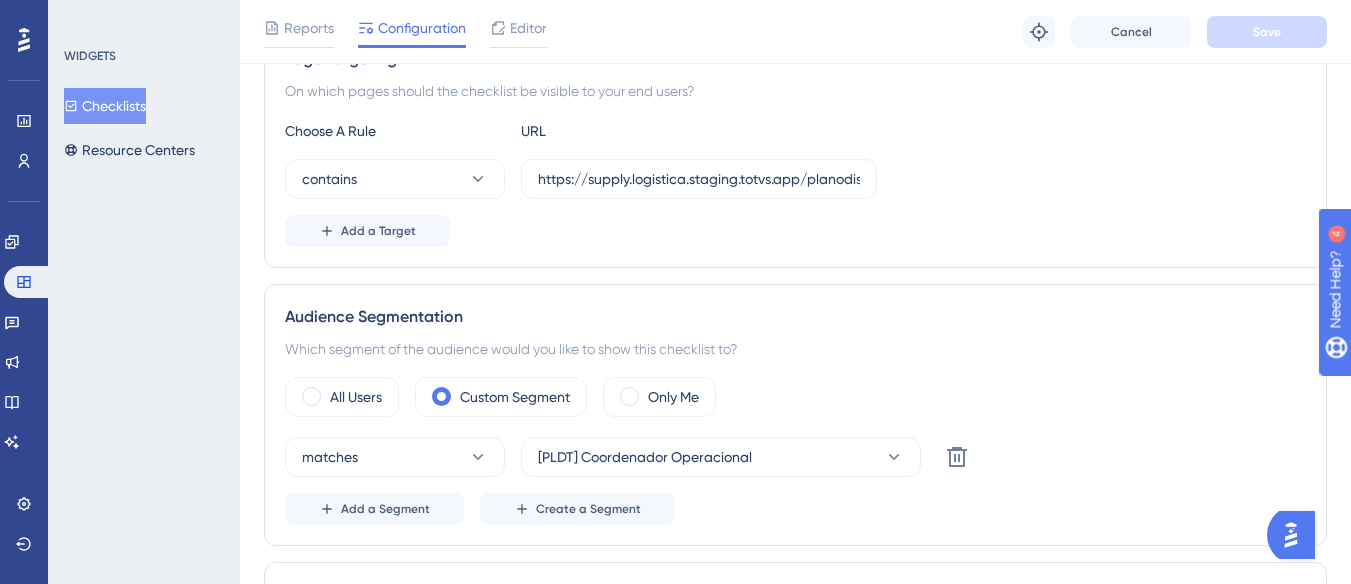 click on "Checklists" at bounding box center (105, 106) 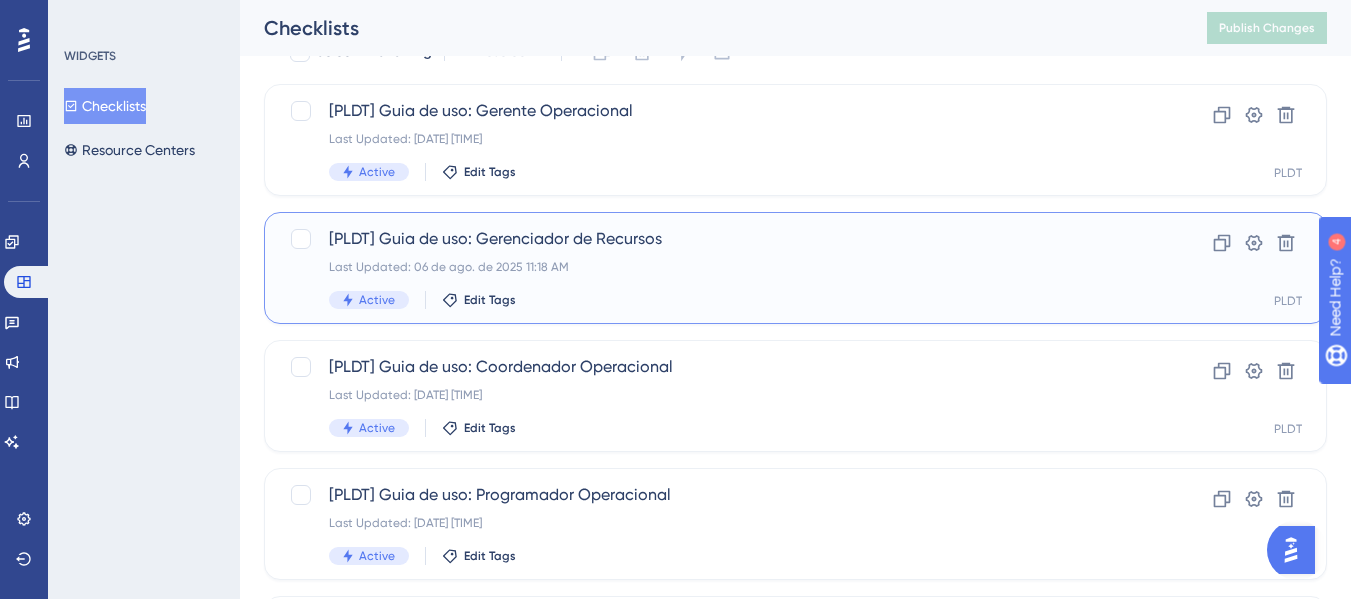 click on "[PLDT] Guia de uso: Gerenciador de Recursos" at bounding box center (715, 239) 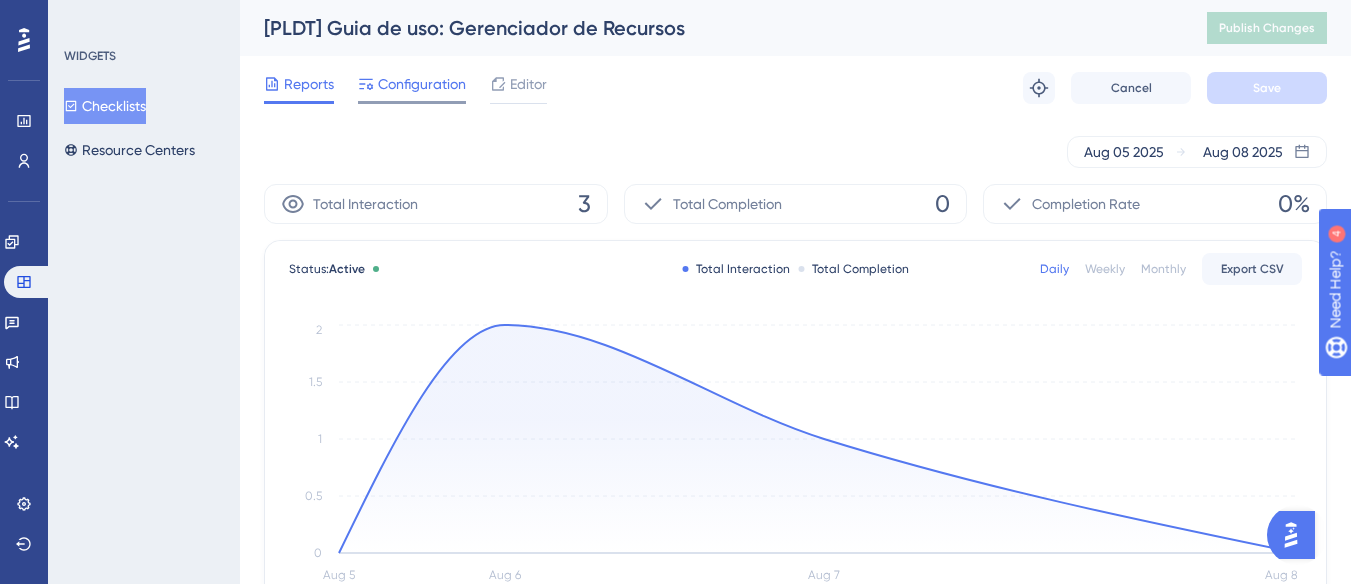 click on "Configuration" at bounding box center [422, 84] 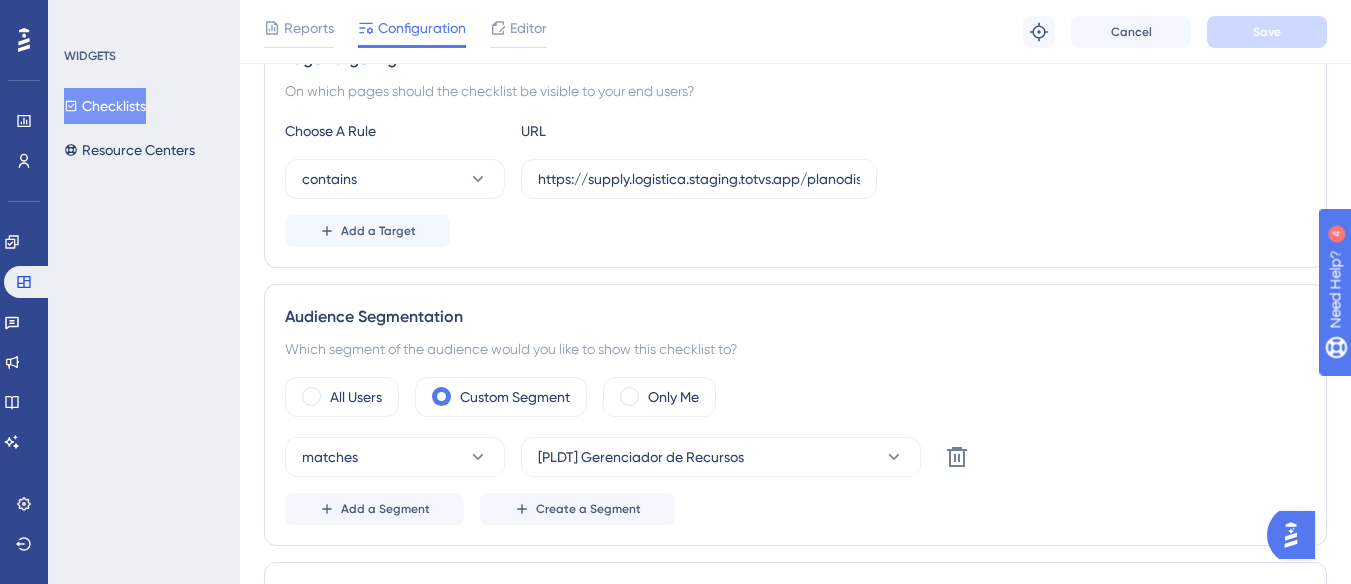 click on "Checklists" at bounding box center (105, 106) 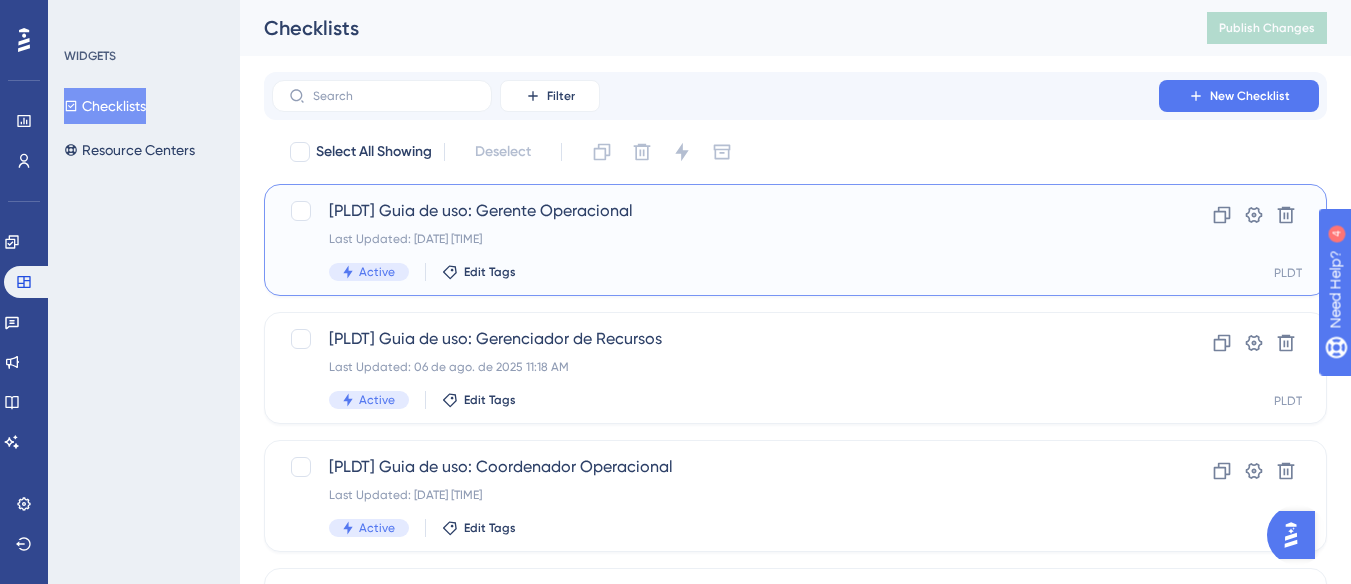click on "[PLDT] Guia de uso: Gerente Operacional Last Updated: 06 de ago. de 2025 11:12 AM Active Edit Tags" at bounding box center (715, 240) 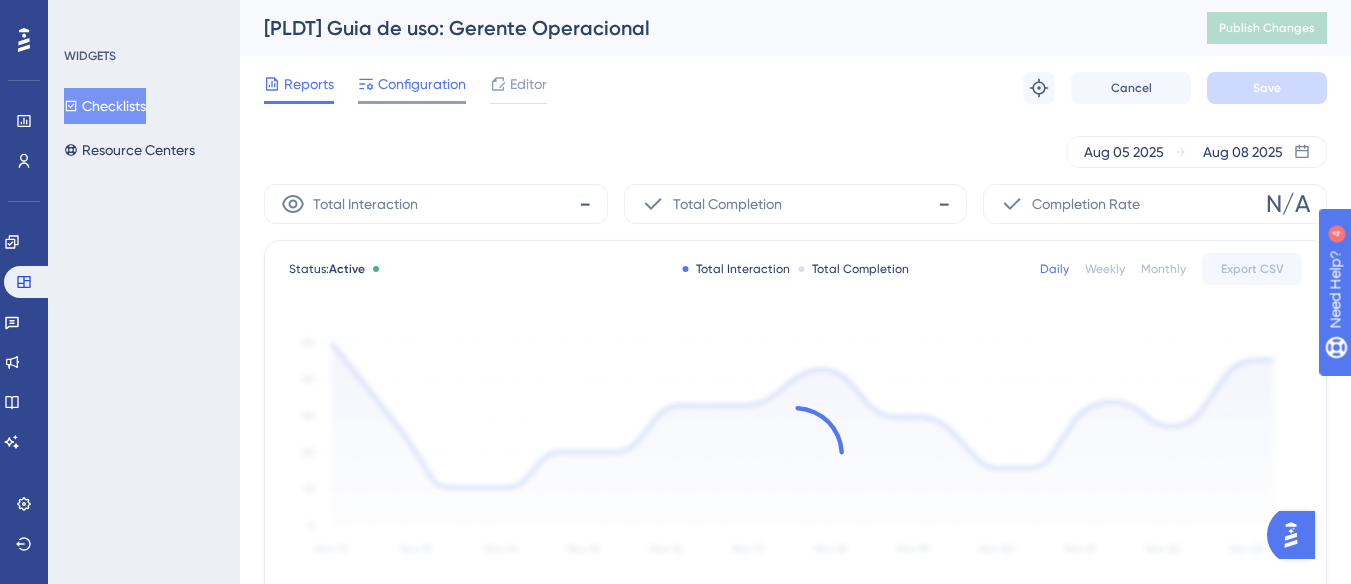 click on "Configuration" at bounding box center (422, 84) 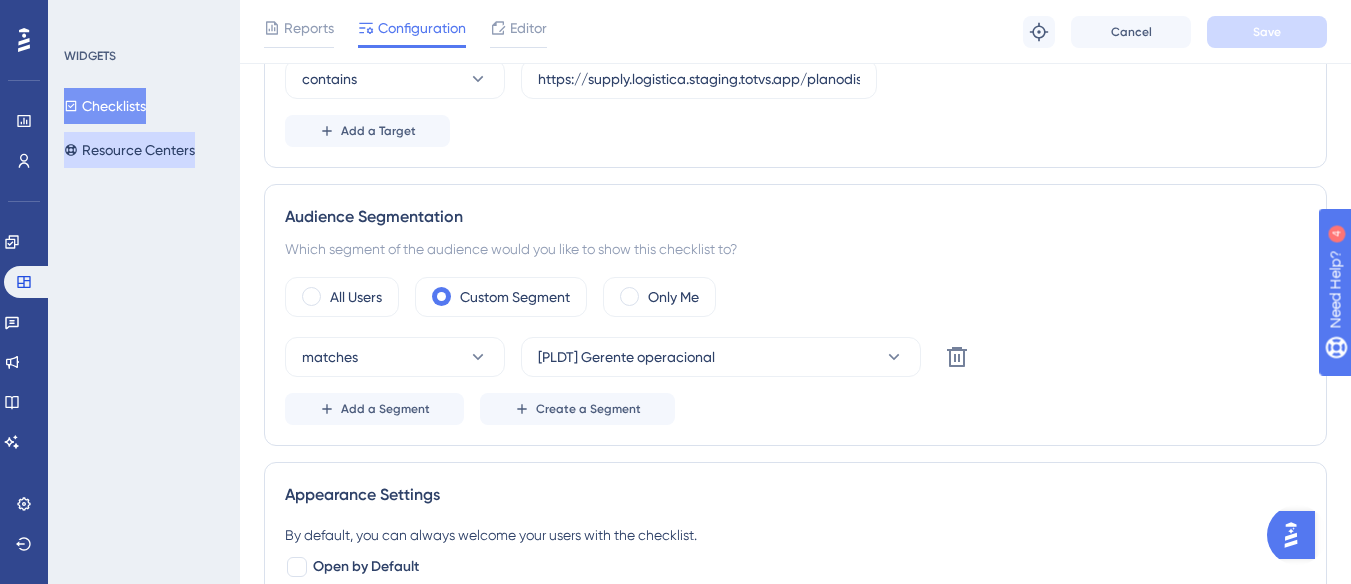 click on "Resource Centers" at bounding box center [129, 150] 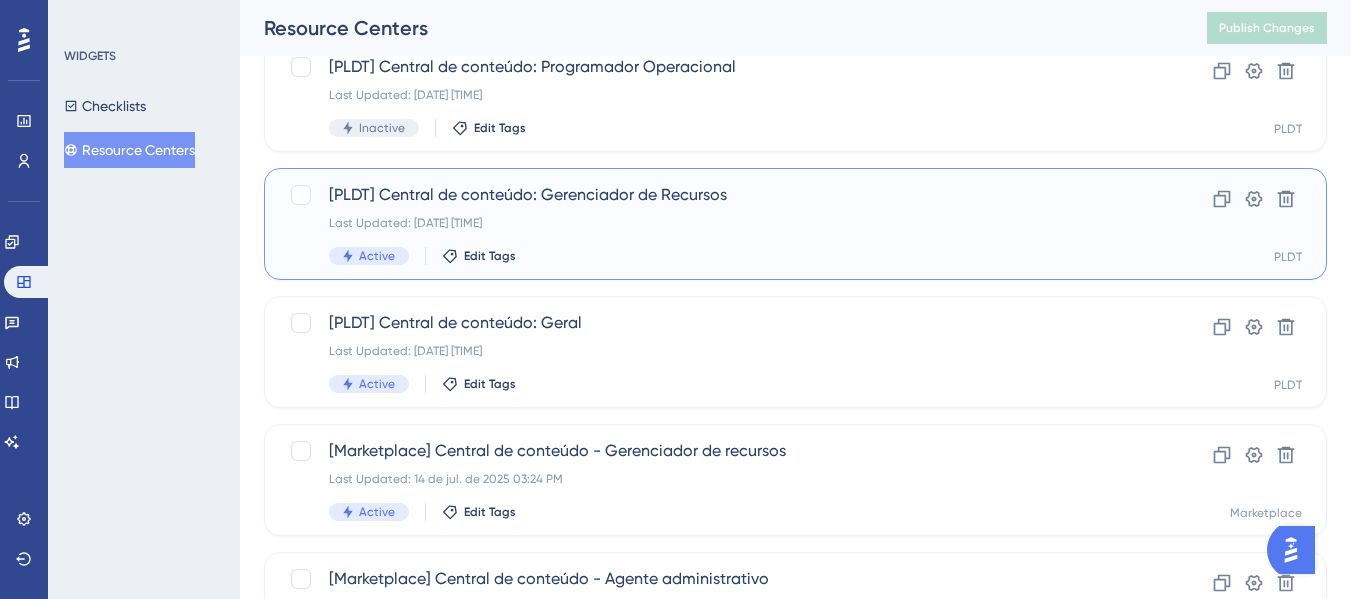 click on "Last Updated: 08 de ago. de 2025 02:19 PM" at bounding box center (715, 223) 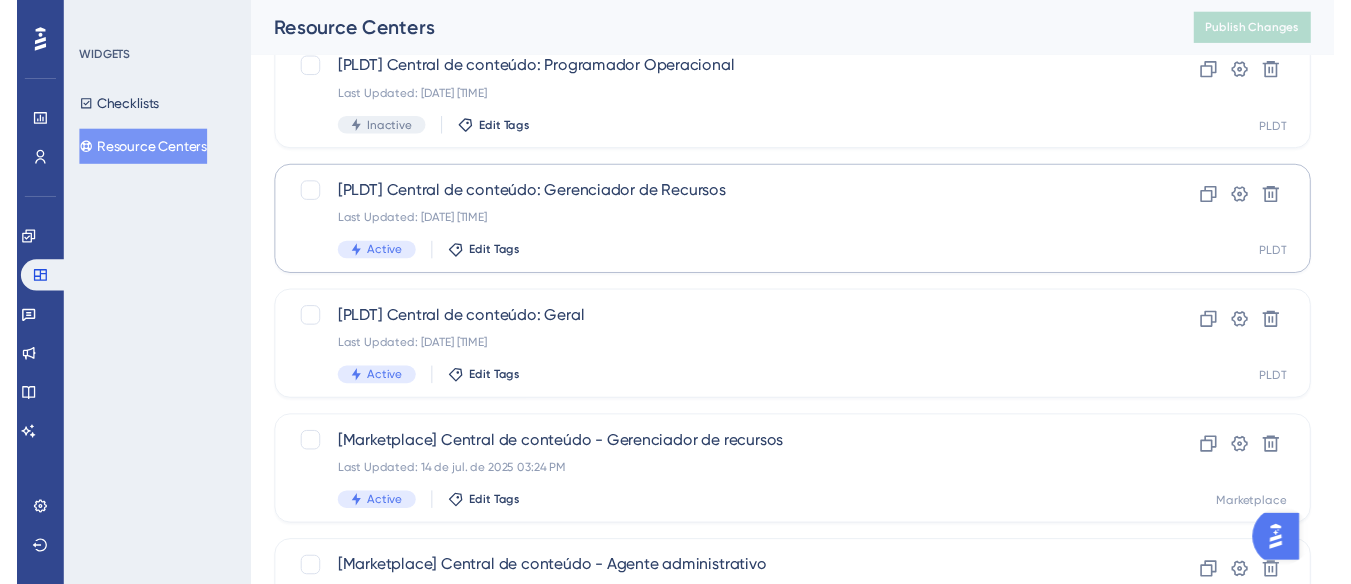 scroll, scrollTop: 0, scrollLeft: 0, axis: both 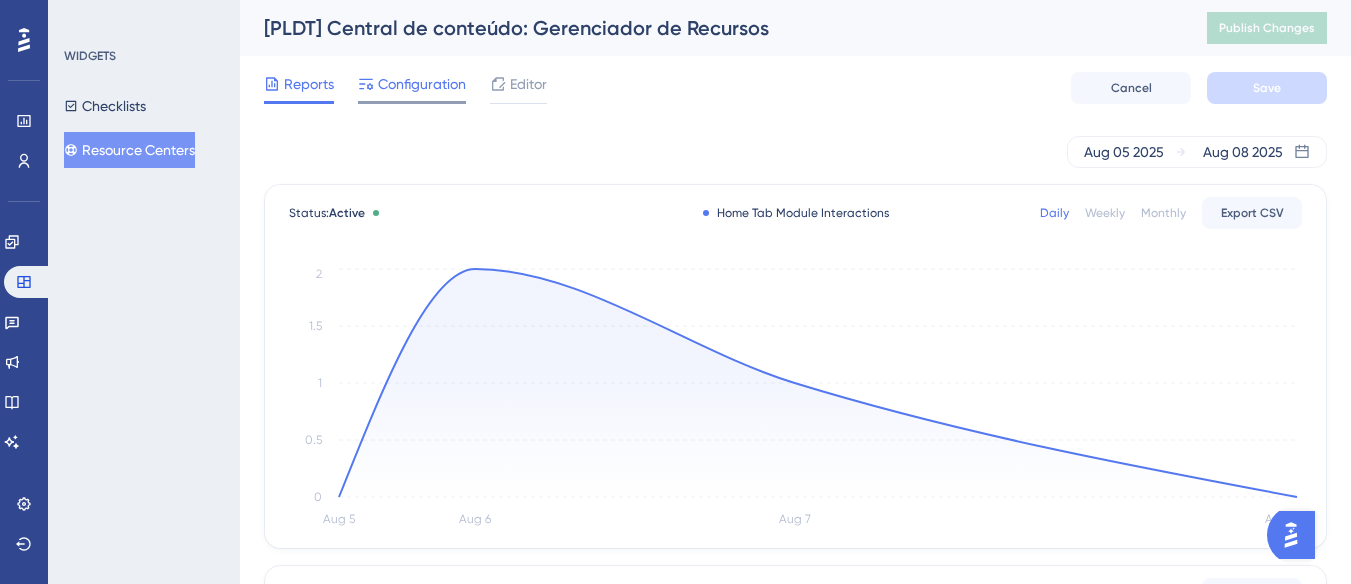 click on "Configuration" at bounding box center (422, 84) 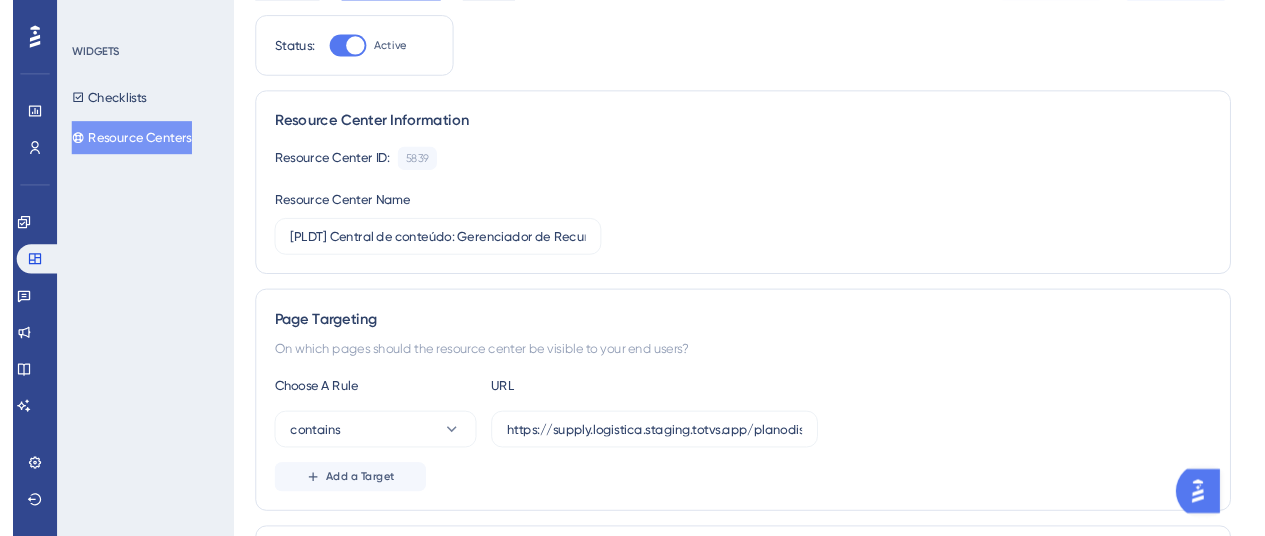 scroll, scrollTop: 0, scrollLeft: 0, axis: both 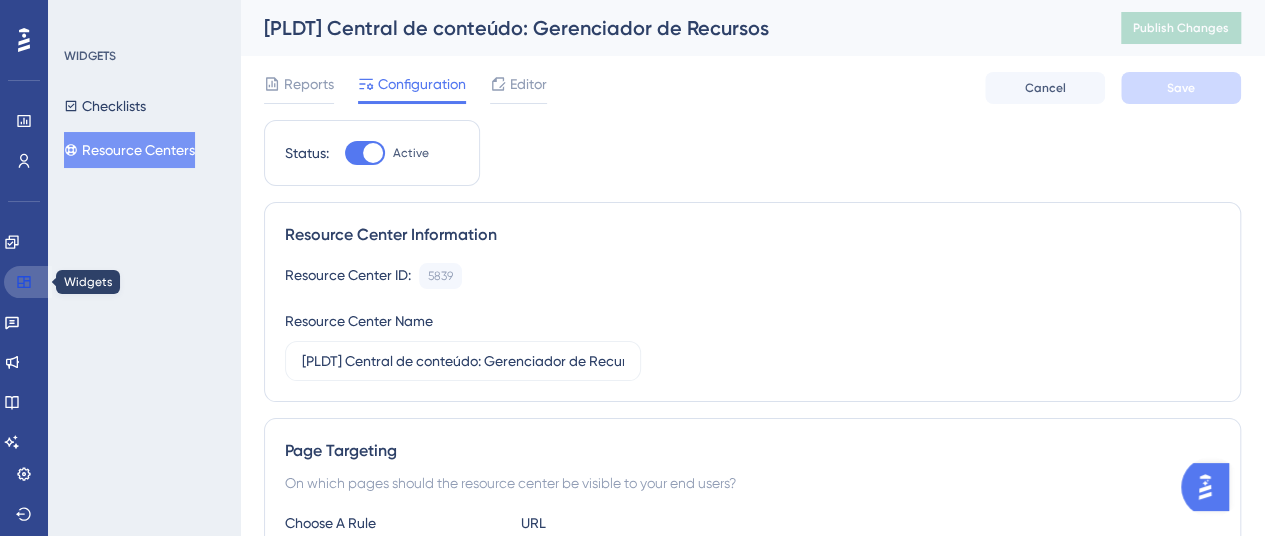 click at bounding box center (28, 282) 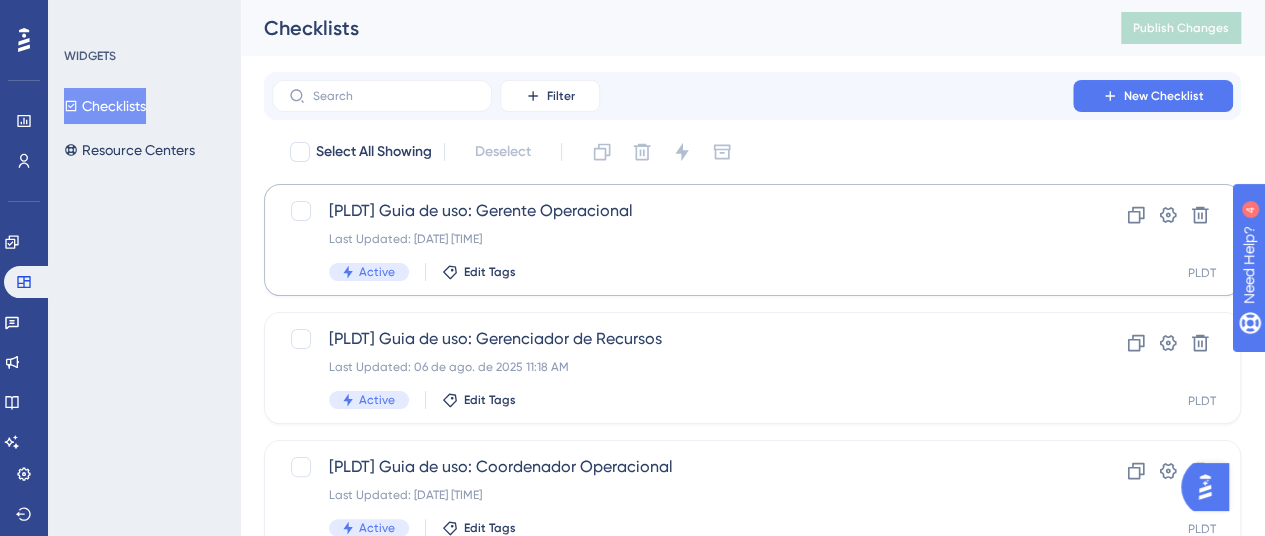 scroll, scrollTop: 0, scrollLeft: 0, axis: both 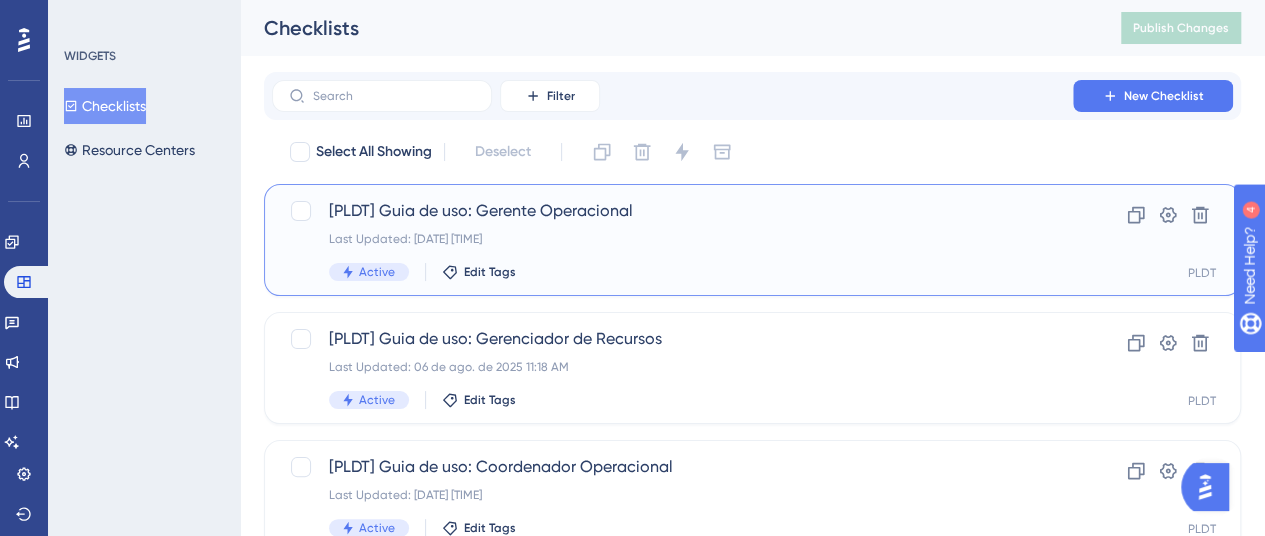 click on "[PLDT] Guia de uso: Gerente Operacional" at bounding box center (672, 211) 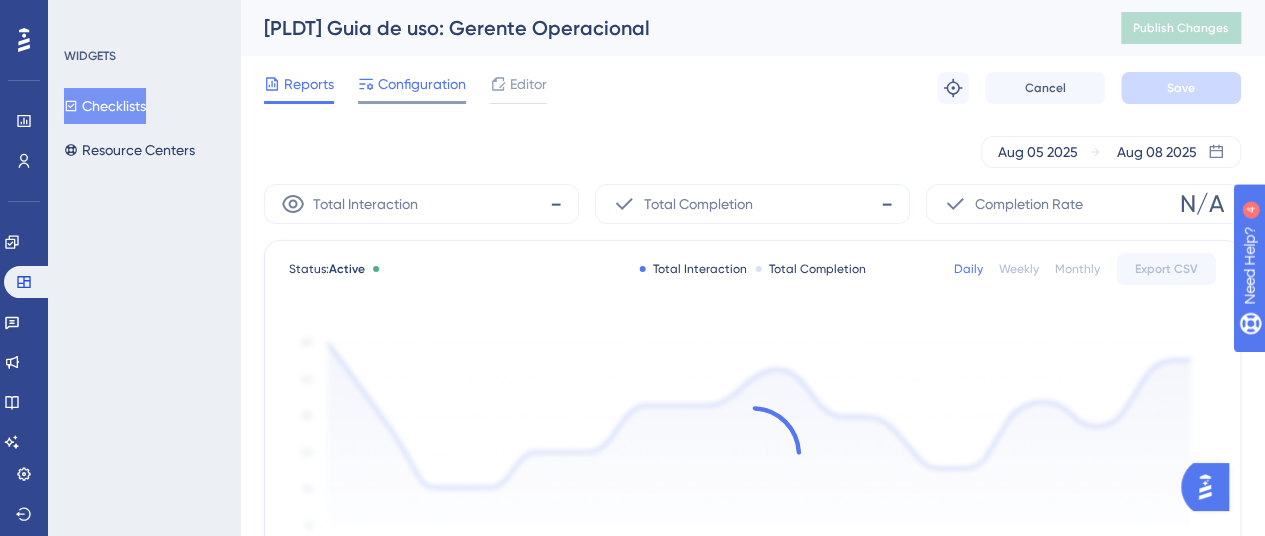 click on "Configuration" at bounding box center [412, 88] 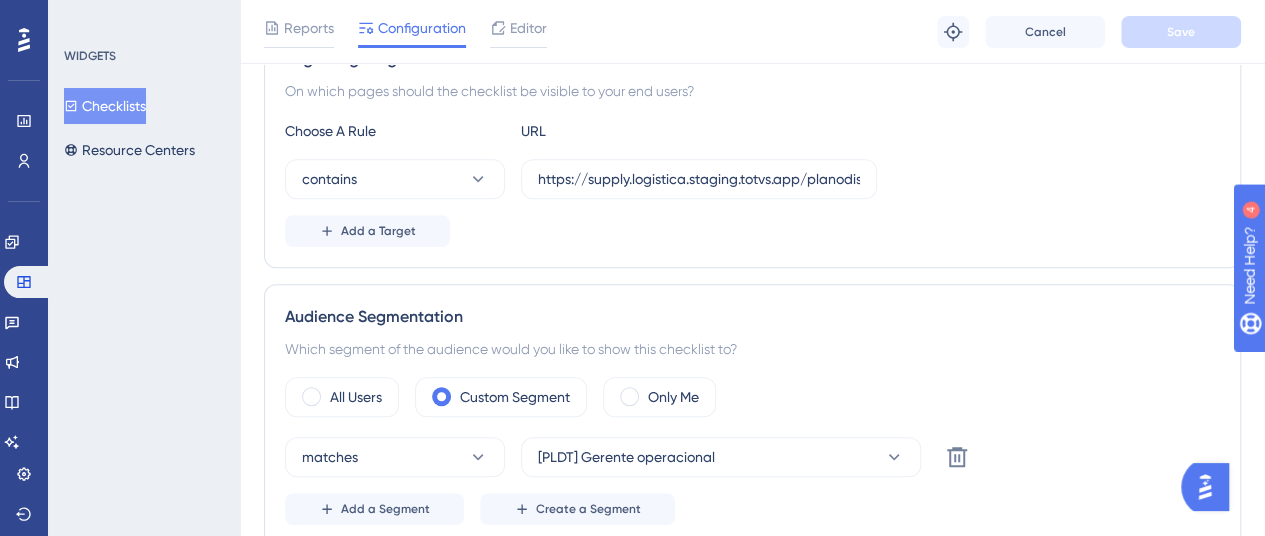 scroll, scrollTop: 0, scrollLeft: 0, axis: both 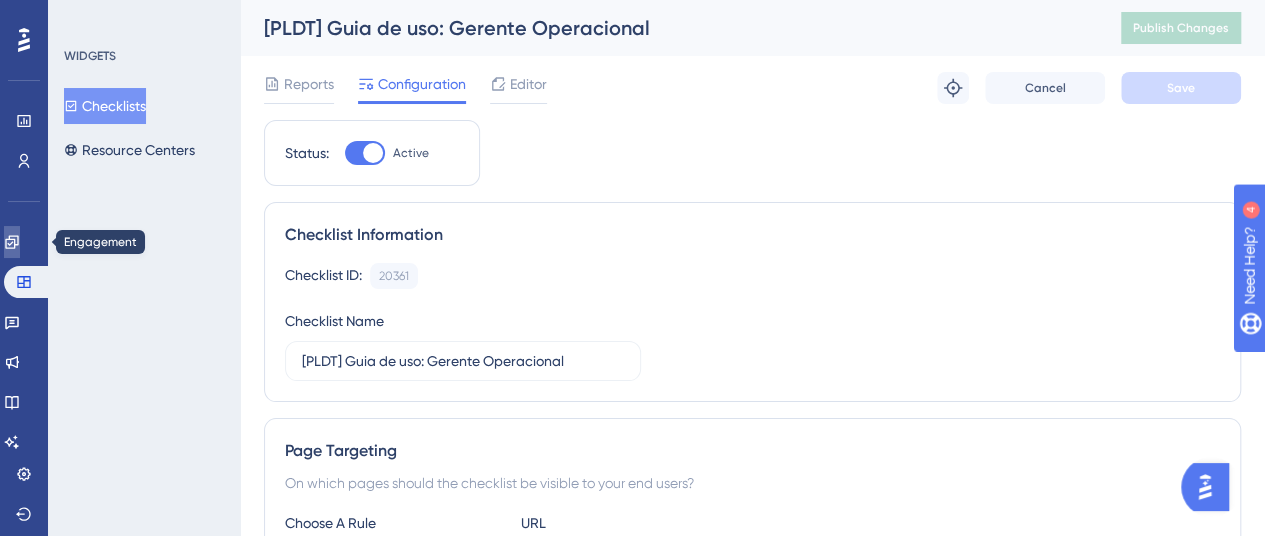 click 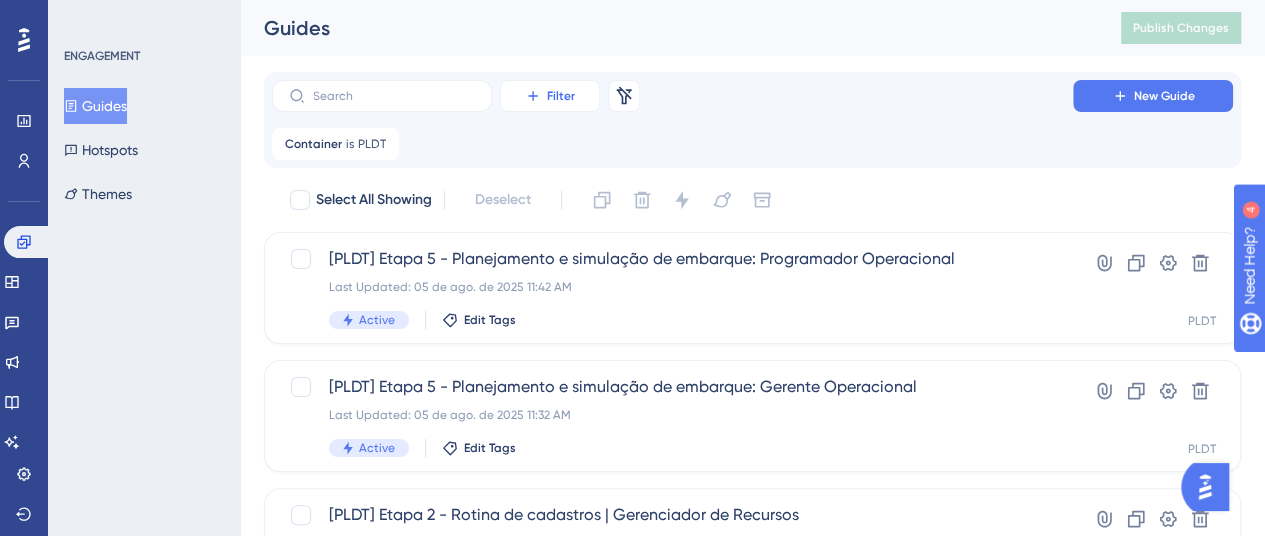 click 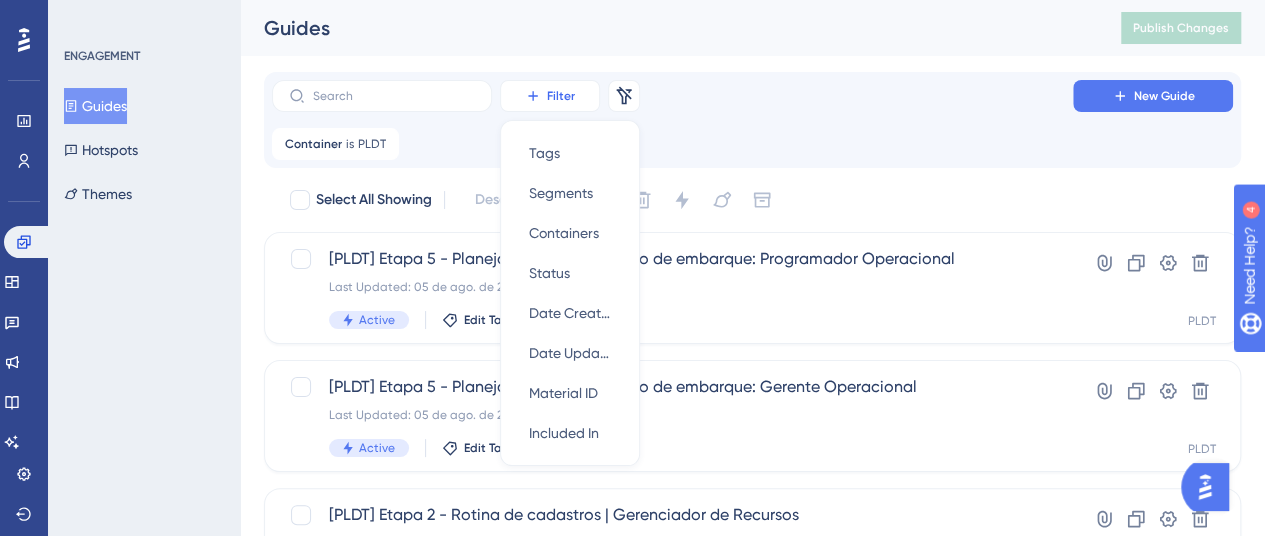 scroll, scrollTop: 24, scrollLeft: 0, axis: vertical 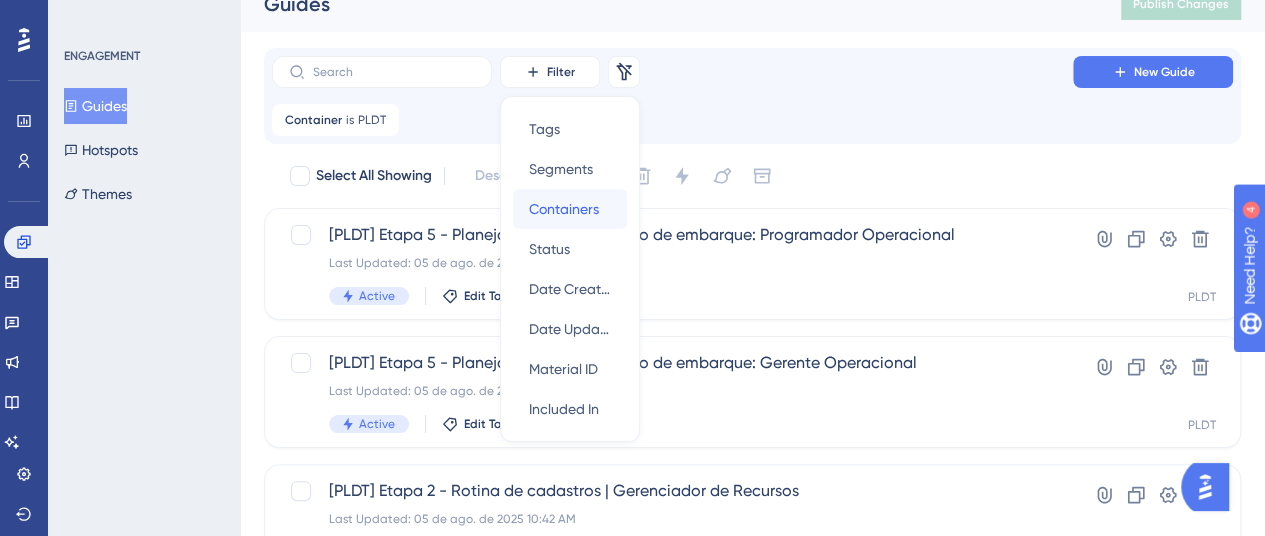 click on "Containers" at bounding box center [564, 209] 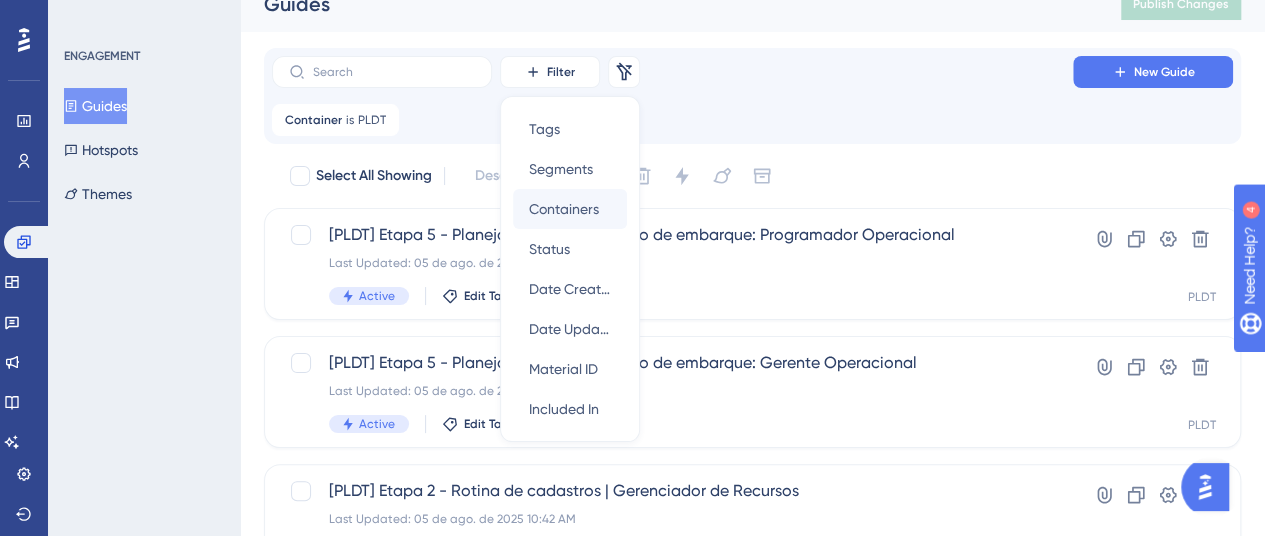 scroll, scrollTop: 42, scrollLeft: 0, axis: vertical 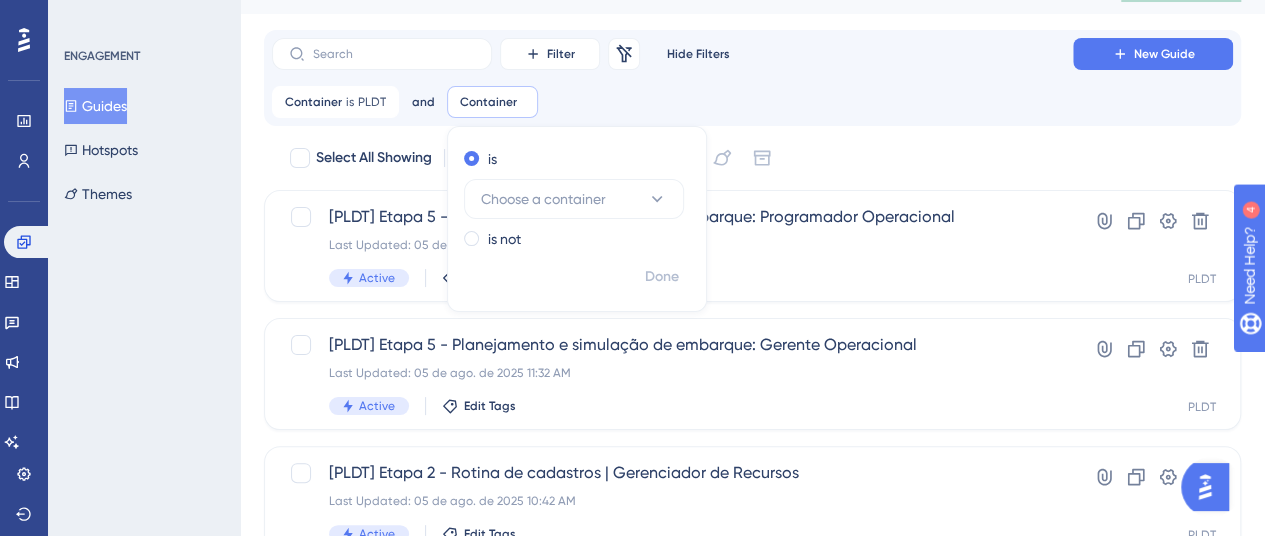 click on "Container is PLDT PLDT Remove and Container Remove is Choose a container is not Done" at bounding box center [752, 102] 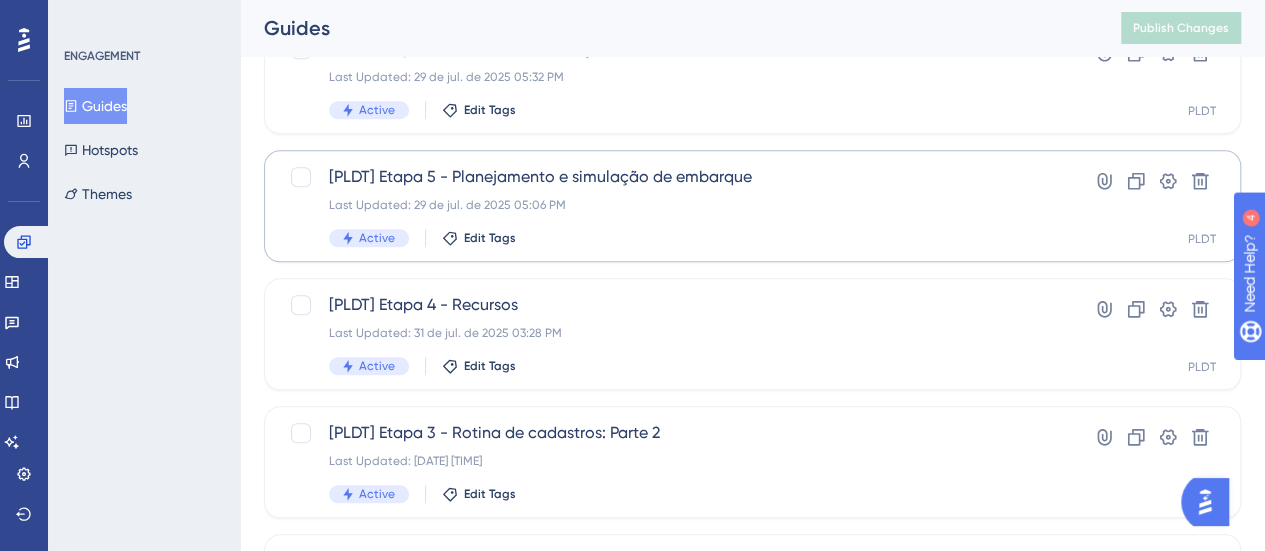 scroll, scrollTop: 1042, scrollLeft: 0, axis: vertical 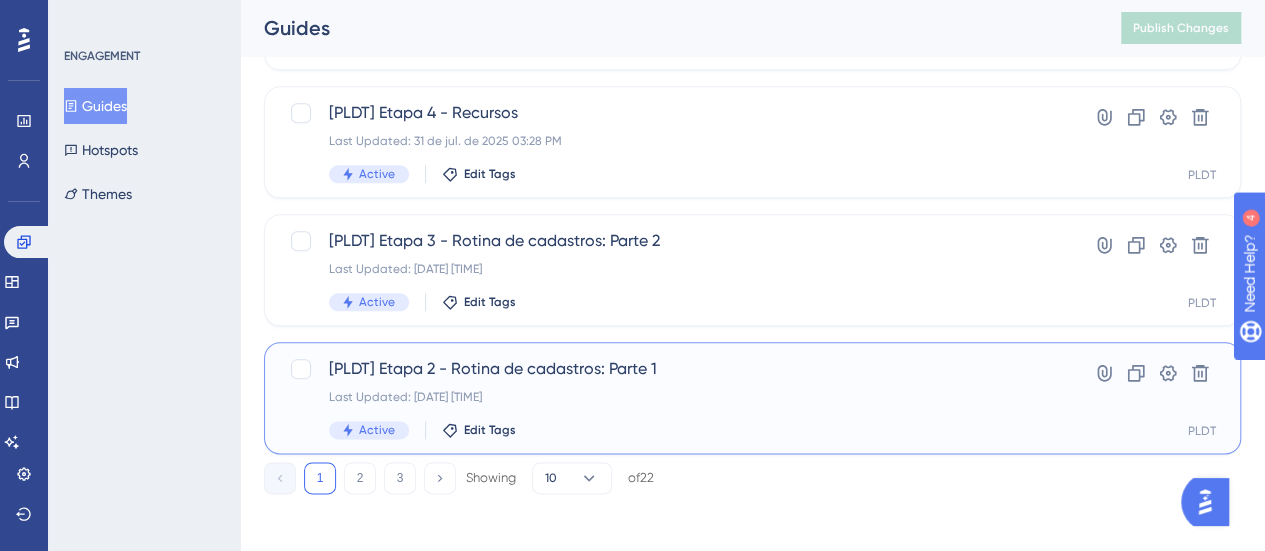 click on "[PLDT] Etapa 2 - Rotina de cadastros: Parte 1 Last Updated: 08 de ago. de 2025 01:37 PM Active Edit Tags Hyperlink Clone Settings Delete PLDT" at bounding box center [752, 398] 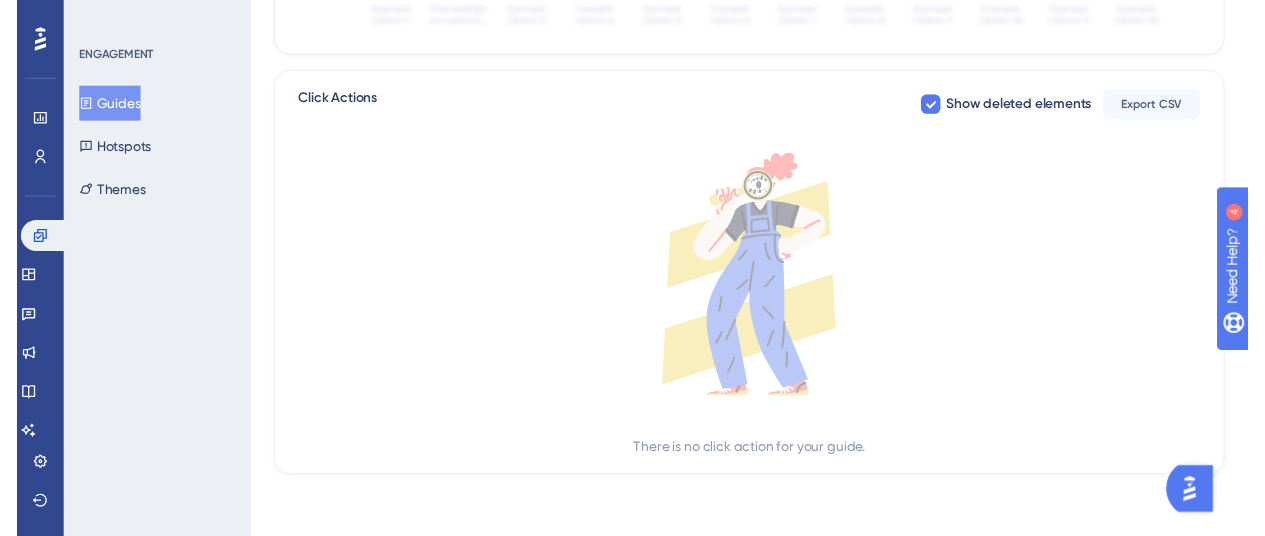 scroll, scrollTop: 0, scrollLeft: 0, axis: both 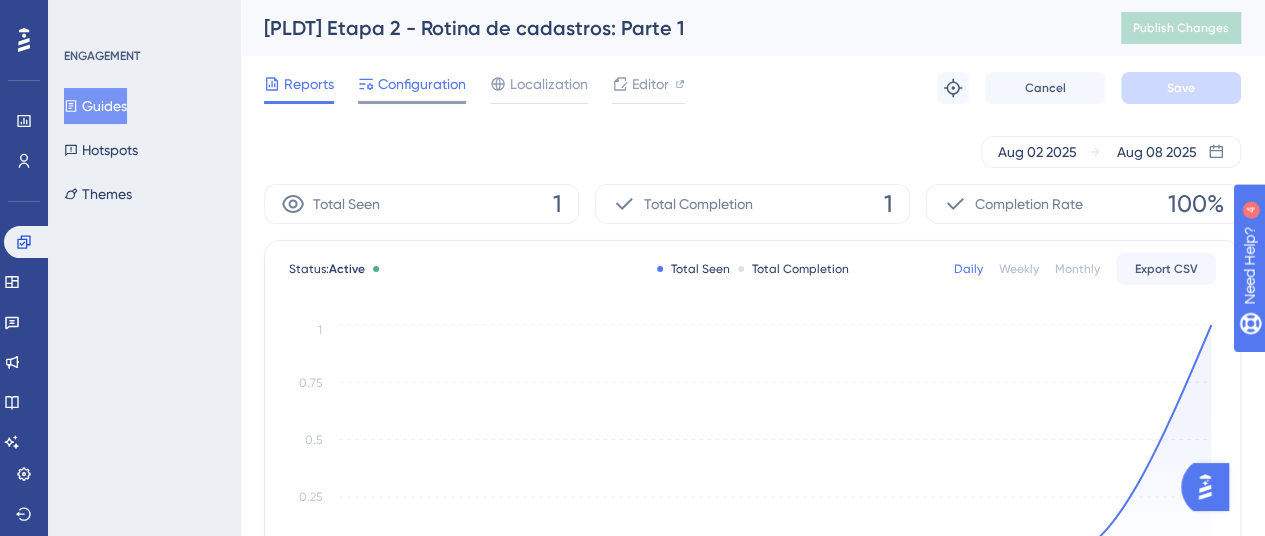 click on "Configuration" at bounding box center [412, 88] 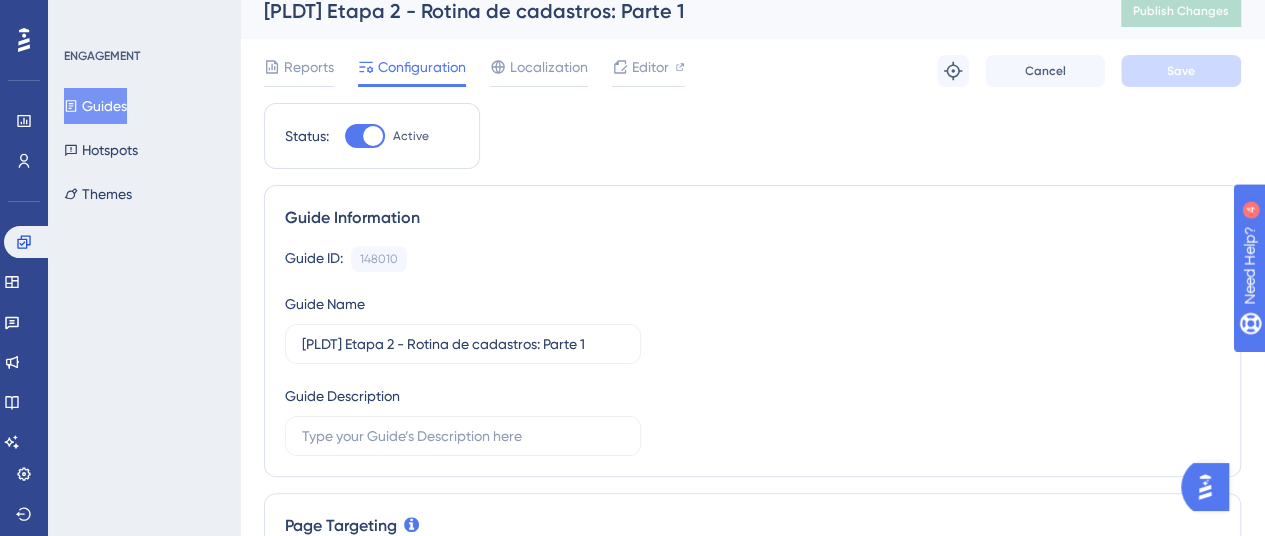 scroll, scrollTop: 0, scrollLeft: 0, axis: both 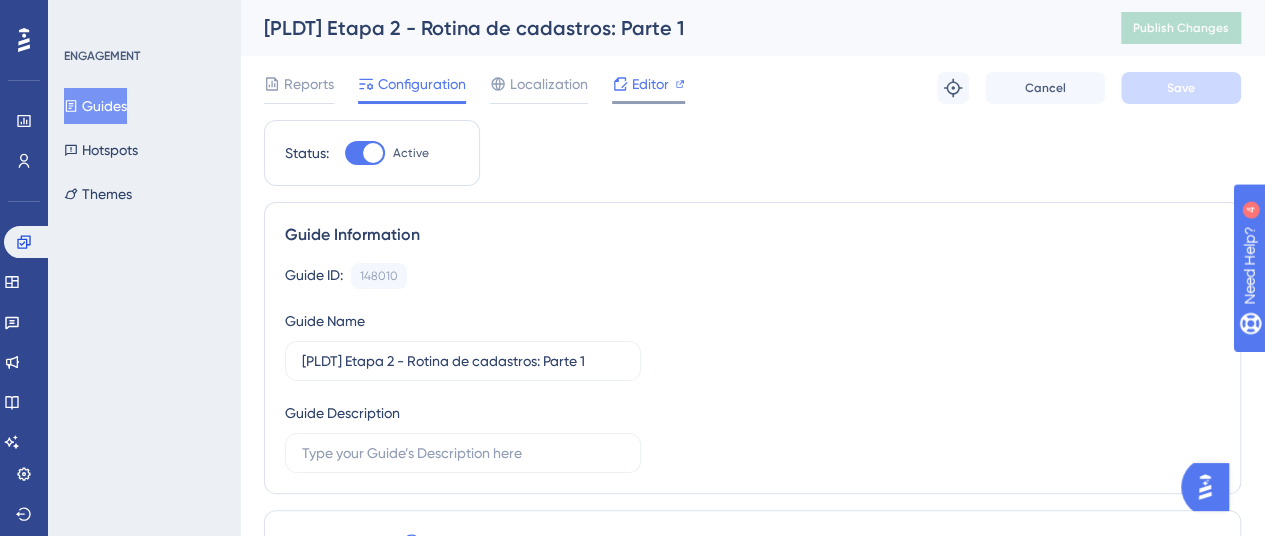 click on "Editor" at bounding box center [650, 84] 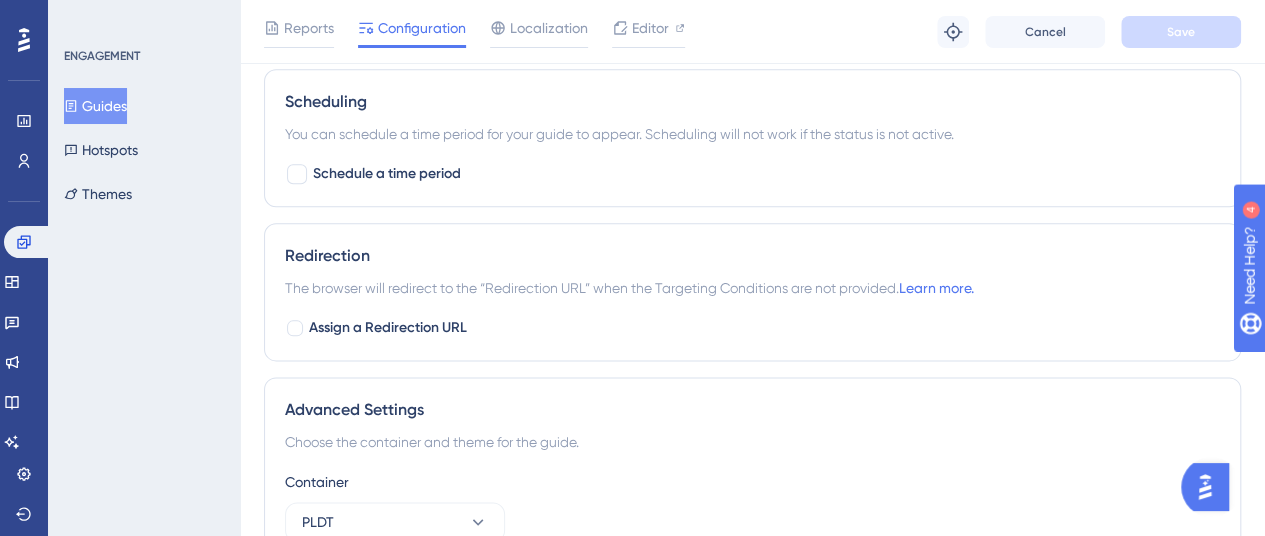 scroll, scrollTop: 1275, scrollLeft: 0, axis: vertical 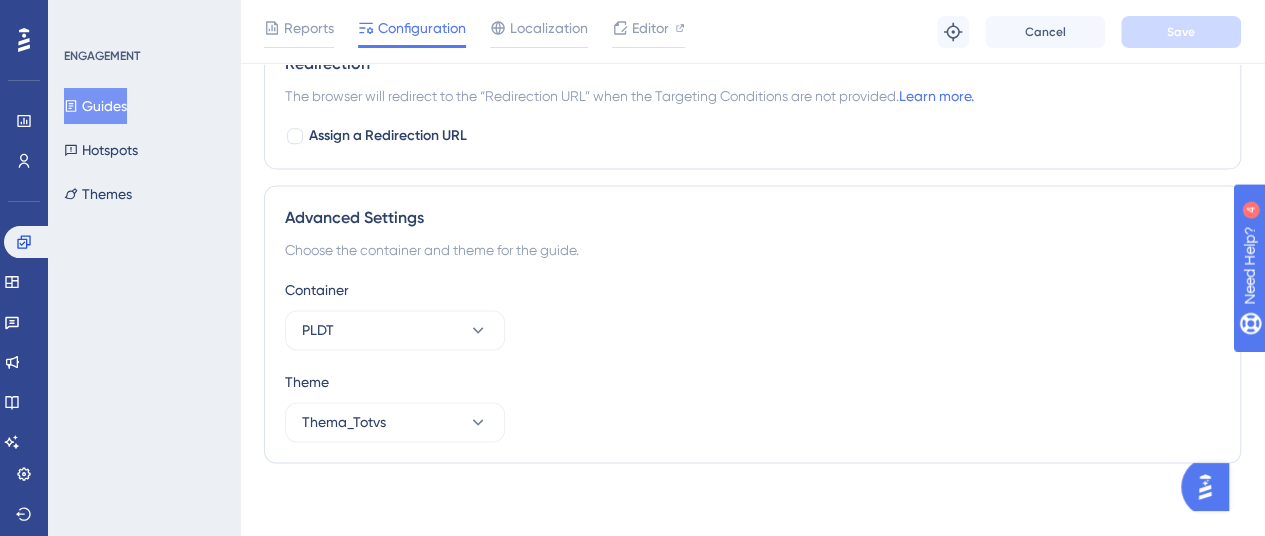 click on "Guides" at bounding box center (95, 106) 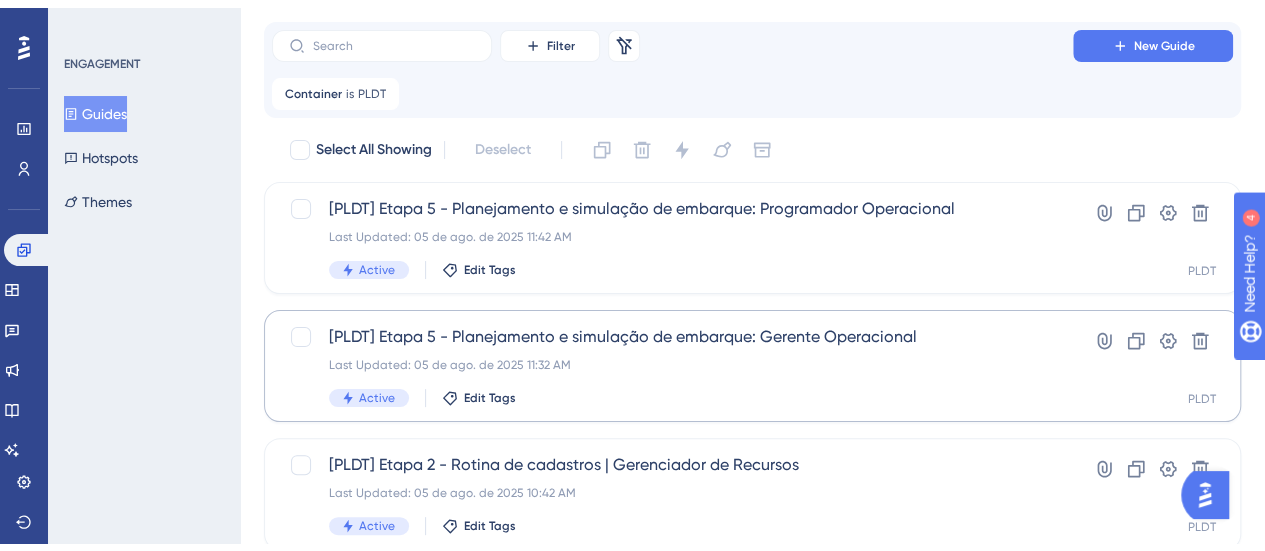 scroll, scrollTop: 100, scrollLeft: 0, axis: vertical 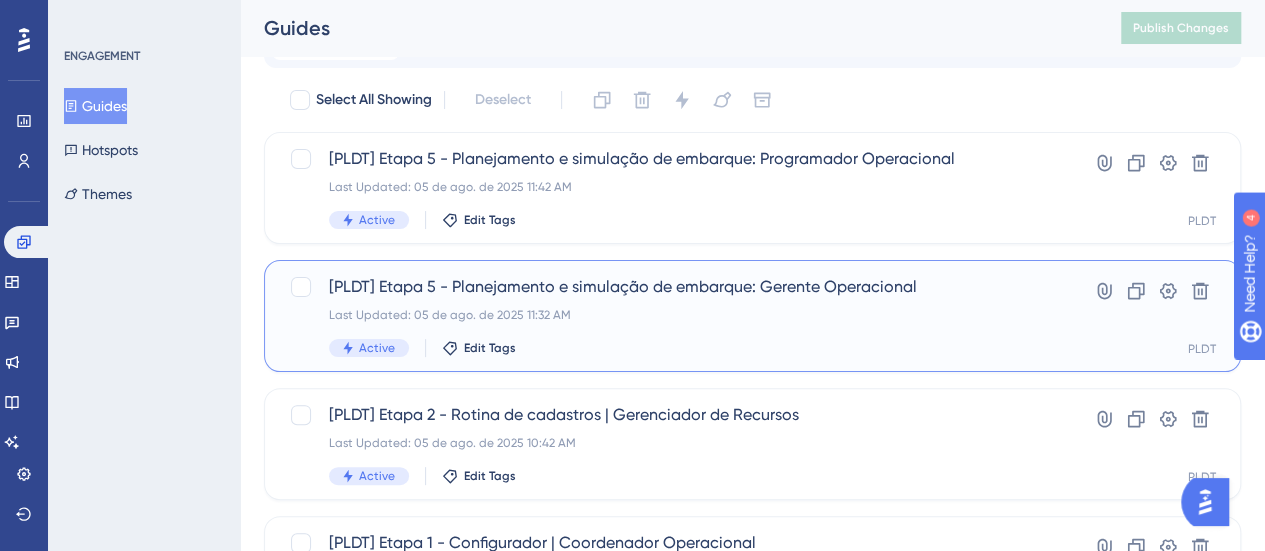 click on "Active Edit Tags" at bounding box center [672, 348] 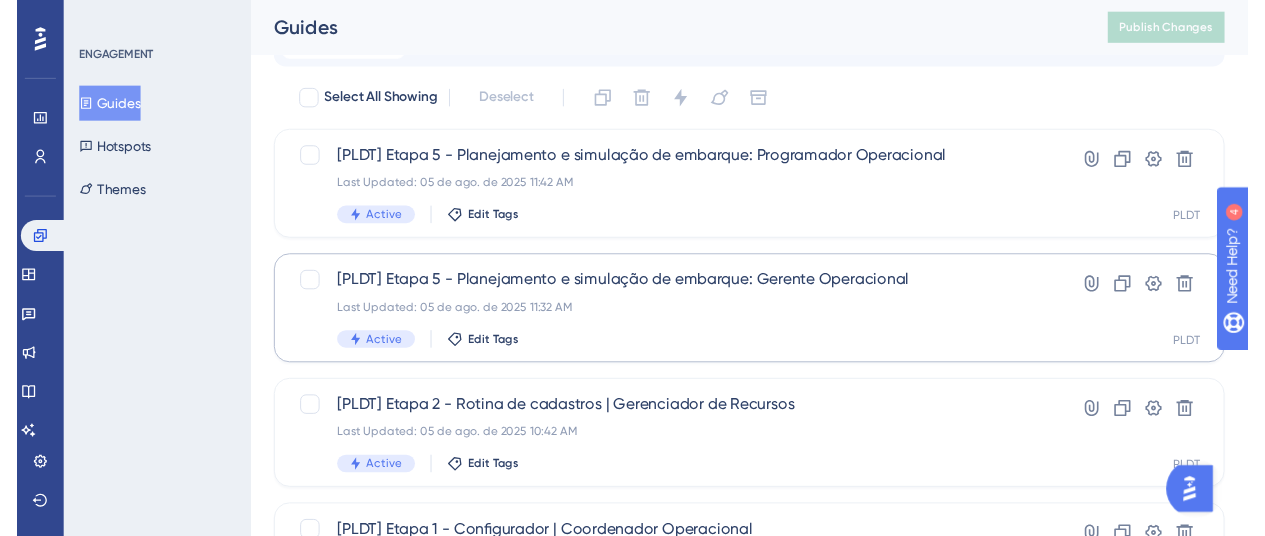 scroll, scrollTop: 0, scrollLeft: 0, axis: both 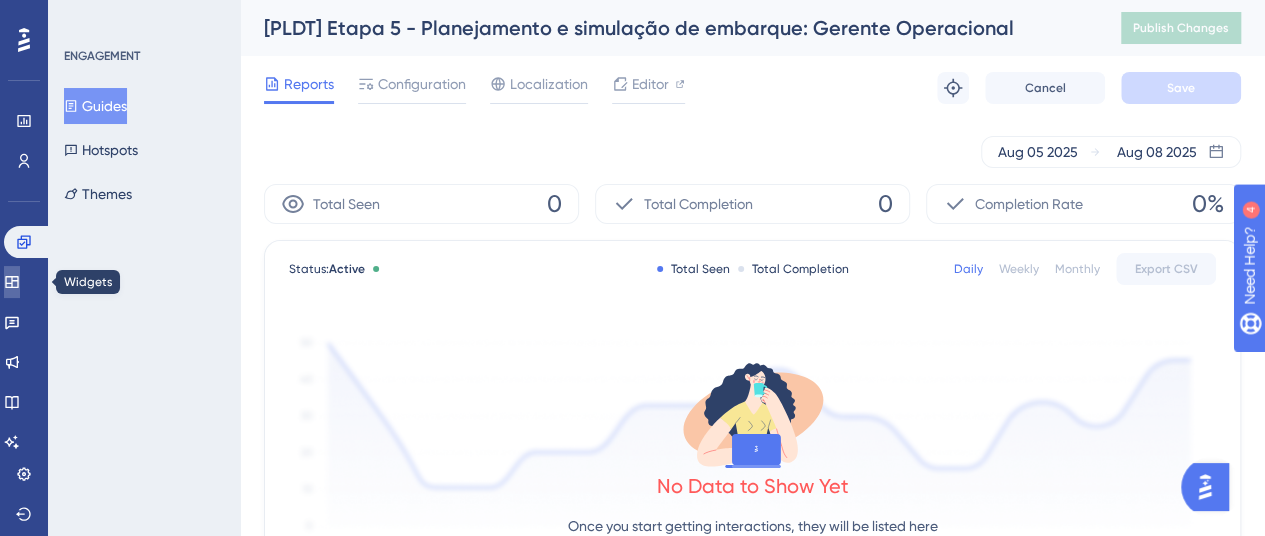 click 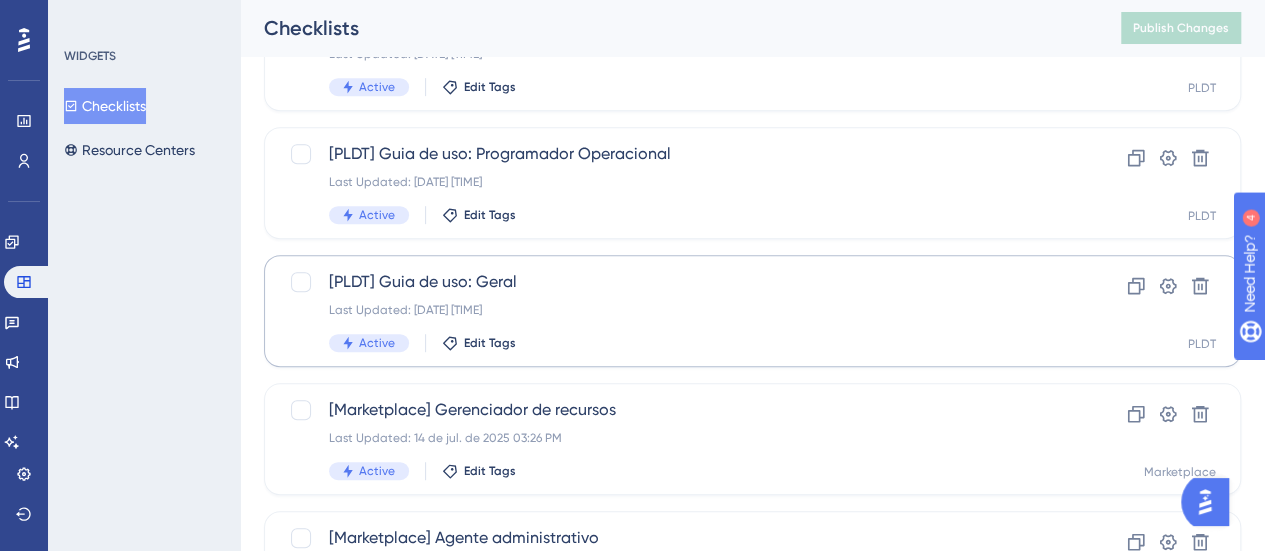 scroll, scrollTop: 400, scrollLeft: 0, axis: vertical 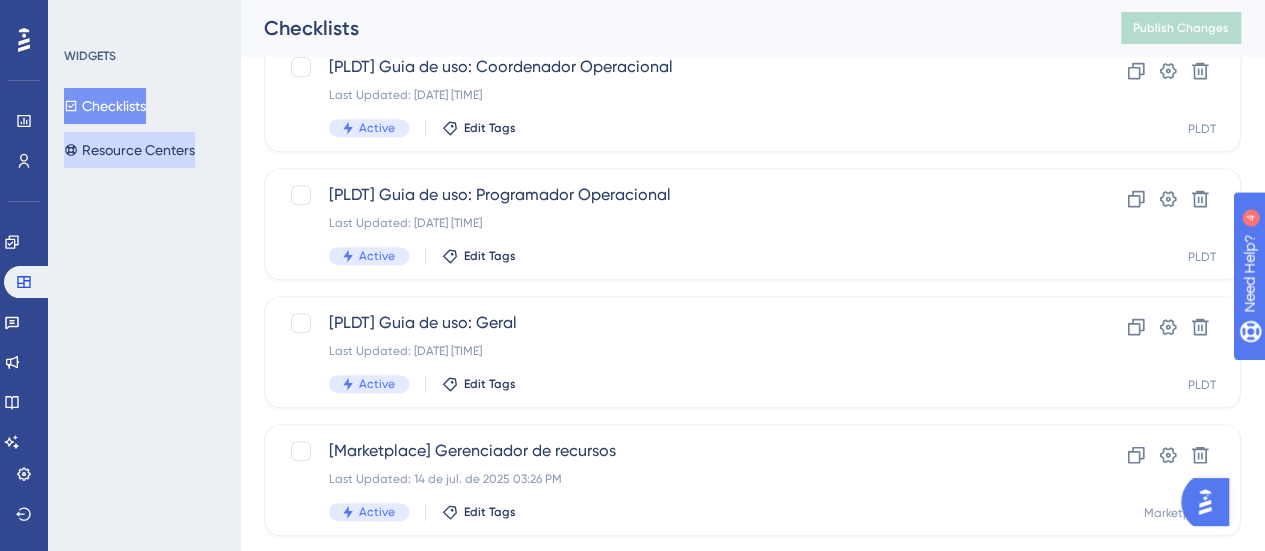 click on "Resource Centers" at bounding box center (129, 150) 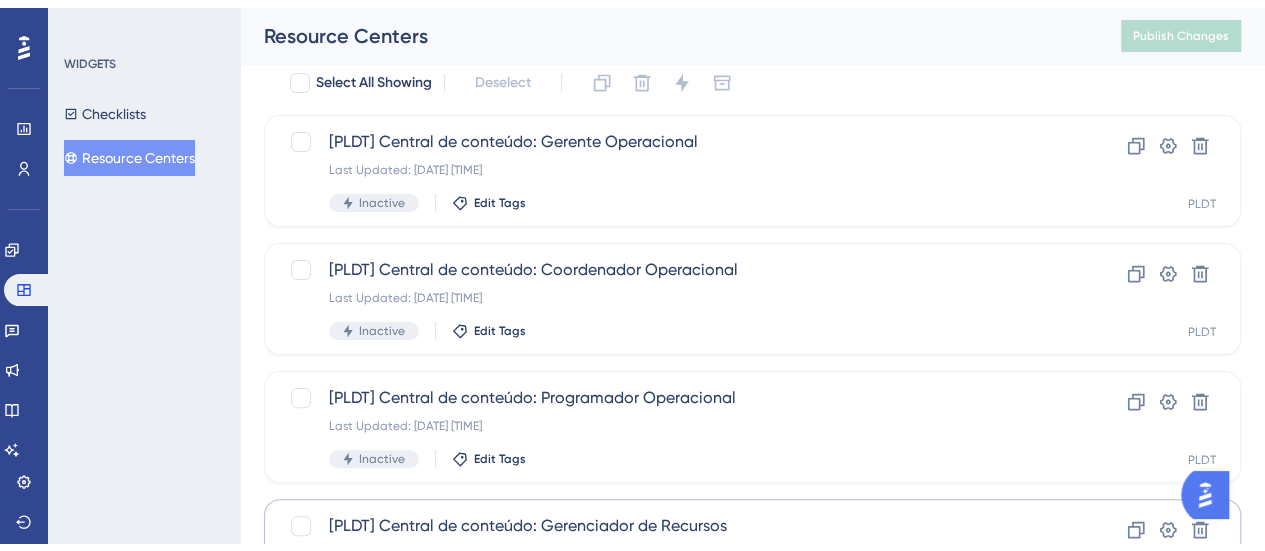 scroll, scrollTop: 200, scrollLeft: 0, axis: vertical 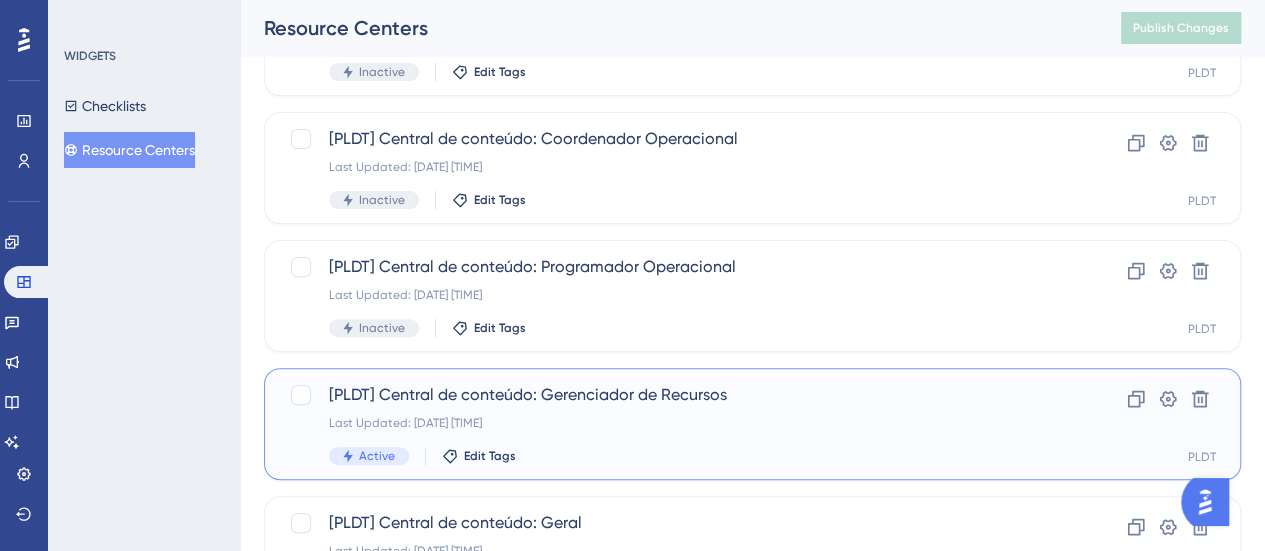 click on "[PLDT] Central de conteúdo: Gerenciador de Recursos" at bounding box center [672, 395] 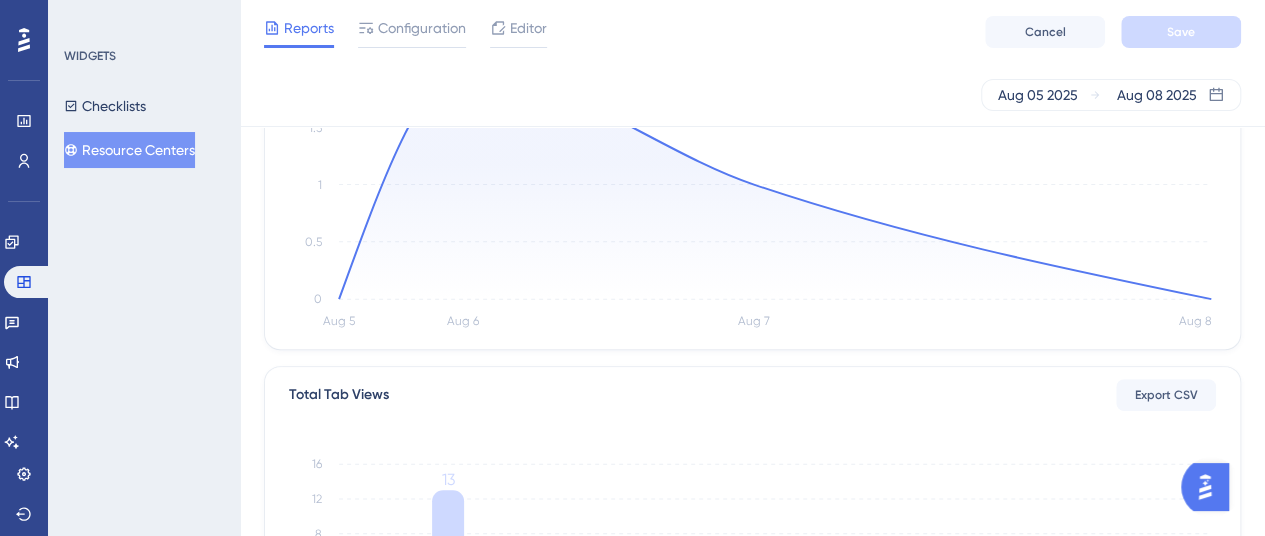 scroll, scrollTop: 200, scrollLeft: 0, axis: vertical 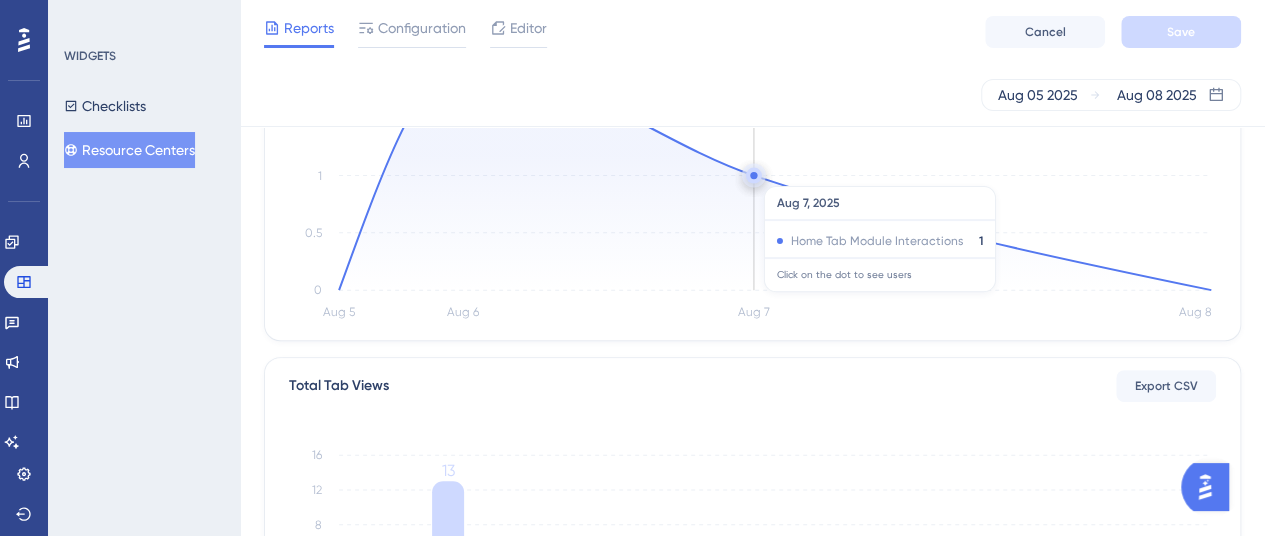 click 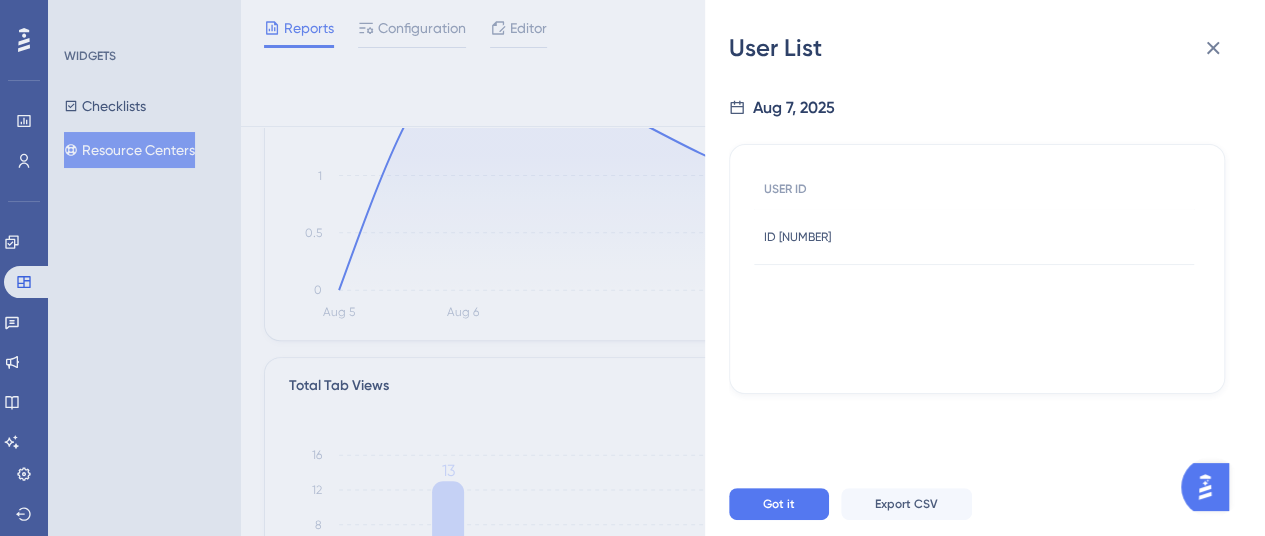 click on "ID 96856 ID 96856" at bounding box center [797, 237] 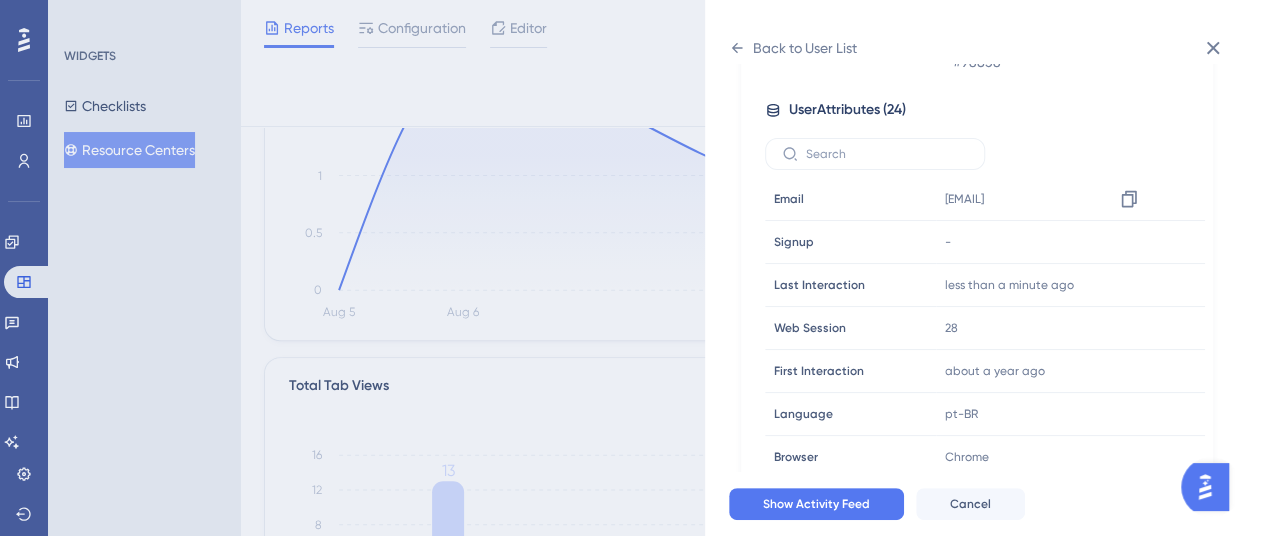 scroll, scrollTop: 202, scrollLeft: 0, axis: vertical 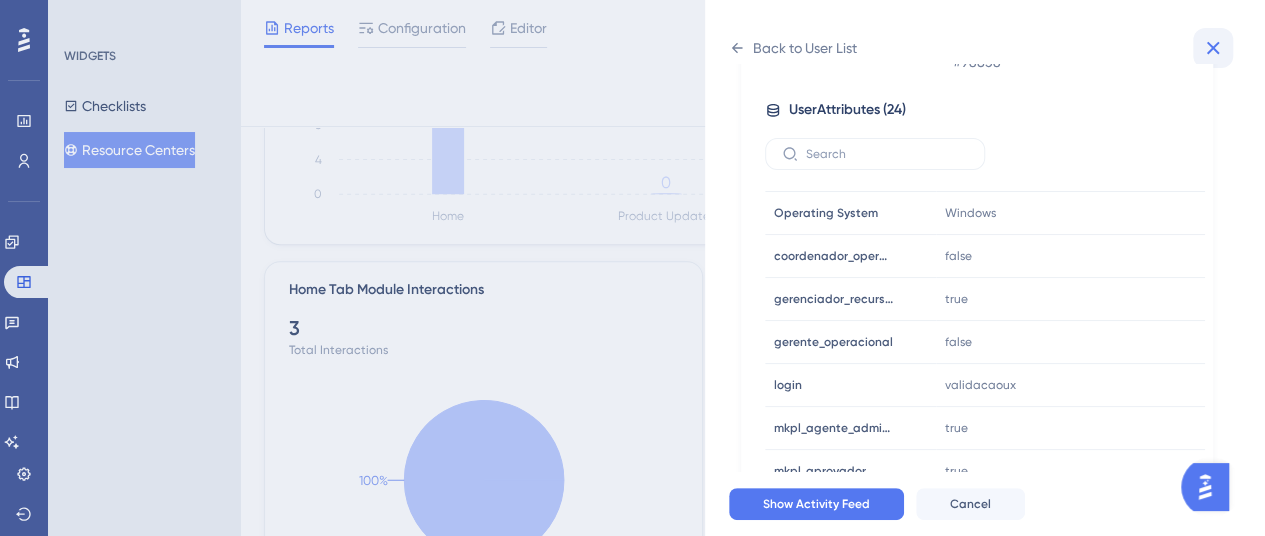 click 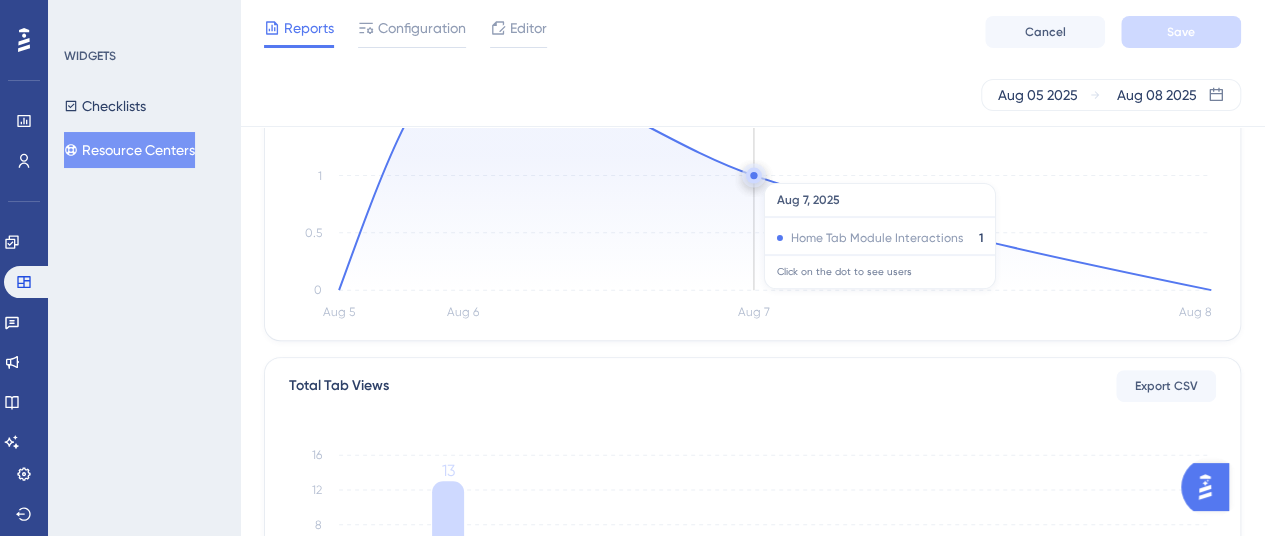 scroll, scrollTop: 0, scrollLeft: 0, axis: both 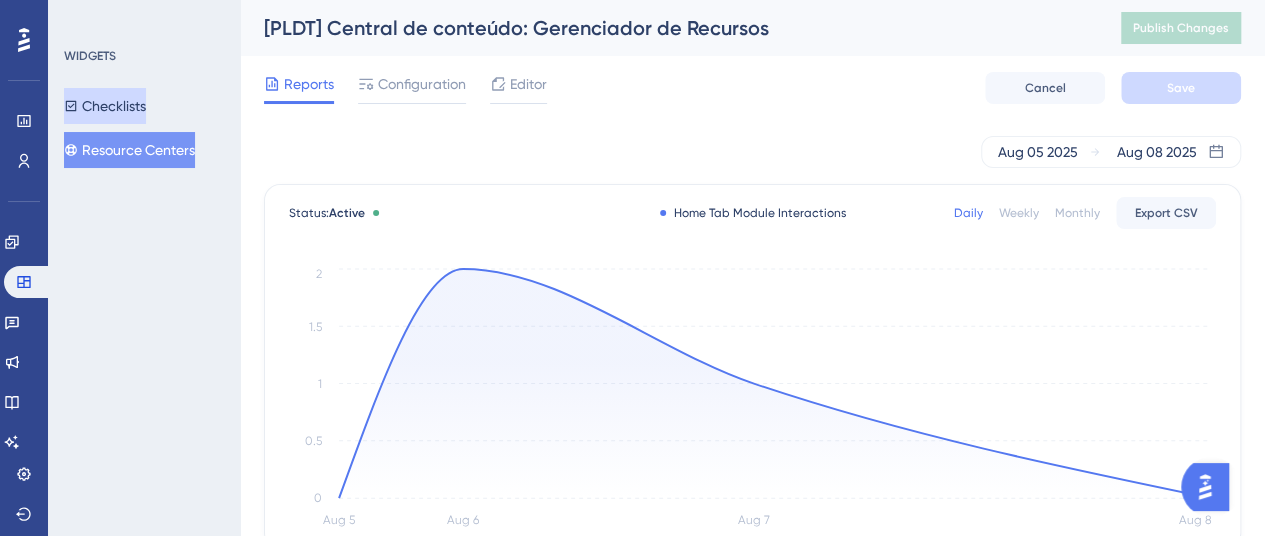 click on "Checklists" at bounding box center [105, 106] 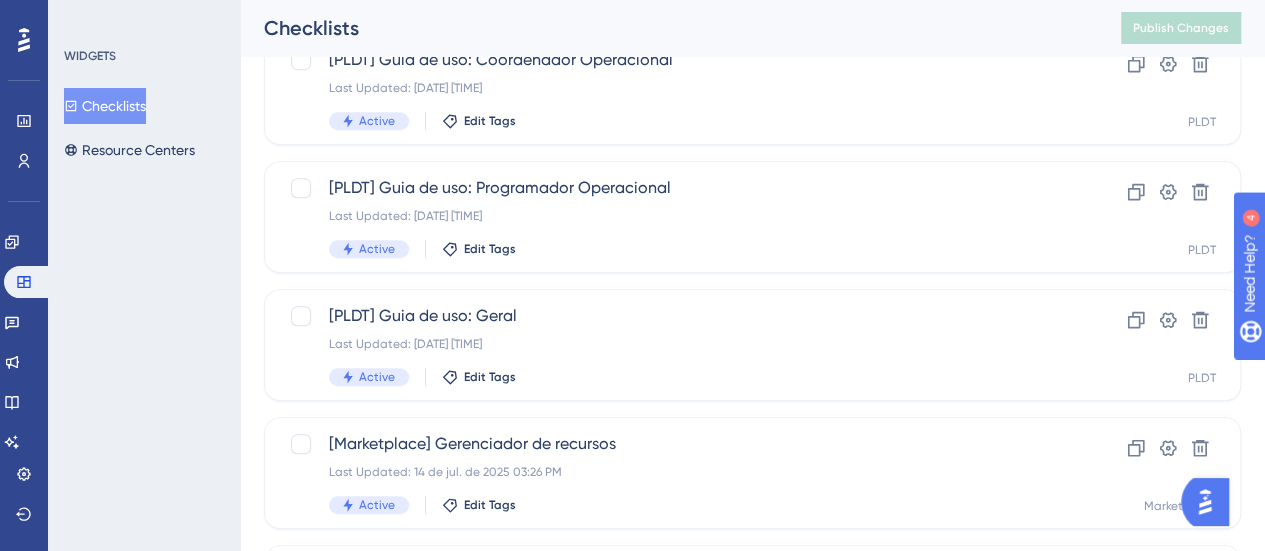 scroll, scrollTop: 400, scrollLeft: 0, axis: vertical 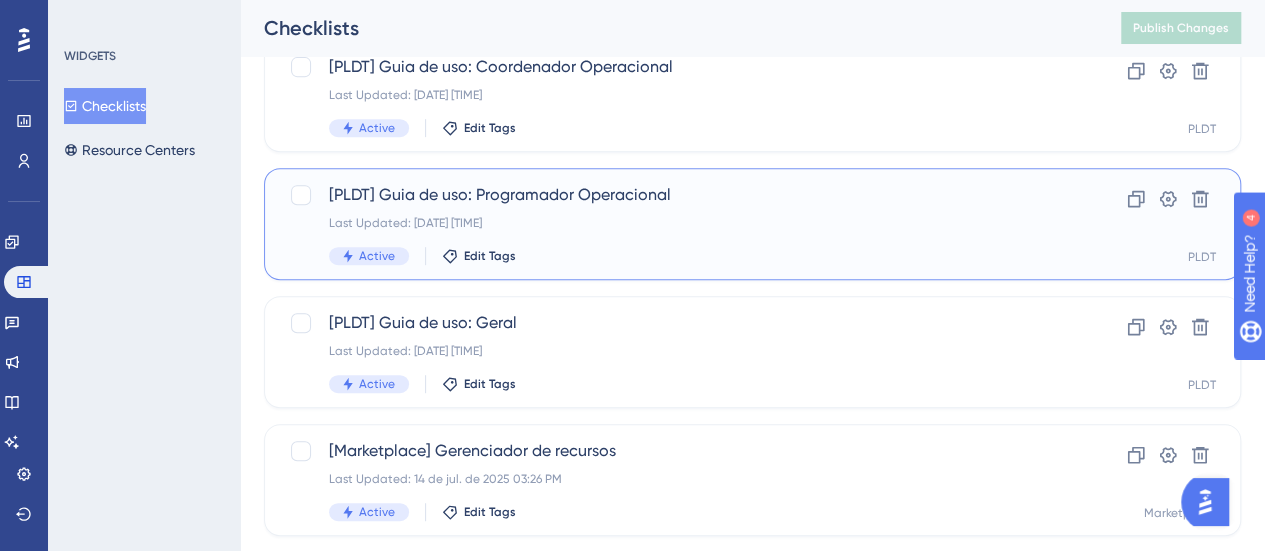 click on "Active Edit Tags" at bounding box center [672, 256] 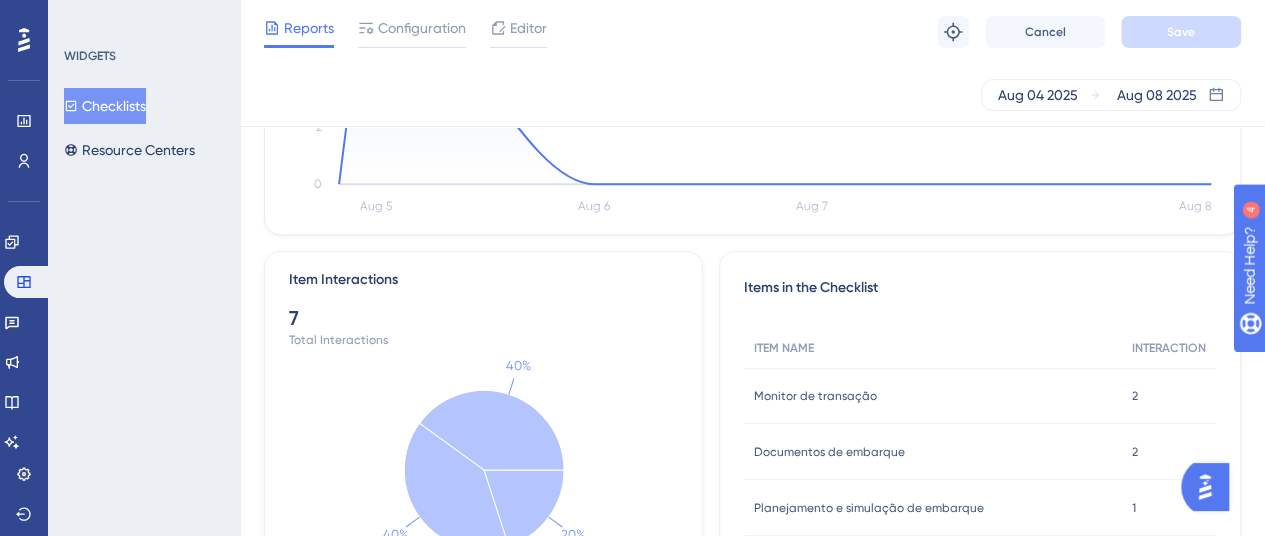 scroll, scrollTop: 205, scrollLeft: 0, axis: vertical 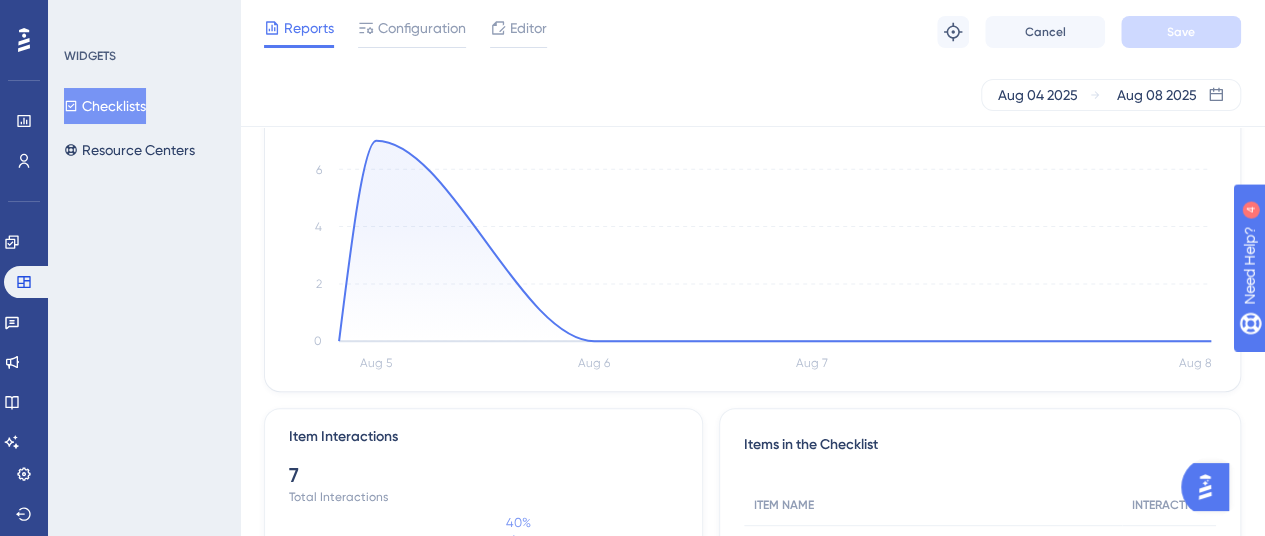 click on "Reports Configuration Editor Troubleshoot Cancel Save" at bounding box center (752, 32) 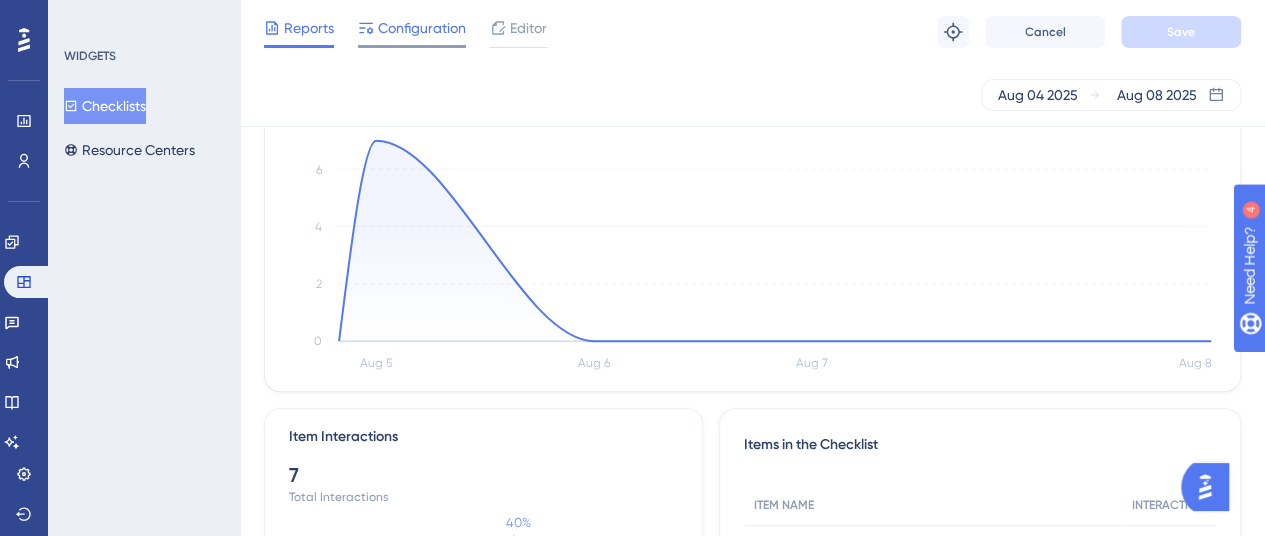 click on "Configuration" at bounding box center (422, 28) 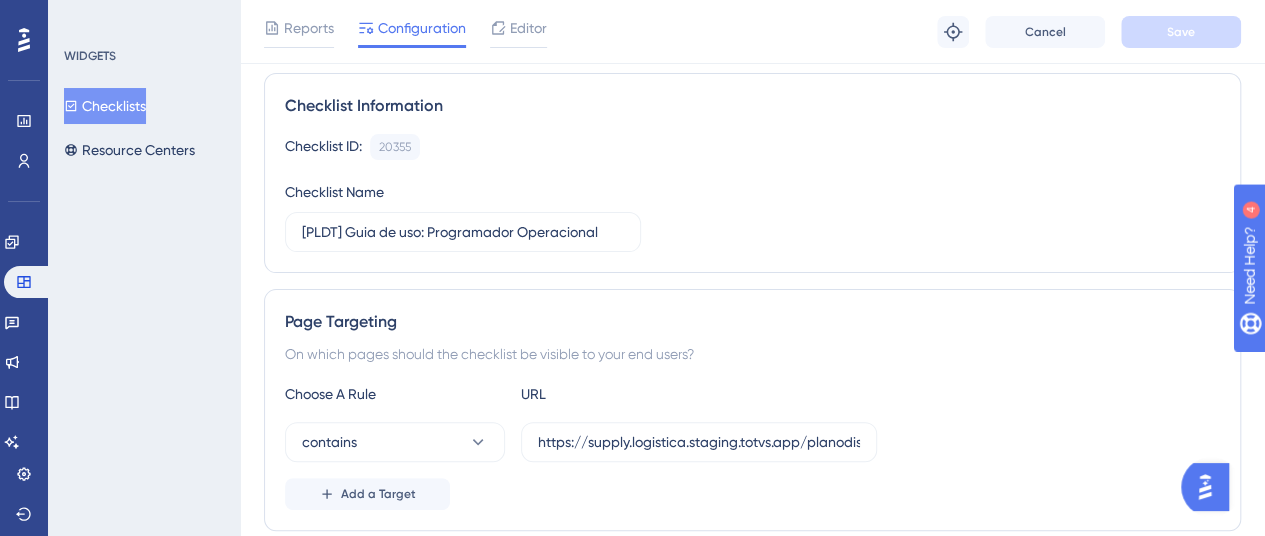 scroll, scrollTop: 0, scrollLeft: 0, axis: both 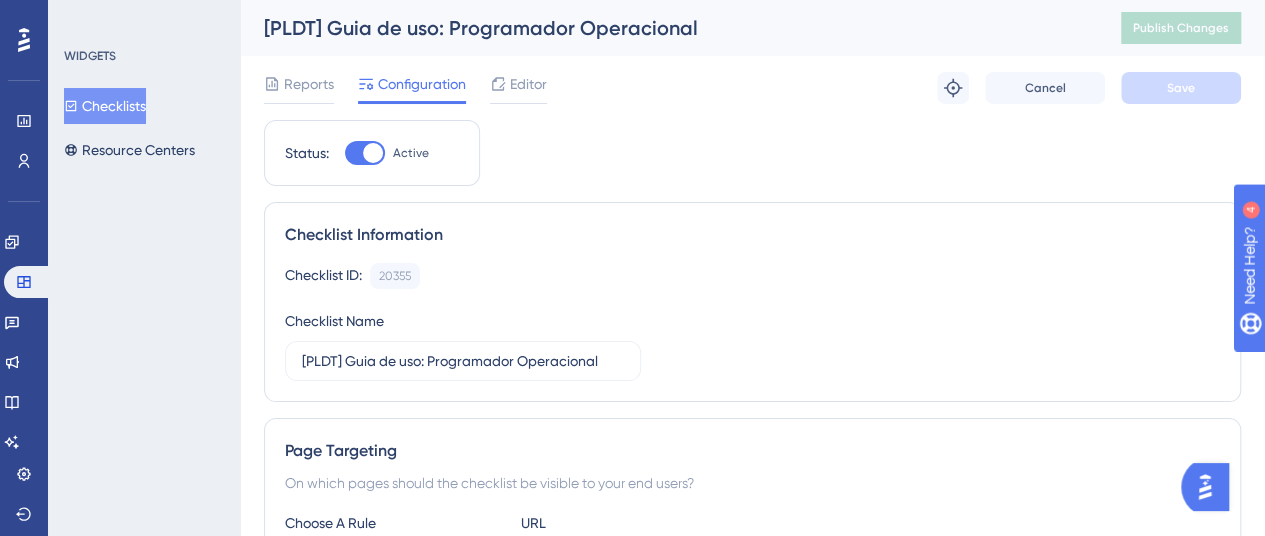 click on "Checklists" at bounding box center (105, 106) 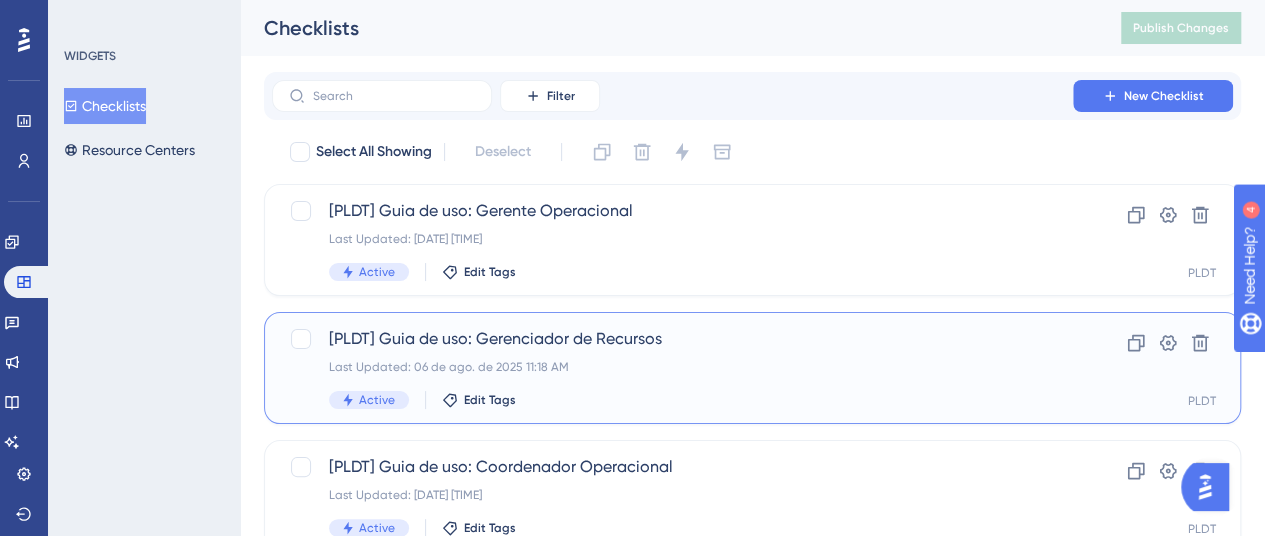 click on "[PLDT] Guia de uso: Gerenciador de Recursos" at bounding box center (672, 339) 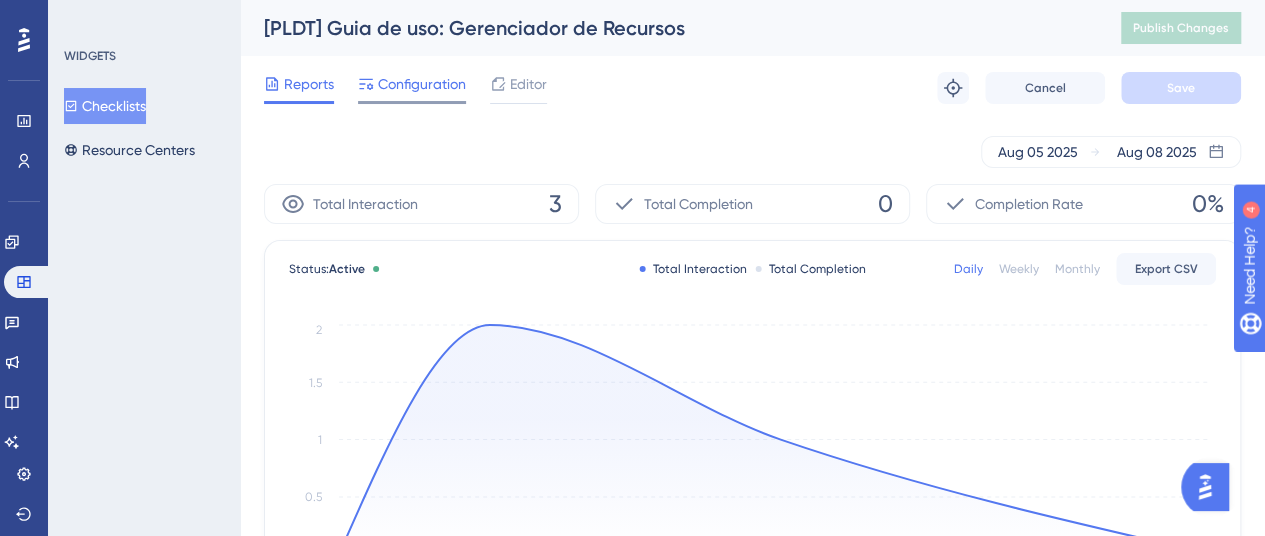 click on "Configuration" at bounding box center [422, 84] 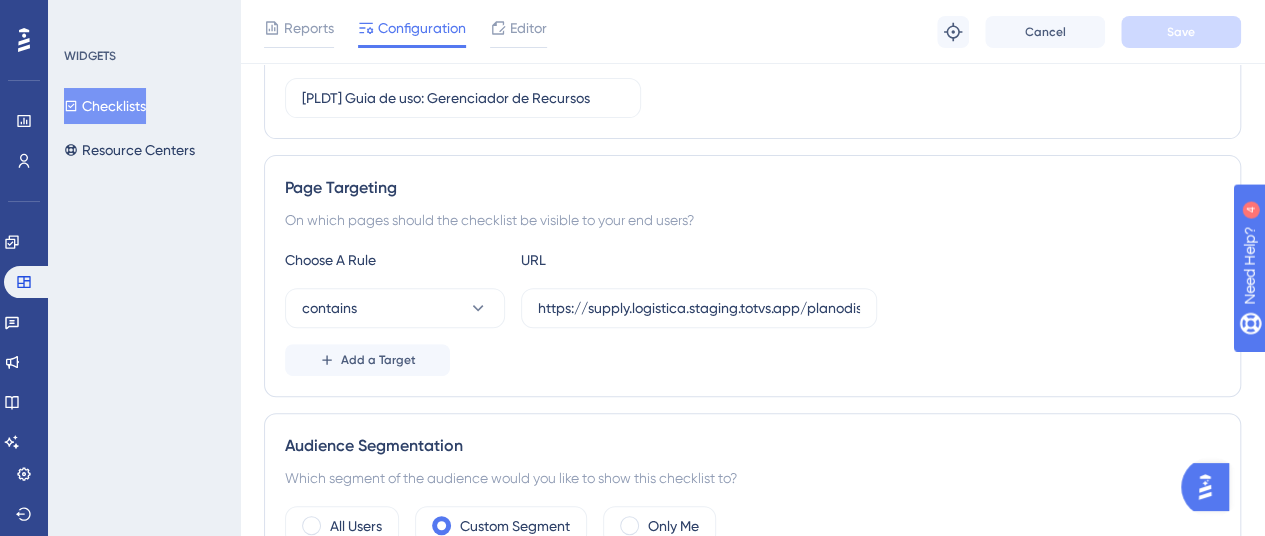 scroll, scrollTop: 300, scrollLeft: 0, axis: vertical 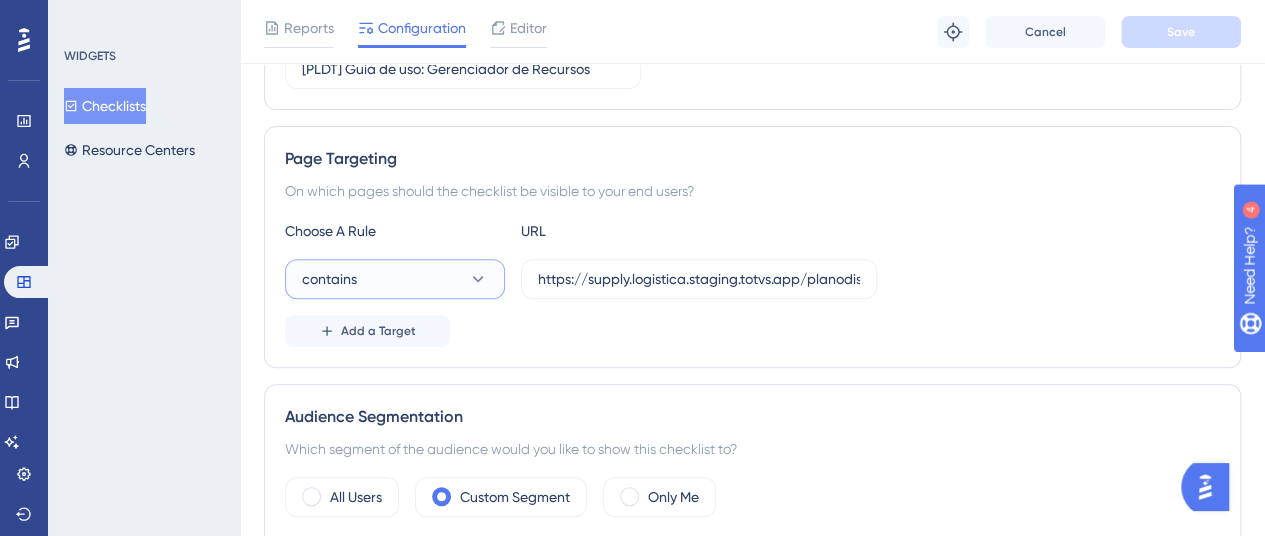 click on "contains" at bounding box center [395, 279] 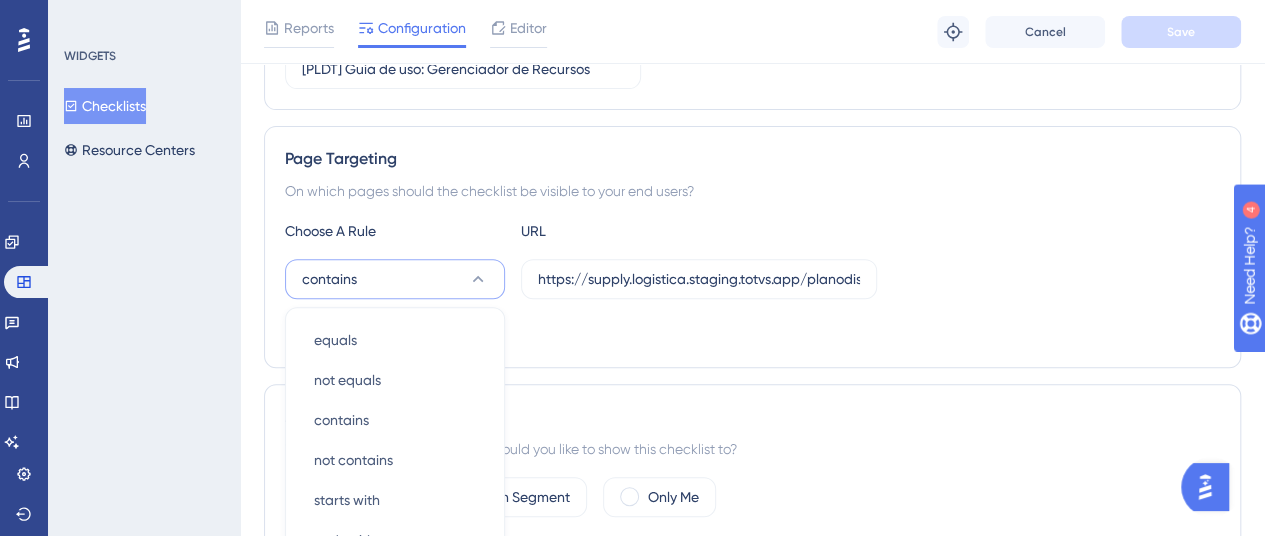 scroll, scrollTop: 489, scrollLeft: 0, axis: vertical 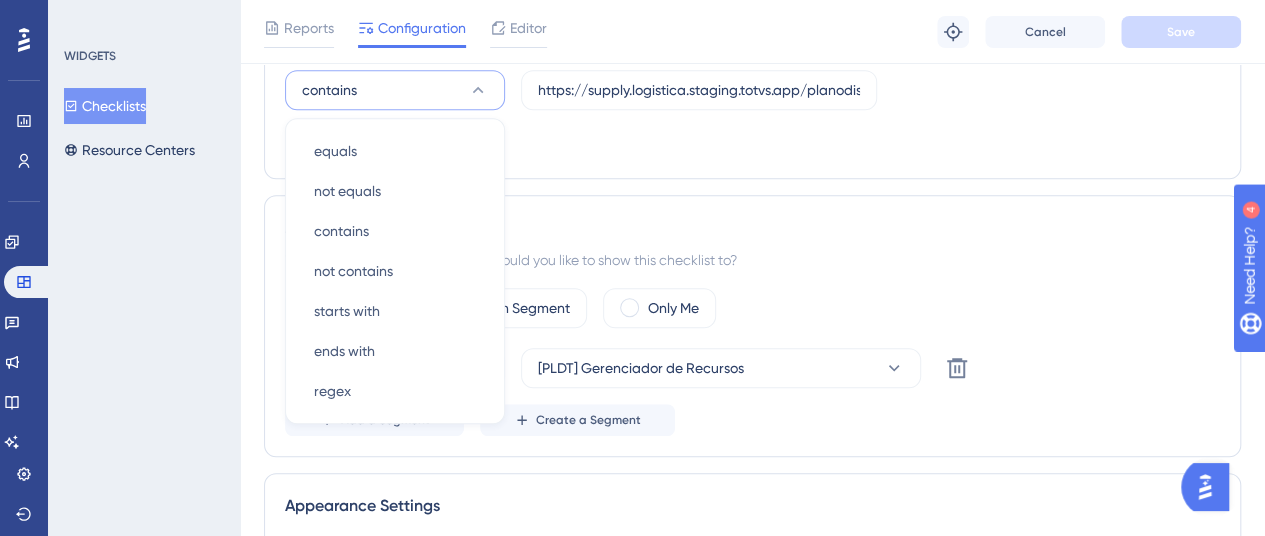 click 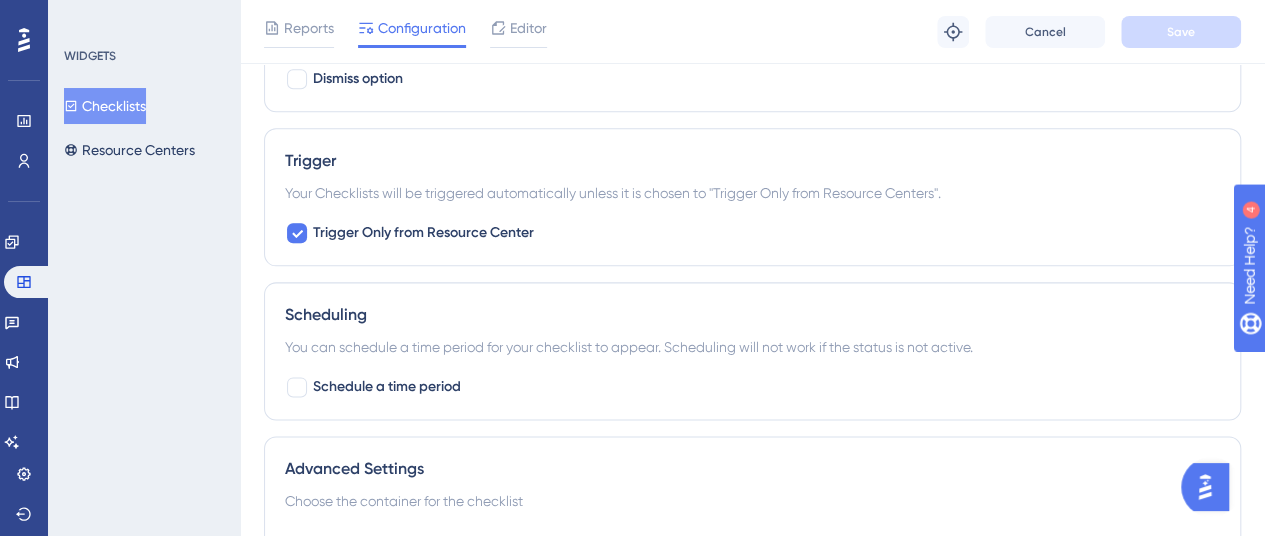 scroll, scrollTop: 1299, scrollLeft: 0, axis: vertical 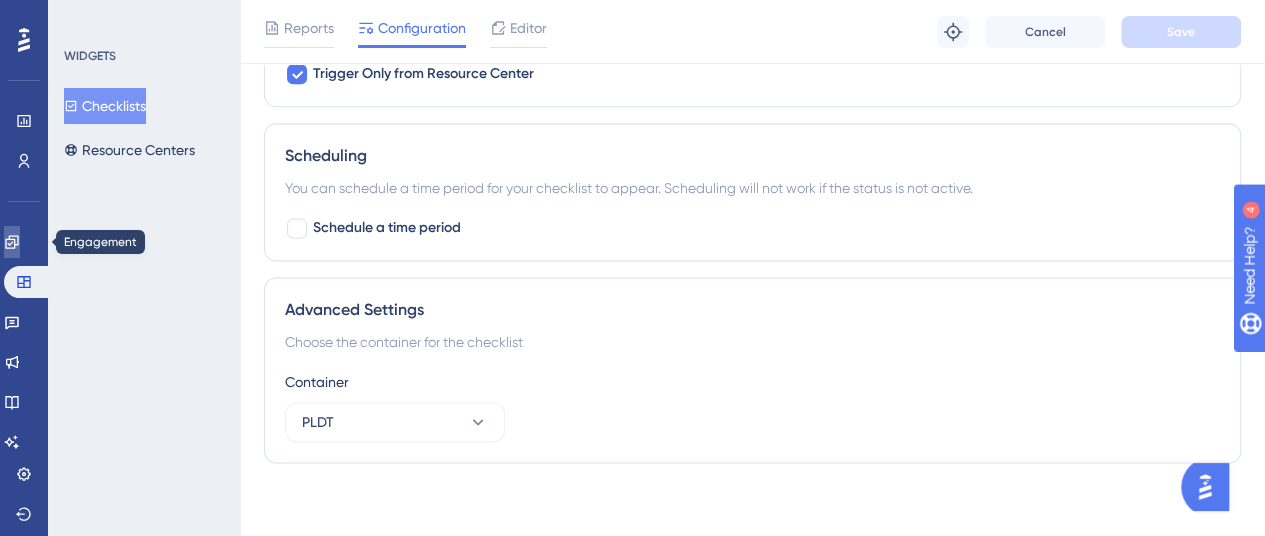 click at bounding box center (12, 242) 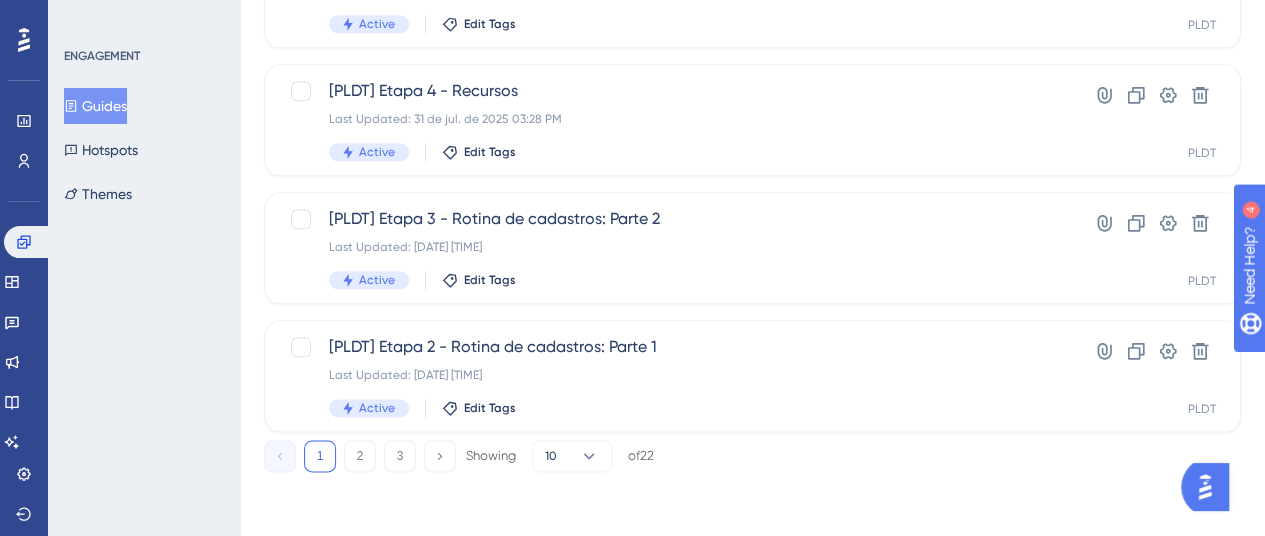 scroll, scrollTop: 0, scrollLeft: 0, axis: both 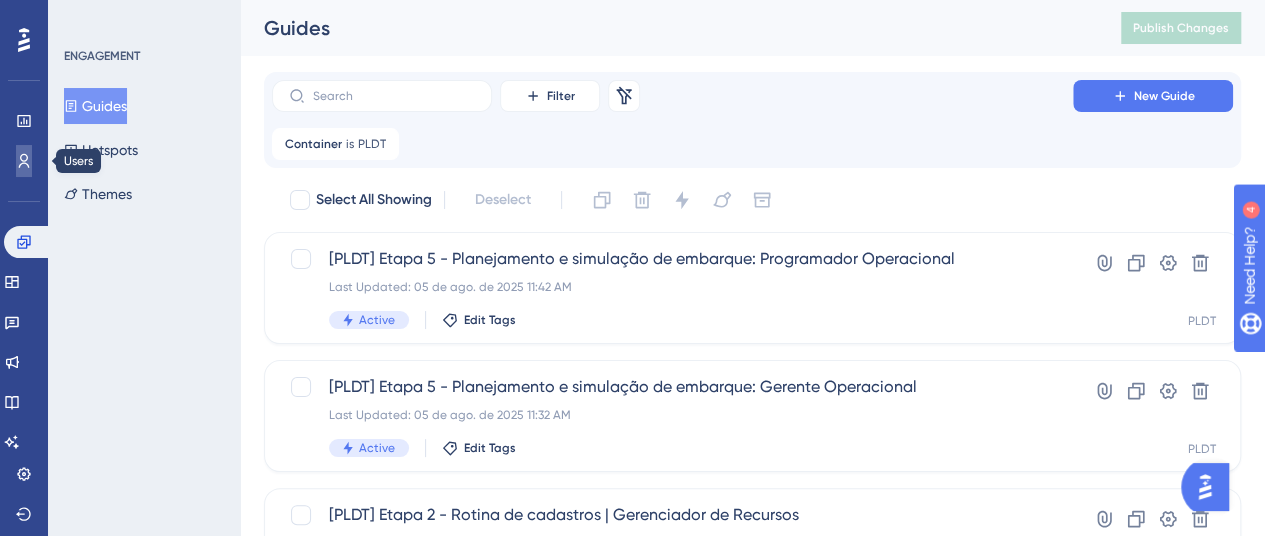 click at bounding box center (24, 161) 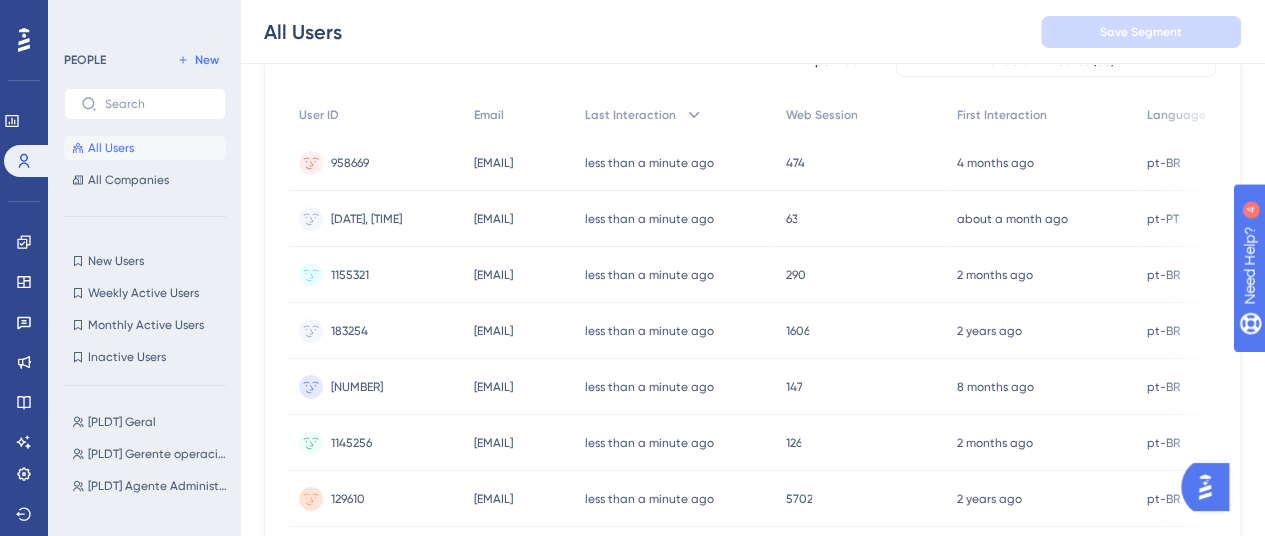 scroll, scrollTop: 400, scrollLeft: 0, axis: vertical 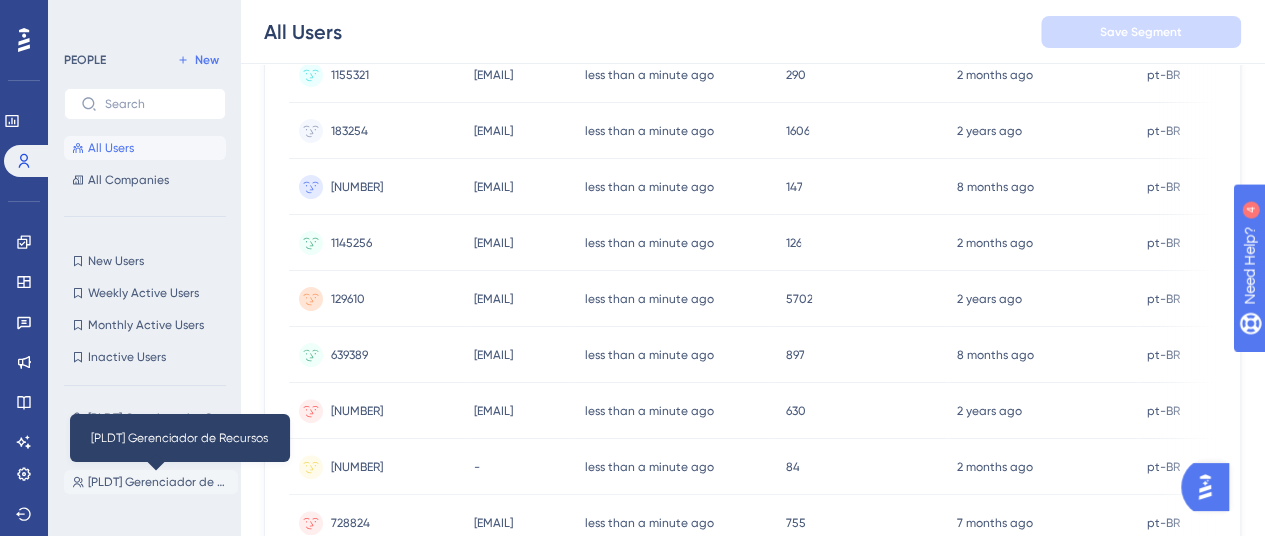 click on "[PLDT] Gerenciador de Recursos" at bounding box center [159, 482] 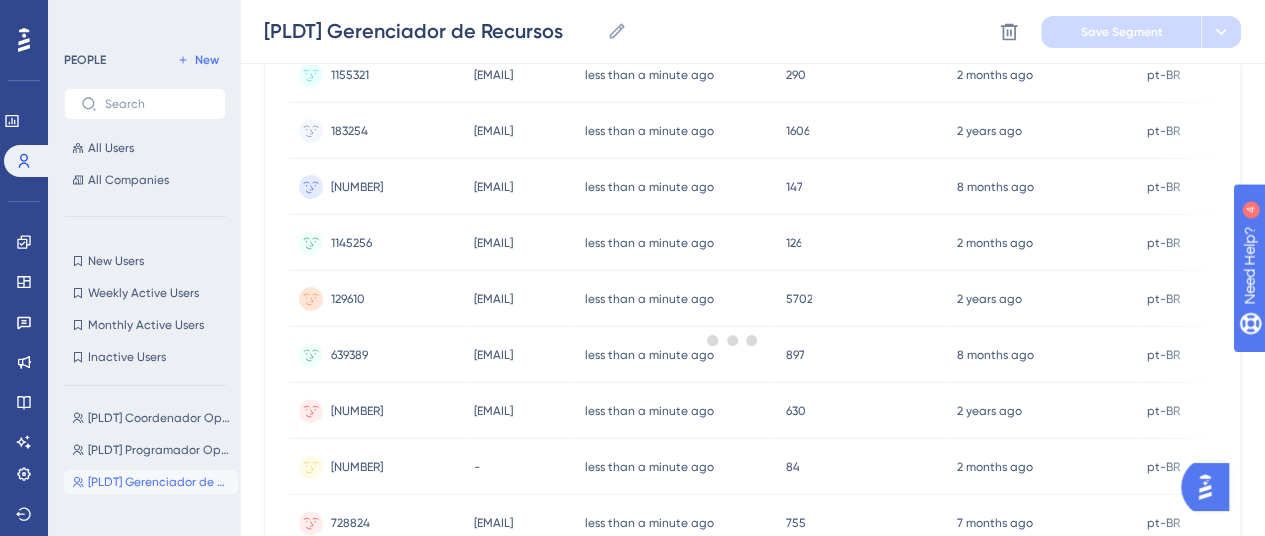 scroll, scrollTop: 0, scrollLeft: 0, axis: both 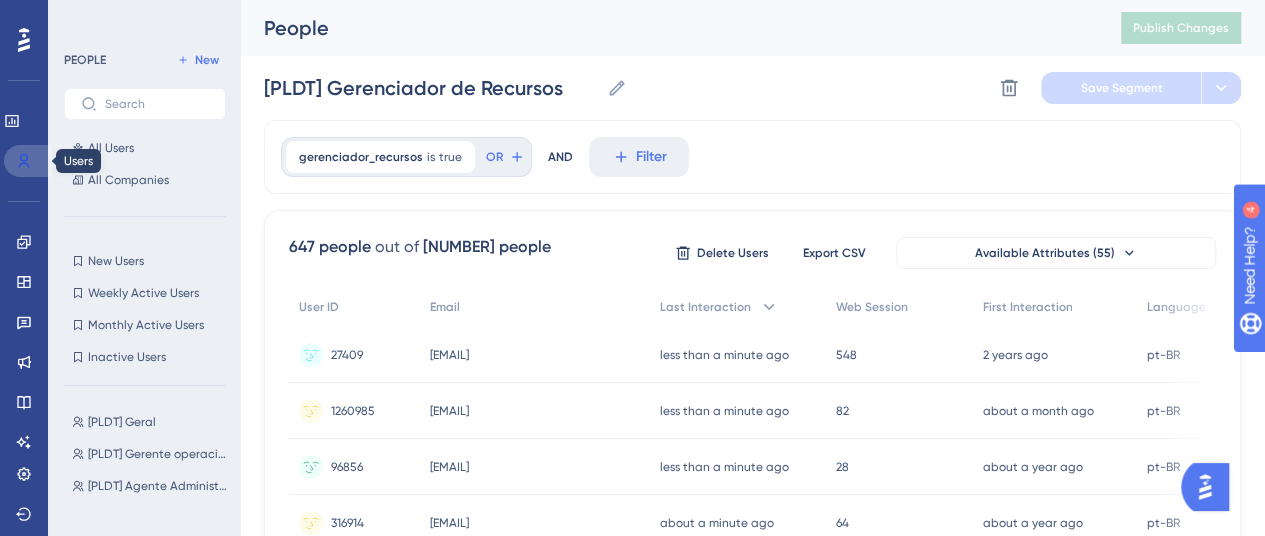 click 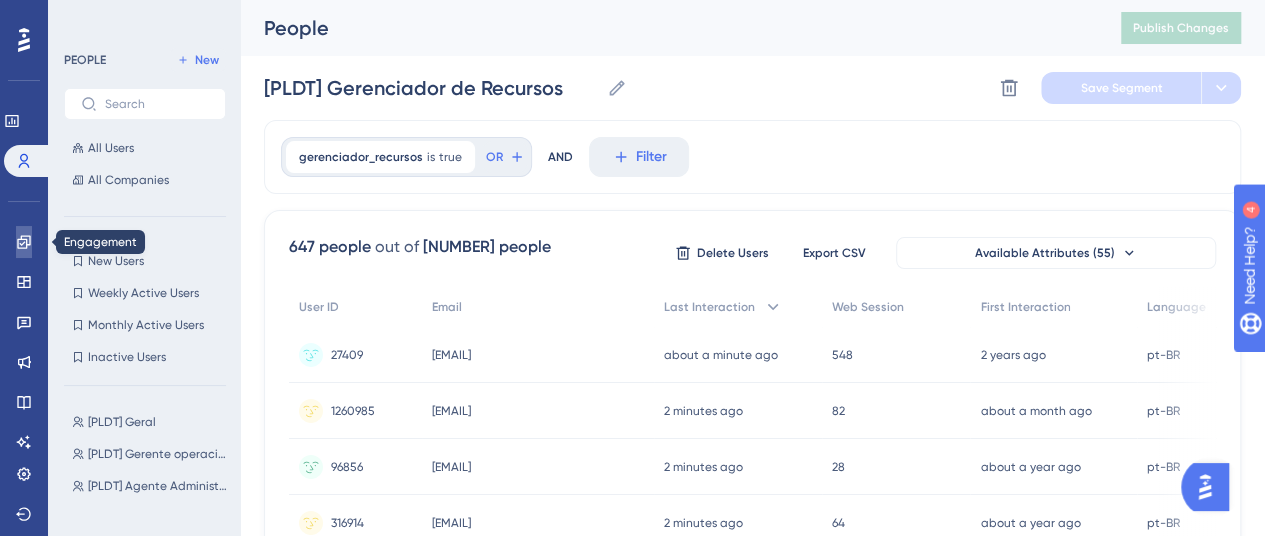 click at bounding box center [24, 242] 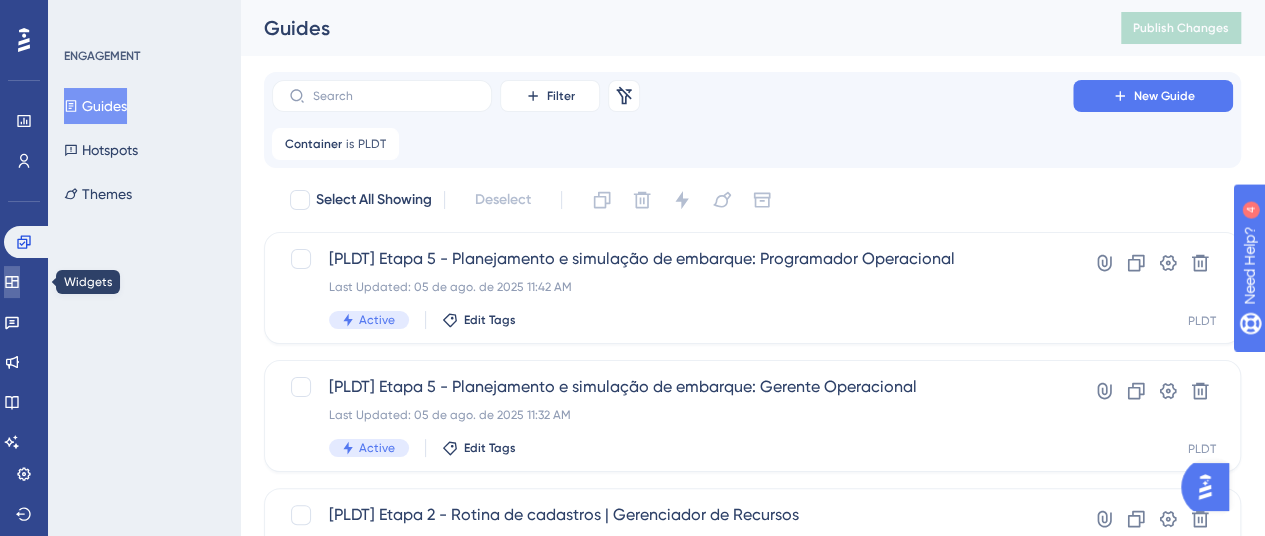 click at bounding box center [12, 282] 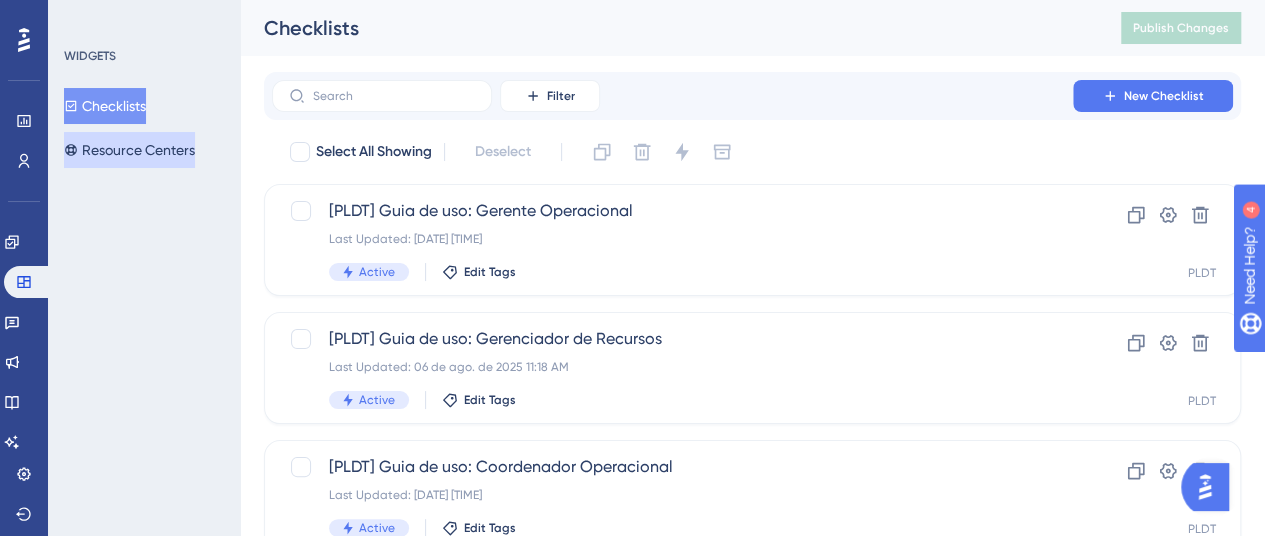 click on "Resource Centers" at bounding box center (129, 150) 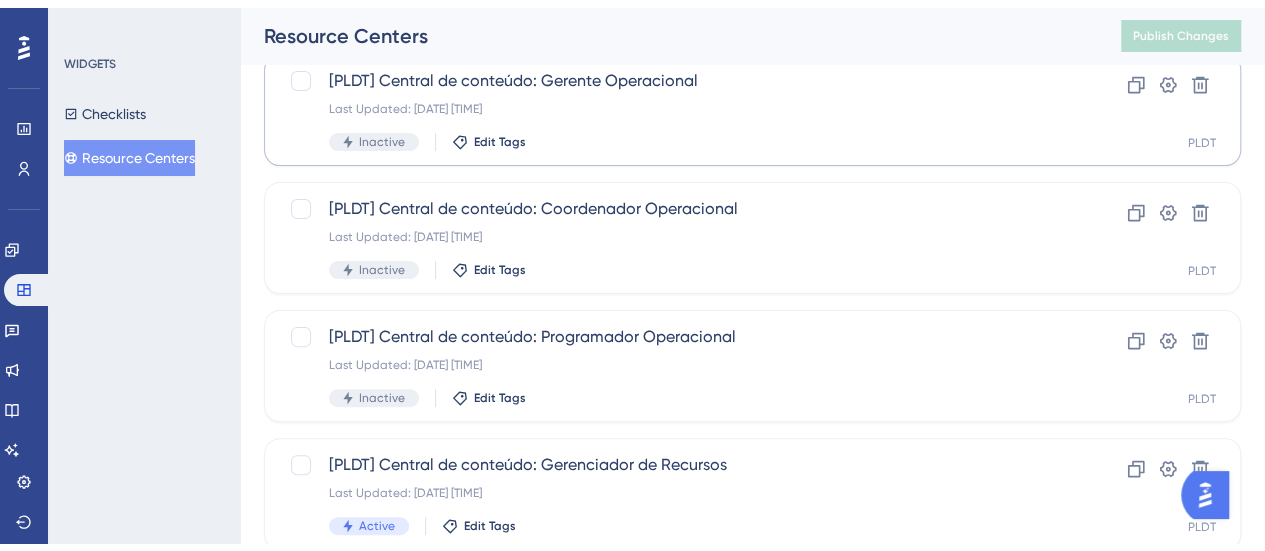 scroll, scrollTop: 300, scrollLeft: 0, axis: vertical 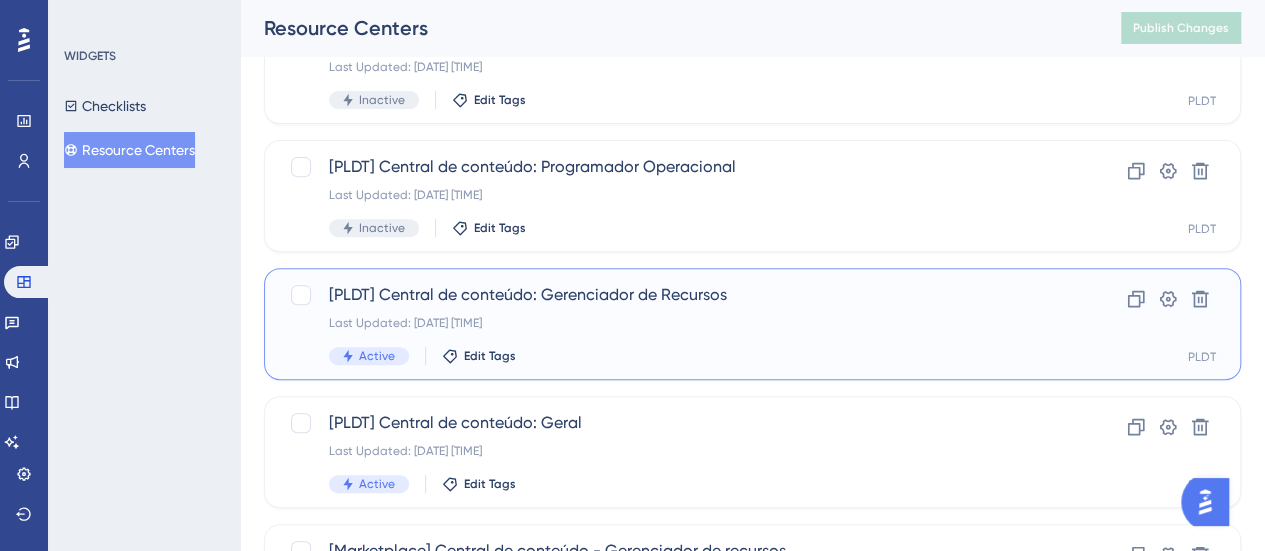 click on "Last Updated: 08 de ago. de 2025 02:19 PM" at bounding box center [672, 323] 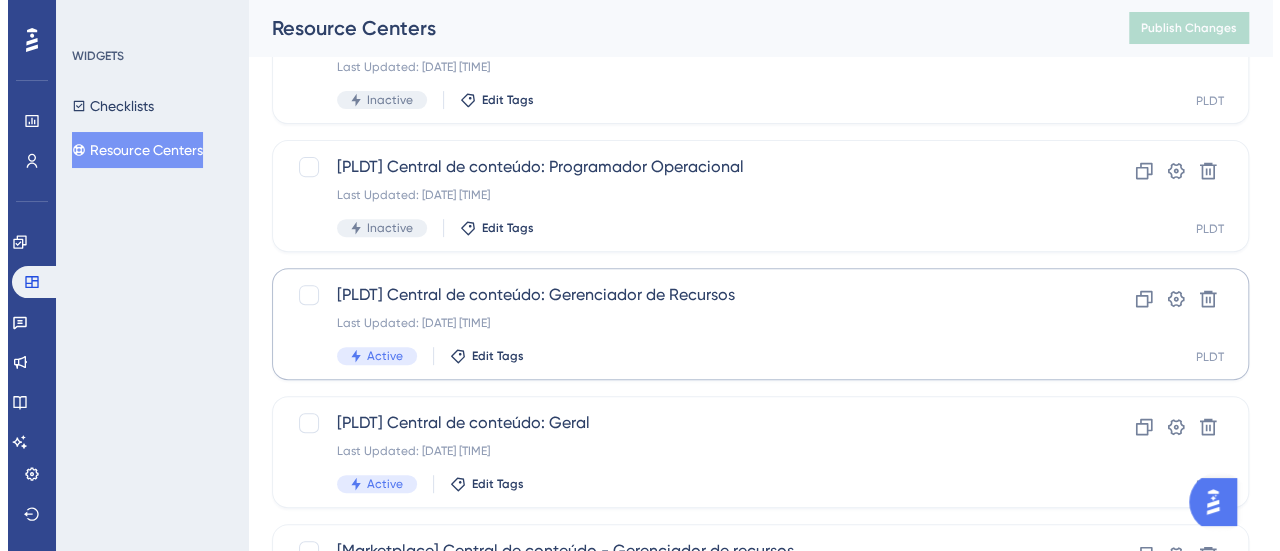 scroll, scrollTop: 0, scrollLeft: 0, axis: both 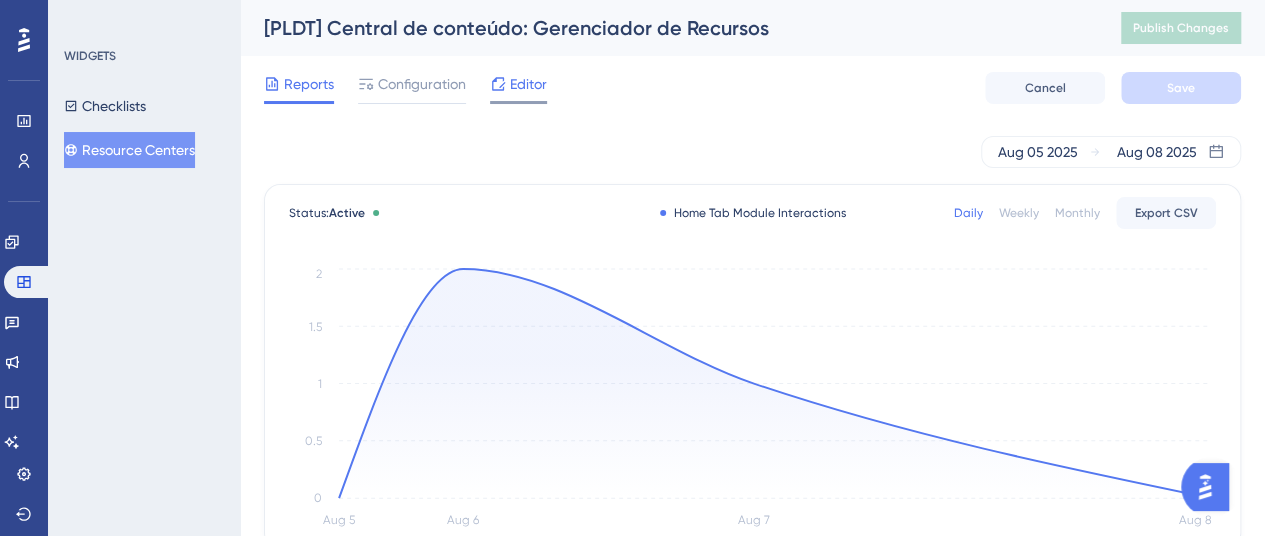 click 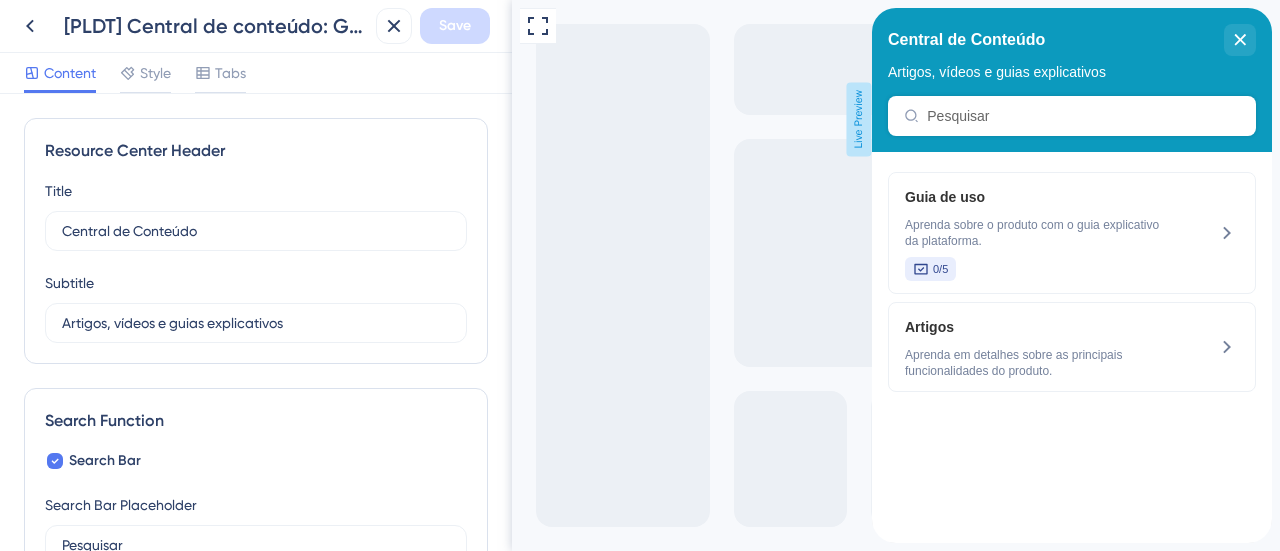 scroll, scrollTop: 0, scrollLeft: 0, axis: both 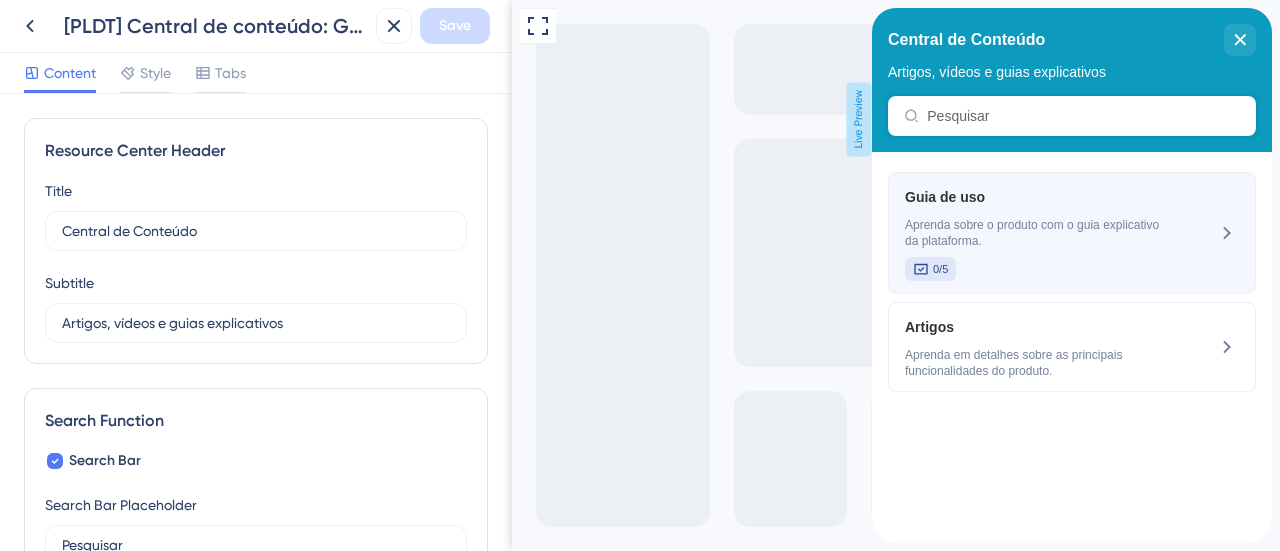 click on "0/5" at bounding box center (1038, 269) 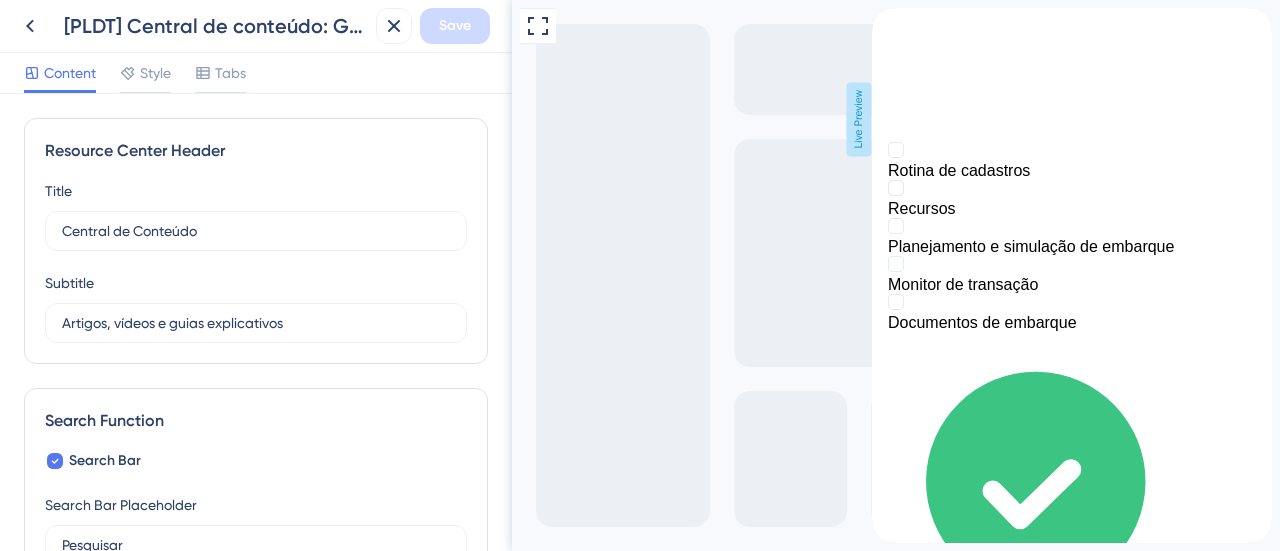 click at bounding box center (1072, 18) 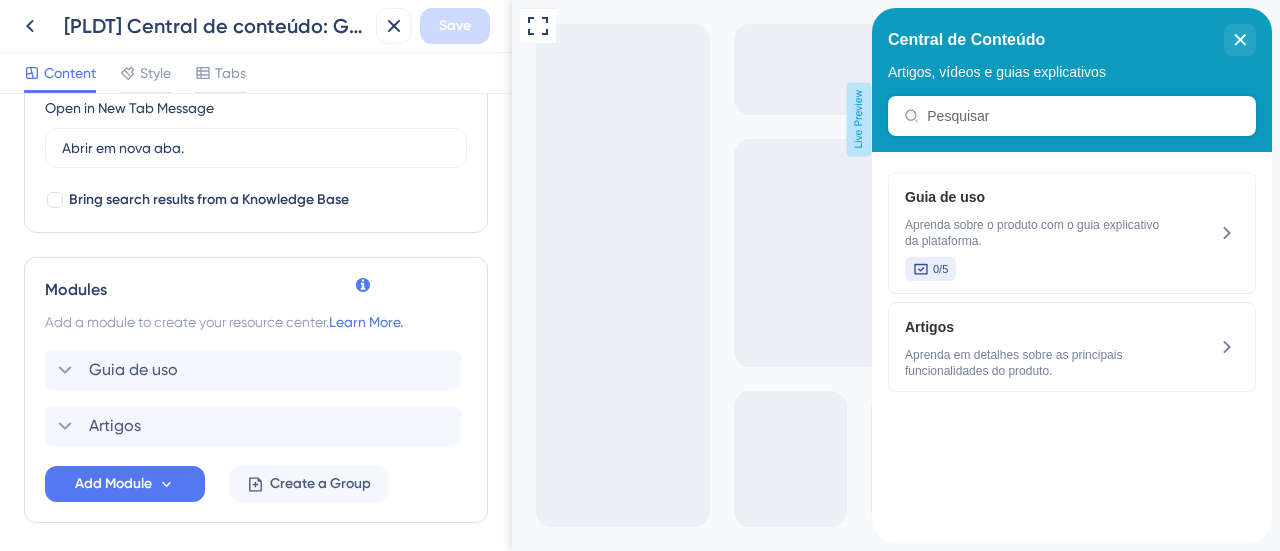 scroll, scrollTop: 600, scrollLeft: 0, axis: vertical 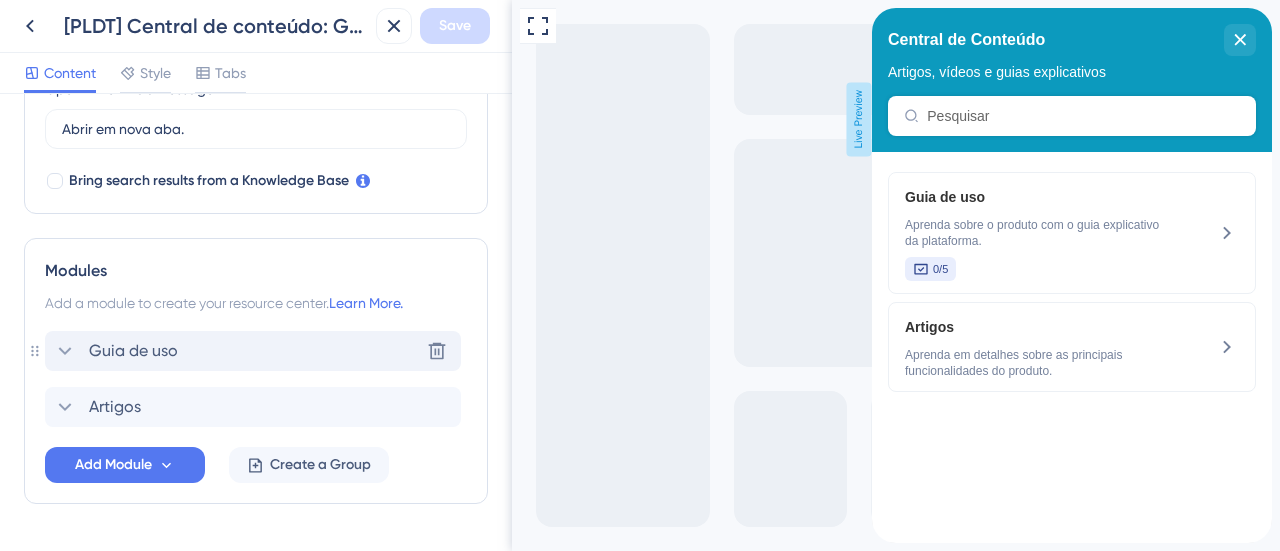 click on "Guia de uso Delete" at bounding box center (253, 351) 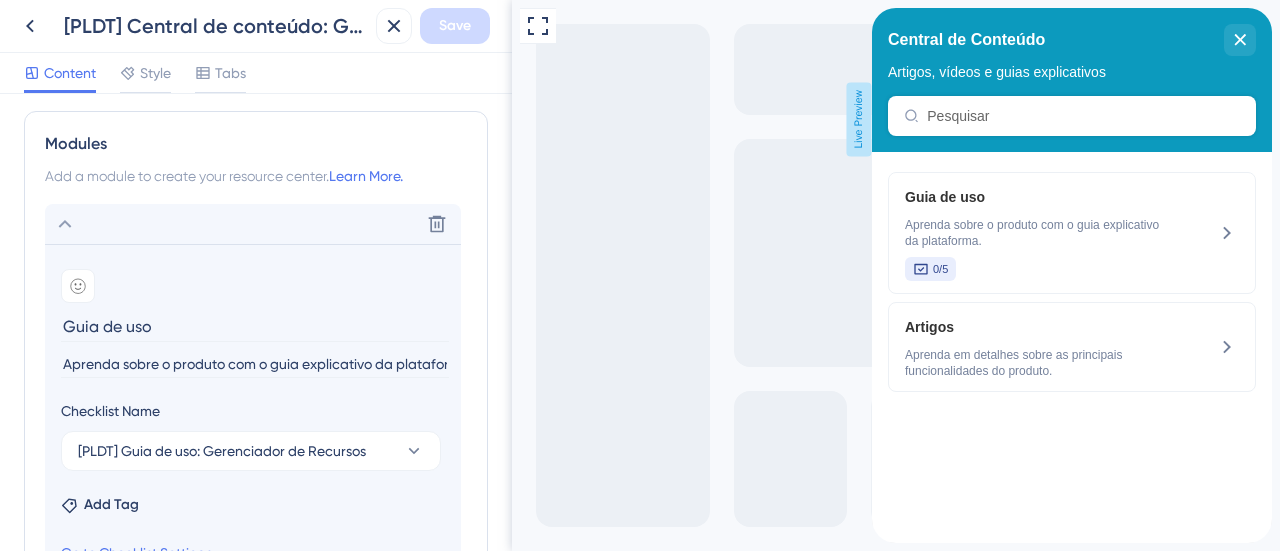 scroll, scrollTop: 800, scrollLeft: 0, axis: vertical 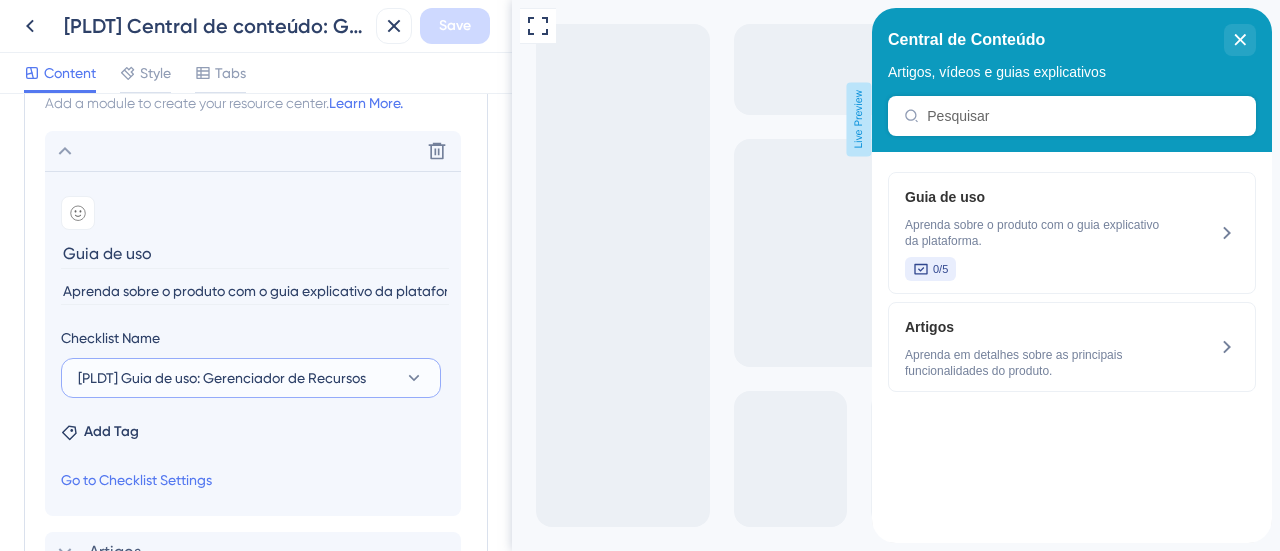 click on "[PLDT] Guia de uso: Gerenciador de Recursos" at bounding box center (222, 378) 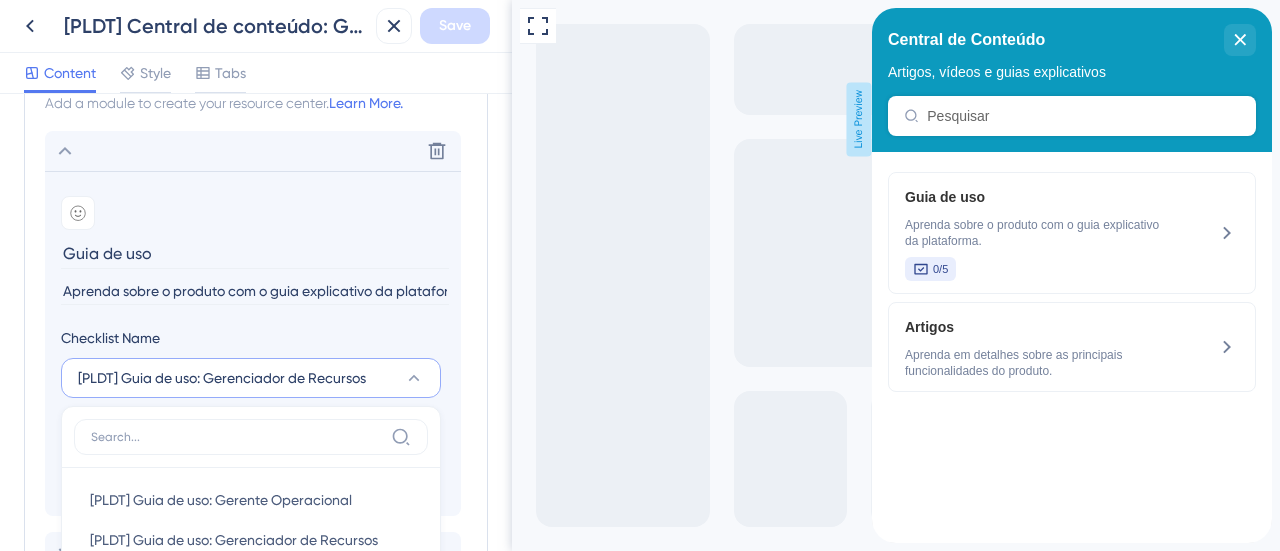 scroll, scrollTop: 1066, scrollLeft: 0, axis: vertical 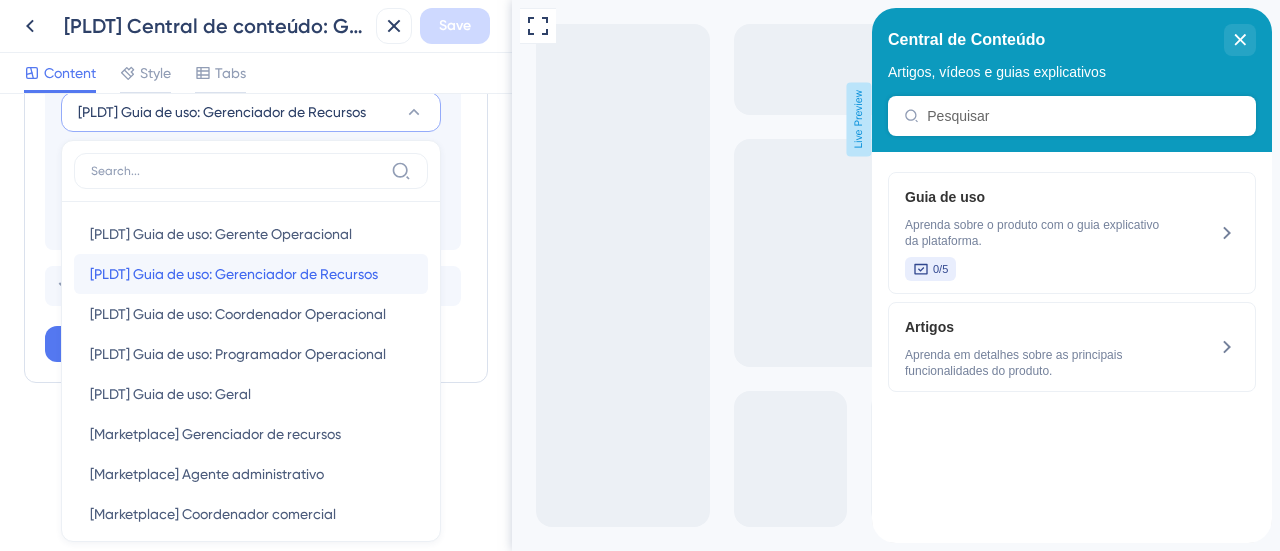 click on "[PLDT] Guia de uso: Gerenciador de Recursos" at bounding box center (234, 274) 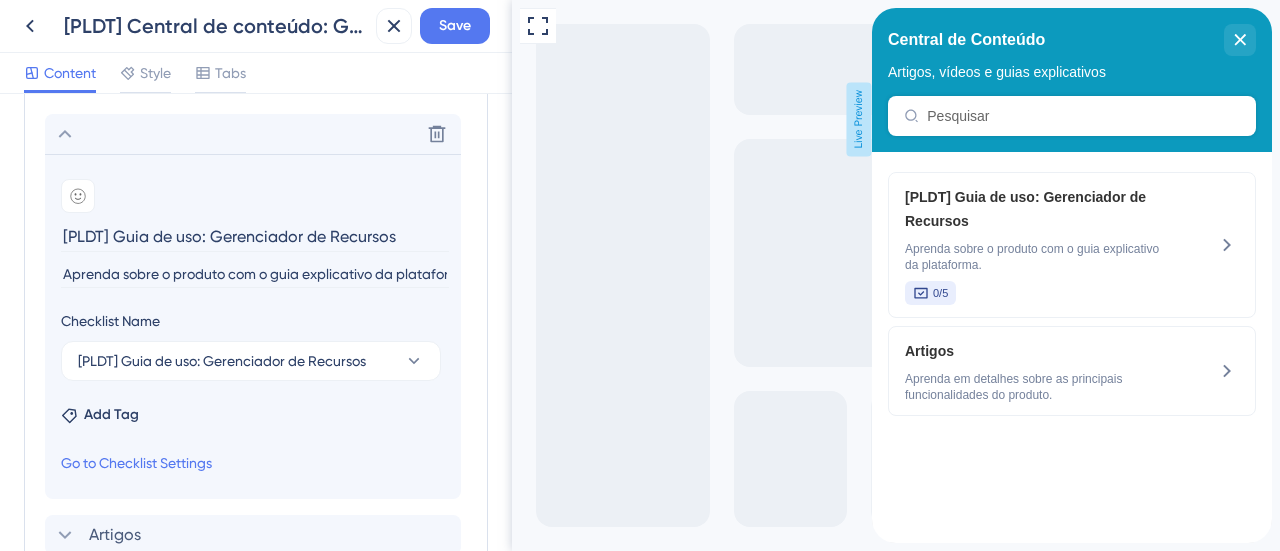 scroll, scrollTop: 798, scrollLeft: 0, axis: vertical 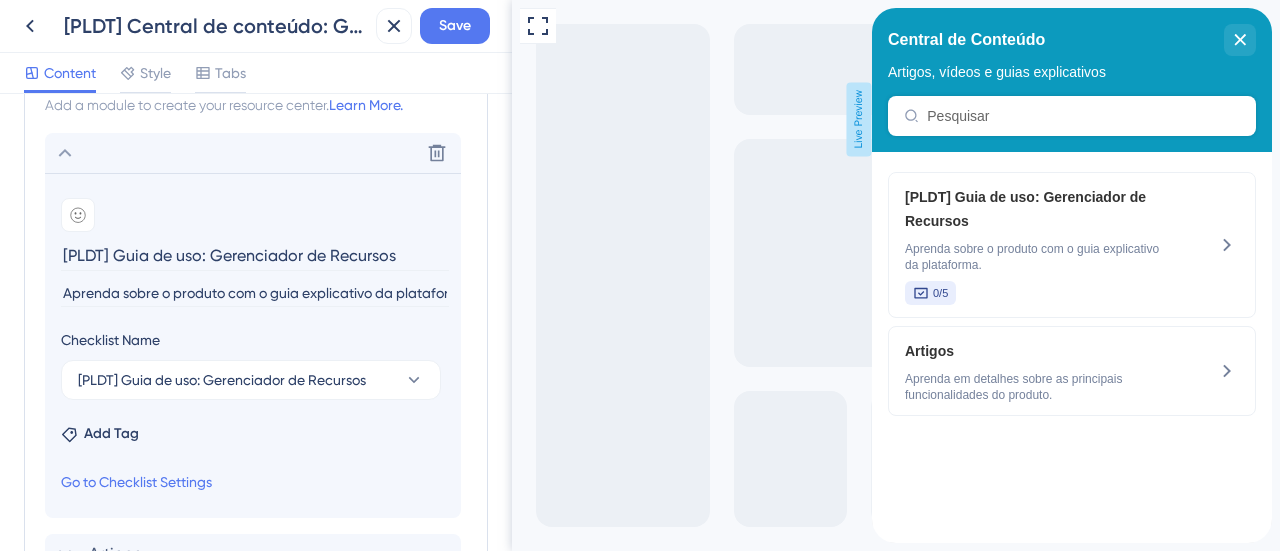drag, startPoint x: 121, startPoint y: 253, endPoint x: 54, endPoint y: 256, distance: 67.06713 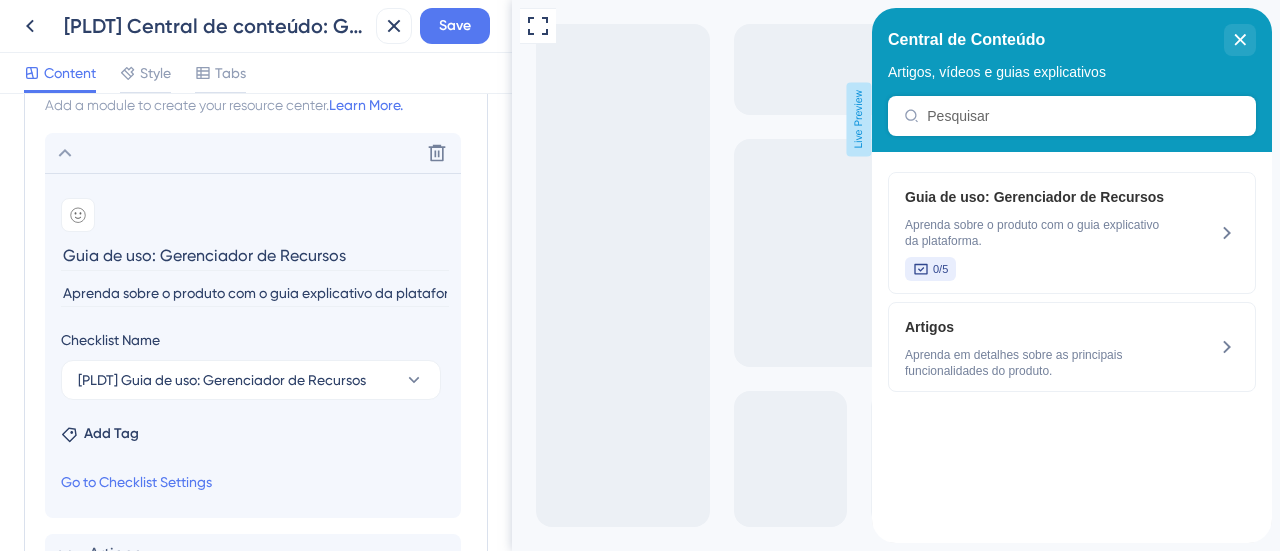 drag, startPoint x: 356, startPoint y: 251, endPoint x: 151, endPoint y: 266, distance: 205.54805 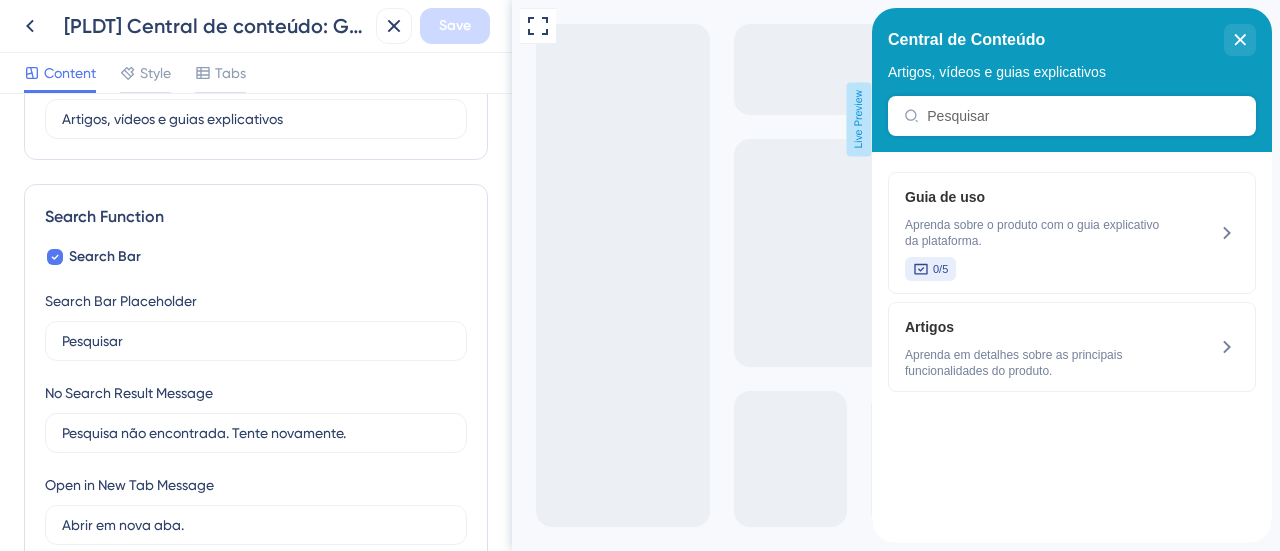 scroll, scrollTop: 198, scrollLeft: 0, axis: vertical 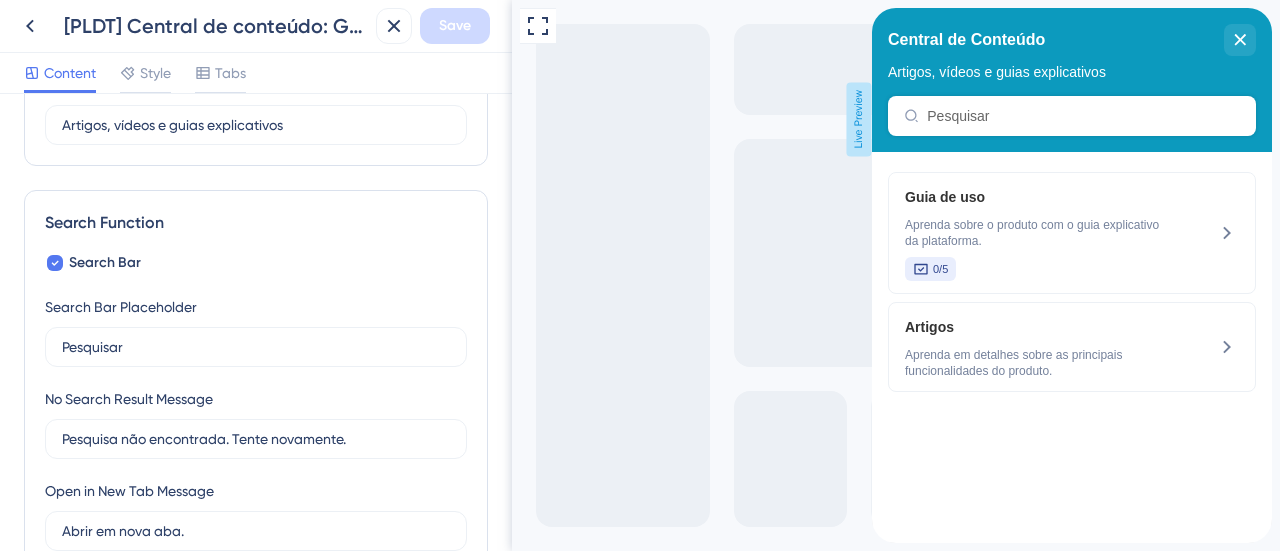 type on "Guia de uso" 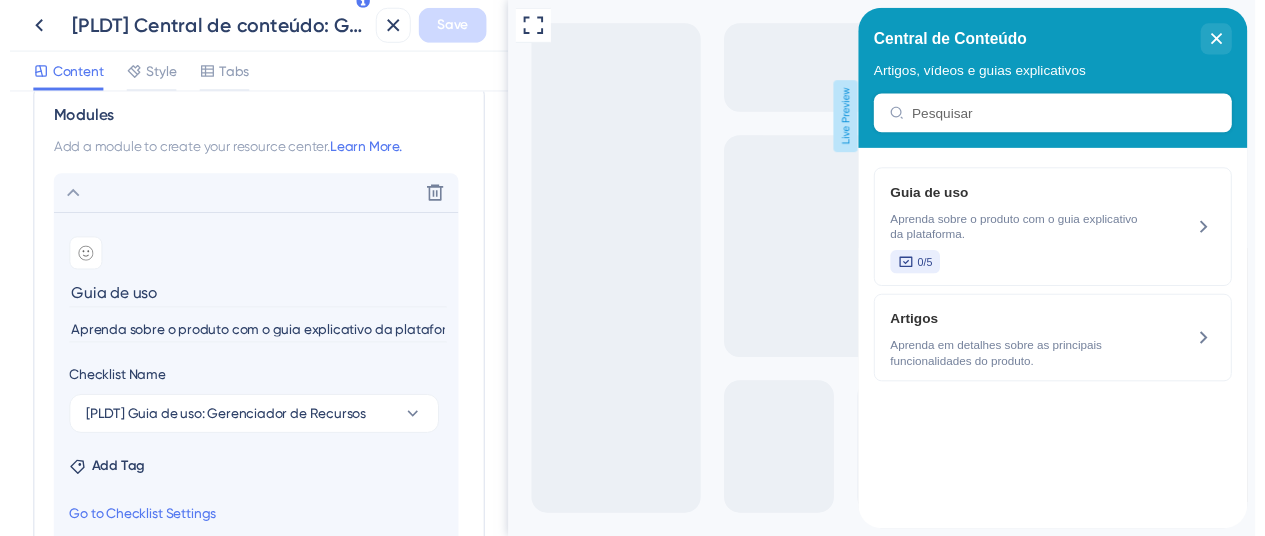 scroll, scrollTop: 798, scrollLeft: 0, axis: vertical 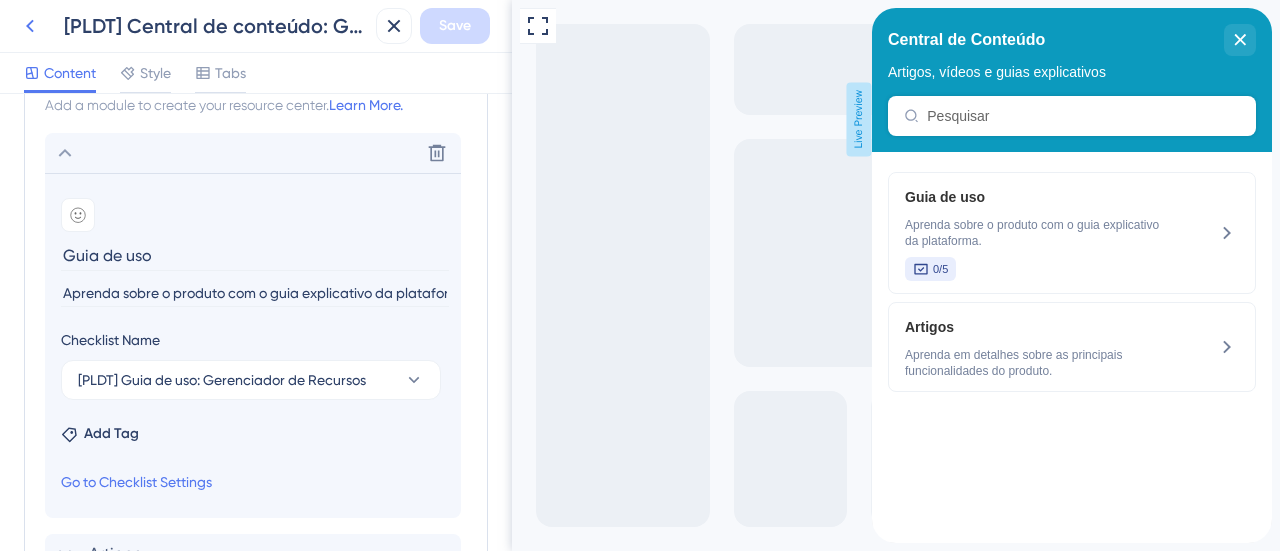 click 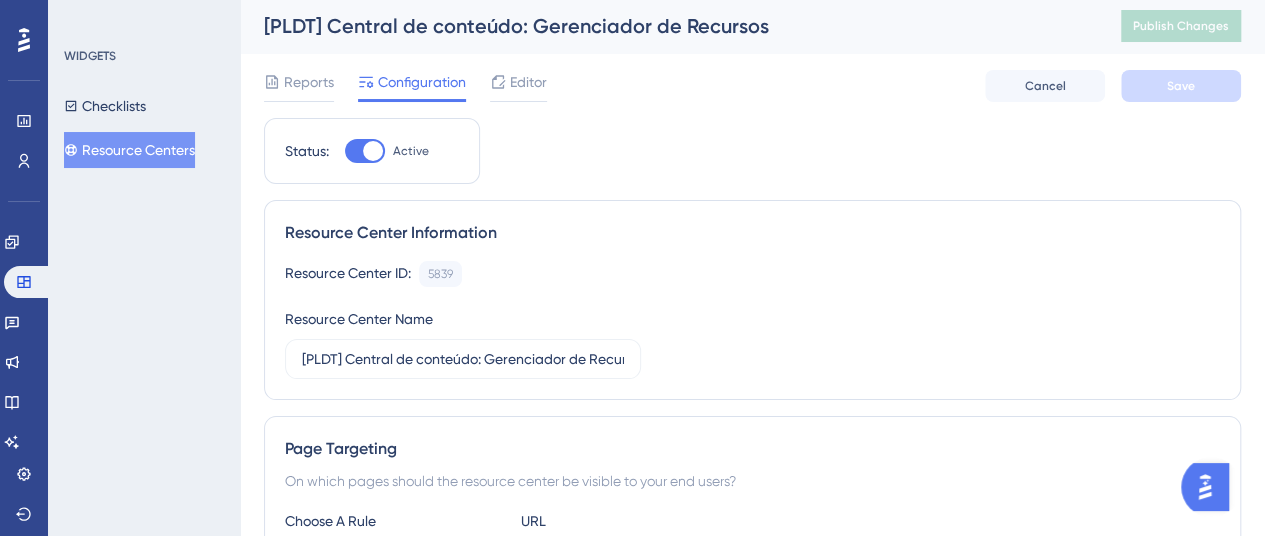 scroll, scrollTop: 0, scrollLeft: 0, axis: both 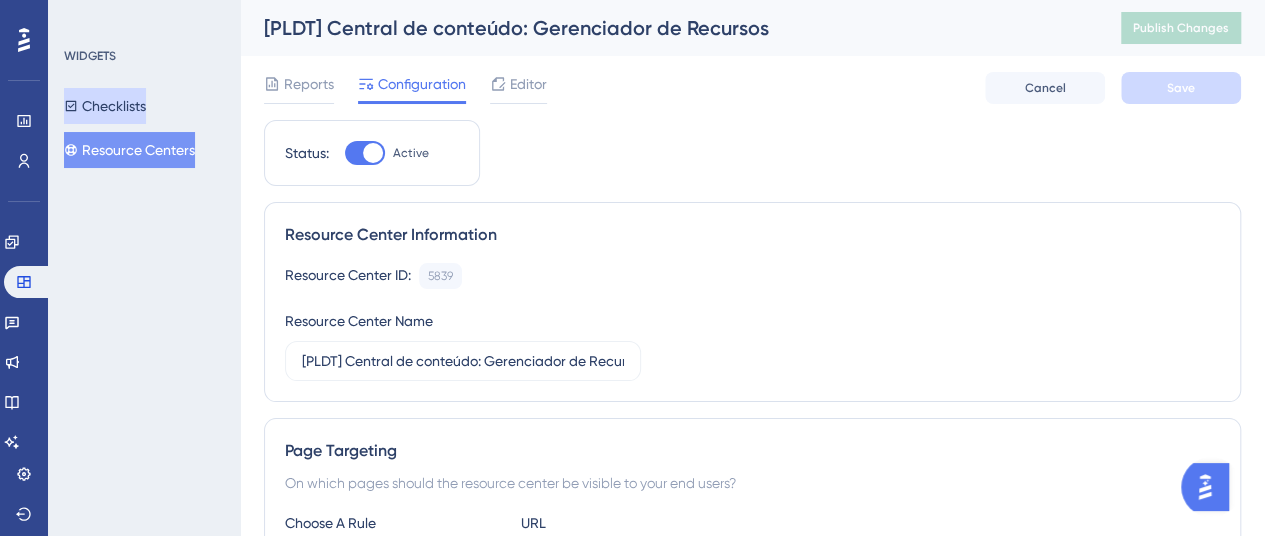 click on "Checklists" at bounding box center [105, 106] 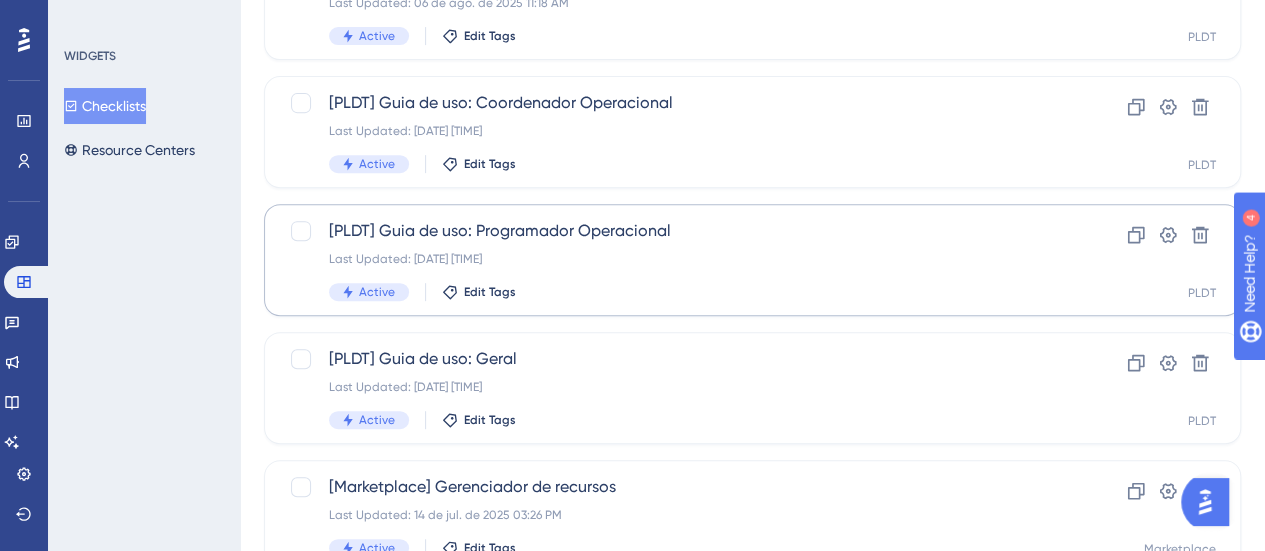 scroll, scrollTop: 400, scrollLeft: 0, axis: vertical 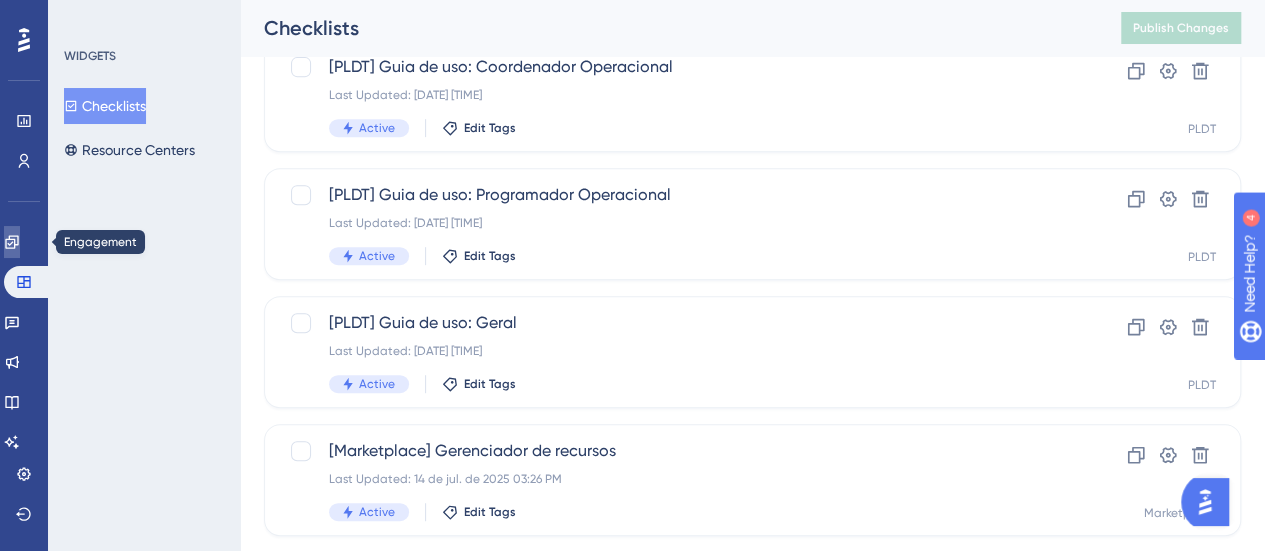 click 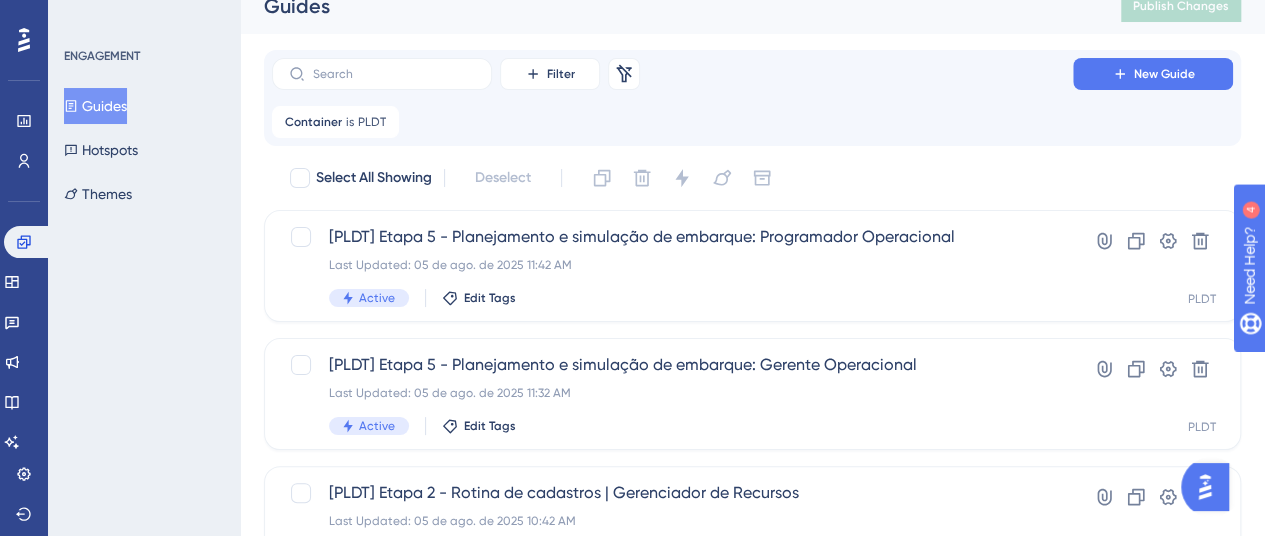 scroll, scrollTop: 0, scrollLeft: 0, axis: both 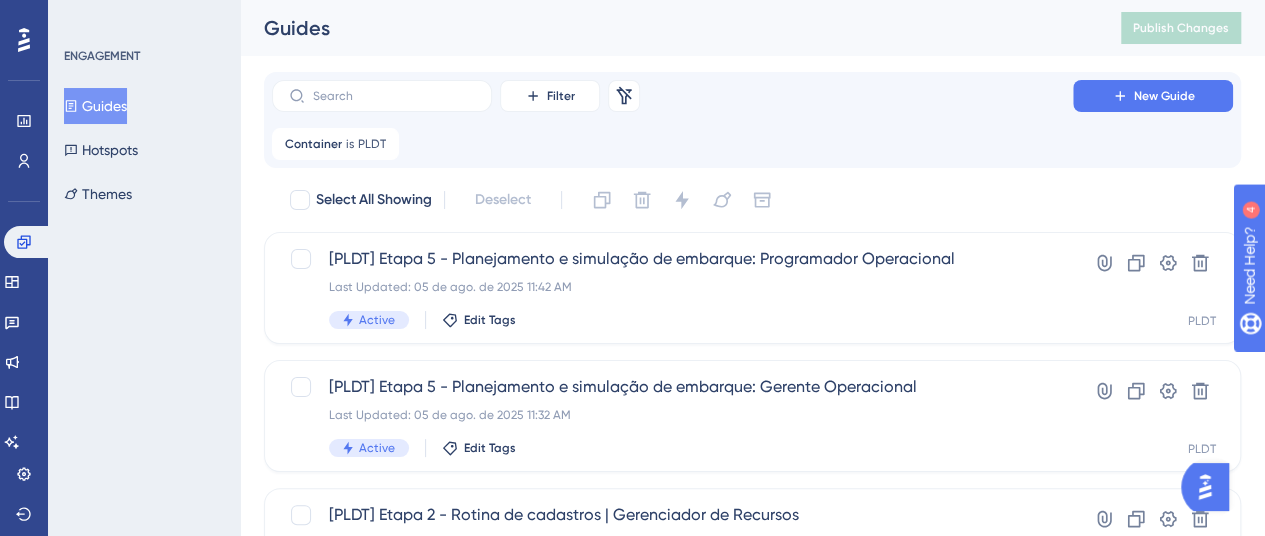 click on "Guides Hotspots Themes" at bounding box center (145, 150) 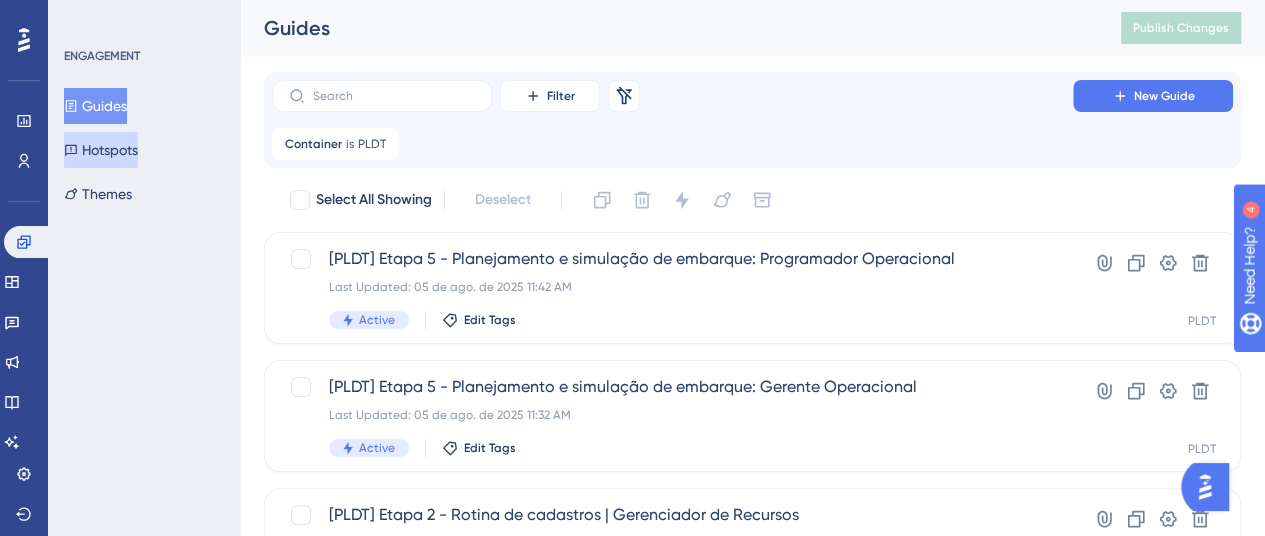click on "Hotspots" at bounding box center [101, 150] 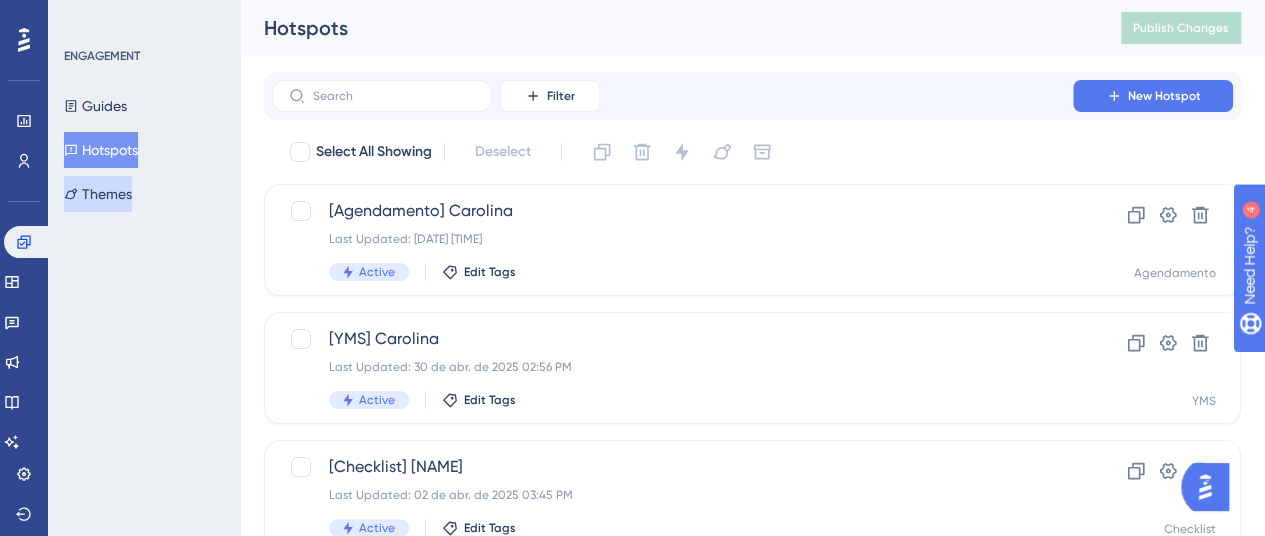click on "Themes" at bounding box center [98, 194] 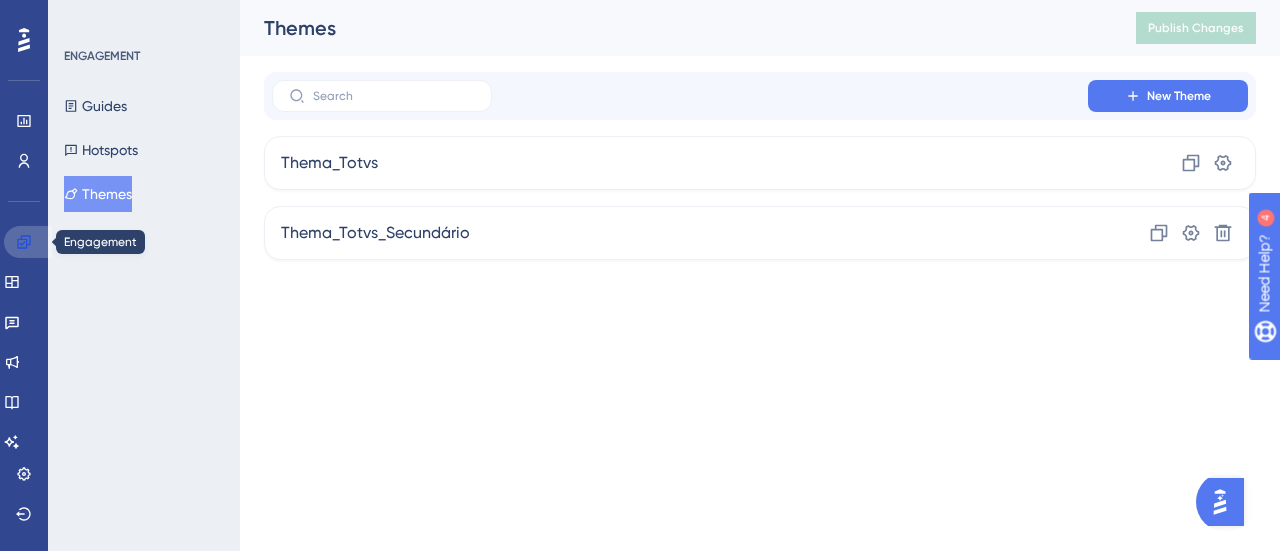 click 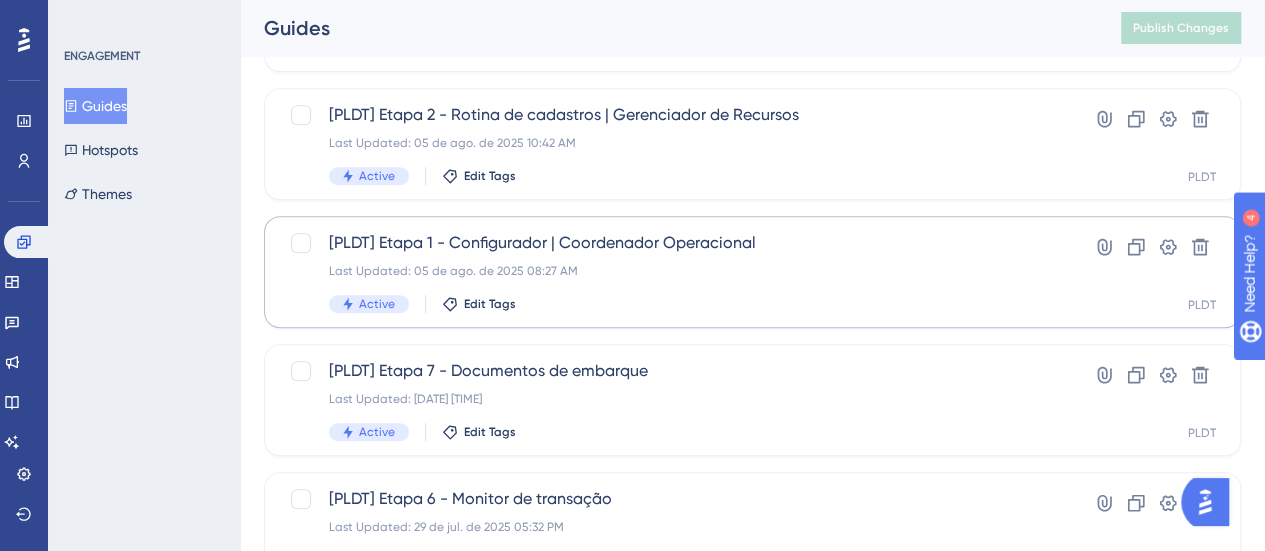 scroll, scrollTop: 500, scrollLeft: 0, axis: vertical 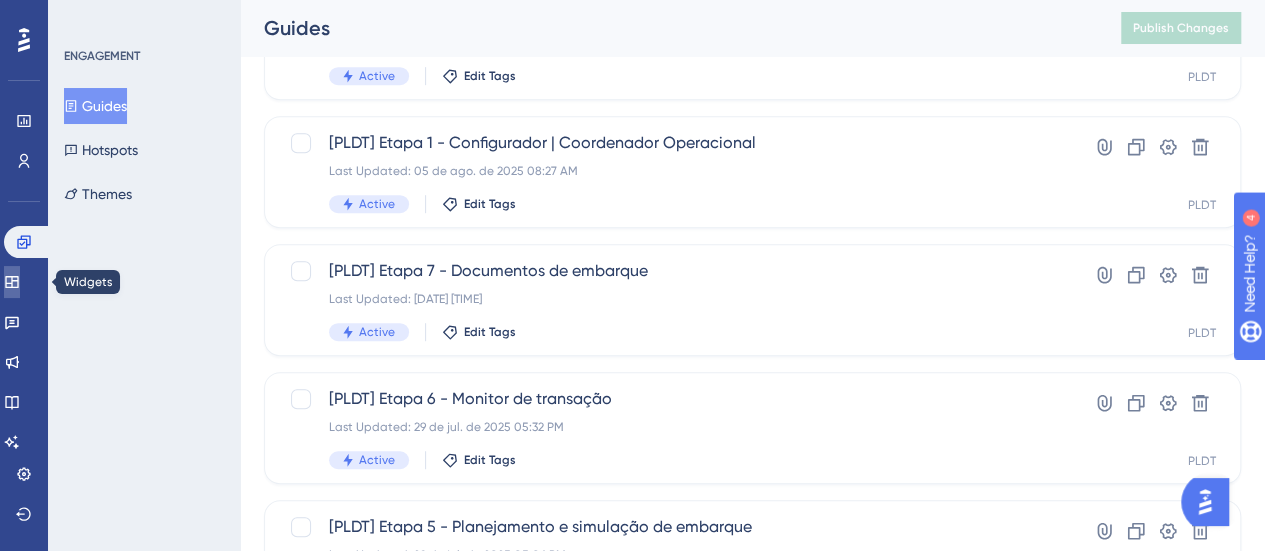 click at bounding box center [12, 282] 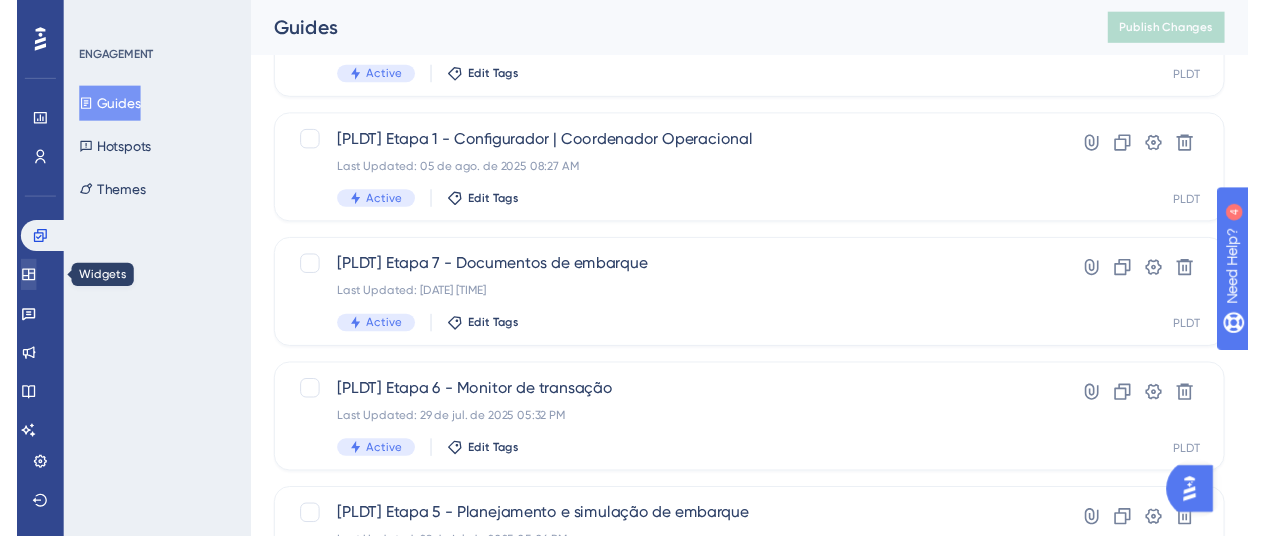 scroll, scrollTop: 0, scrollLeft: 0, axis: both 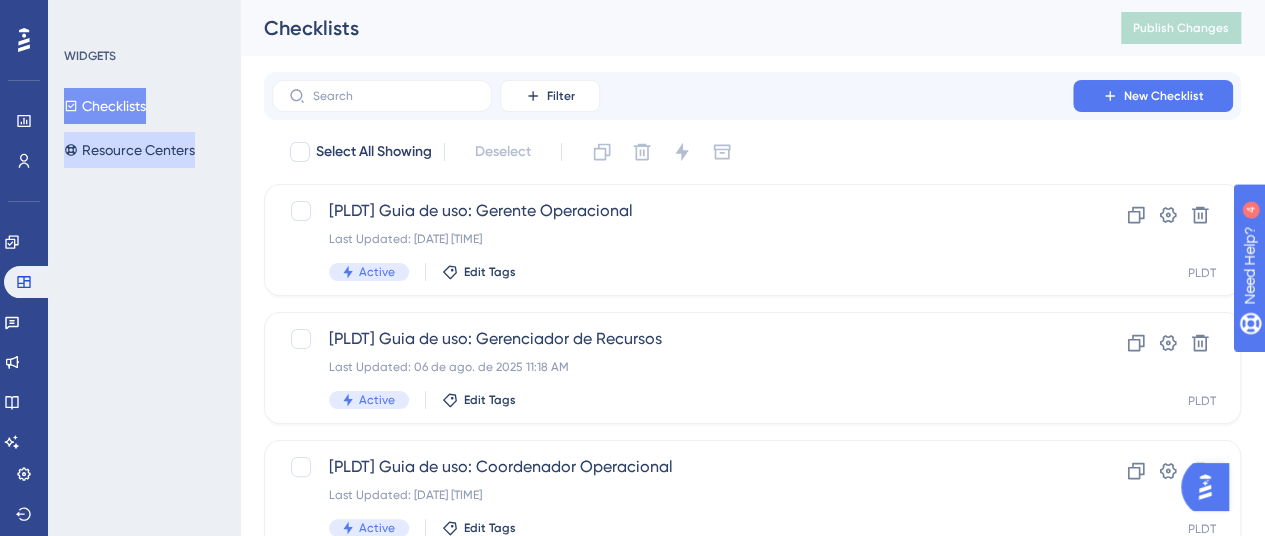 click on "Resource Centers" at bounding box center [129, 150] 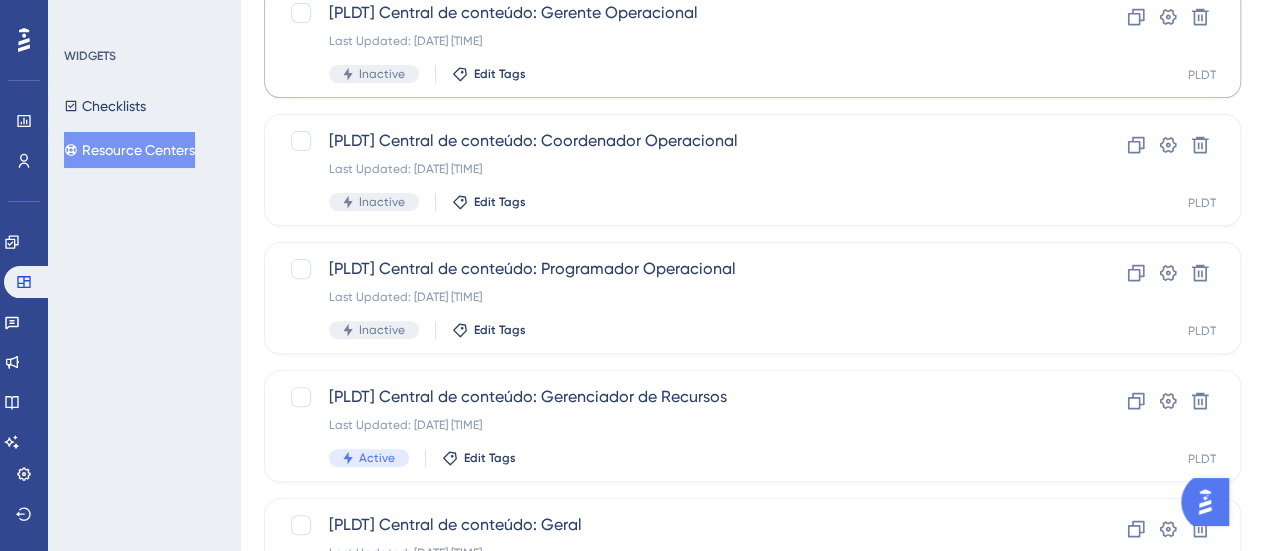 scroll, scrollTop: 300, scrollLeft: 0, axis: vertical 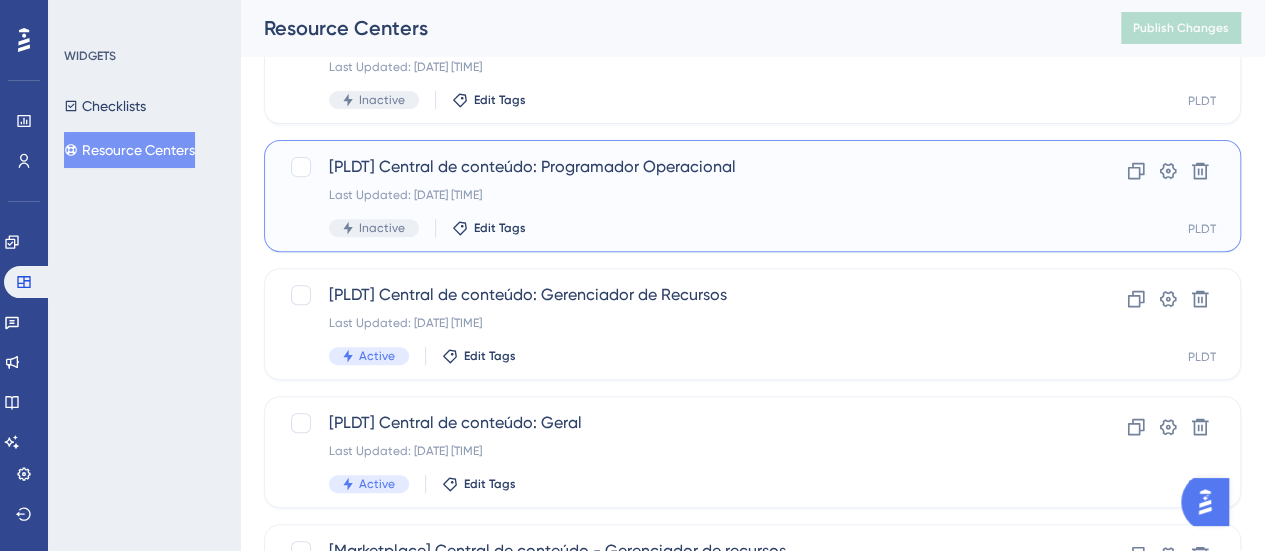 click on "[PLDT] Central de conteúdo: Programador Operacional Last Updated: 07 de ago. de 2025 02:08 PM Inactive Edit Tags" at bounding box center (672, 196) 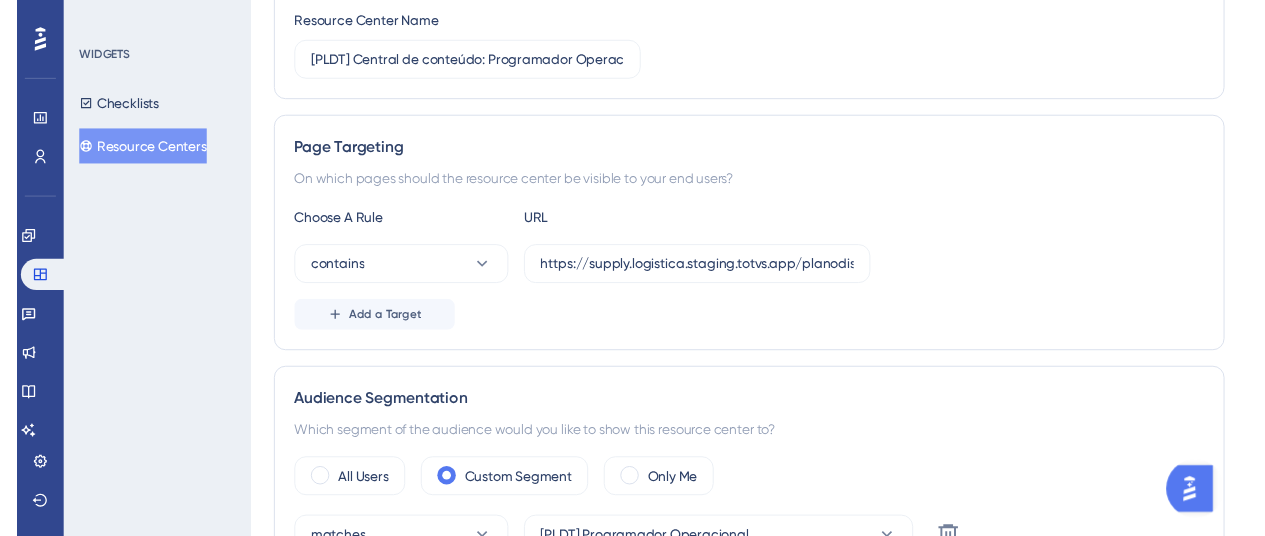 scroll, scrollTop: 0, scrollLeft: 0, axis: both 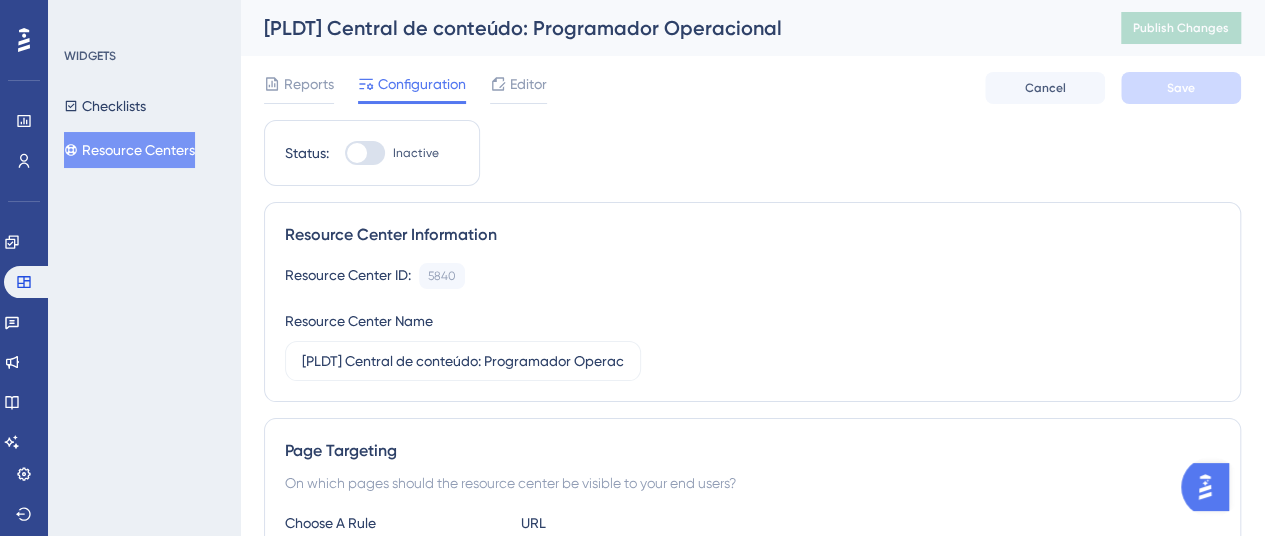 click on "Inactive" at bounding box center (416, 153) 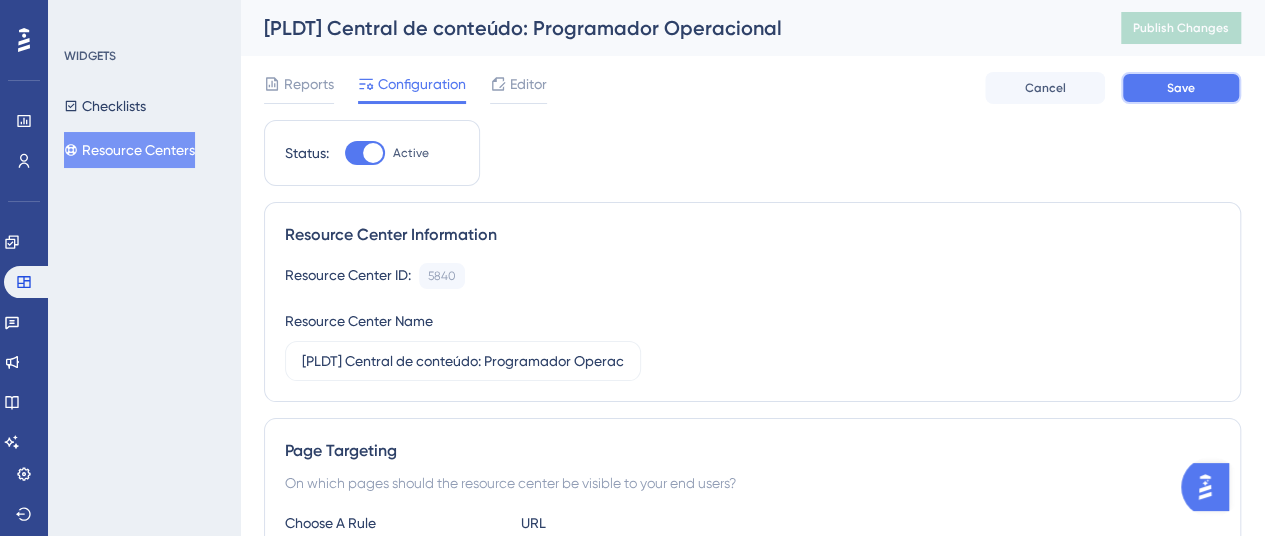 click on "Save" at bounding box center (1181, 88) 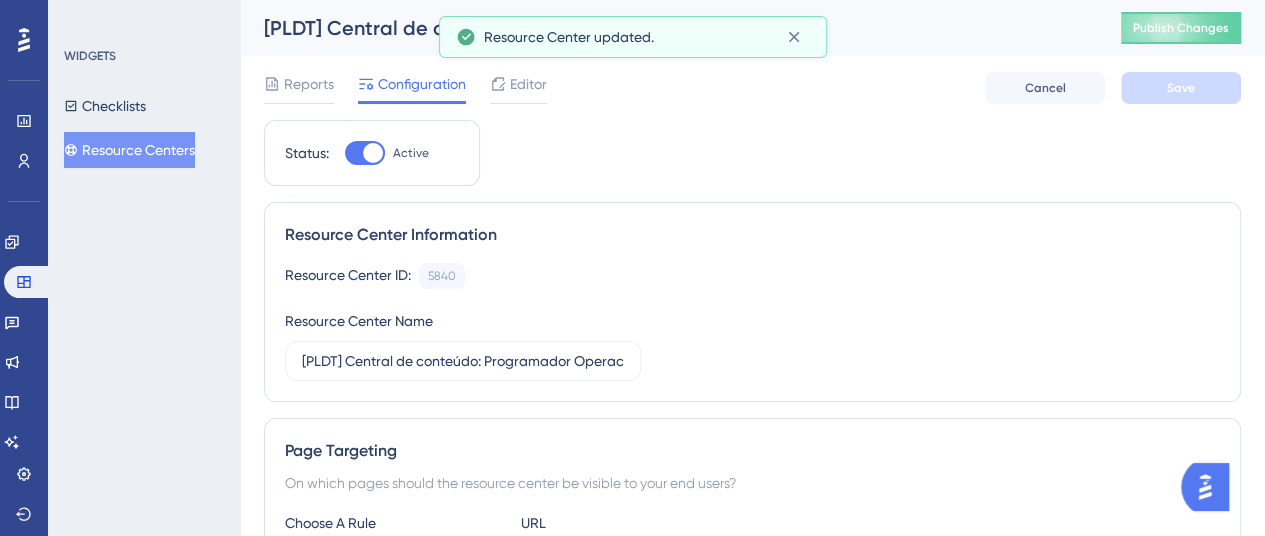 click on "Resource Centers" at bounding box center [129, 150] 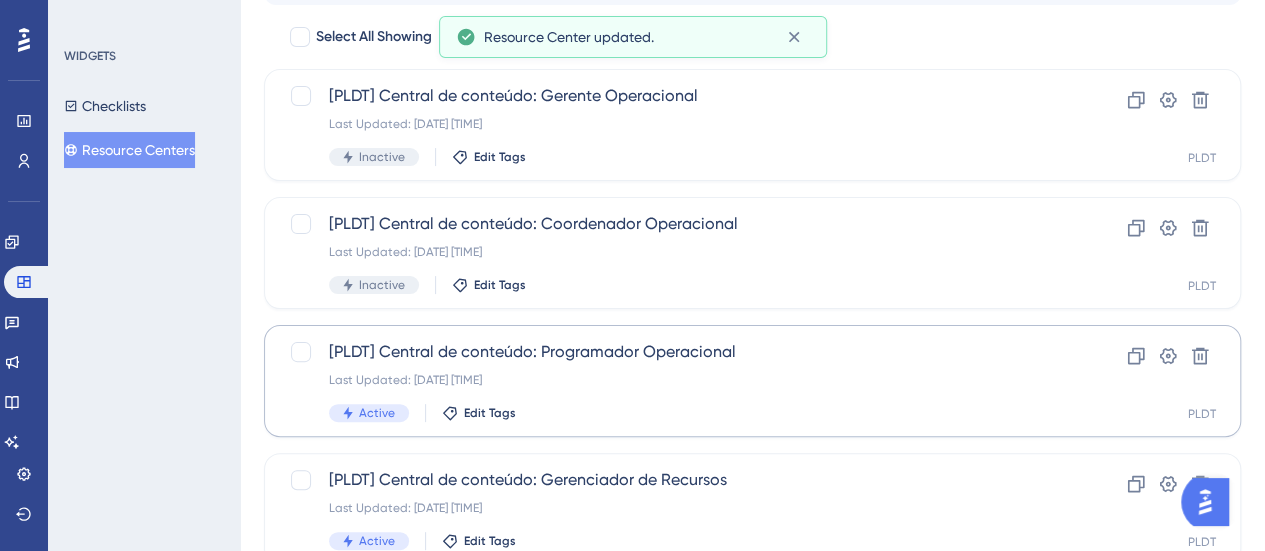 scroll, scrollTop: 200, scrollLeft: 0, axis: vertical 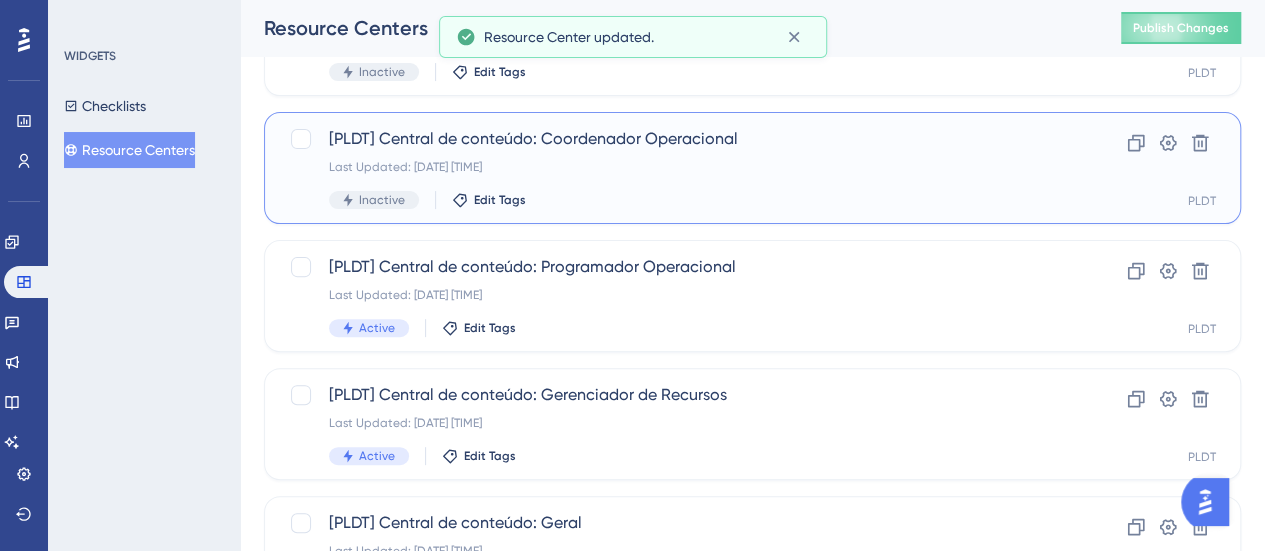 click on "Last Updated: 07 de ago. de 2025 02:08 PM" at bounding box center (672, 167) 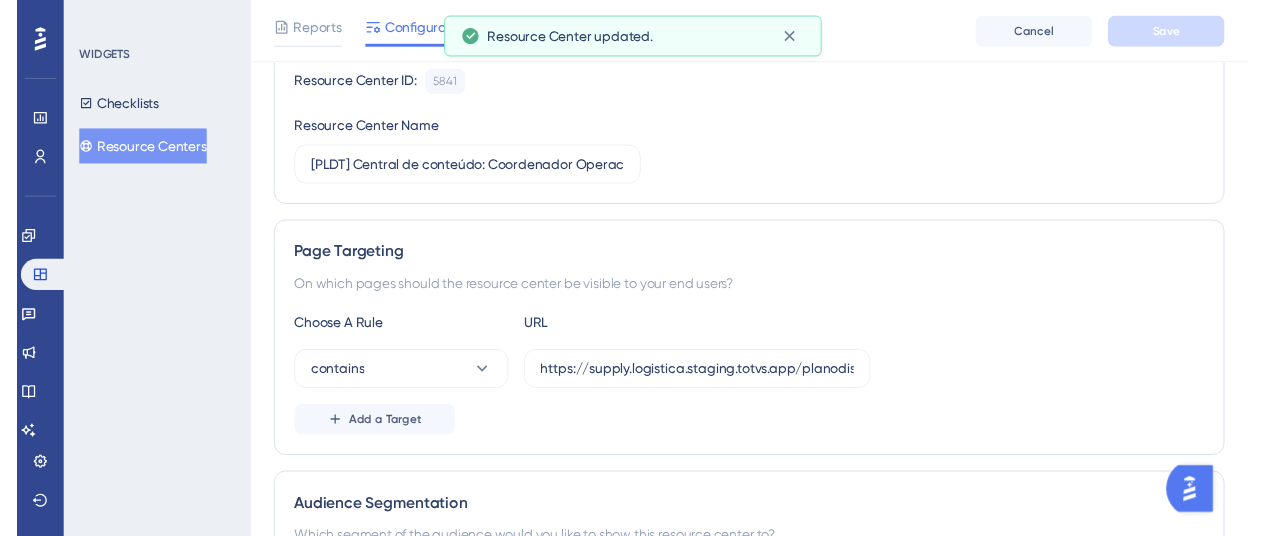 scroll, scrollTop: 0, scrollLeft: 0, axis: both 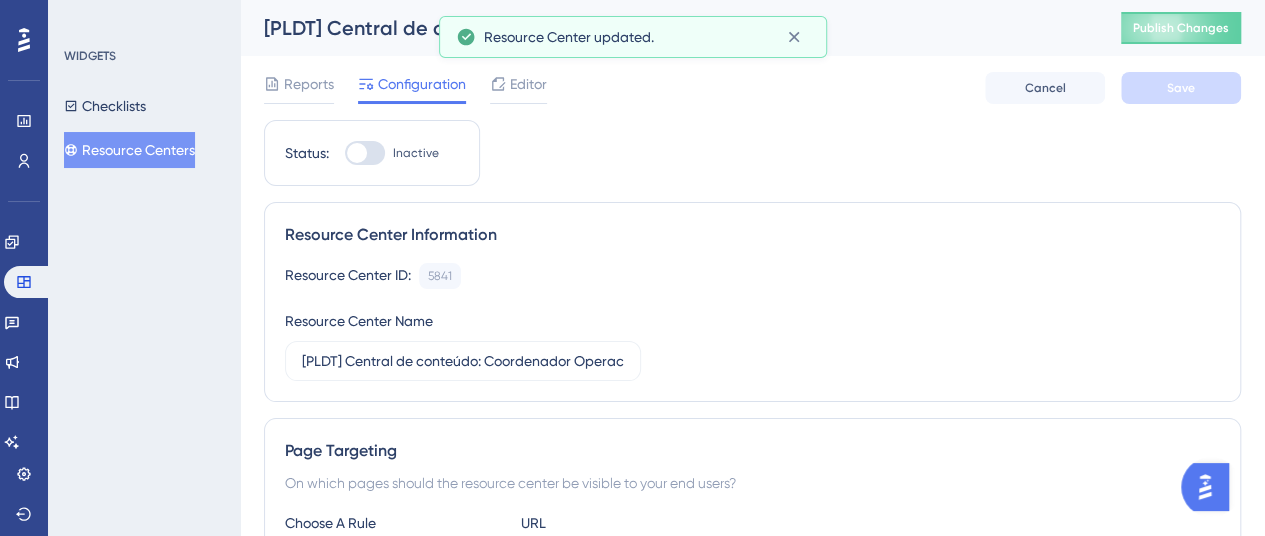 click at bounding box center (365, 153) 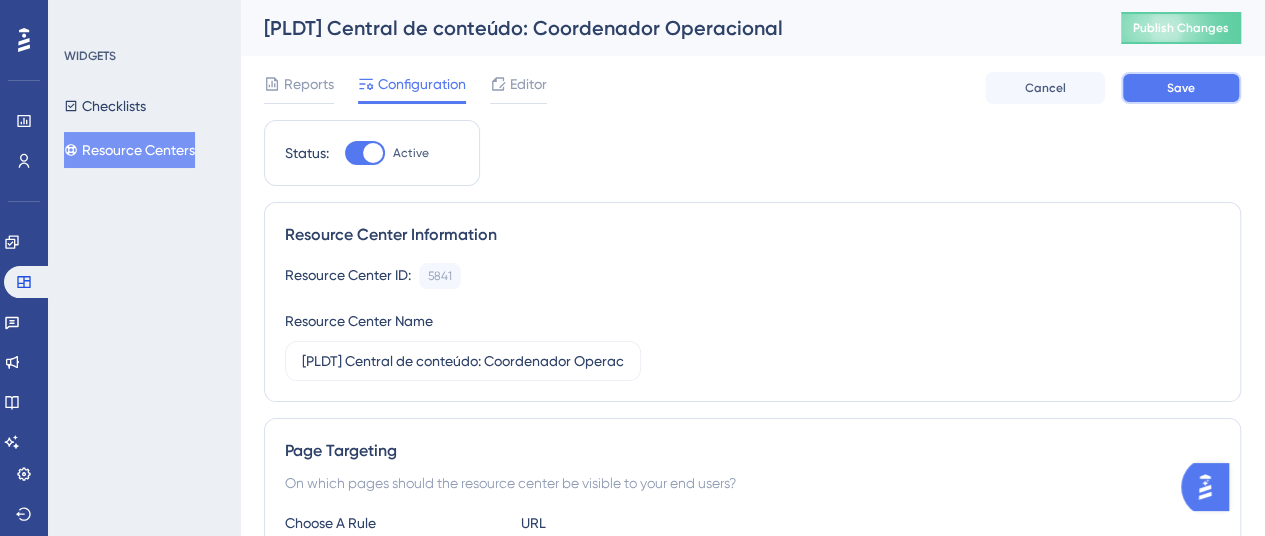 click on "Save" at bounding box center [1181, 88] 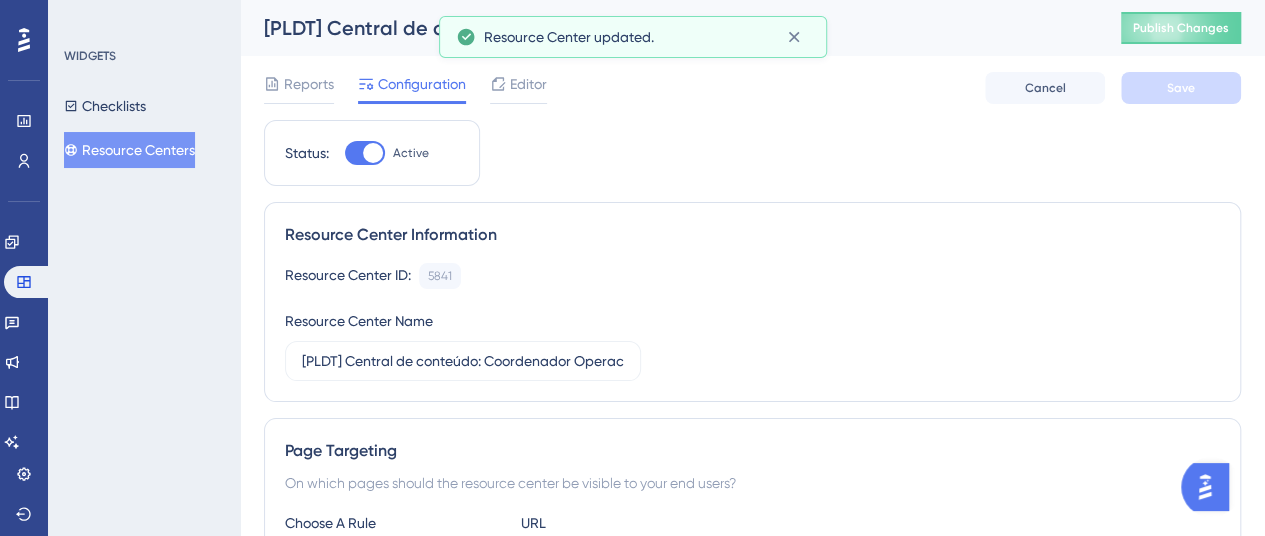 click on "Resource Centers" at bounding box center [129, 150] 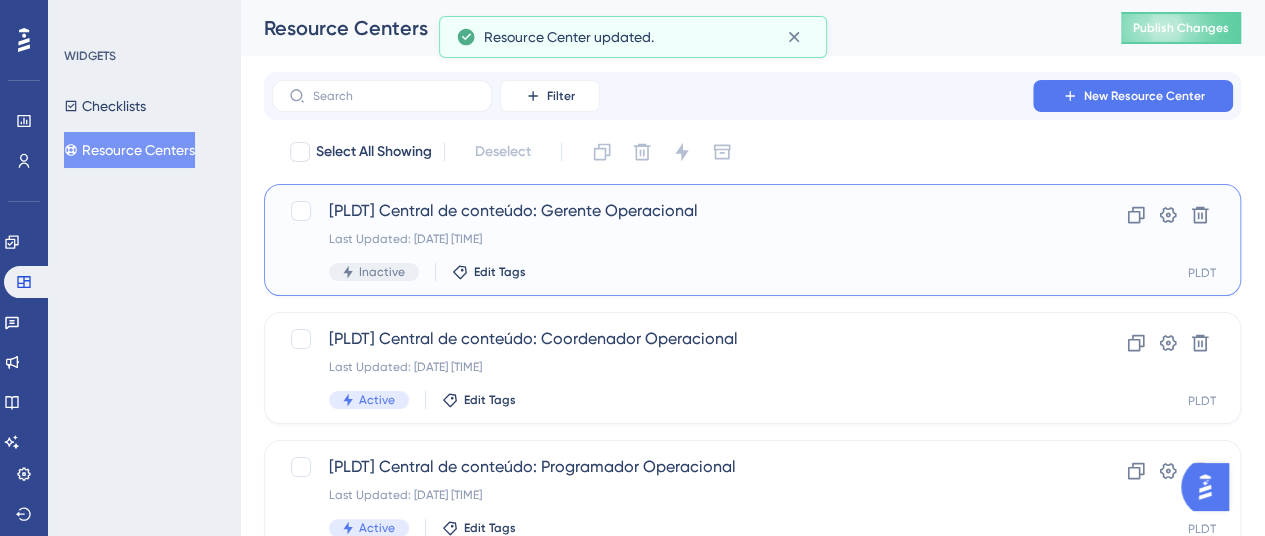 click on "[PLDT] Central de conteúdo: Gerente Operacional" at bounding box center [672, 211] 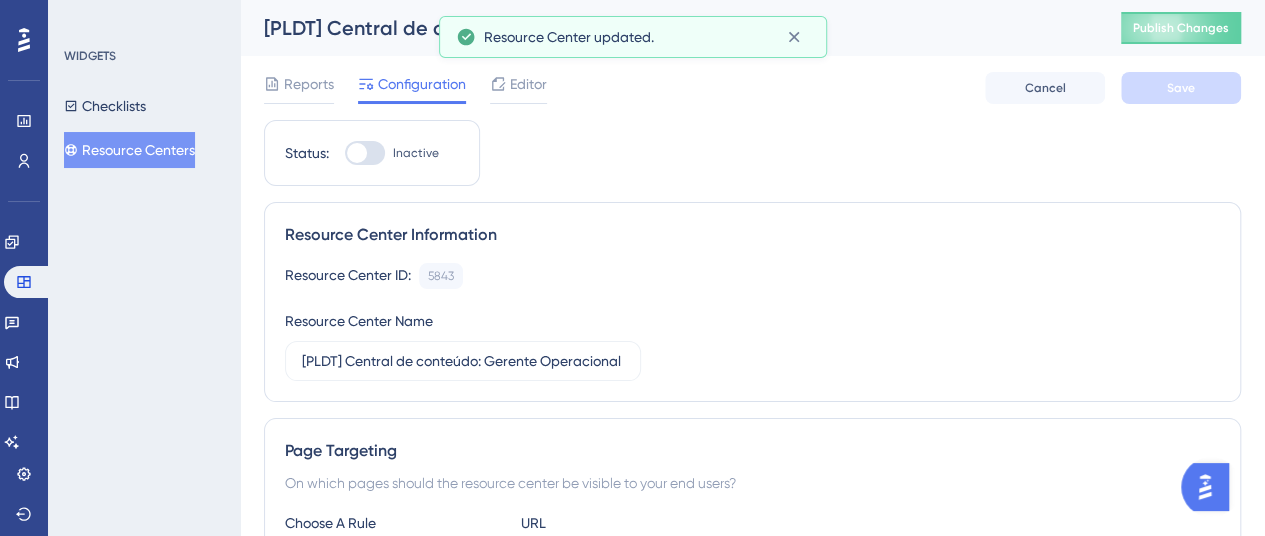 click on "Inactive" at bounding box center [416, 153] 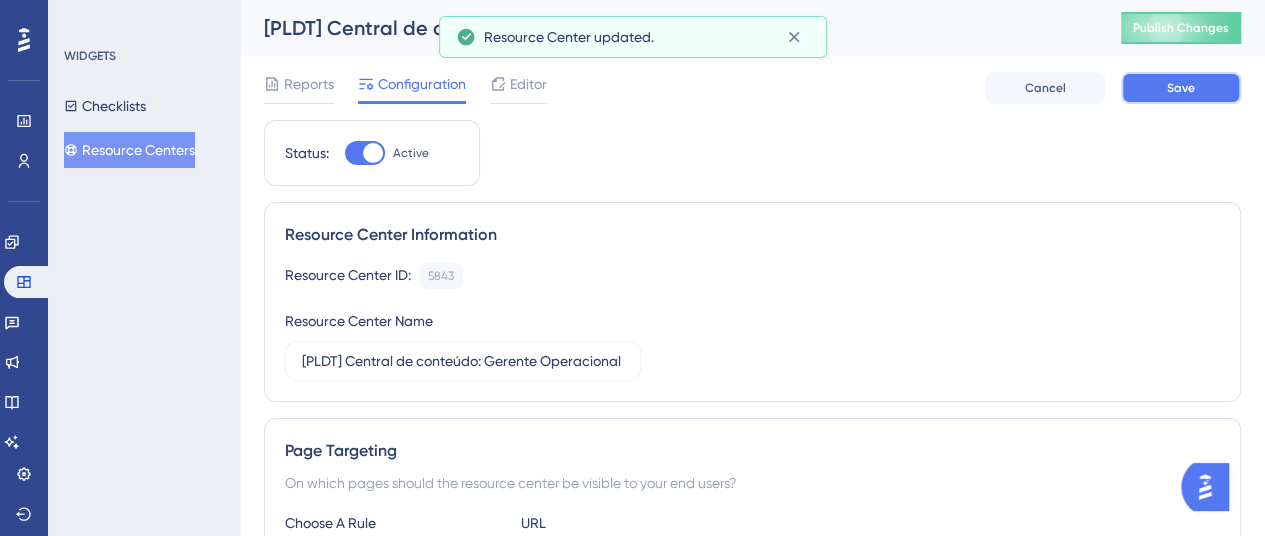 click on "Save" at bounding box center [1181, 88] 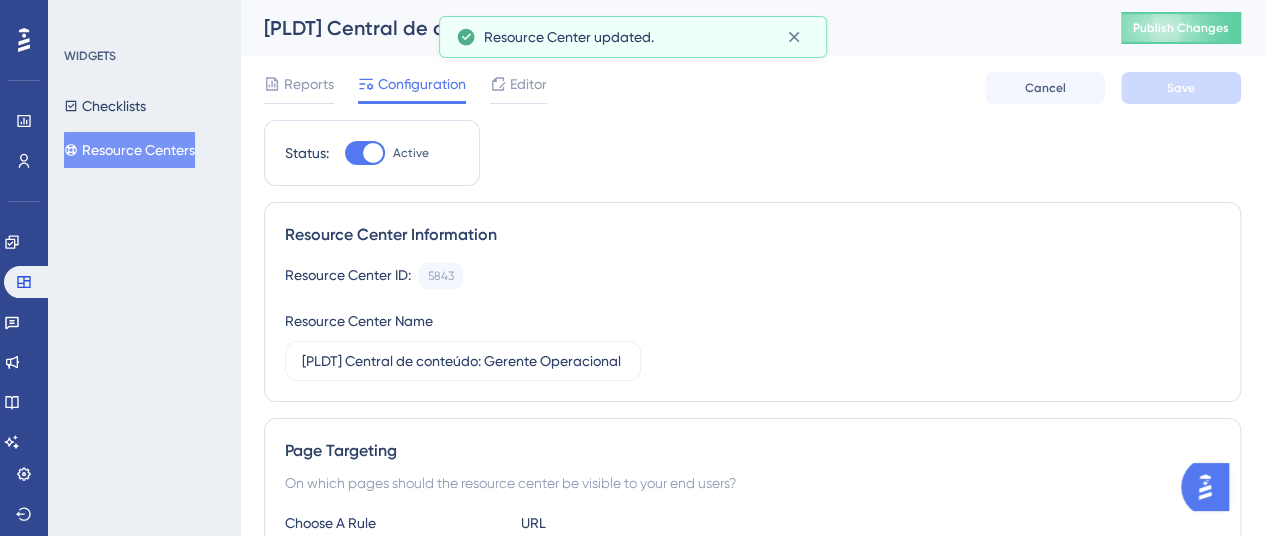 click on "Resource Centers" at bounding box center (129, 150) 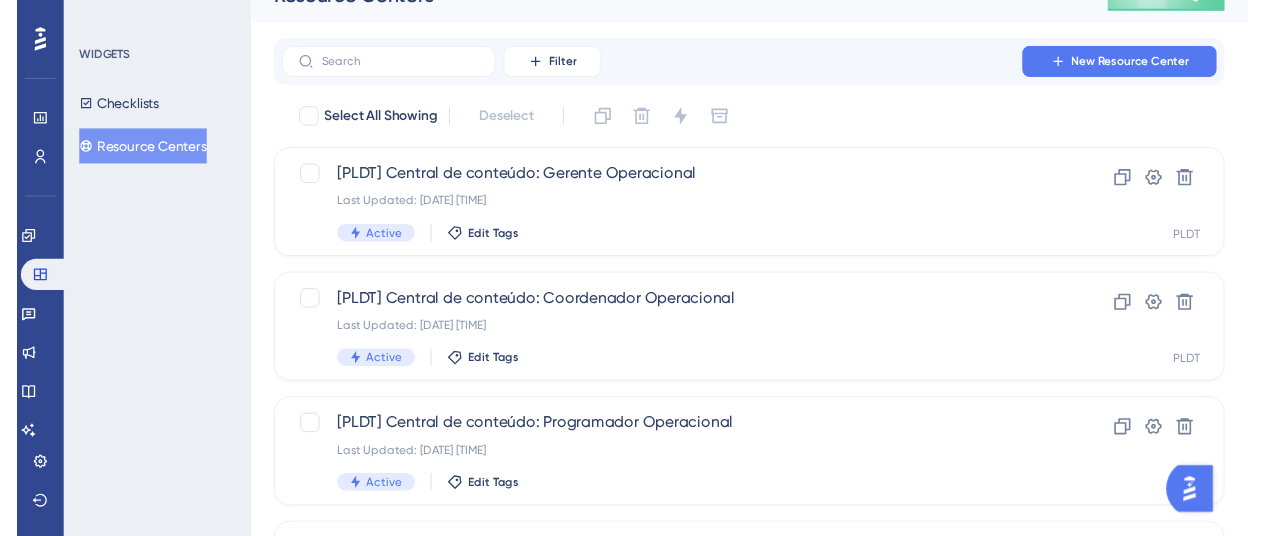 scroll, scrollTop: 0, scrollLeft: 0, axis: both 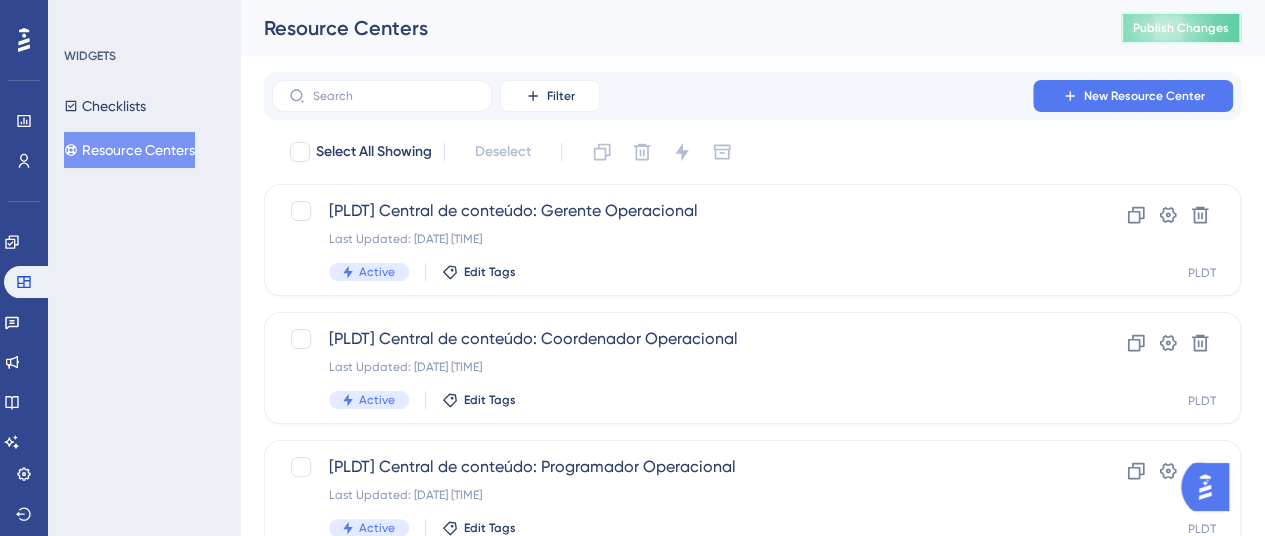 click on "Publish Changes" at bounding box center [1181, 28] 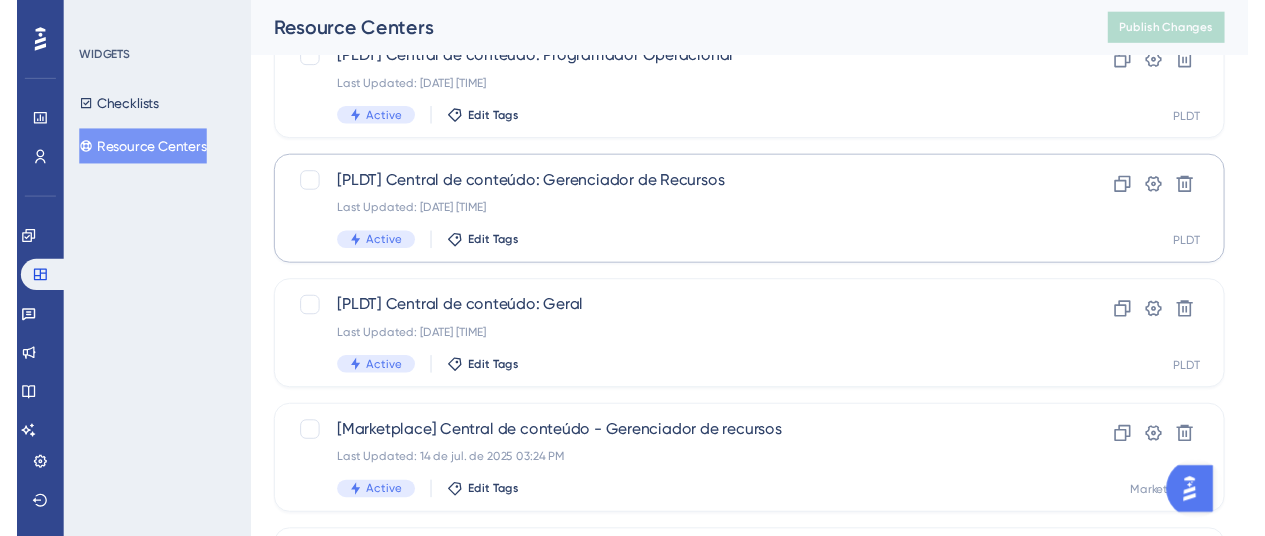scroll, scrollTop: 0, scrollLeft: 0, axis: both 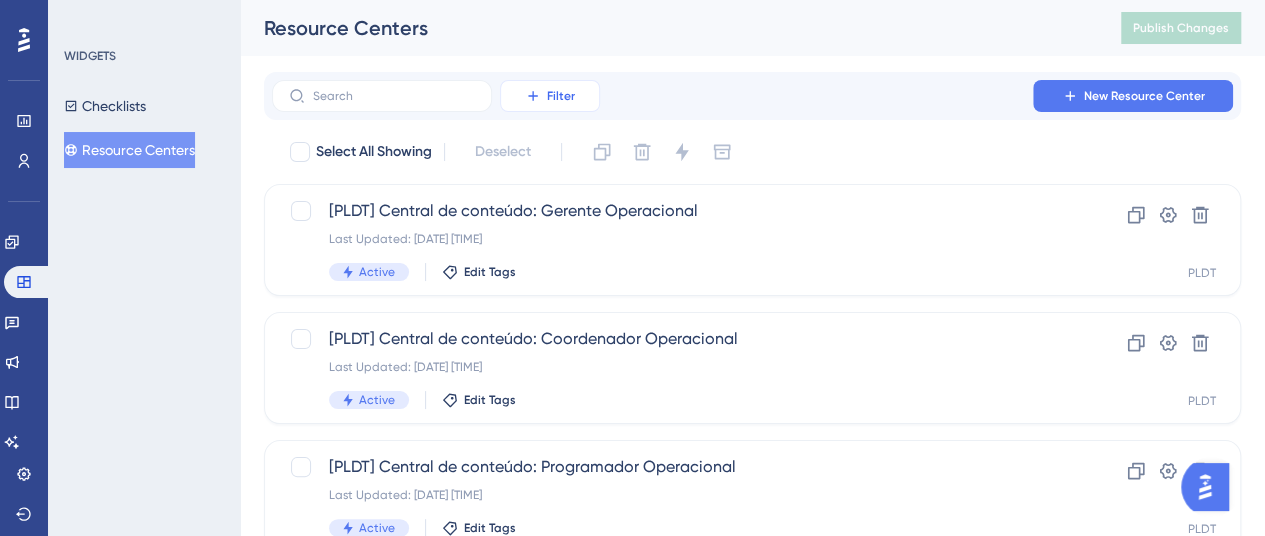 click on "Filter" at bounding box center (550, 96) 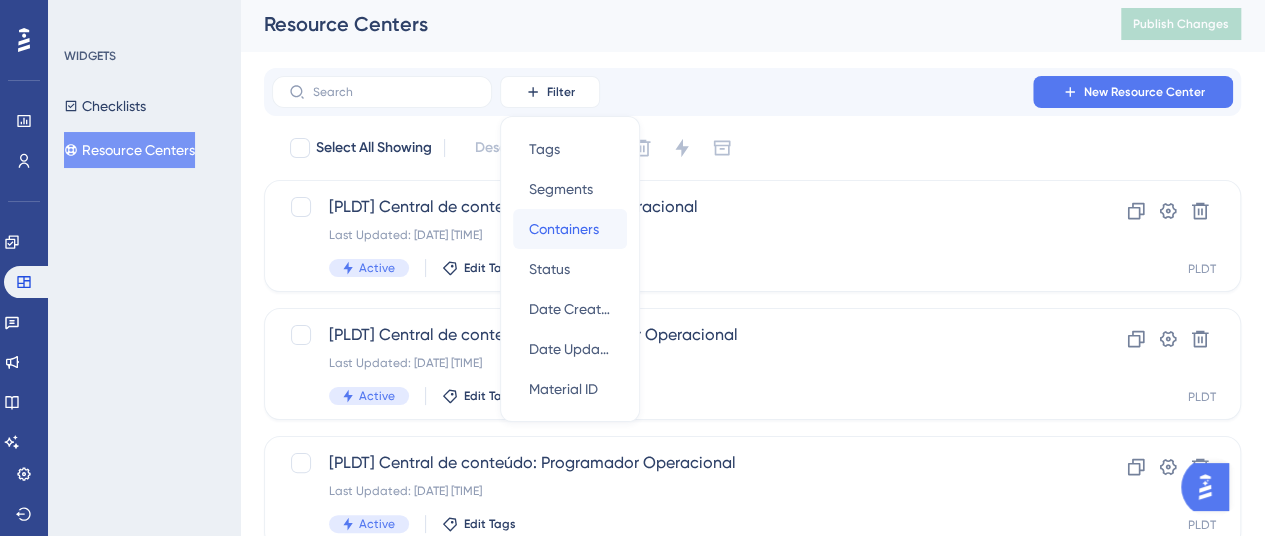click on "Containers" at bounding box center [564, 229] 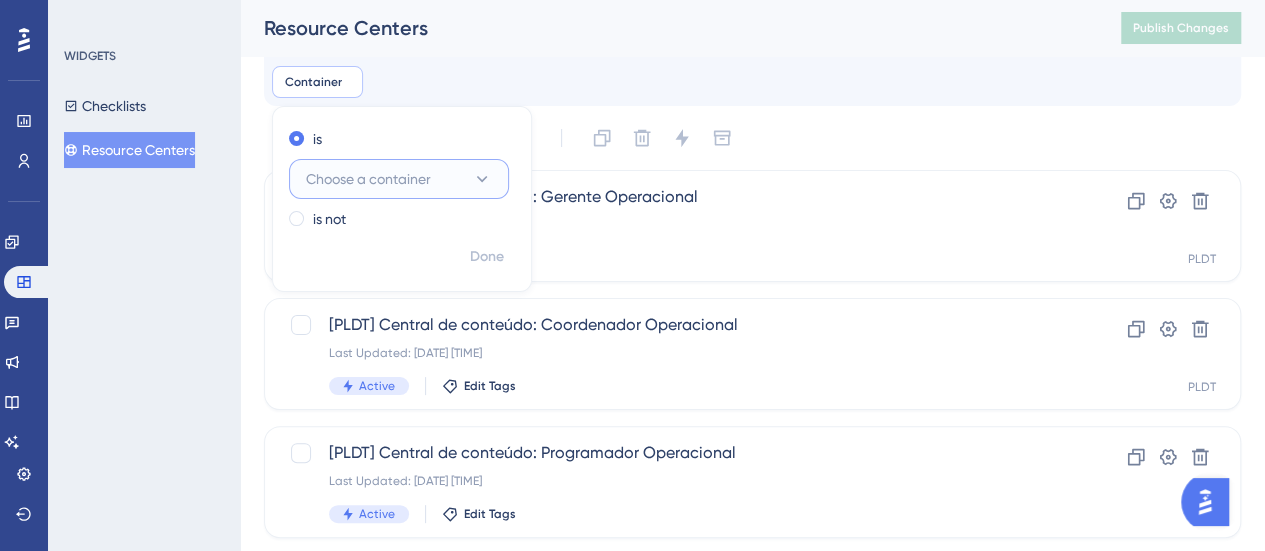 click 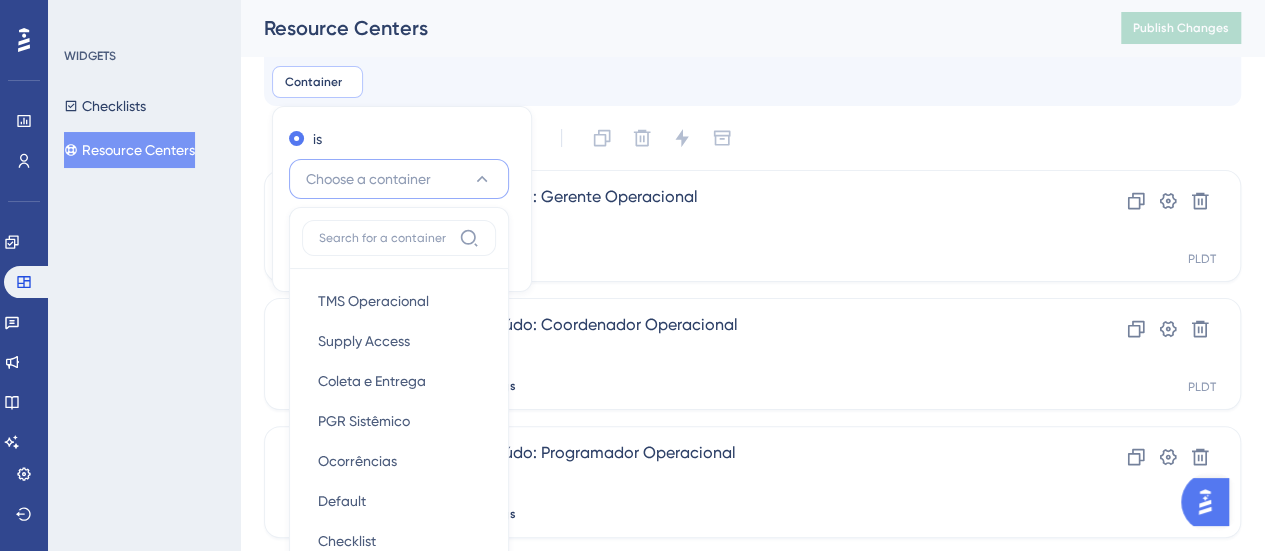 scroll, scrollTop: 194, scrollLeft: 0, axis: vertical 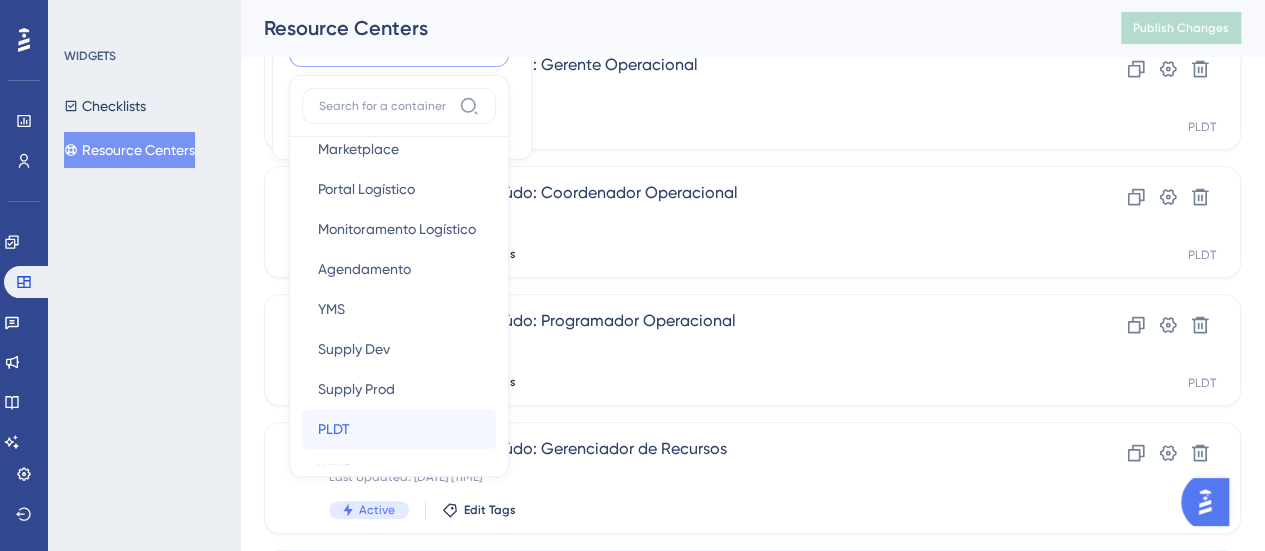 click on "PLDT PLDT" at bounding box center [399, 429] 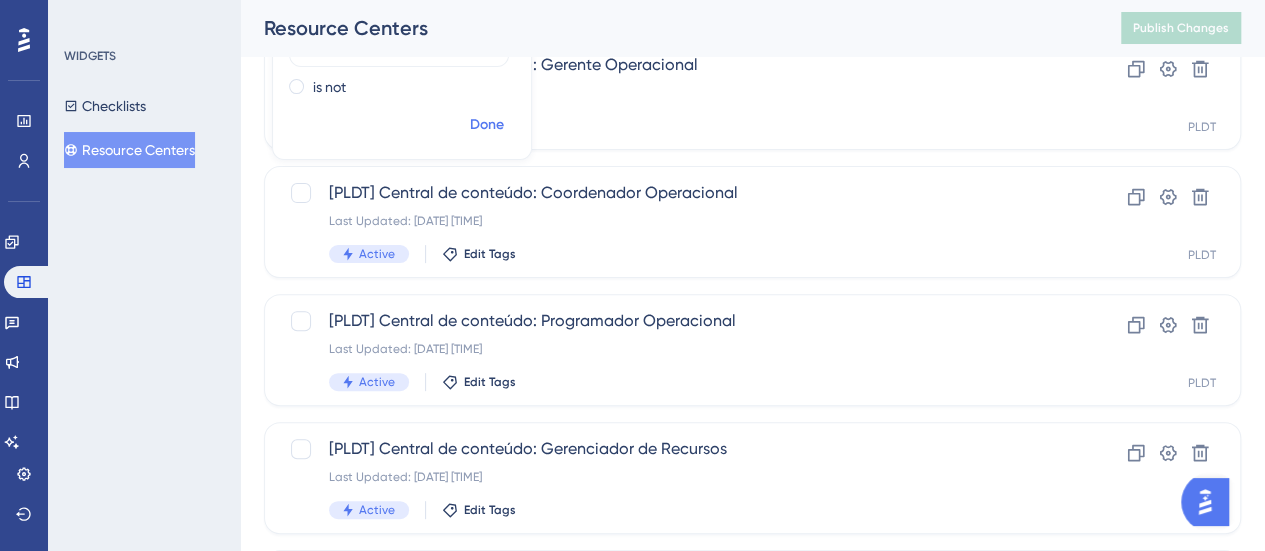 click on "Done" at bounding box center [487, 125] 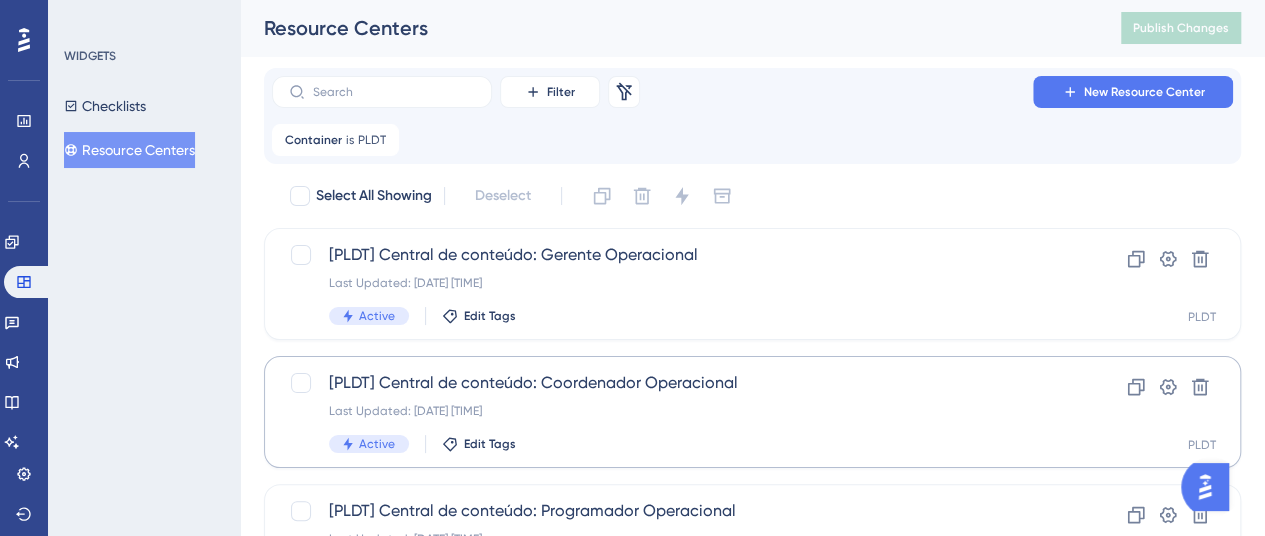 scroll, scrollTop: 0, scrollLeft: 0, axis: both 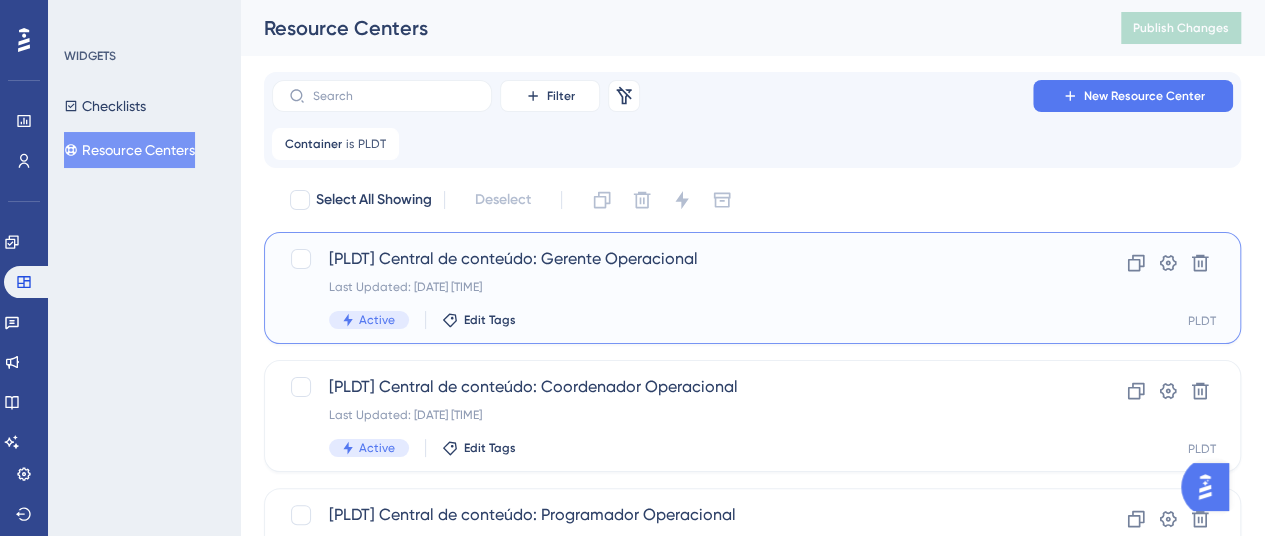 click on "[PLDT] Central de conteúdo: Gerente Operacional" at bounding box center (672, 259) 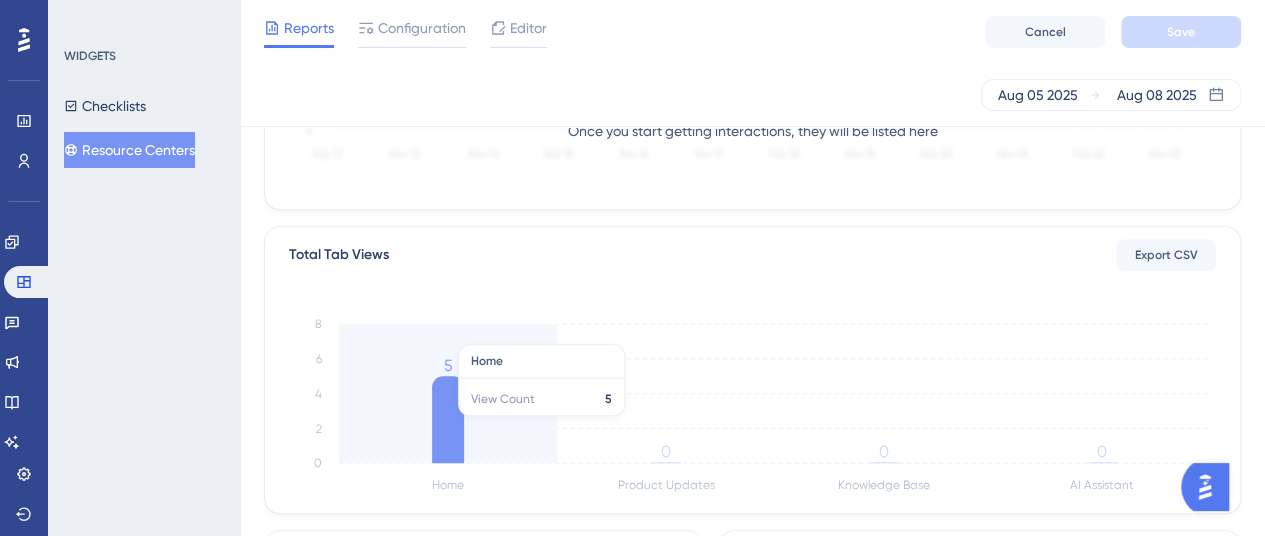 scroll, scrollTop: 300, scrollLeft: 0, axis: vertical 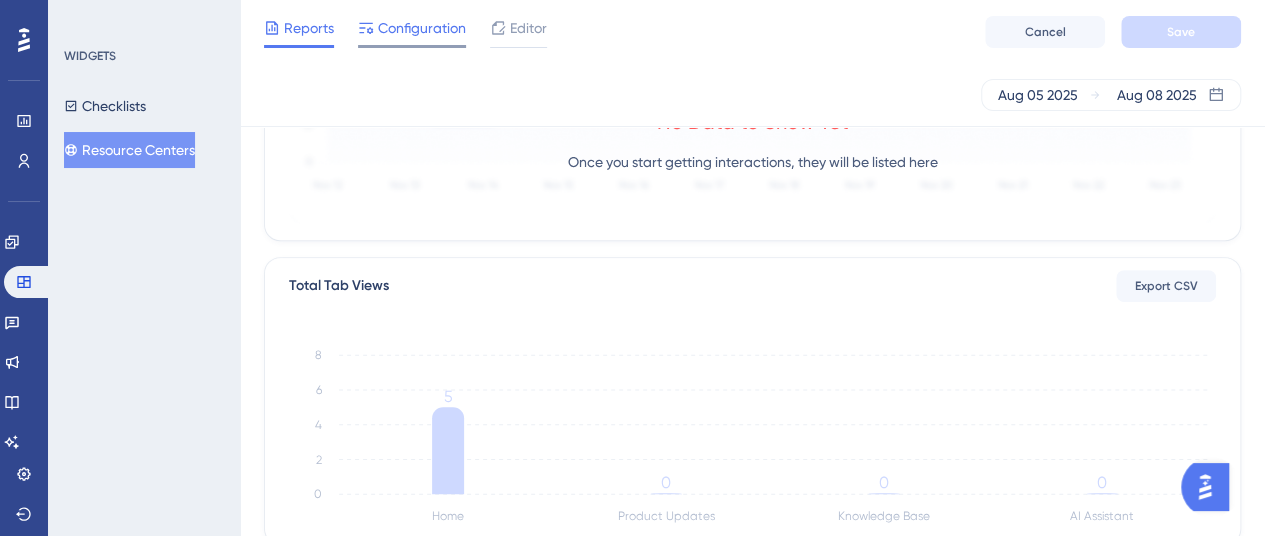 click on "Configuration" at bounding box center (412, 32) 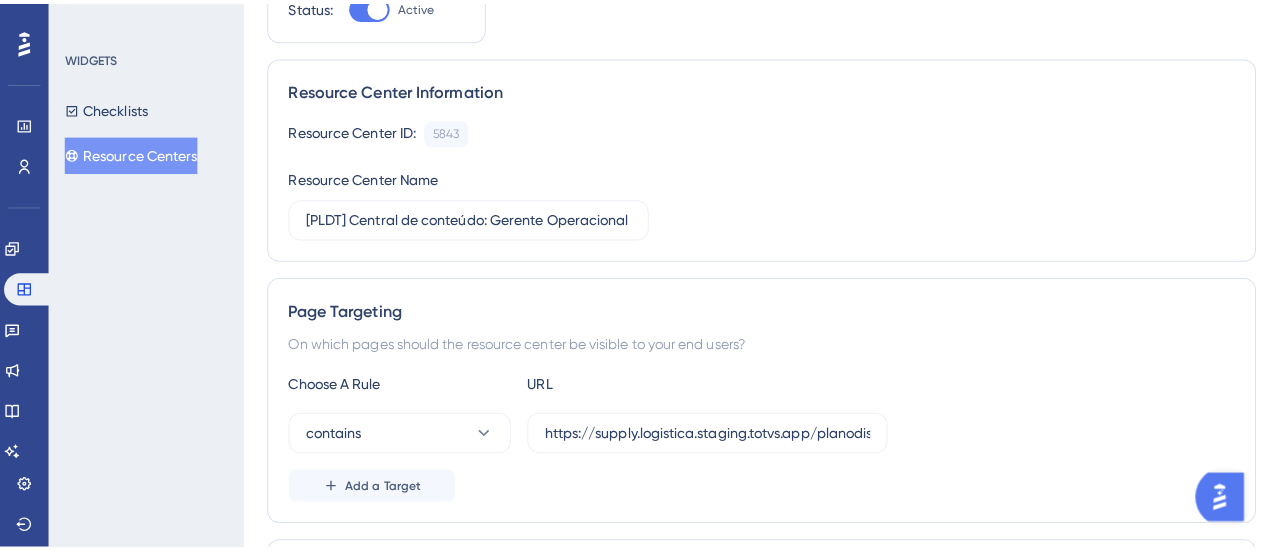 scroll, scrollTop: 0, scrollLeft: 0, axis: both 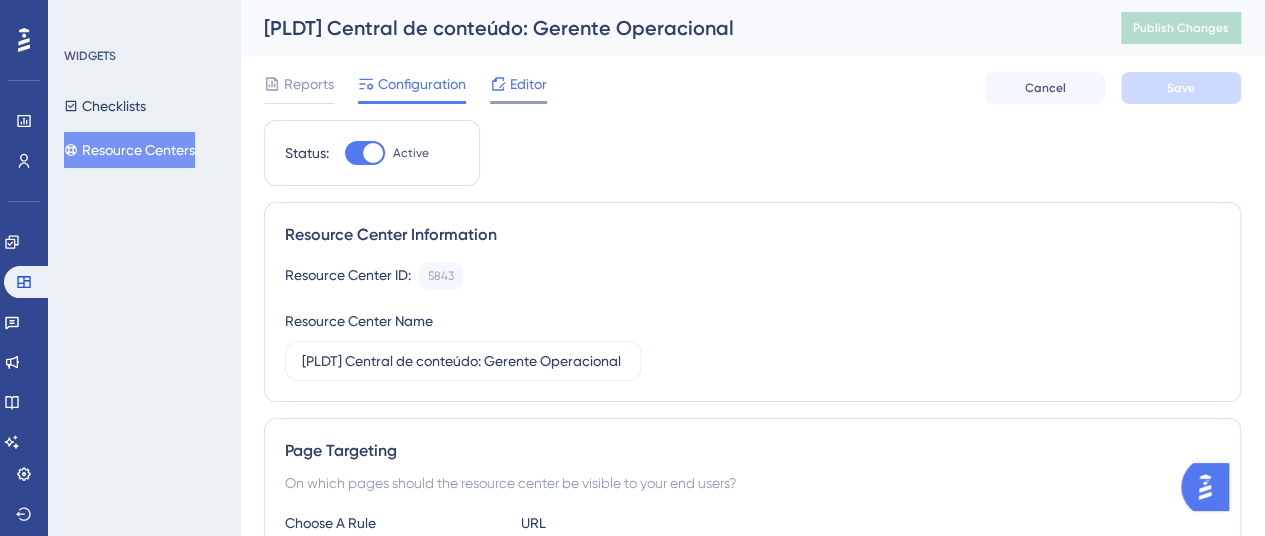 click at bounding box center [518, 102] 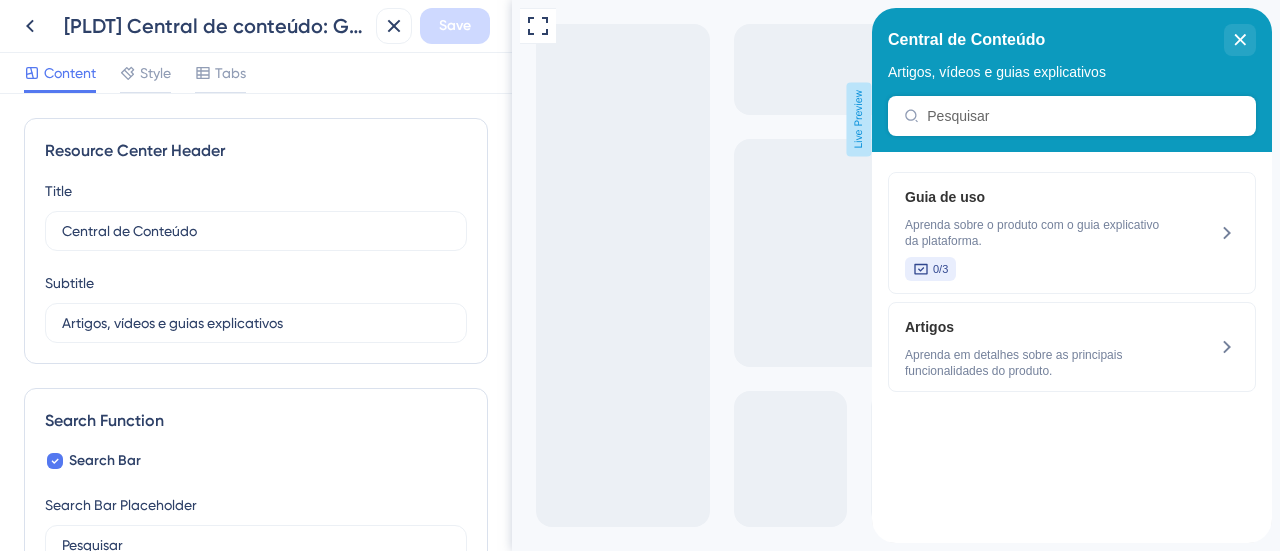 scroll, scrollTop: 0, scrollLeft: 0, axis: both 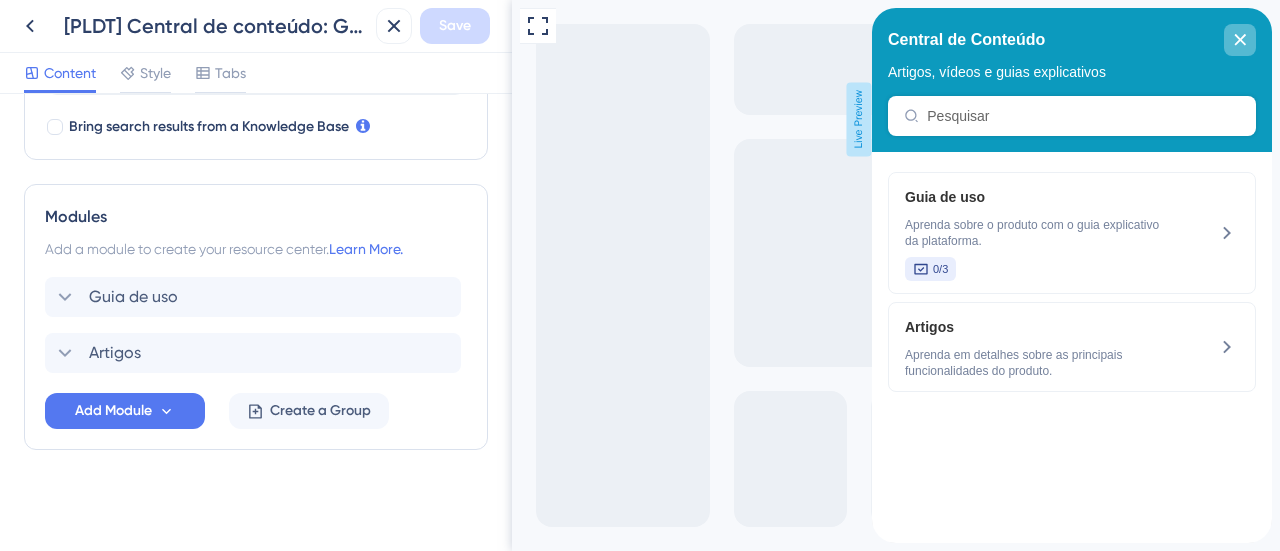 click at bounding box center (1240, 40) 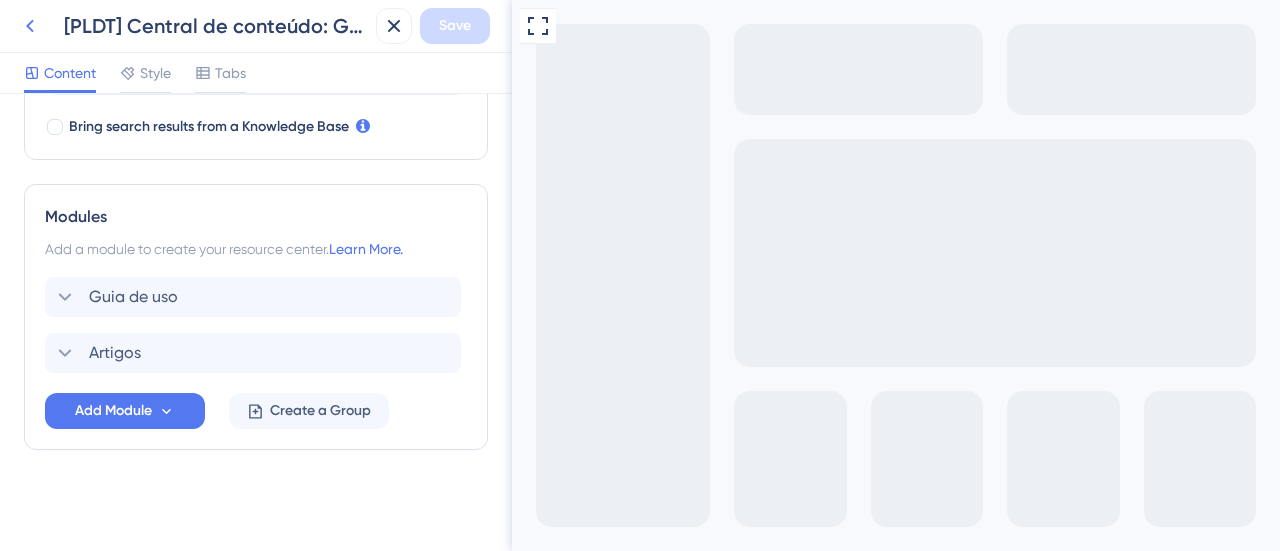 click at bounding box center (30, 26) 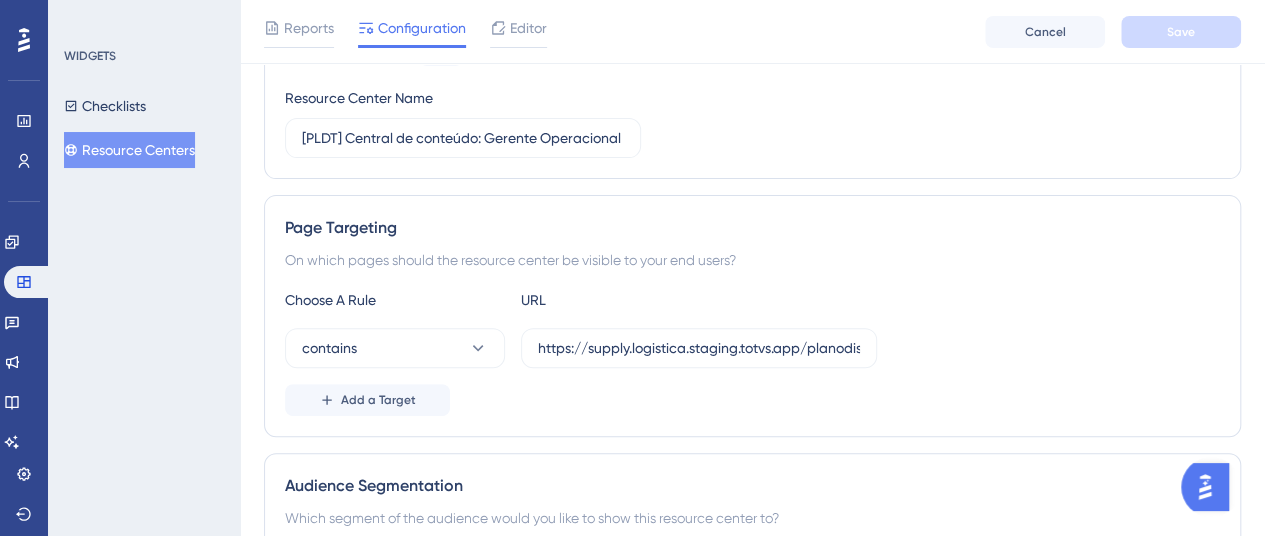 scroll, scrollTop: 0, scrollLeft: 0, axis: both 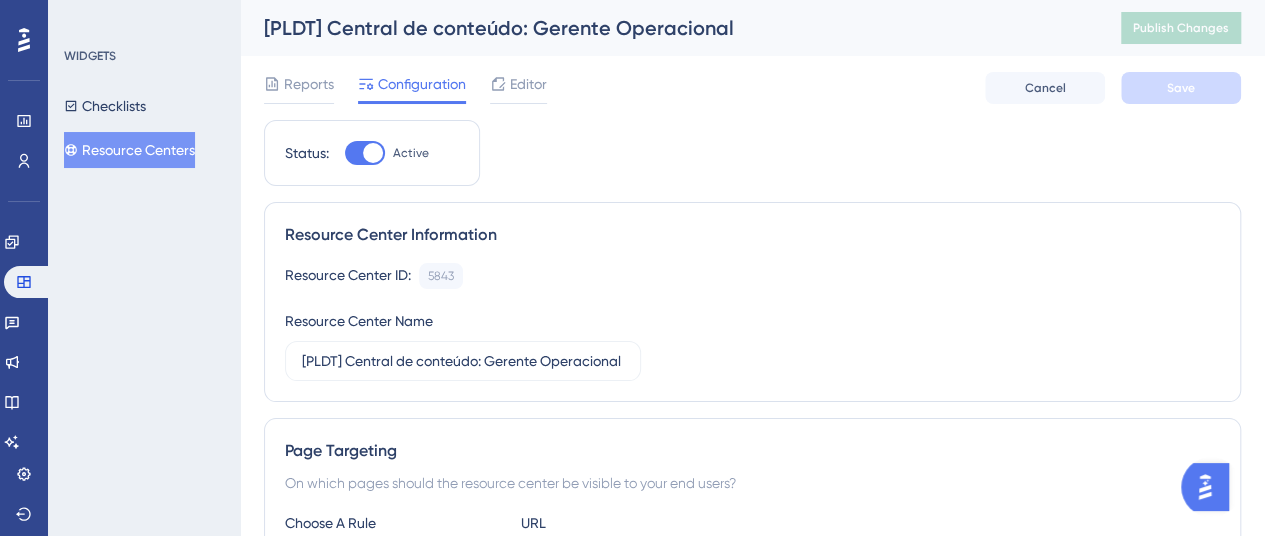 click on "Resource Centers" at bounding box center (129, 150) 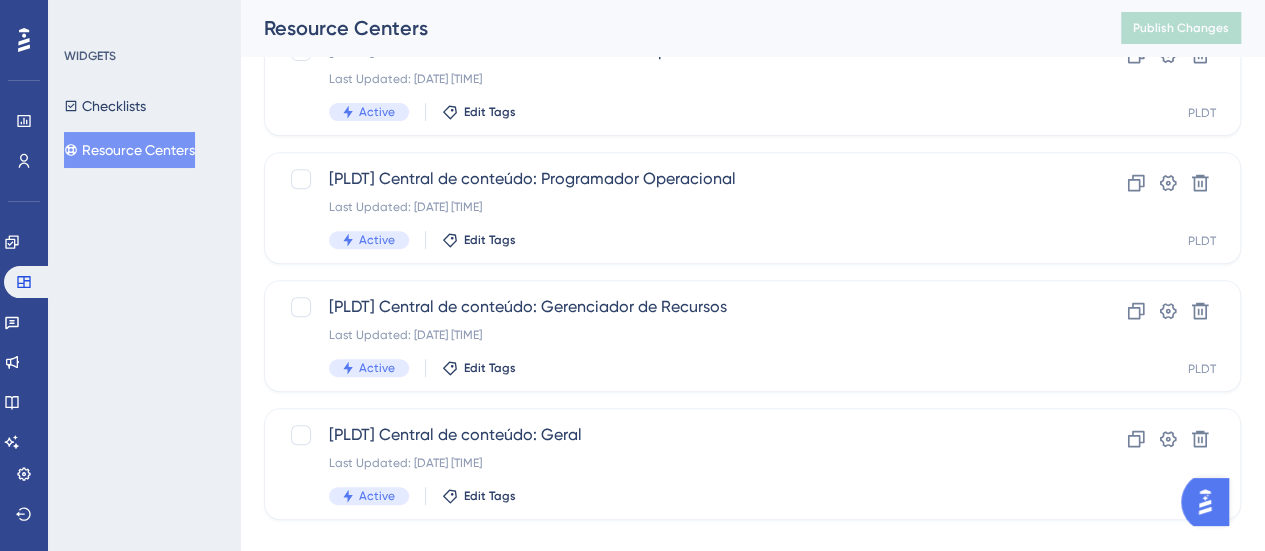 scroll, scrollTop: 368, scrollLeft: 0, axis: vertical 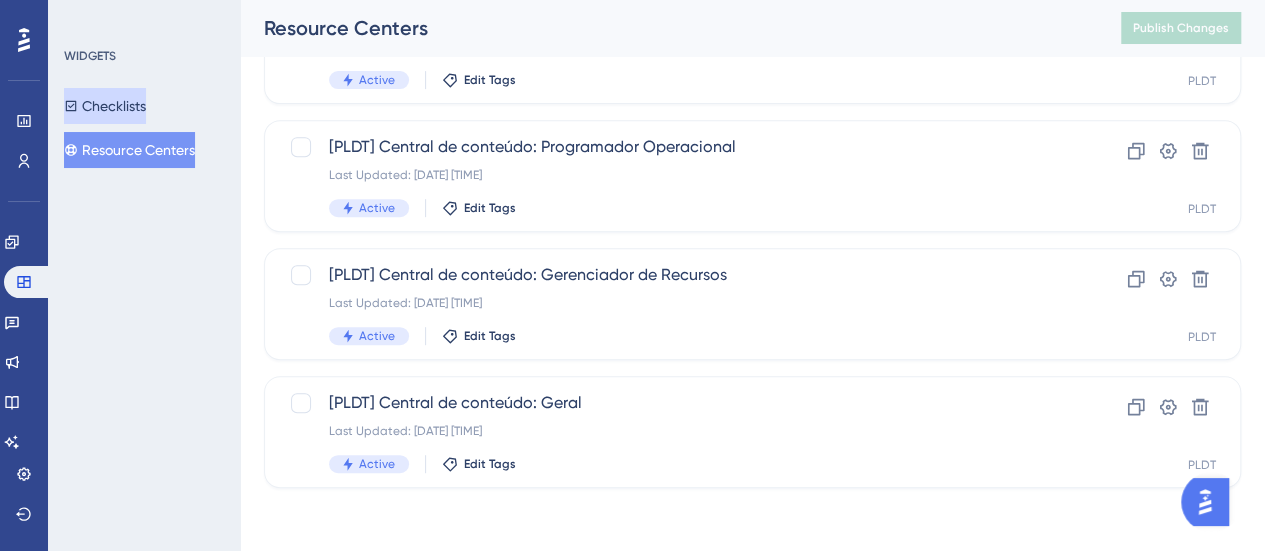 click on "Checklists" at bounding box center (105, 106) 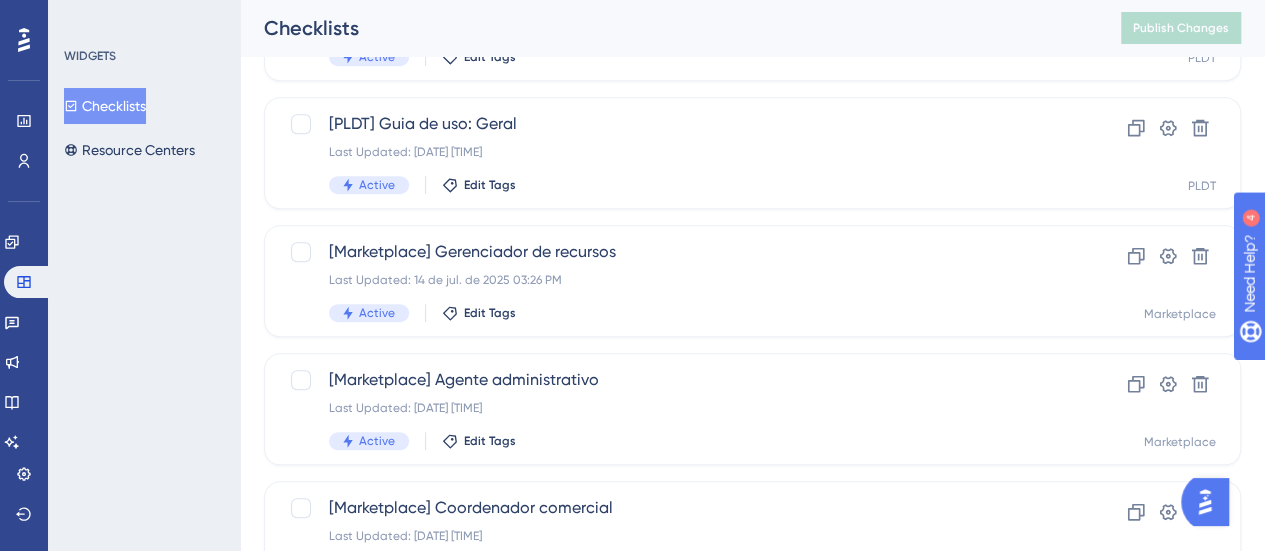 scroll, scrollTop: 600, scrollLeft: 0, axis: vertical 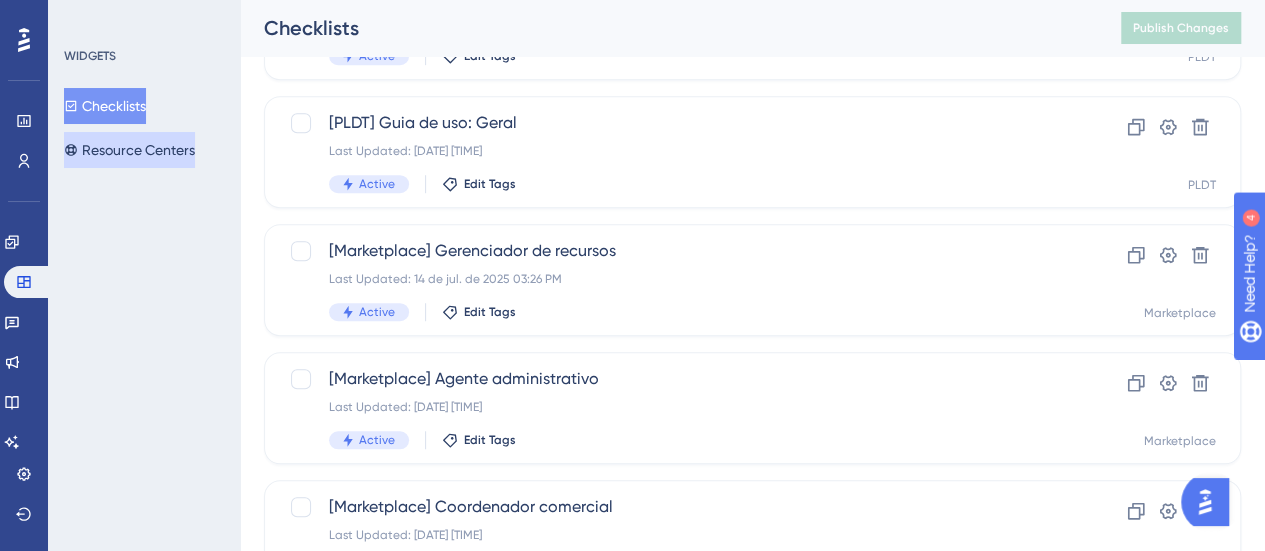 click on "Resource Centers" at bounding box center (129, 150) 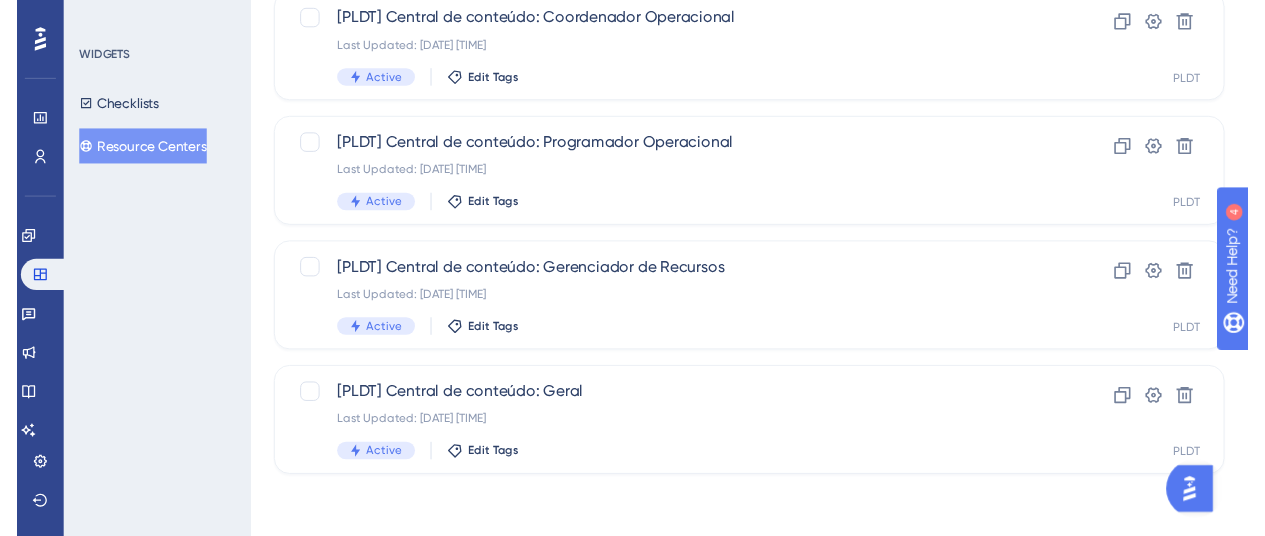 scroll, scrollTop: 0, scrollLeft: 0, axis: both 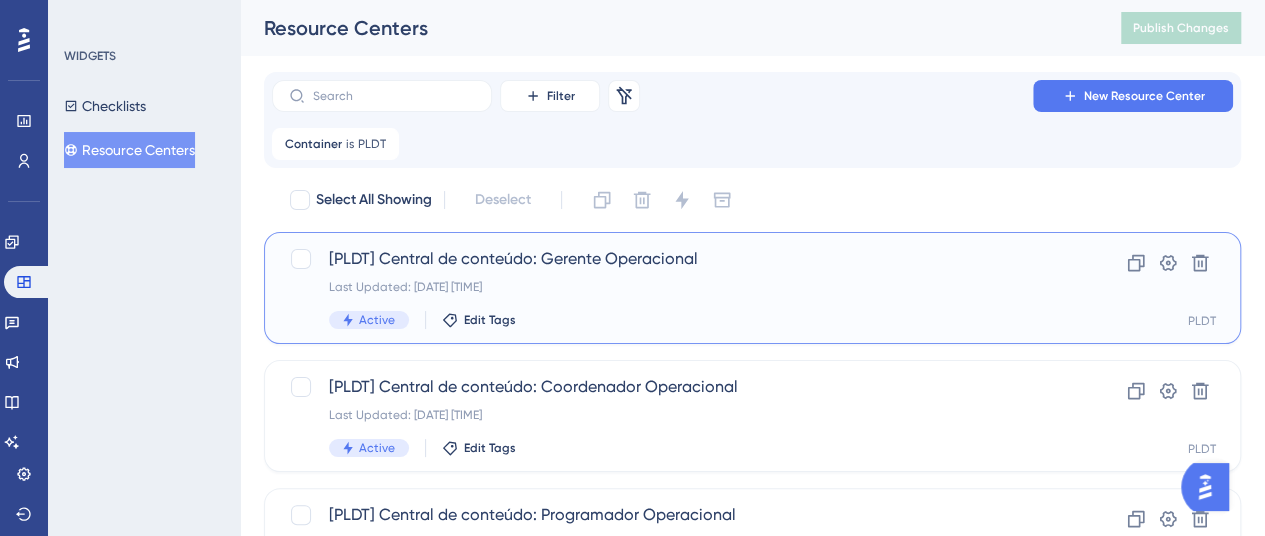 click on "[PLDT] Central de conteúdo: Gerente Operacional" at bounding box center [672, 259] 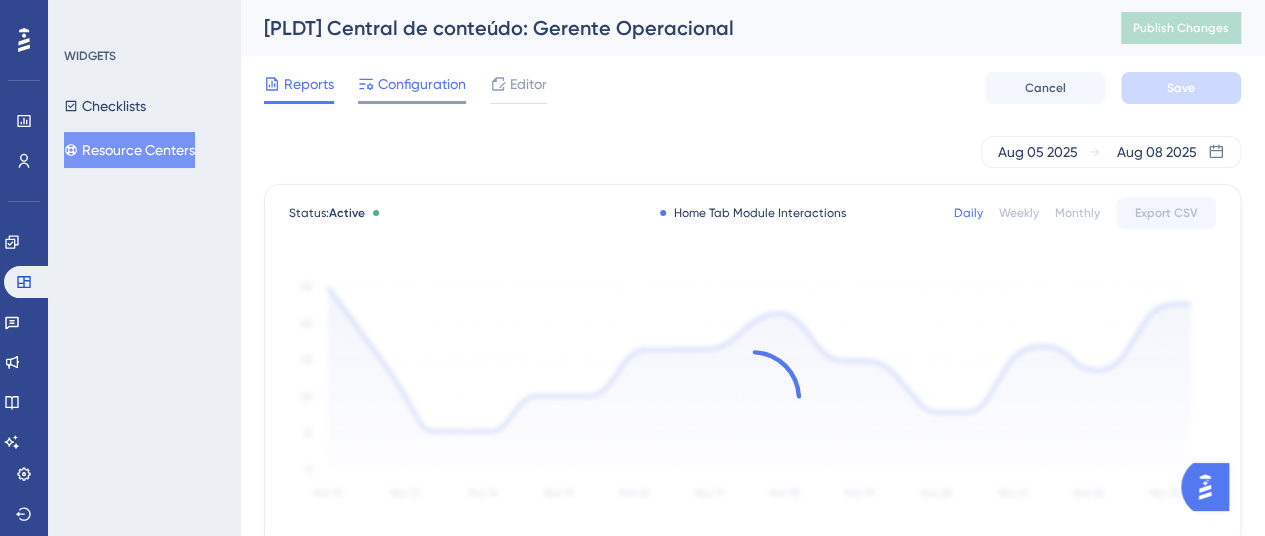 click on "Configuration" at bounding box center (422, 84) 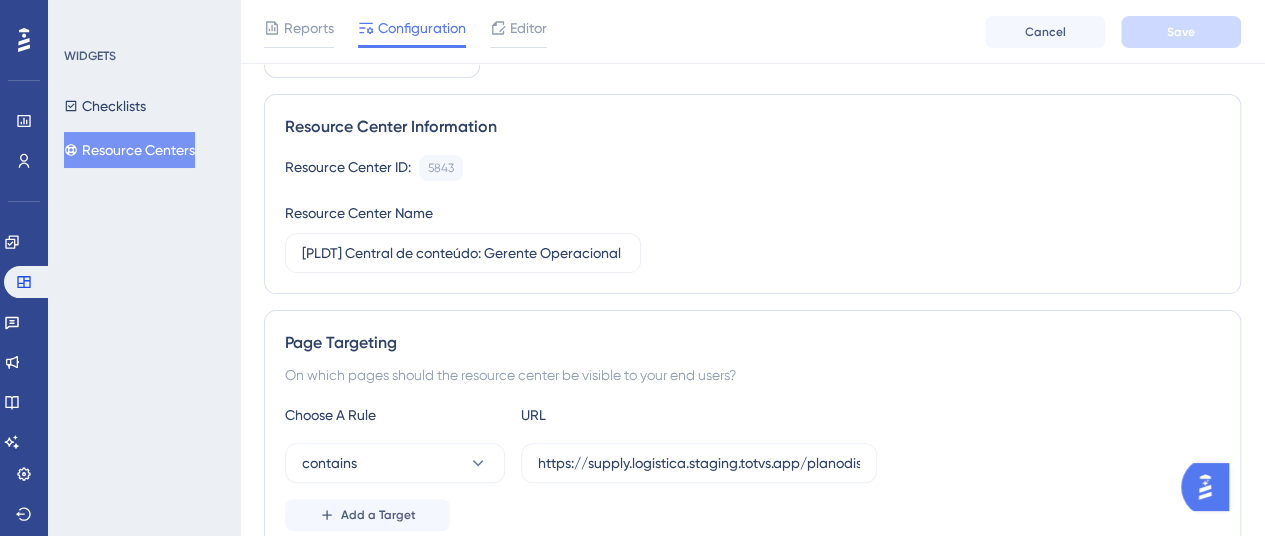 scroll, scrollTop: 200, scrollLeft: 0, axis: vertical 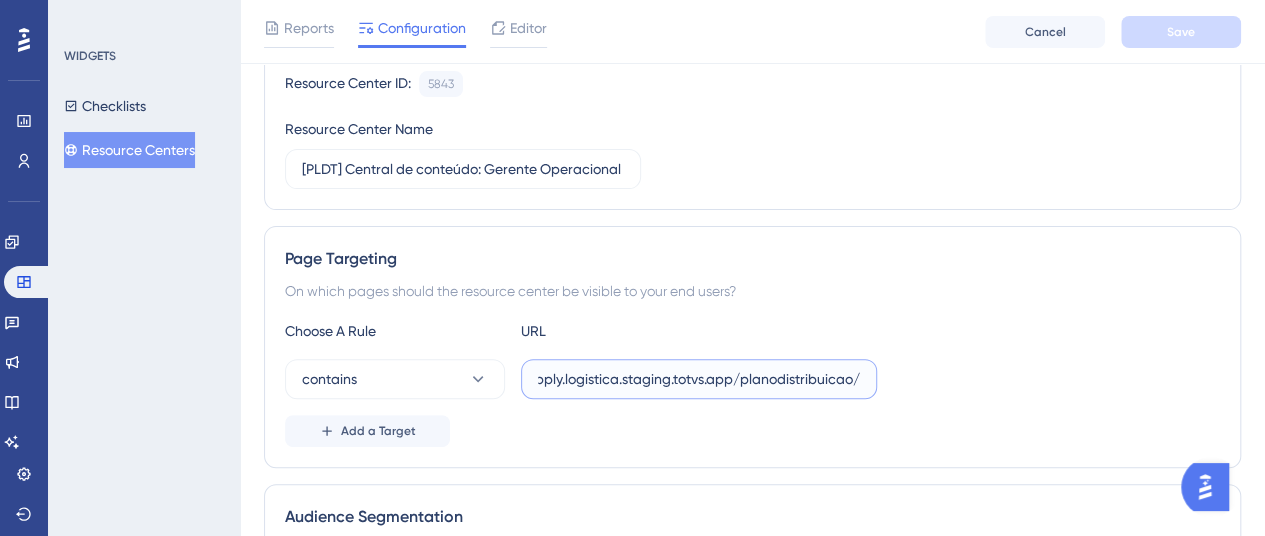drag, startPoint x: 694, startPoint y: 387, endPoint x: 882, endPoint y: 365, distance: 189.28285 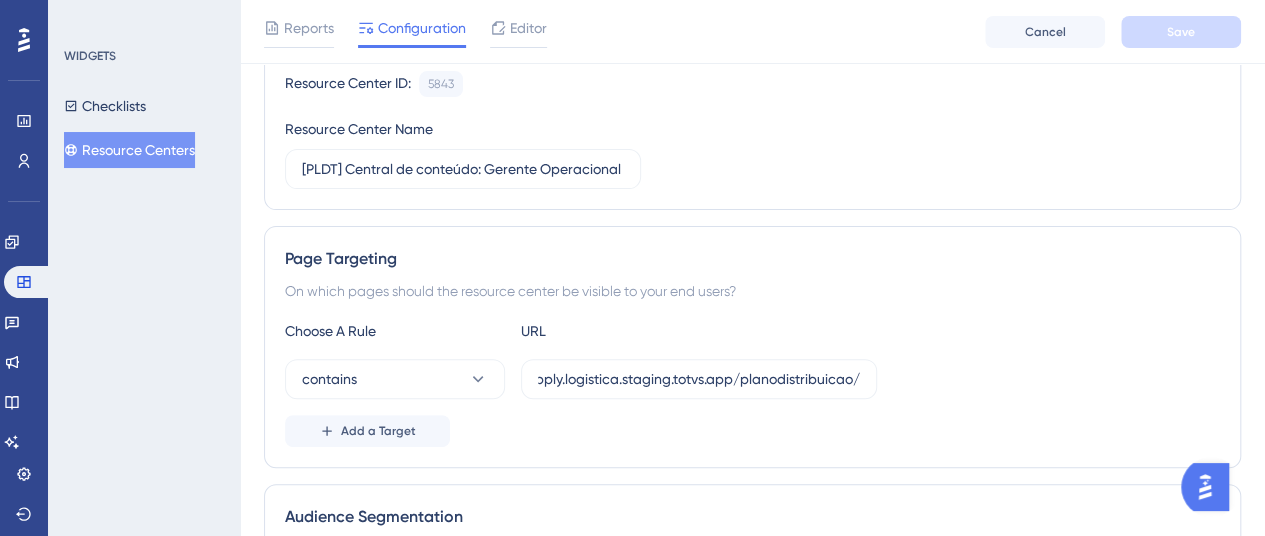 click on "Choose A Rule URL contains https://supply.logistica.staging.totvs.app/planodistribuicao/ Add a Target" at bounding box center [752, 383] 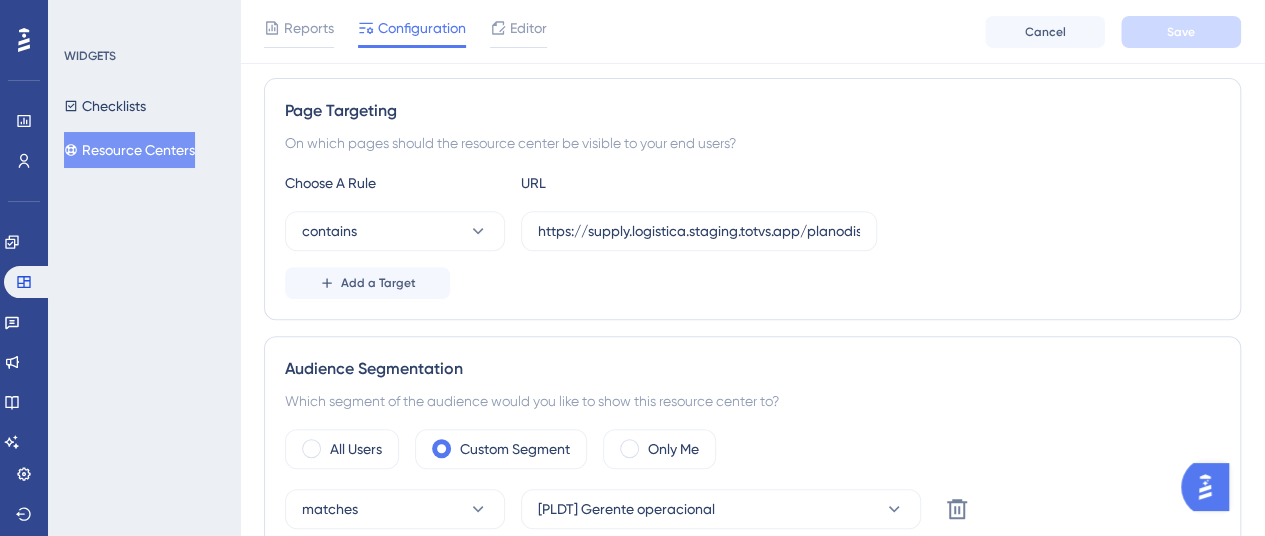 scroll, scrollTop: 148, scrollLeft: 0, axis: vertical 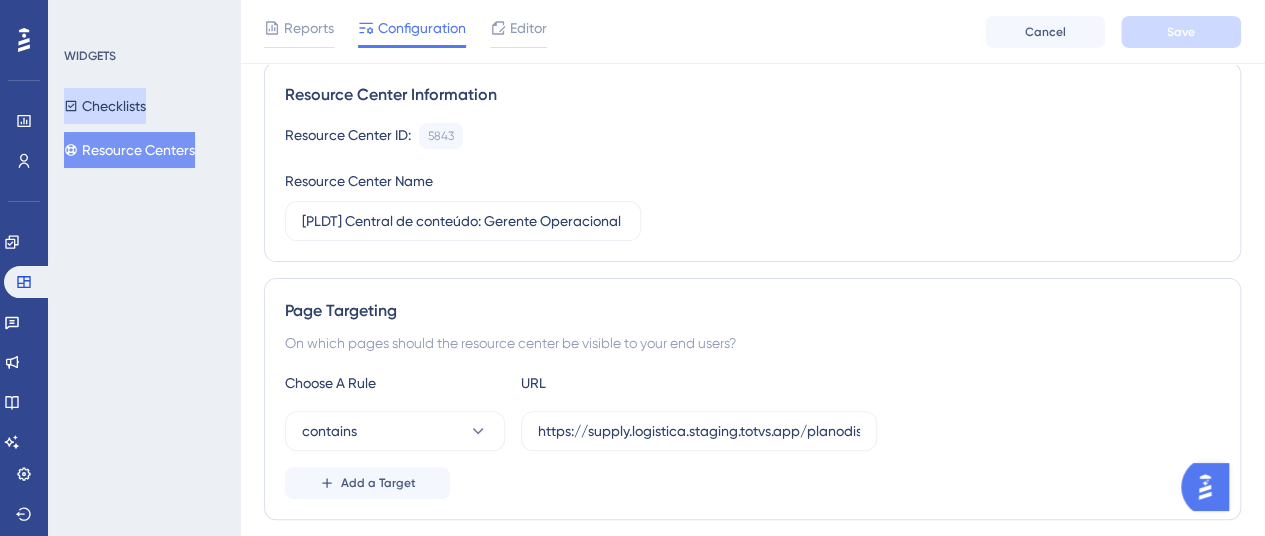 click on "Checklists" at bounding box center [105, 106] 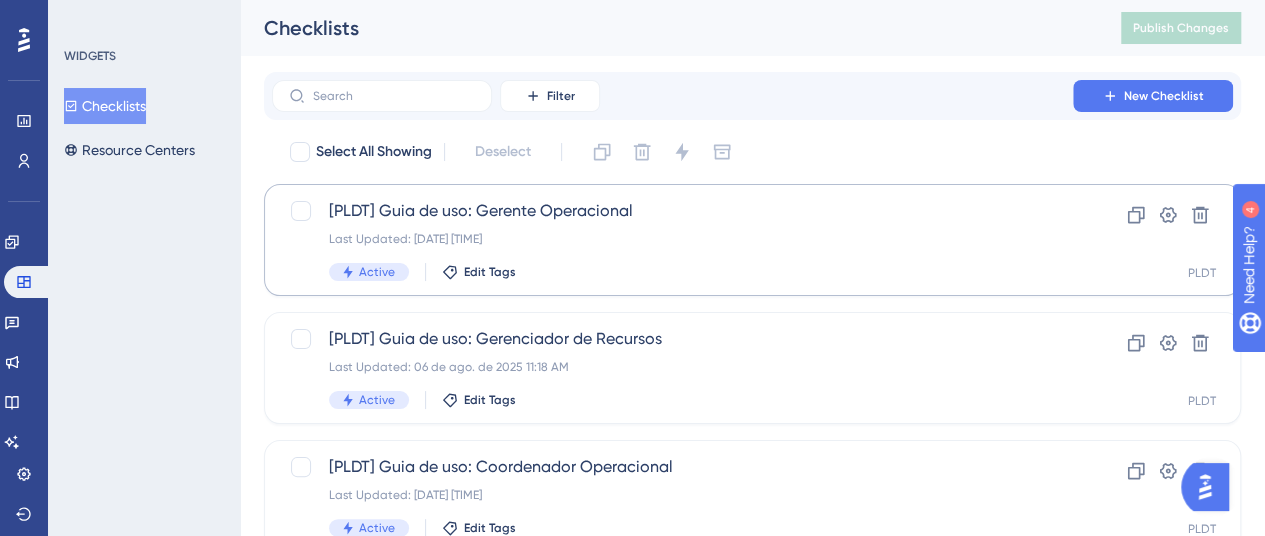 scroll, scrollTop: 0, scrollLeft: 0, axis: both 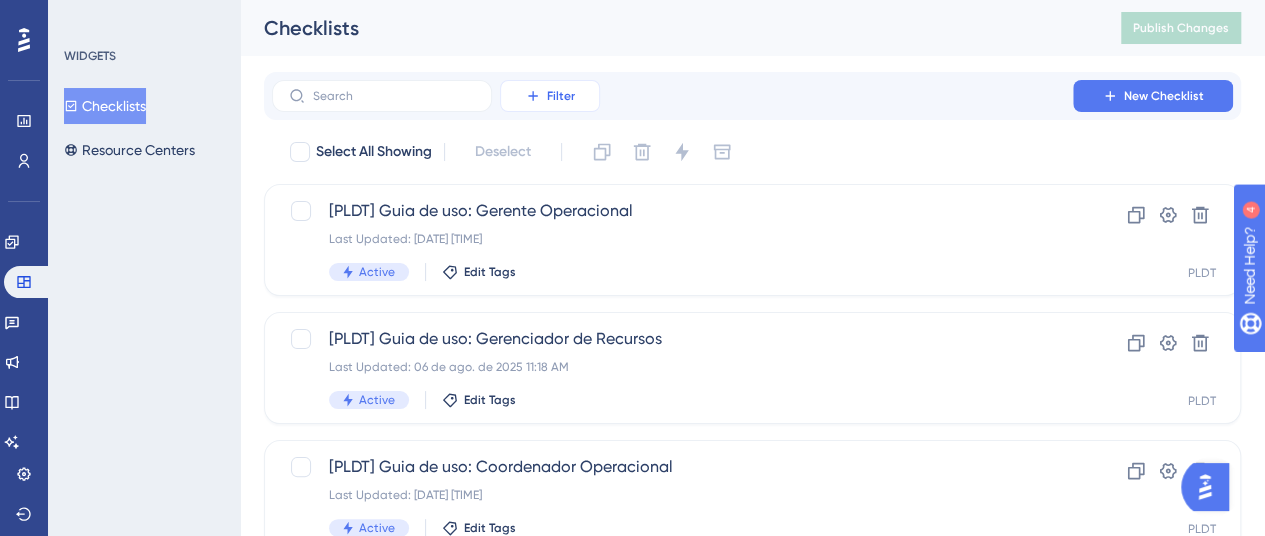 click on "Filter" at bounding box center [561, 96] 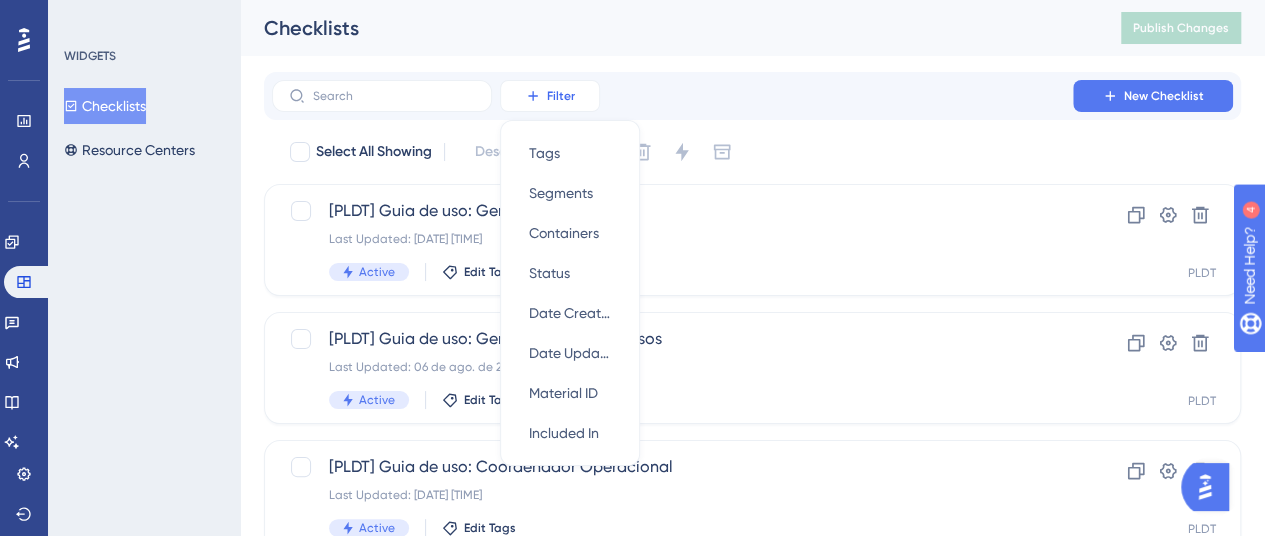 scroll, scrollTop: 24, scrollLeft: 0, axis: vertical 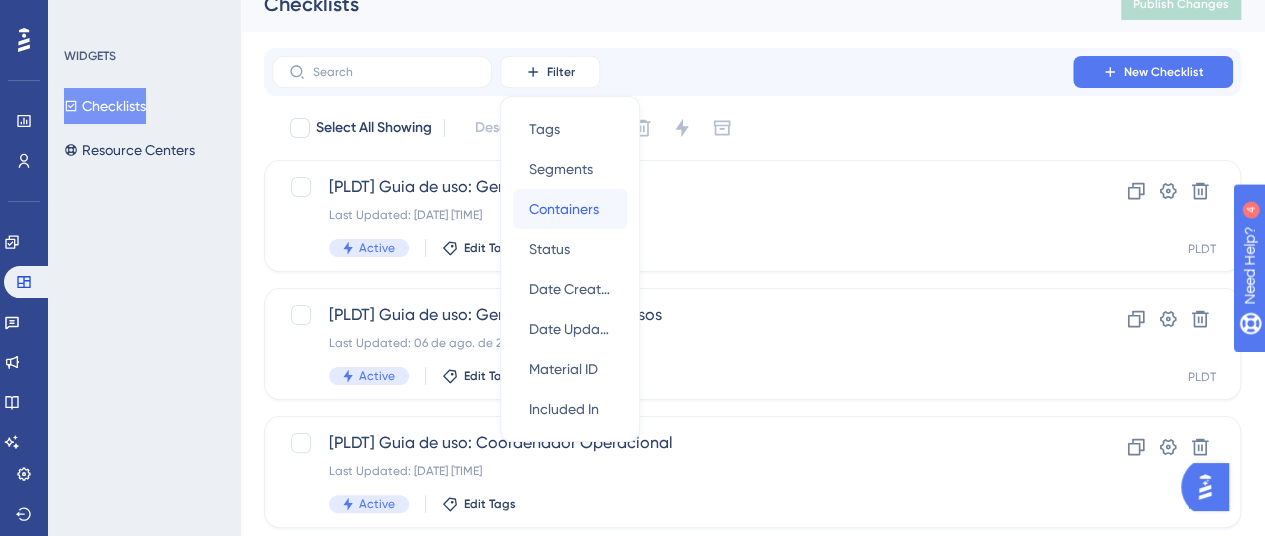 click on "Containers" at bounding box center [564, 209] 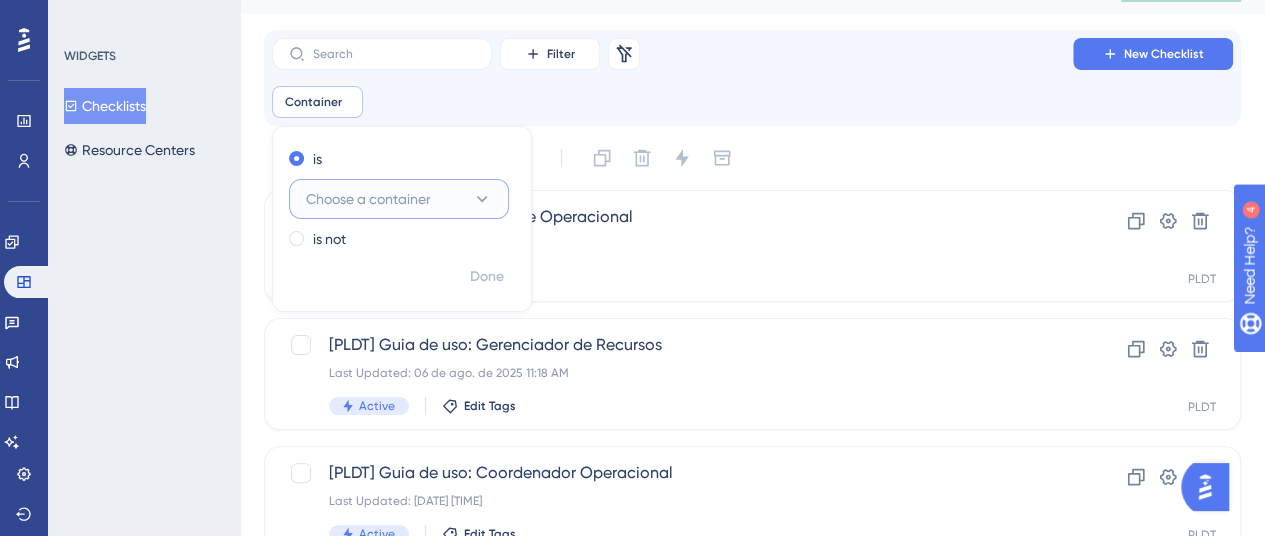click 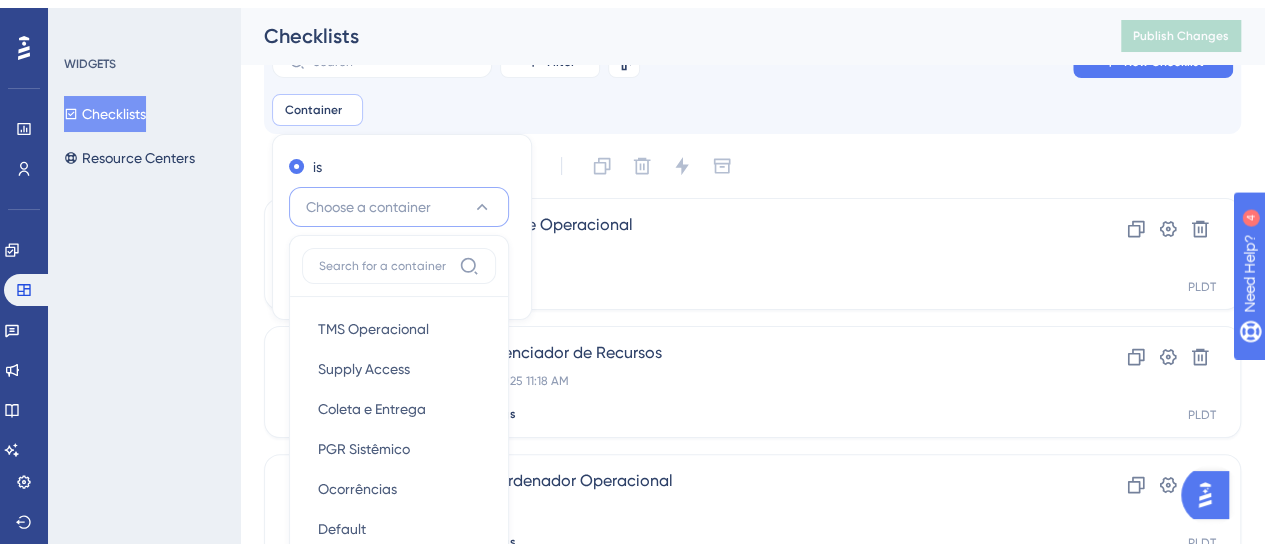 scroll, scrollTop: 194, scrollLeft: 0, axis: vertical 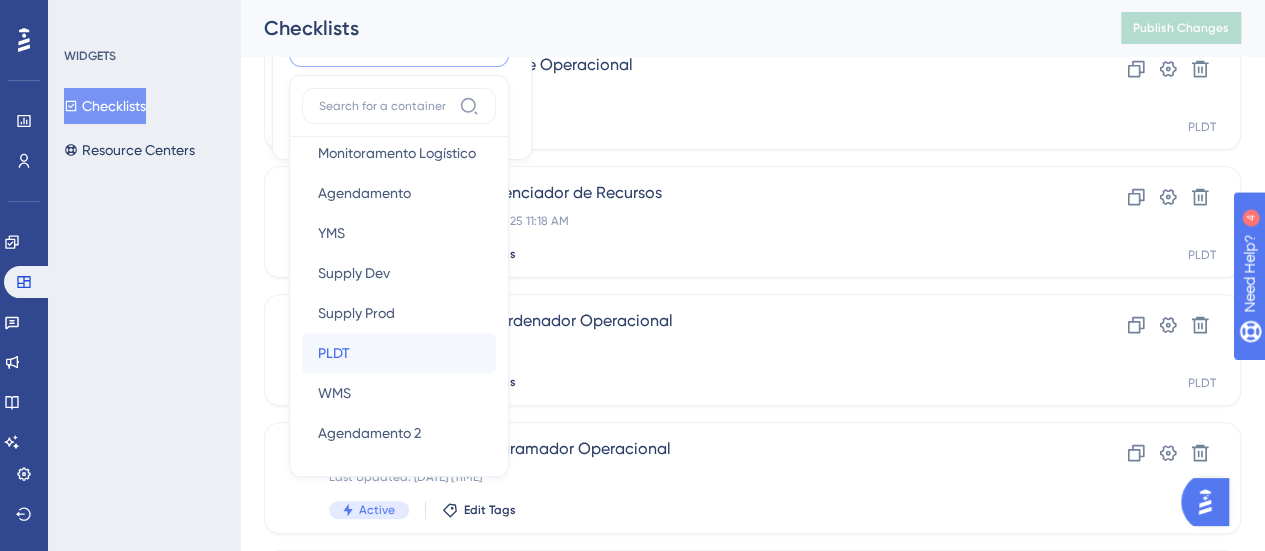 click on "PLDT PLDT" at bounding box center (399, 353) 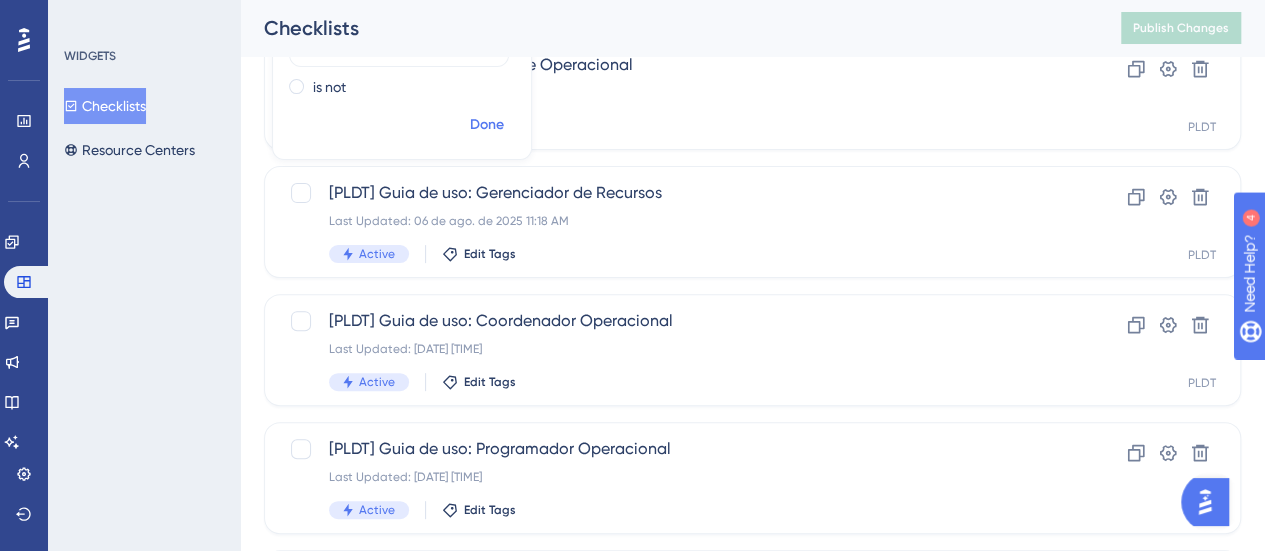 click on "Done" at bounding box center (487, 125) 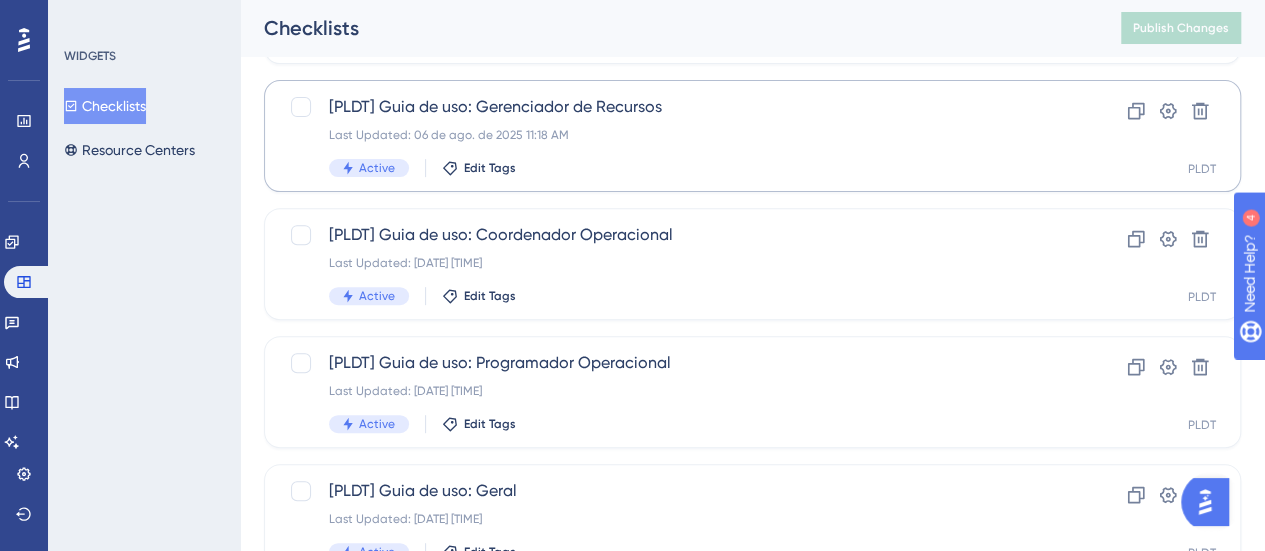 scroll, scrollTop: 368, scrollLeft: 0, axis: vertical 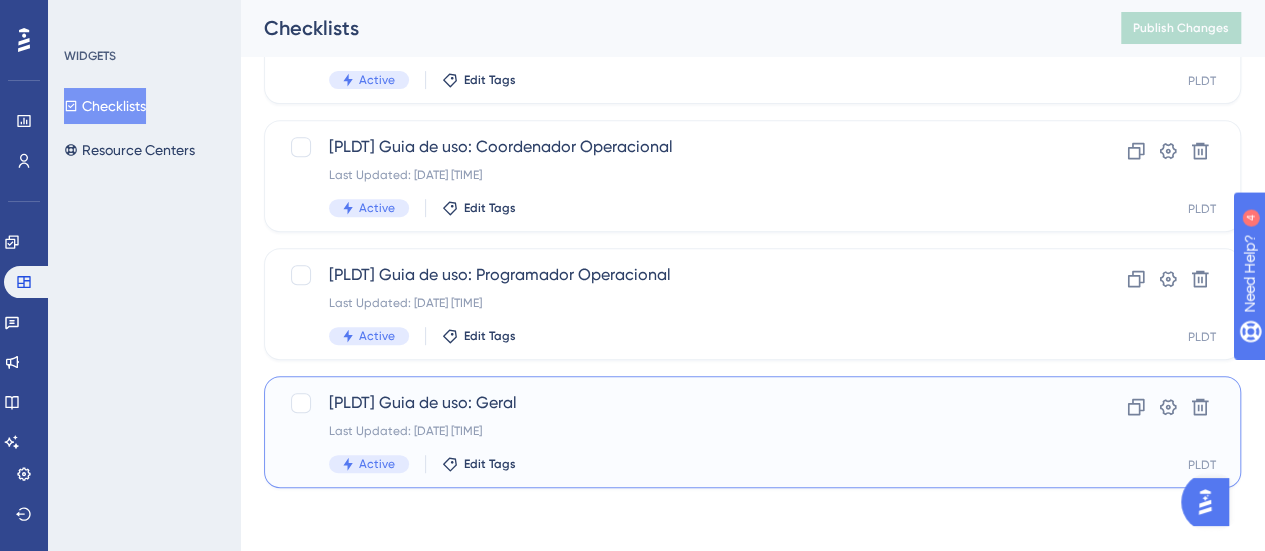 click on "[PLDT] Guia de uso: Geral" at bounding box center [672, 403] 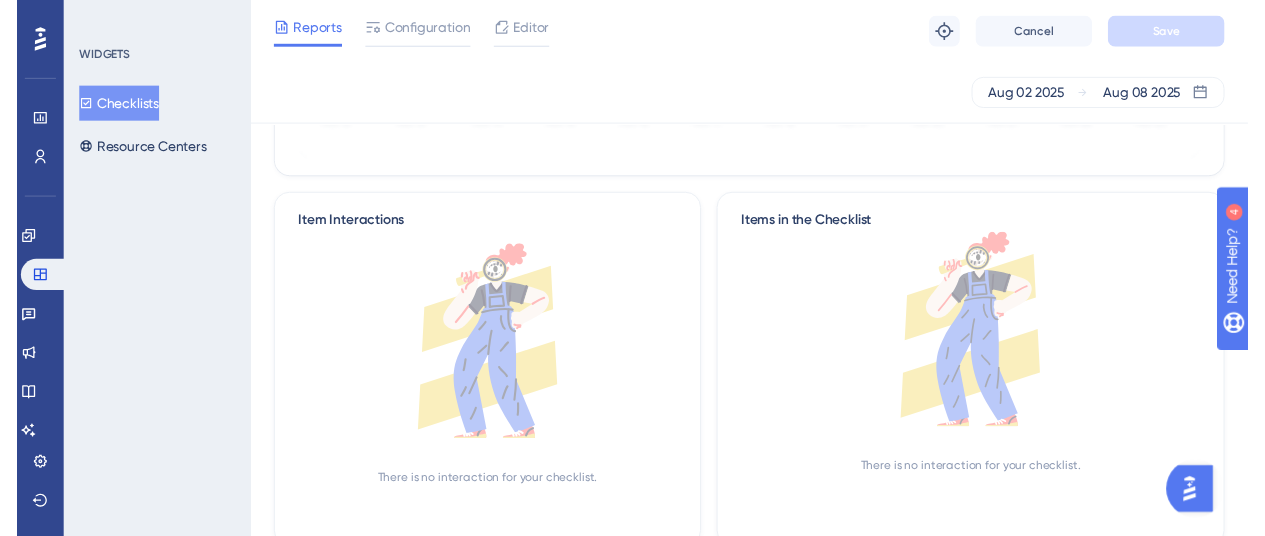 scroll, scrollTop: 0, scrollLeft: 0, axis: both 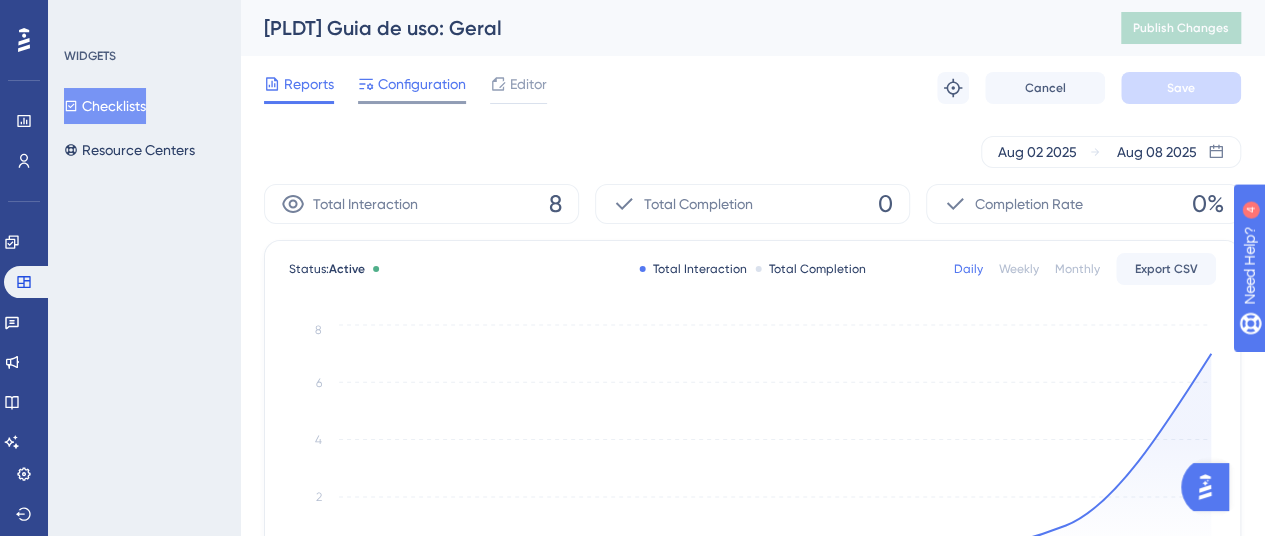 click on "Configuration" at bounding box center [422, 84] 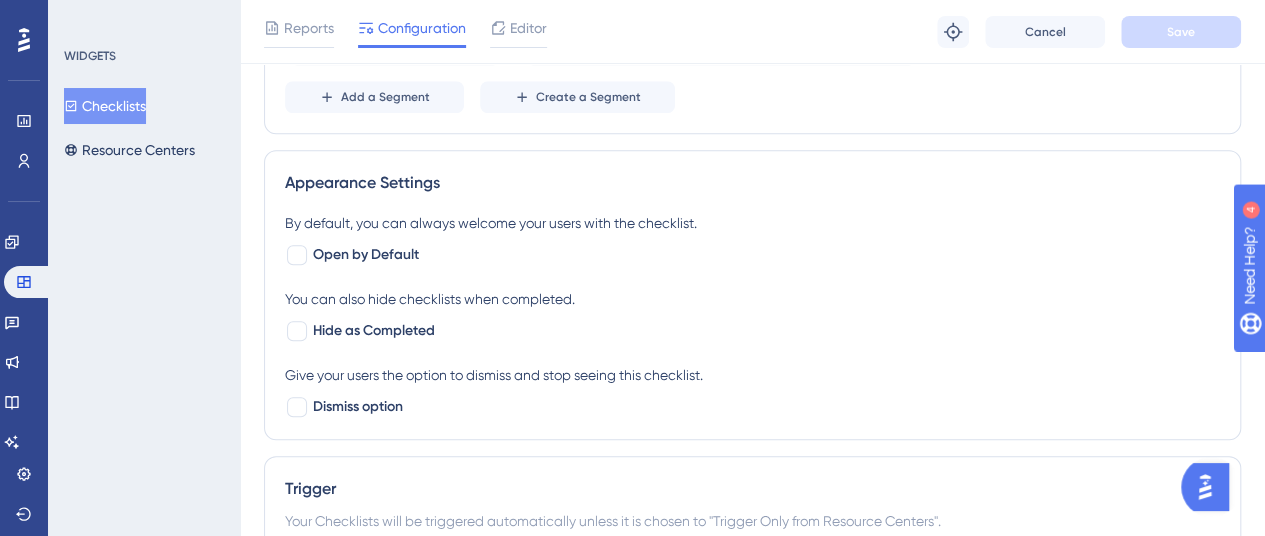 scroll, scrollTop: 900, scrollLeft: 0, axis: vertical 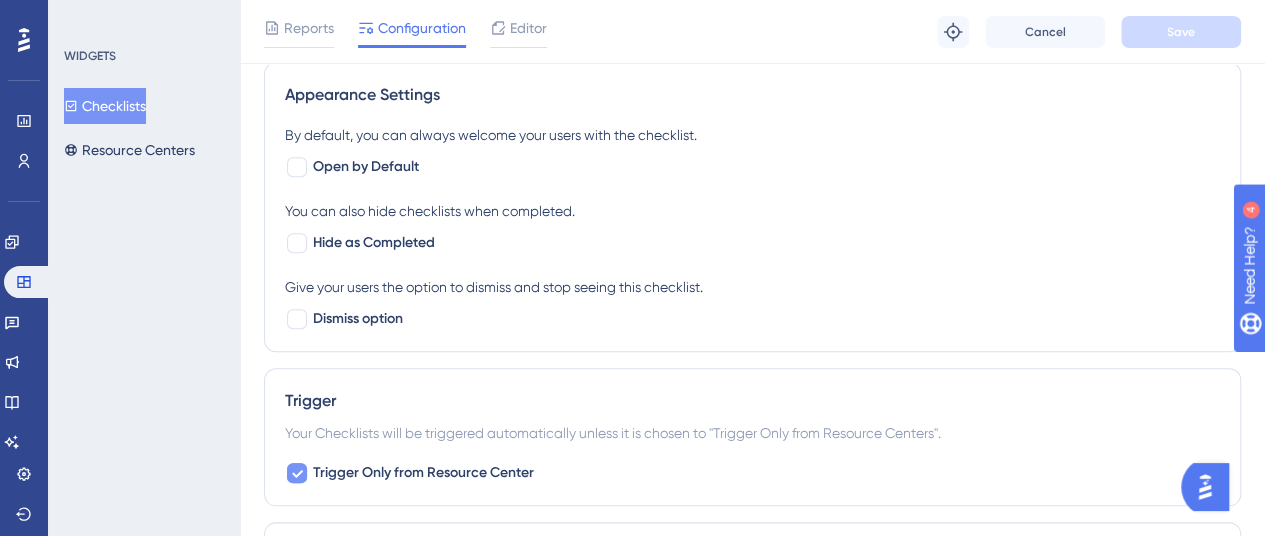 click on "Trigger Only from Resource Center" at bounding box center (423, 473) 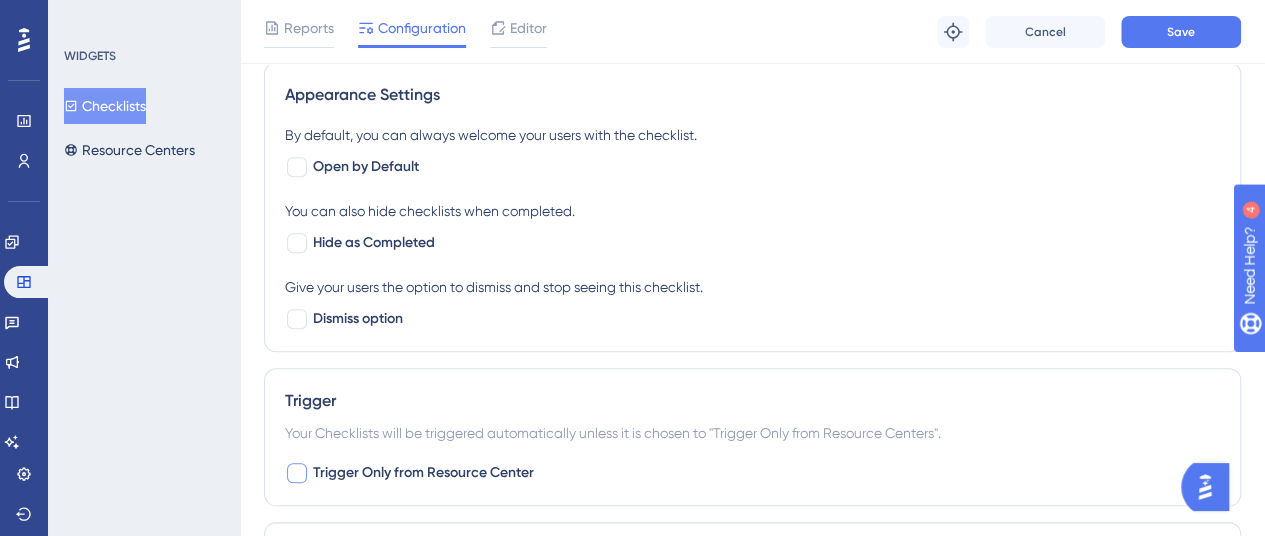 click on "Trigger Only from Resource Center" at bounding box center (423, 473) 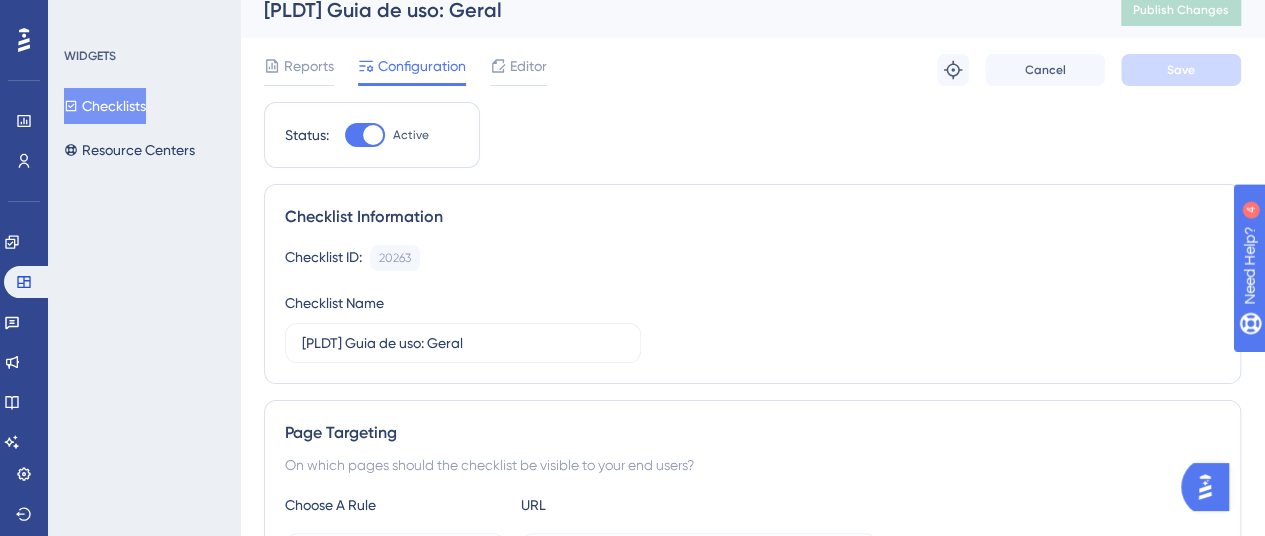 scroll, scrollTop: 0, scrollLeft: 0, axis: both 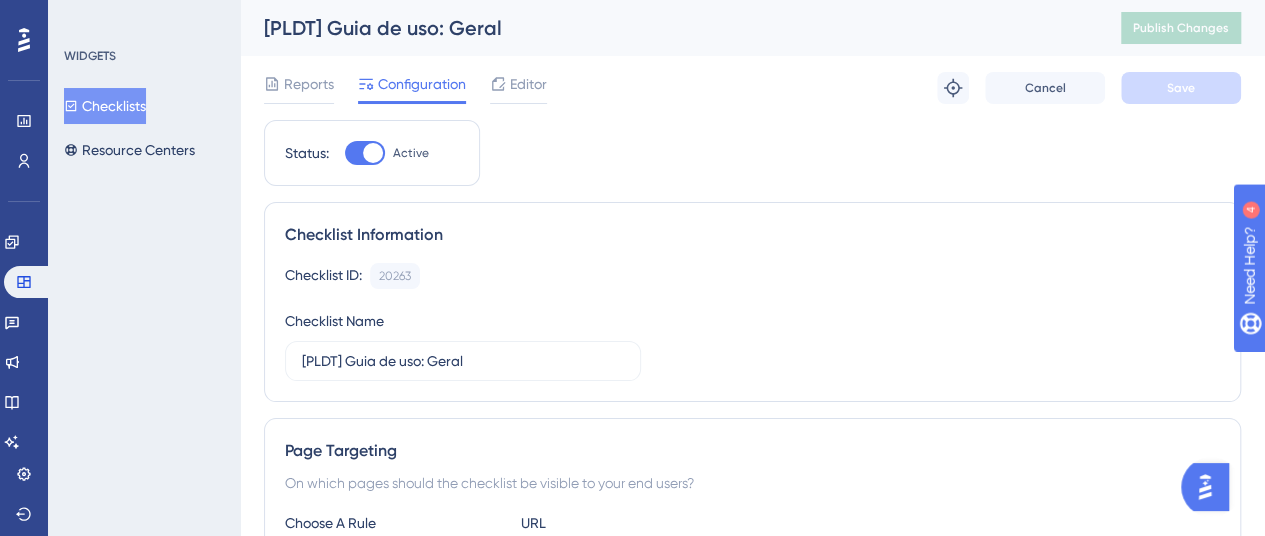 click on "Checklists" at bounding box center (105, 106) 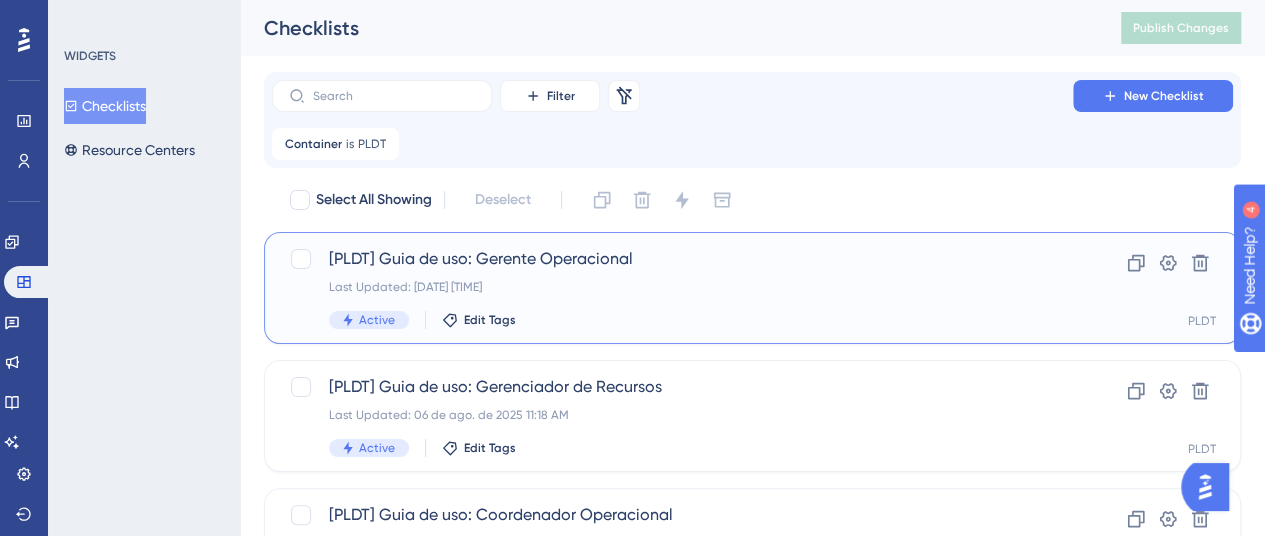 click on "[PLDT] Guia de uso: Gerente Operacional Last Updated: 06 de ago. de 2025 11:12 AM Active Edit Tags Clone Settings Delete PLDT" at bounding box center (752, 288) 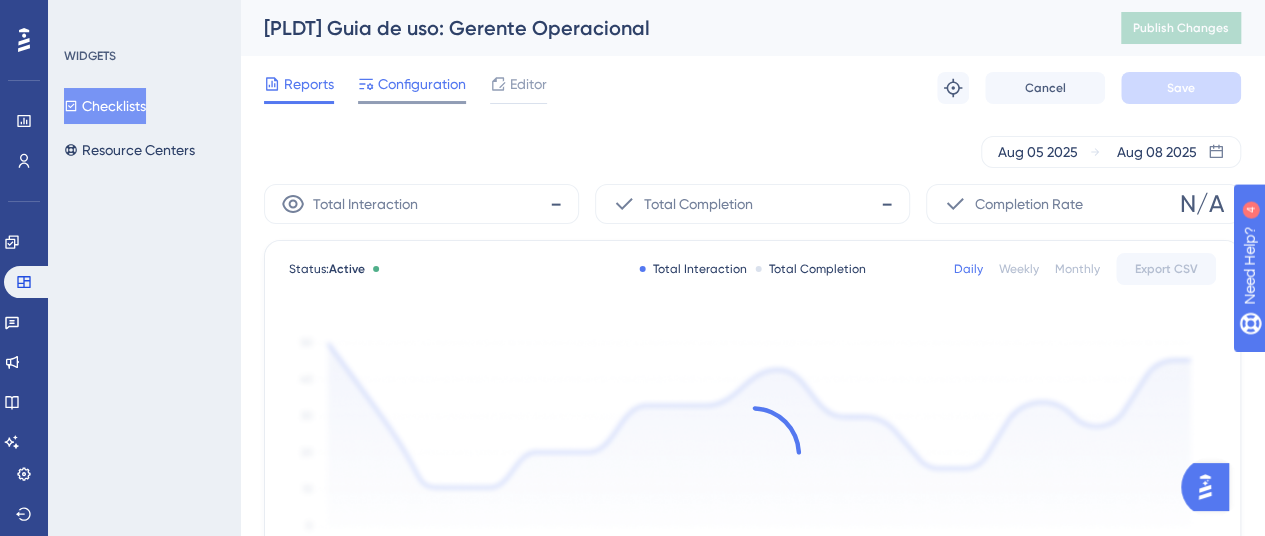 click on "Configuration" at bounding box center (422, 84) 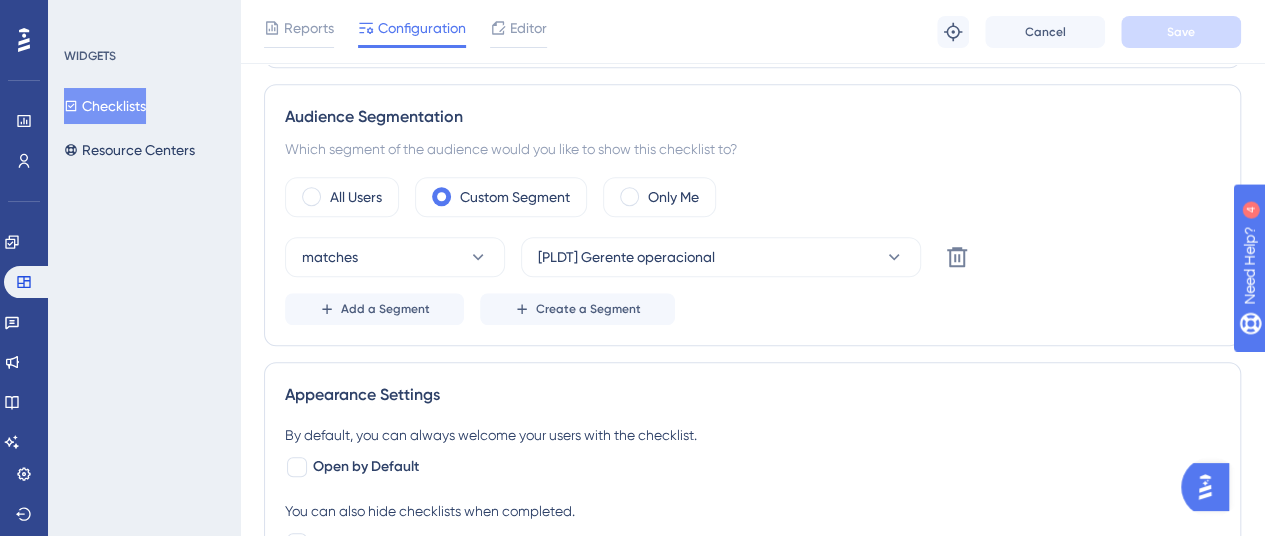 scroll, scrollTop: 800, scrollLeft: 0, axis: vertical 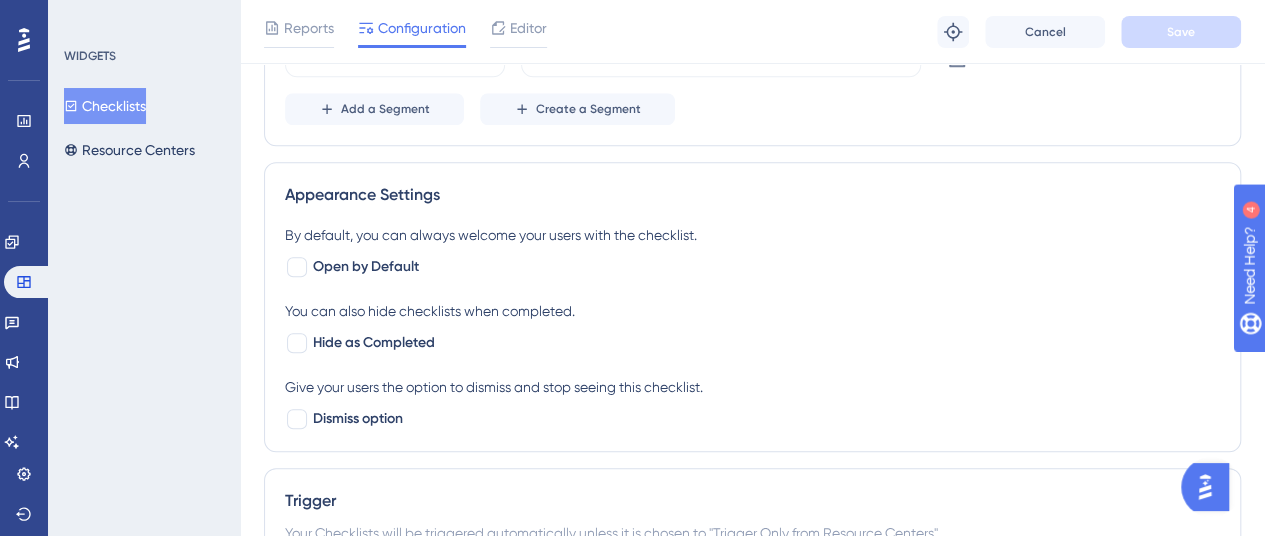 click on "Checklists" at bounding box center (105, 106) 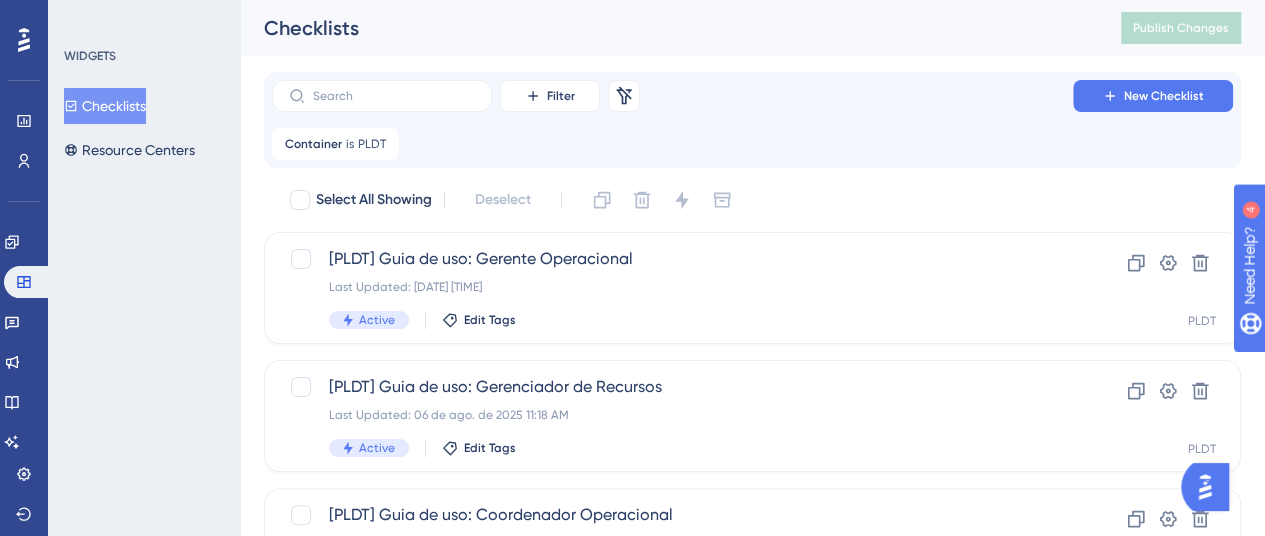 click on "Select All Showing Deselect [PLDT] Guia de uso: Gerente Operacional Last Updated: 06 de ago. de 2025 11:12 AM Active Edit Tags Clone Settings Delete PLDT  [PLDT] Guia de uso: Gerenciador de Recursos Last Updated: 06 de ago. de 2025 11:18 AM Active Edit Tags Clone Settings Delete PLDT [PLDT] Guia de uso: Coordenador Operacional Last Updated: 06 de ago. de 2025 11:13 AM Active Edit Tags Clone Settings Delete PLDT [PLDT] Guia de uso: Programador Operacional Last Updated: 06 de ago. de 2025 11:13 AM Active Edit Tags Clone Settings Delete PLDT [PLDT] Guia de uso: Geral Last Updated: 07 de ago. de 2025 03:02 PM Active Edit Tags Clone Settings Delete PLDT" at bounding box center (752, 520) 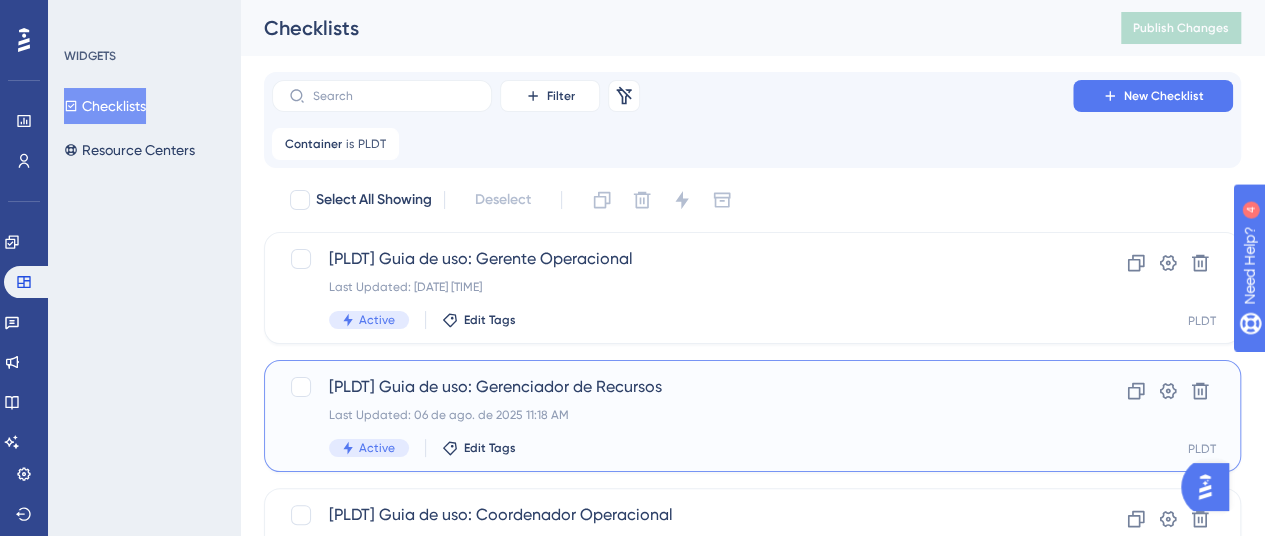 click on "[PLDT] Guia de uso: Gerenciador de Recursos Last Updated: 06 de ago. de 2025 11:18 AM Active Edit Tags" at bounding box center (672, 416) 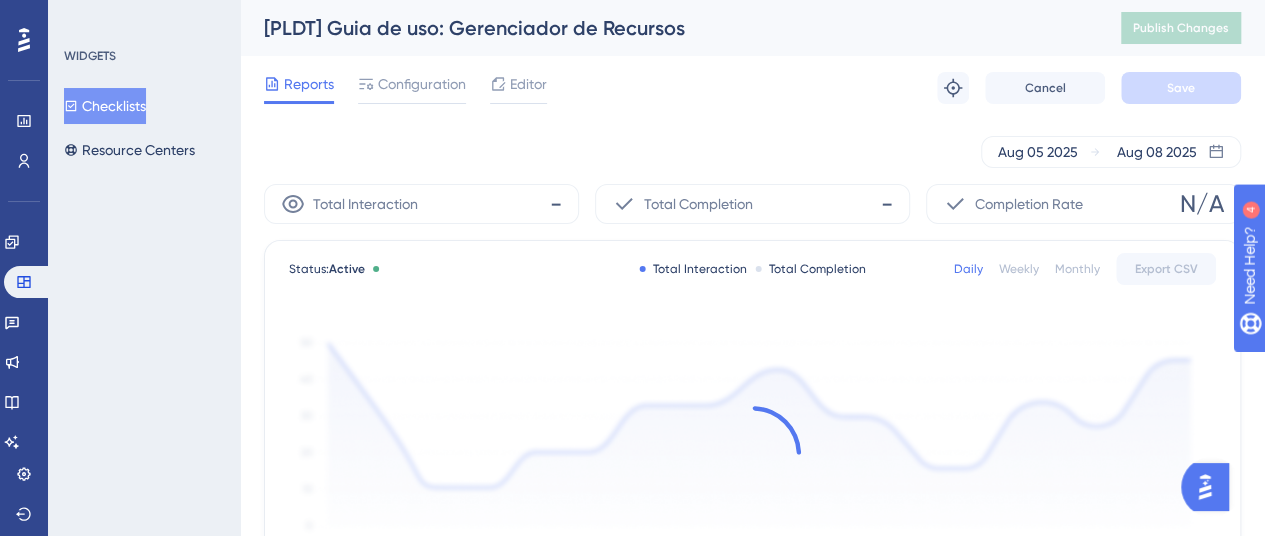 click on "Reports Configuration Editor Troubleshoot Cancel Save" at bounding box center [752, 88] 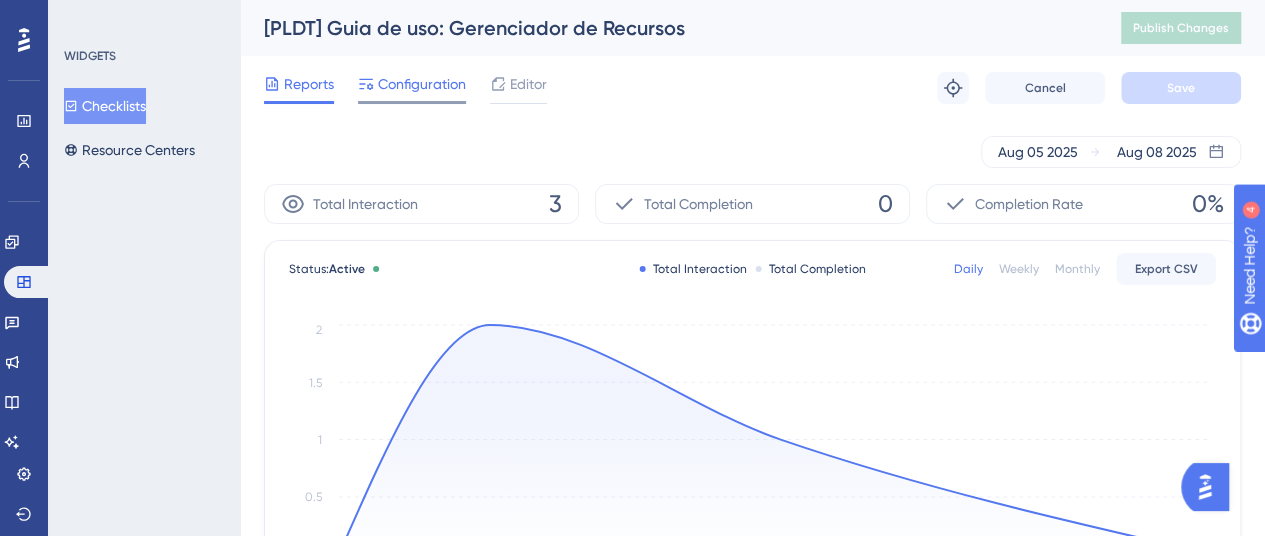 click on "Configuration" at bounding box center [422, 84] 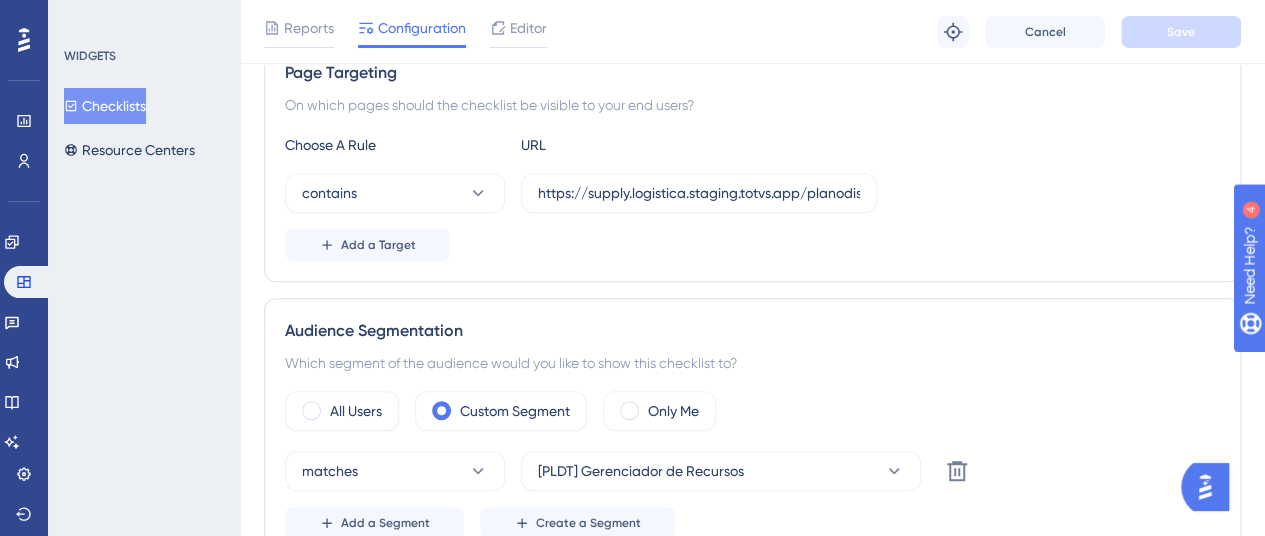 scroll, scrollTop: 500, scrollLeft: 0, axis: vertical 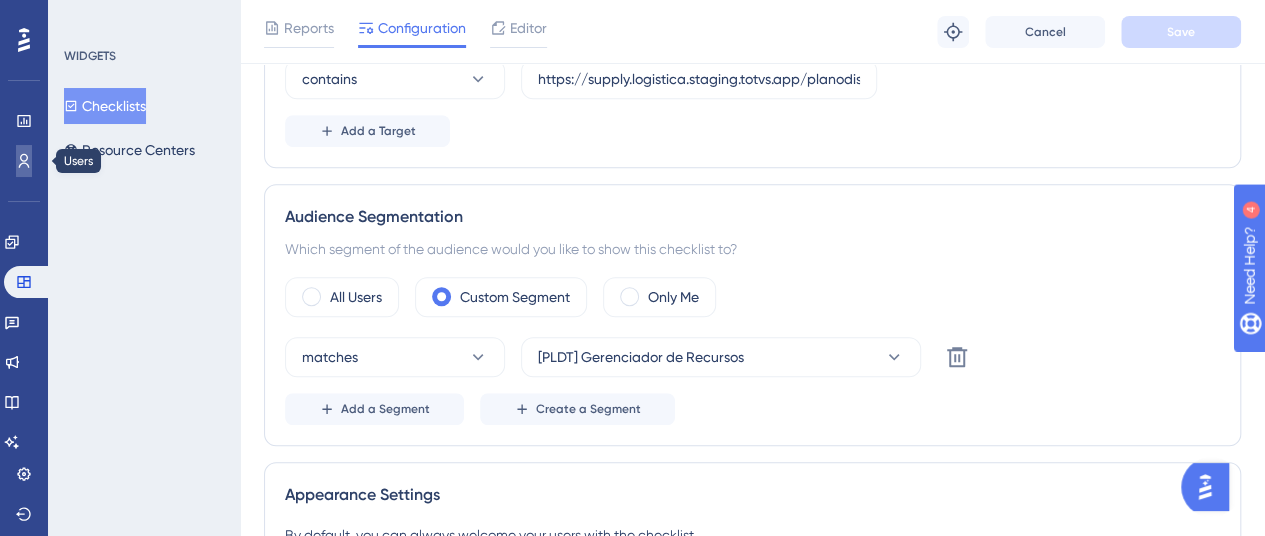 click at bounding box center [24, 161] 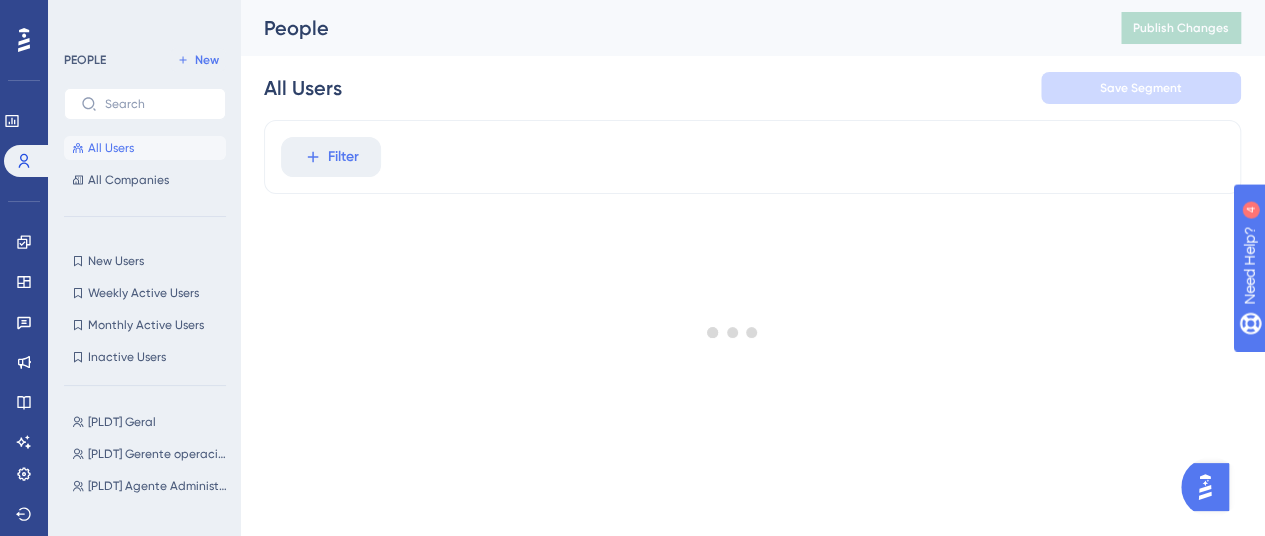 scroll, scrollTop: 0, scrollLeft: 0, axis: both 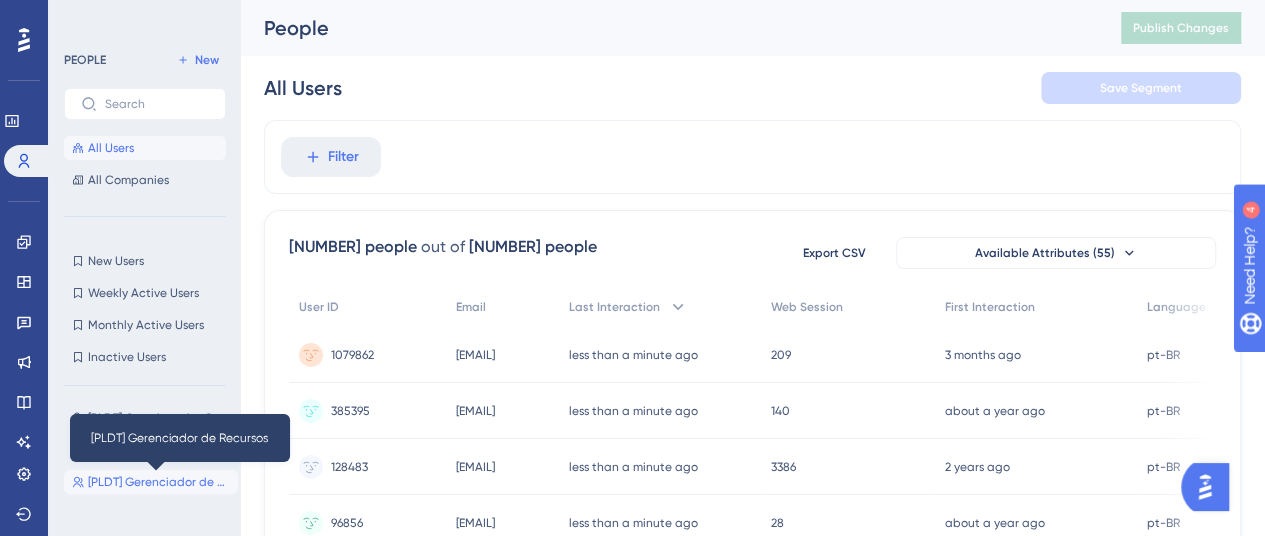 click on "[PLDT] Gerenciador de Recursos" at bounding box center (159, 482) 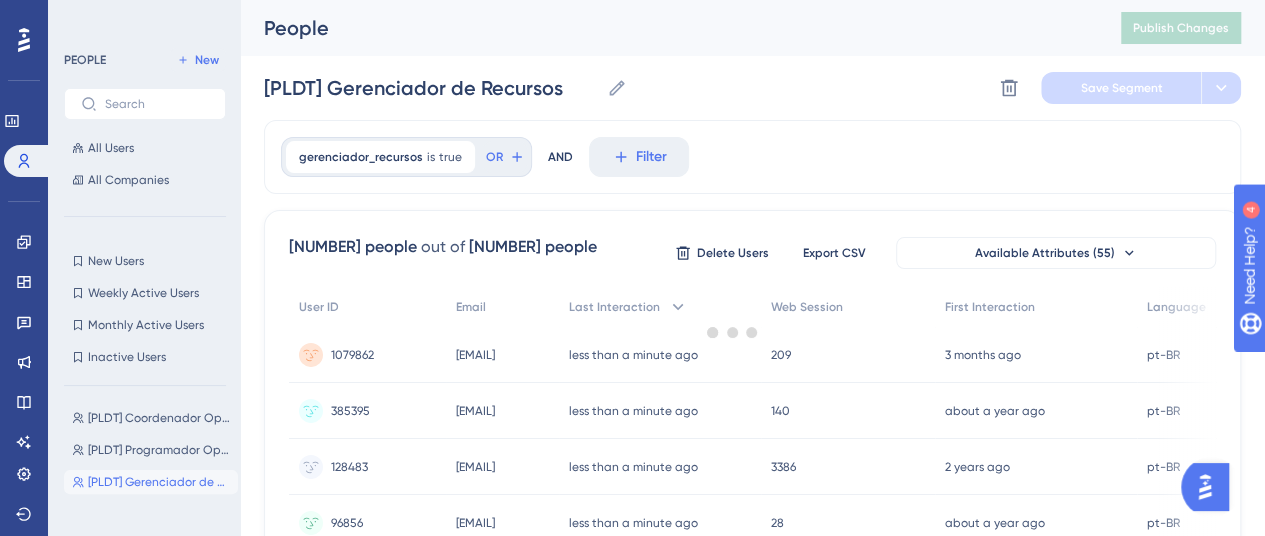 scroll, scrollTop: 0, scrollLeft: 0, axis: both 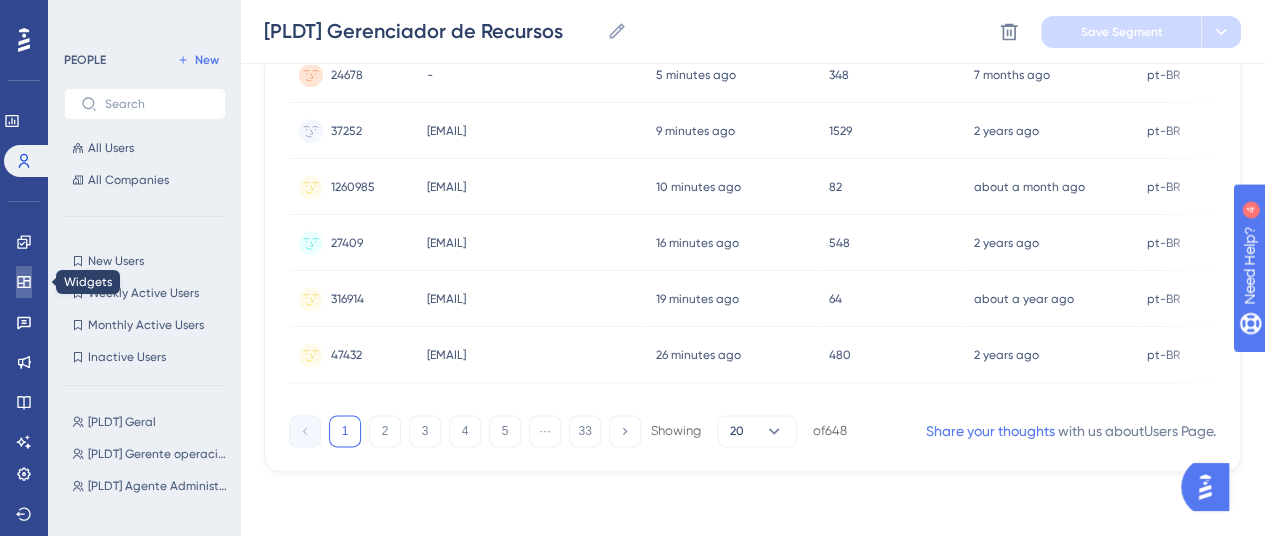 click at bounding box center (24, 282) 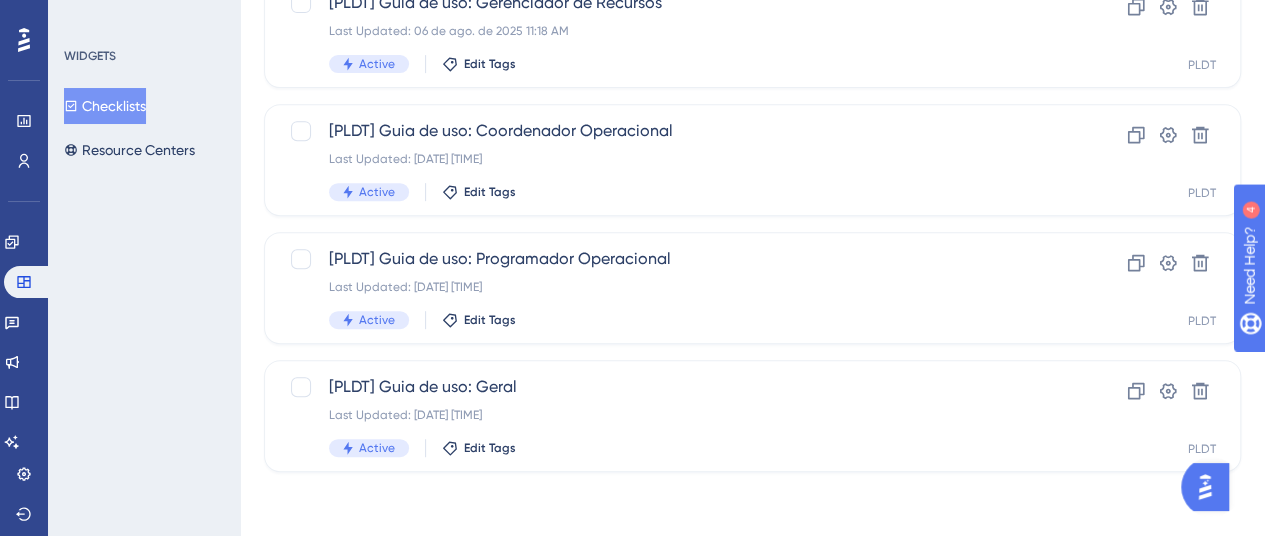 scroll, scrollTop: 0, scrollLeft: 0, axis: both 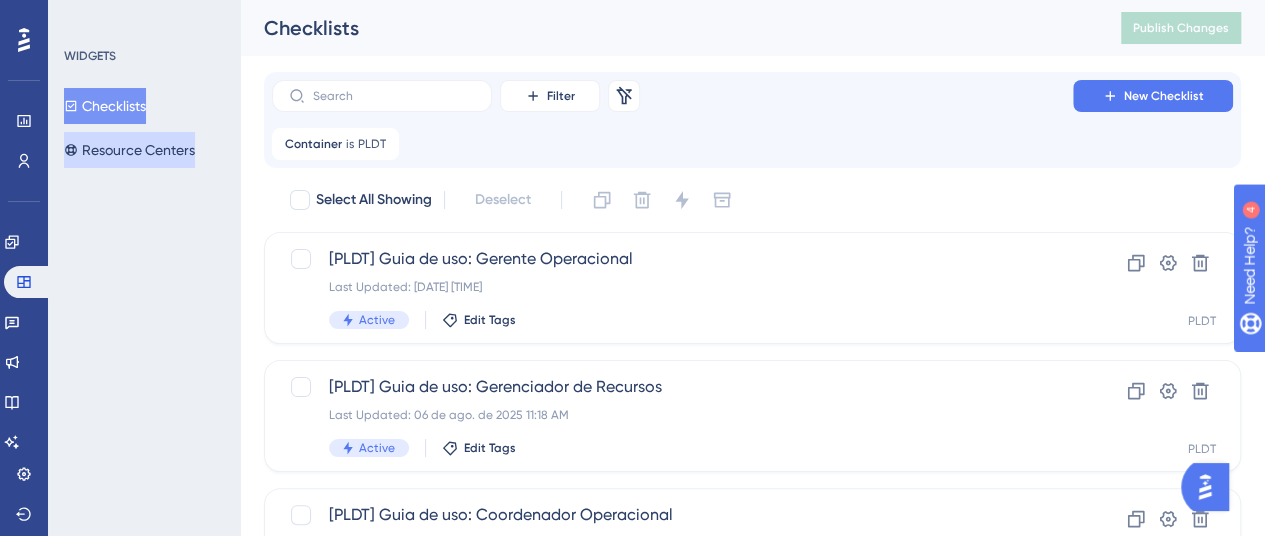 click on "Resource Centers" at bounding box center (129, 150) 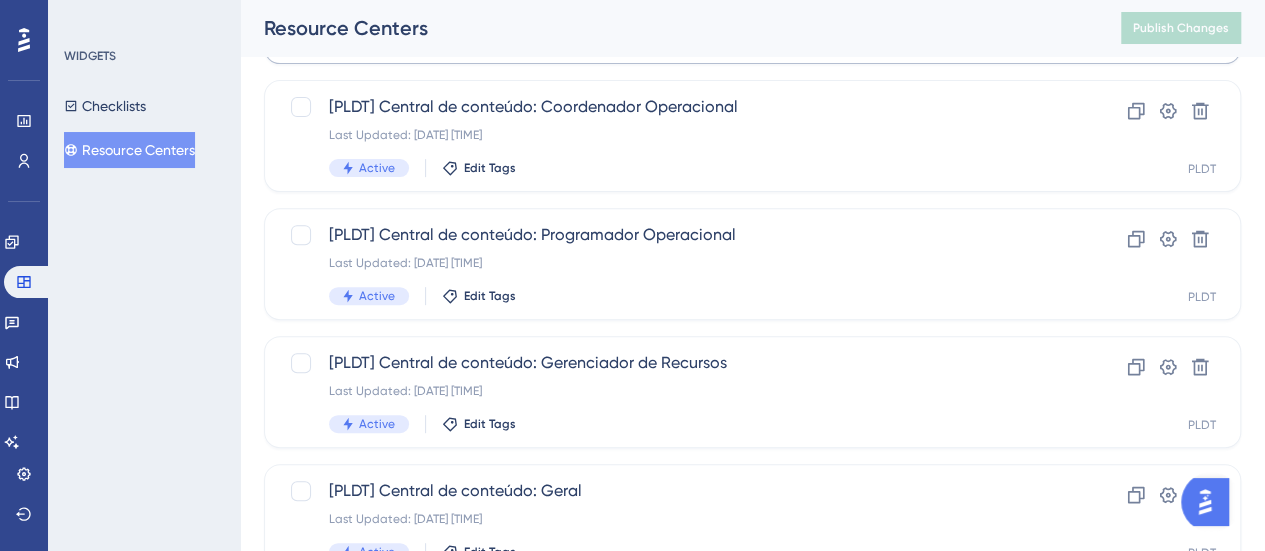 scroll, scrollTop: 300, scrollLeft: 0, axis: vertical 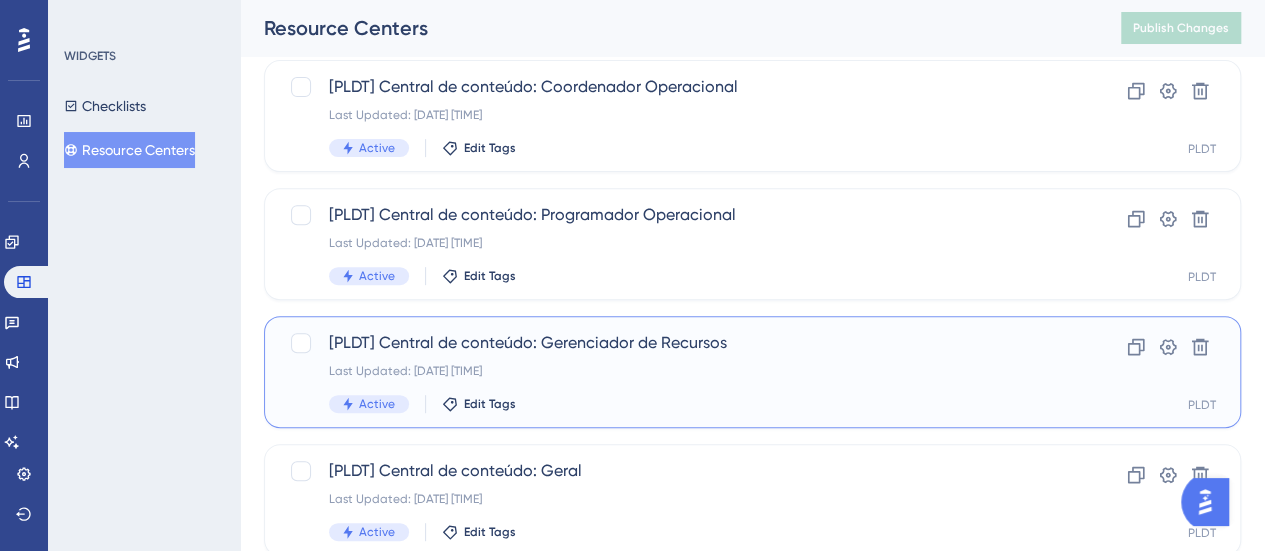 click on "[PLDT] Central de conteúdo: Gerenciador de Recursos Last Updated: 08 de ago. de 2025 02:19 PM Active Edit Tags" at bounding box center (672, 372) 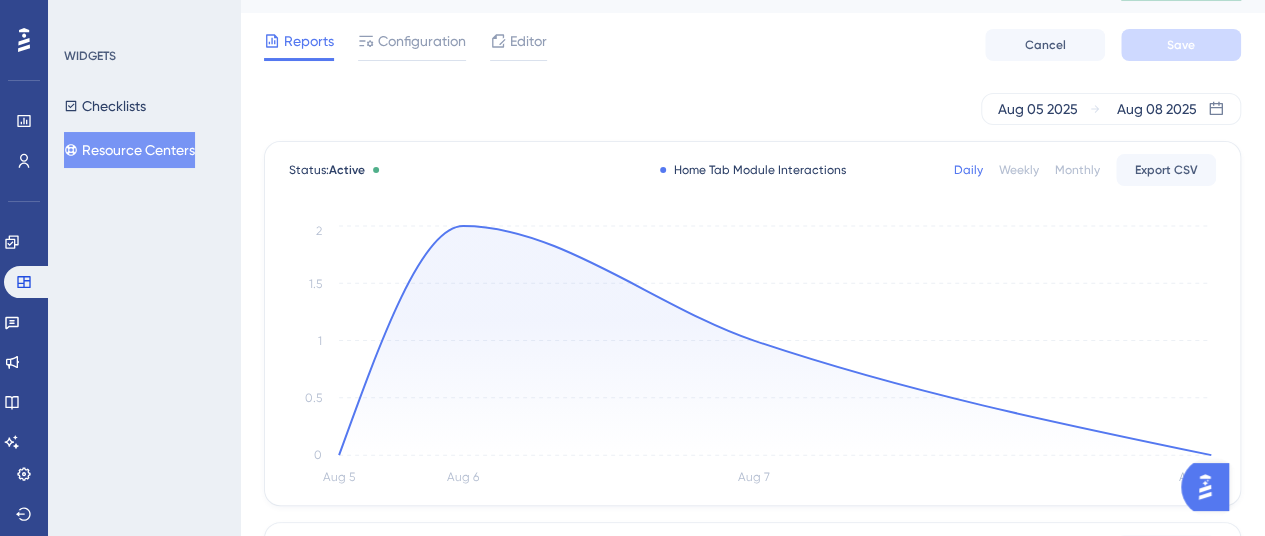 scroll, scrollTop: 0, scrollLeft: 0, axis: both 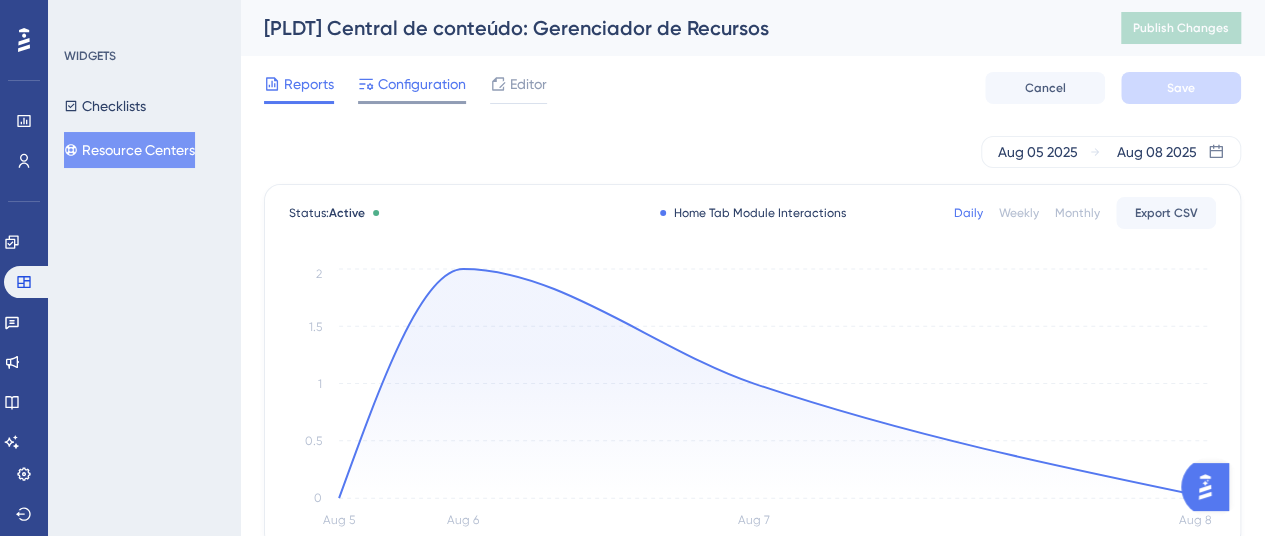 click on "Configuration" at bounding box center (422, 84) 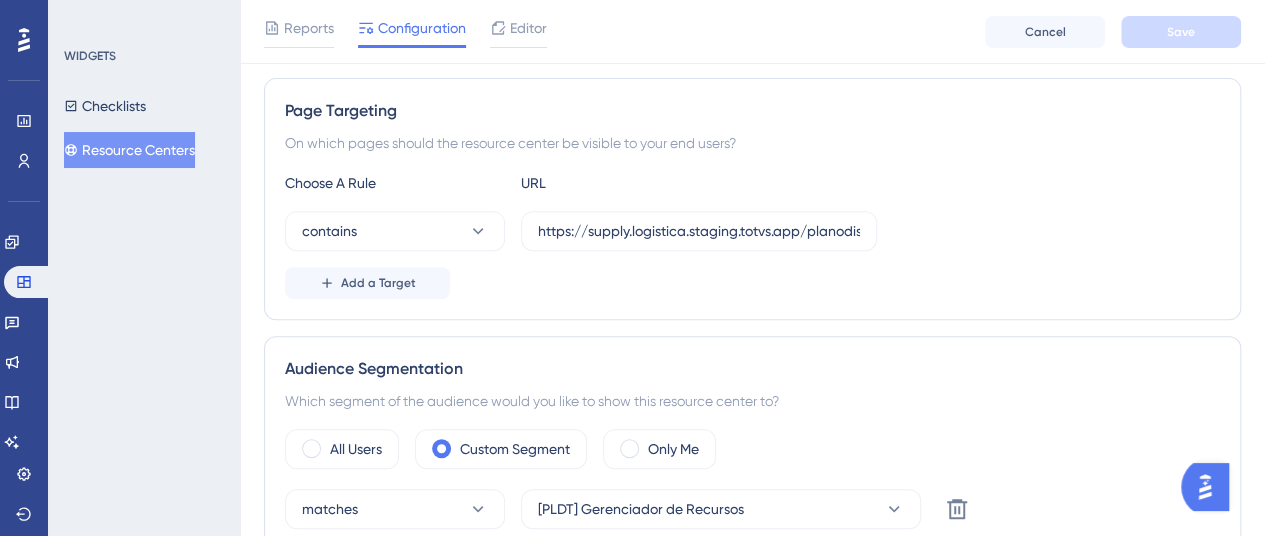 scroll, scrollTop: 248, scrollLeft: 0, axis: vertical 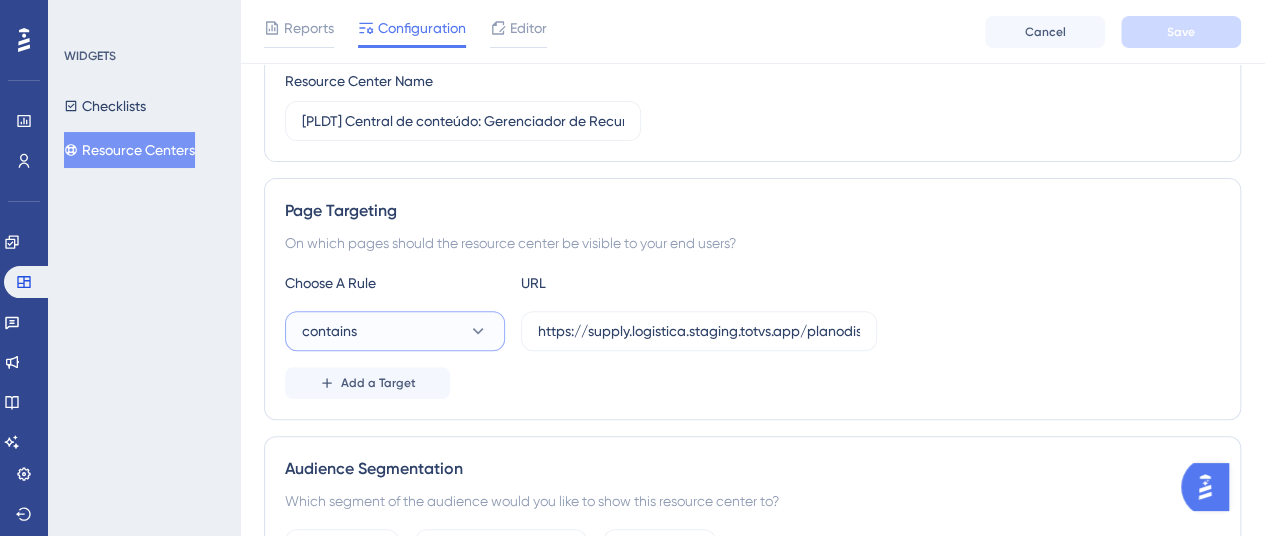click 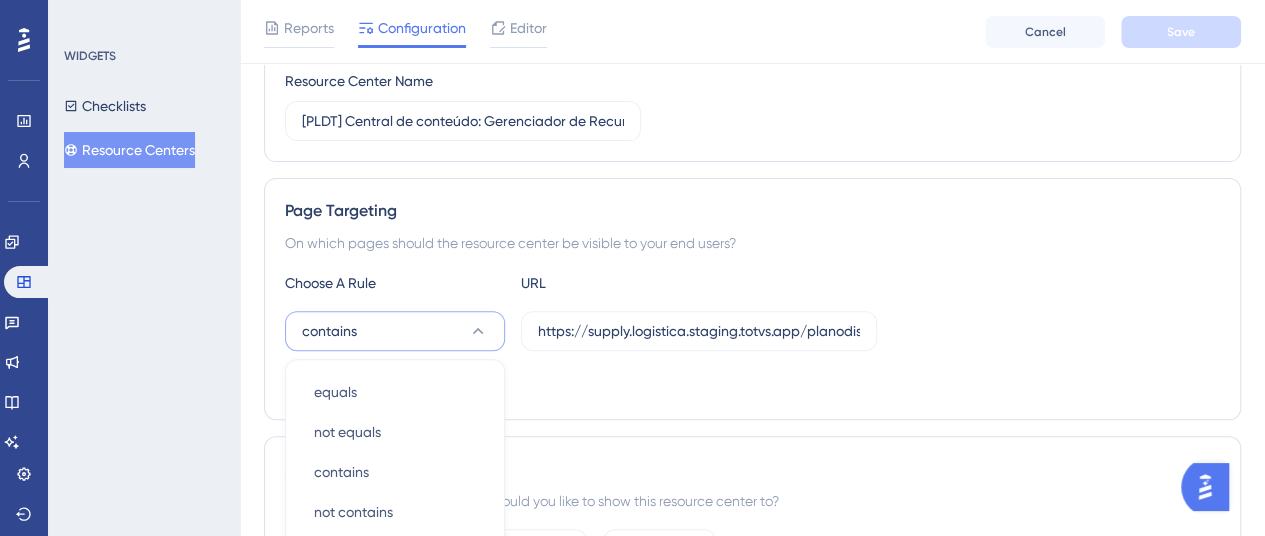scroll, scrollTop: 489, scrollLeft: 0, axis: vertical 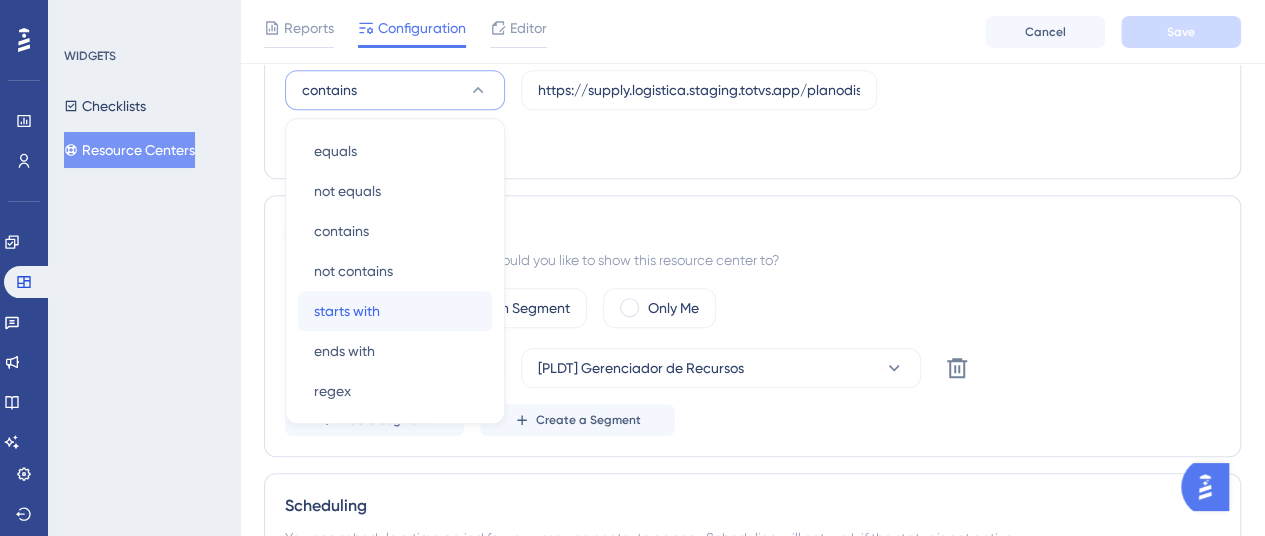 click on "starts with starts with" at bounding box center (395, 311) 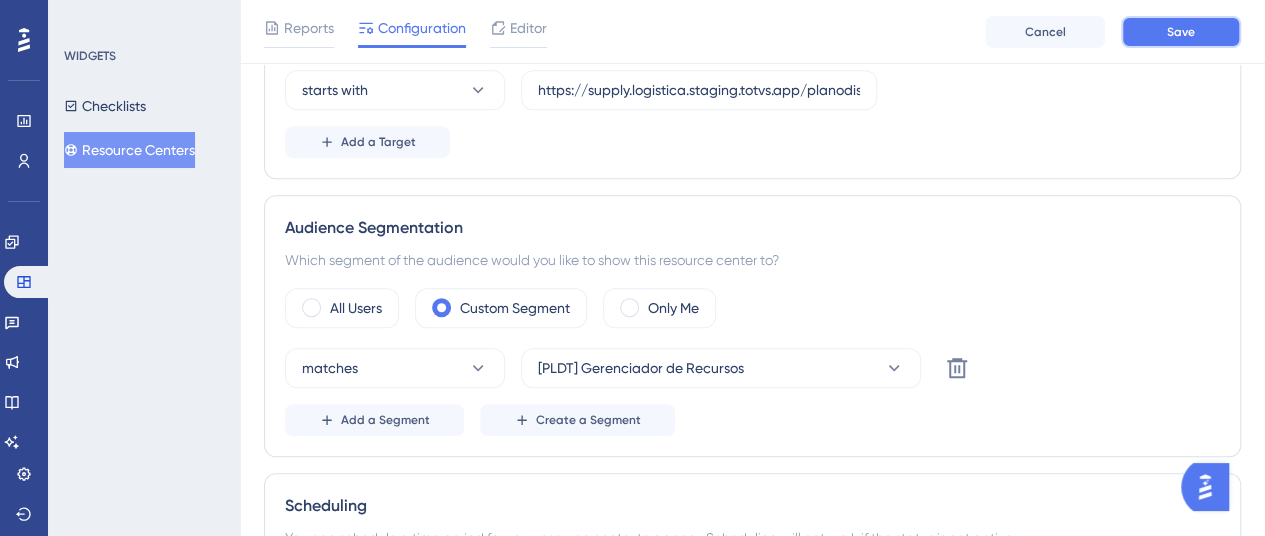 click on "Save" at bounding box center (1181, 32) 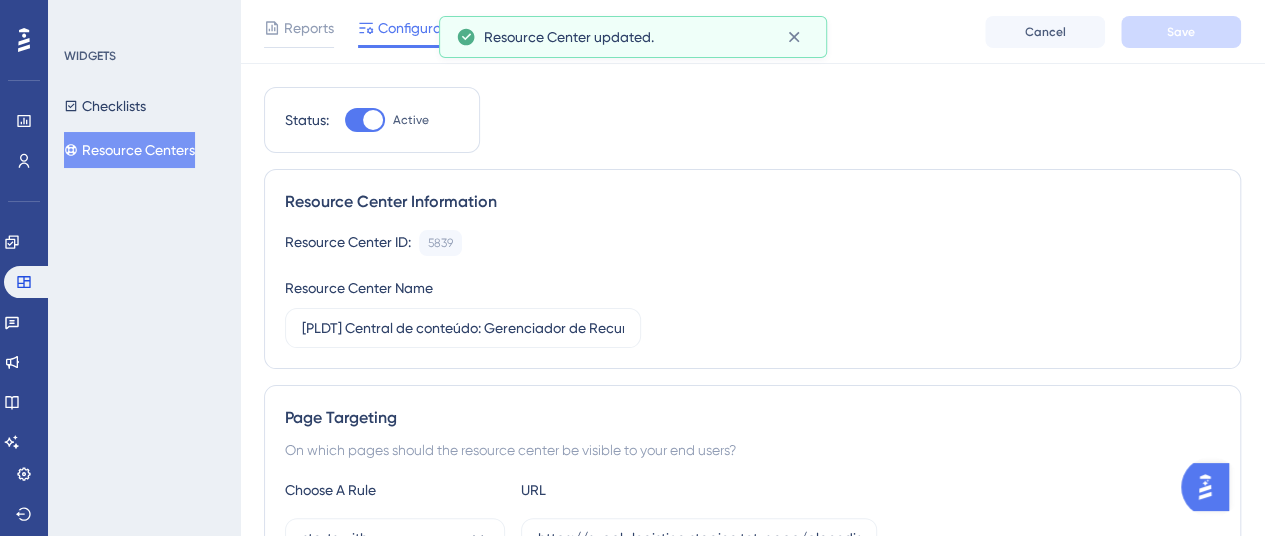 scroll, scrollTop: 0, scrollLeft: 0, axis: both 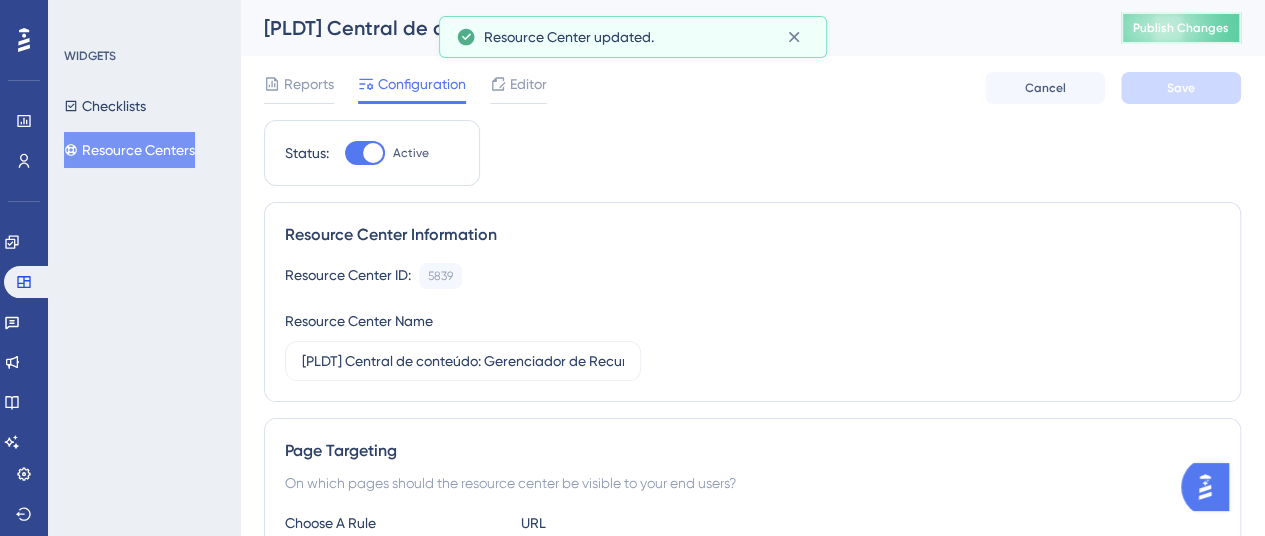 click on "Publish Changes" at bounding box center [1181, 28] 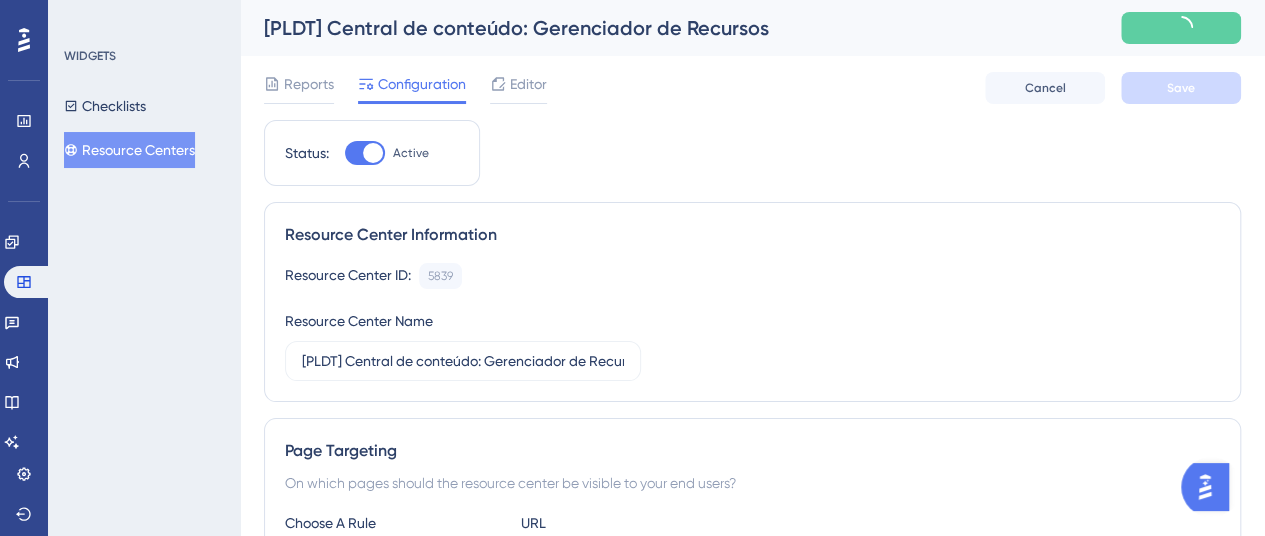 click at bounding box center (1181, 28) 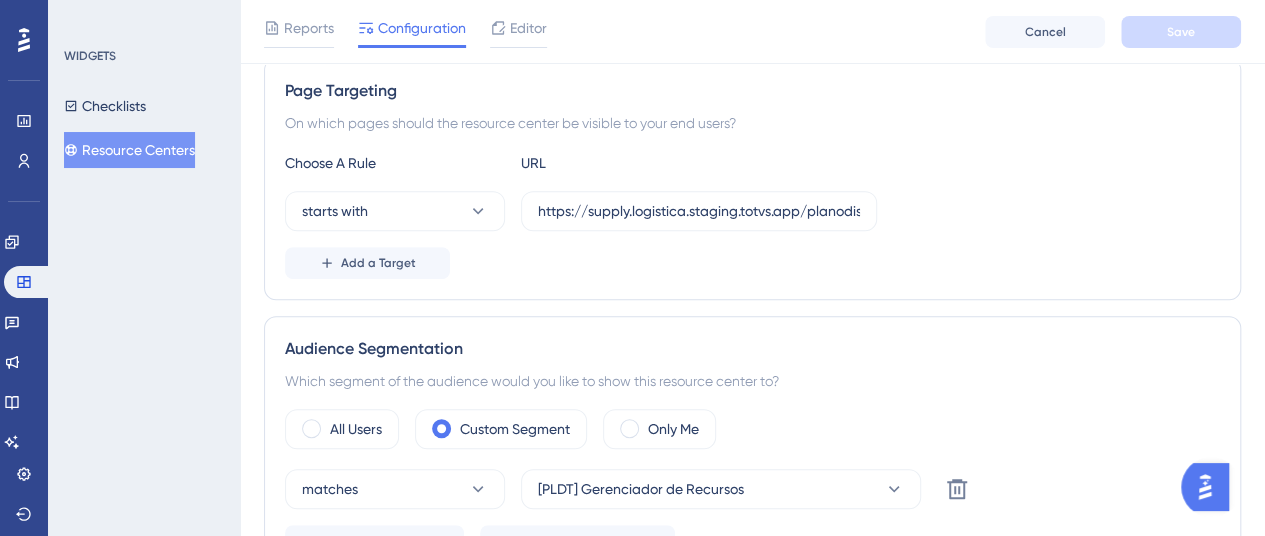 scroll, scrollTop: 200, scrollLeft: 0, axis: vertical 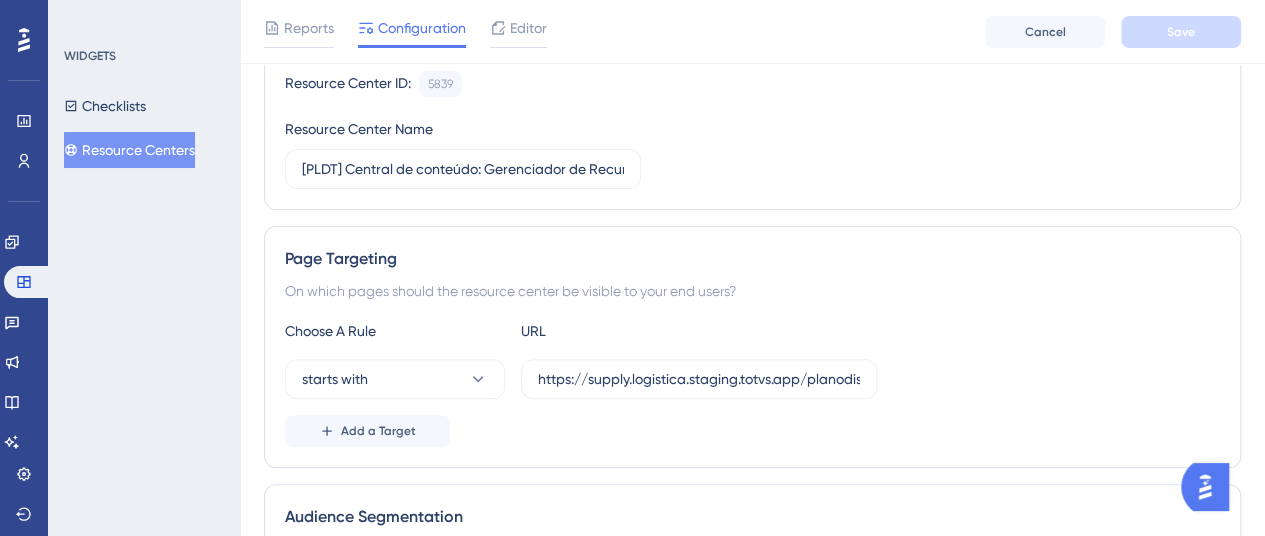 click on "Resource Centers" at bounding box center (129, 150) 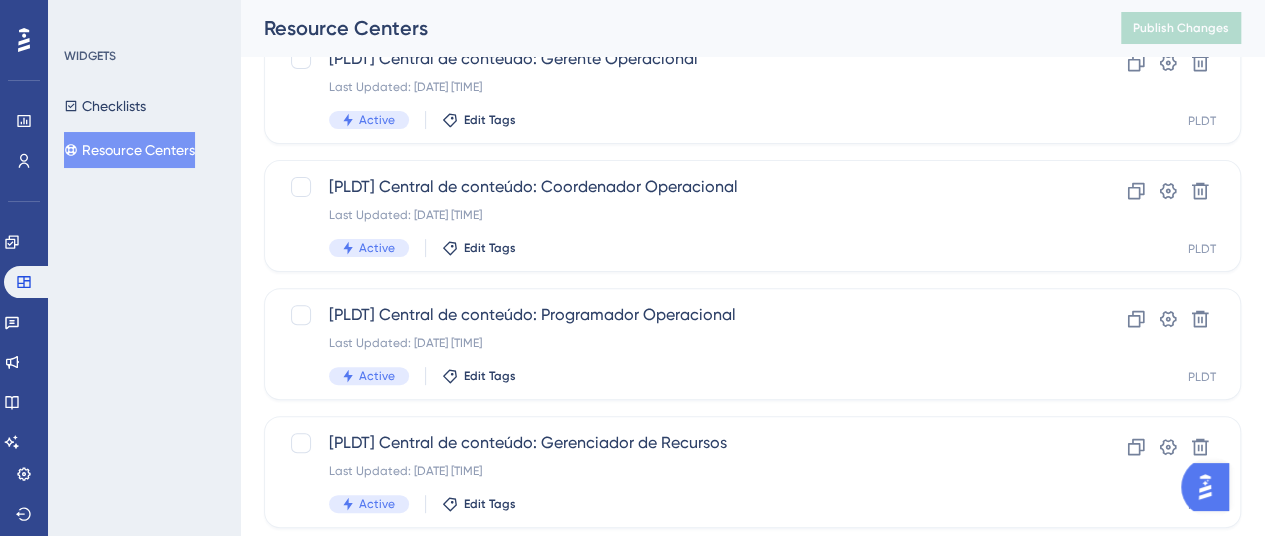 scroll, scrollTop: 0, scrollLeft: 0, axis: both 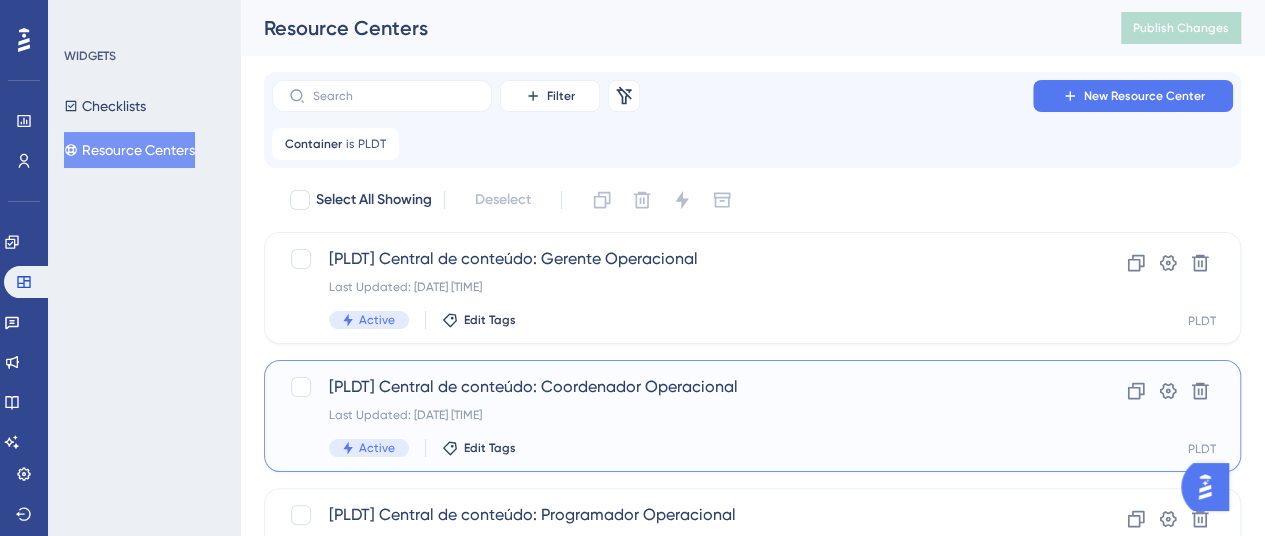 click on "[PLDT] Central de conteúdo: Coordenador Operacional" at bounding box center (672, 387) 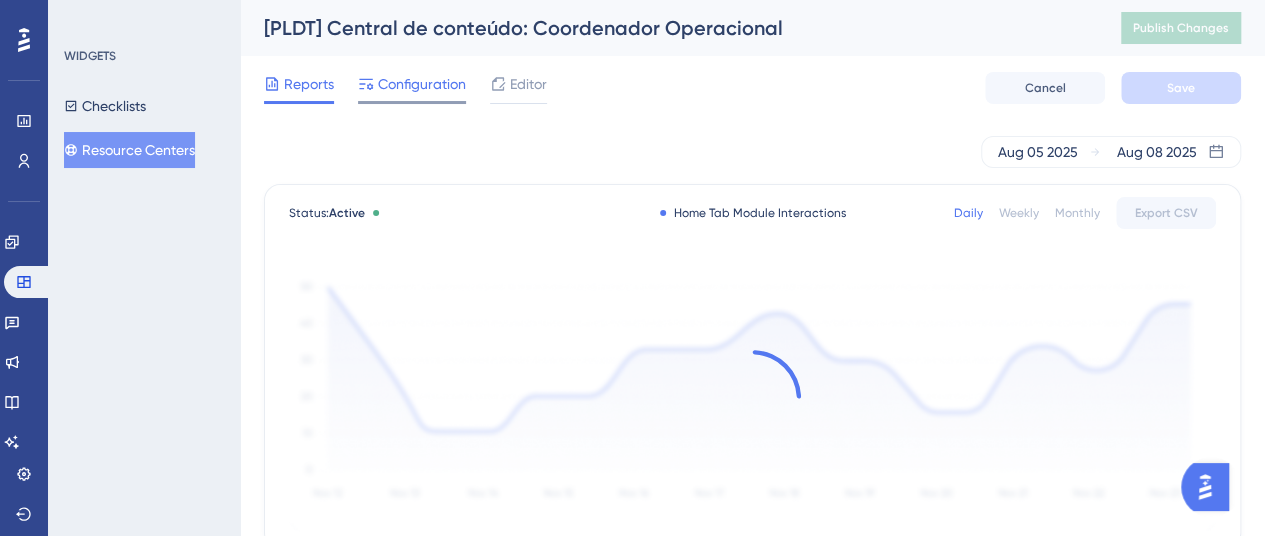click on "Configuration" at bounding box center (412, 88) 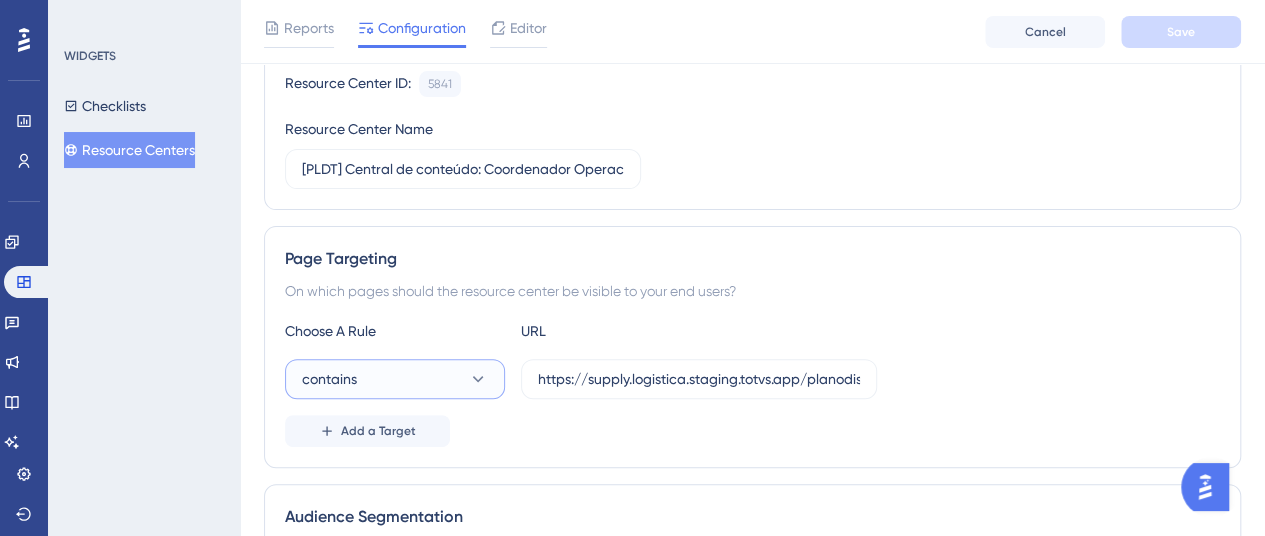 click on "contains" at bounding box center [395, 379] 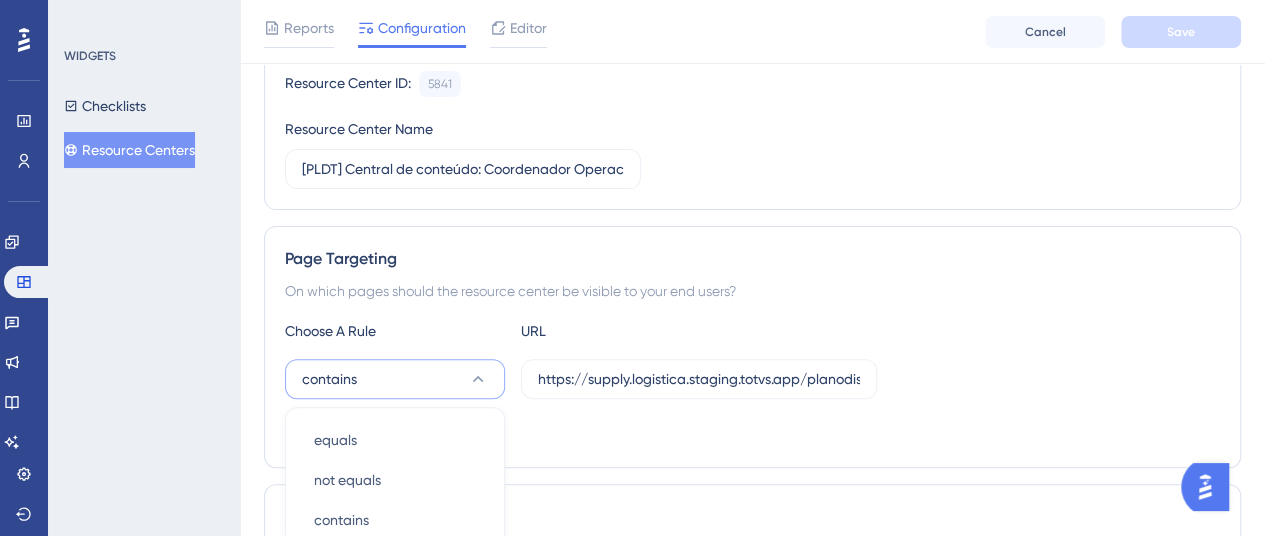 scroll, scrollTop: 489, scrollLeft: 0, axis: vertical 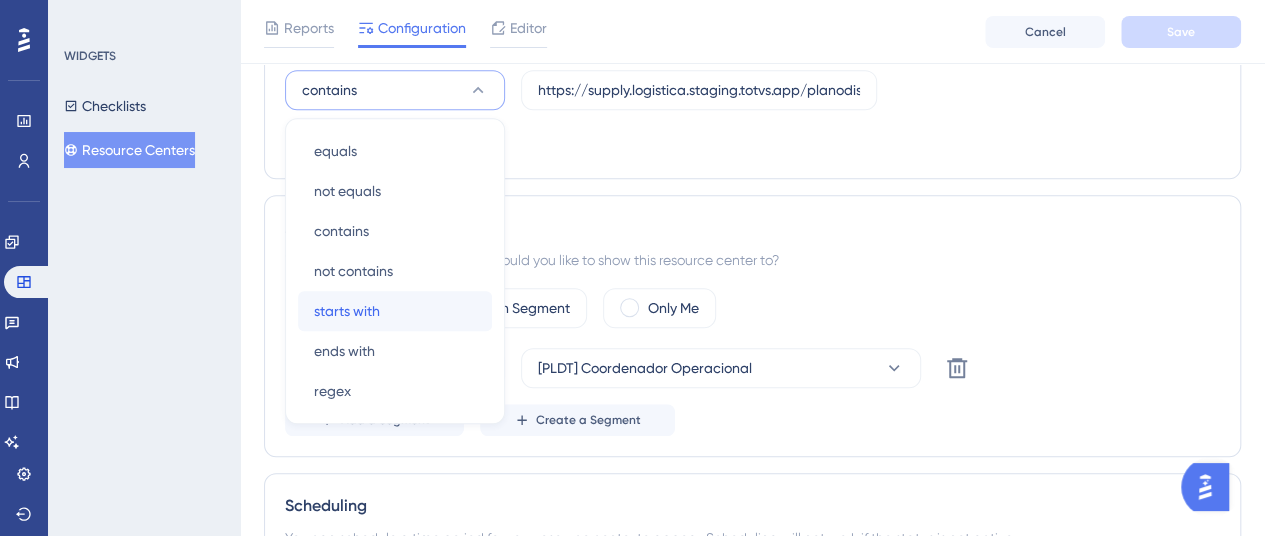 click on "starts with starts with" at bounding box center (395, 311) 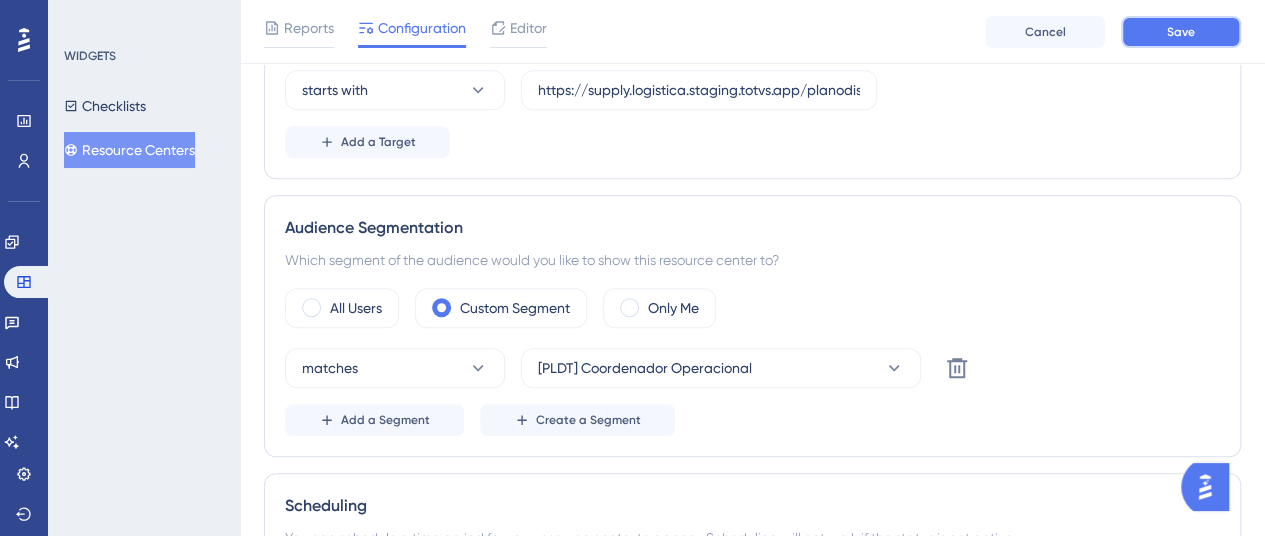 click on "Save" at bounding box center [1181, 32] 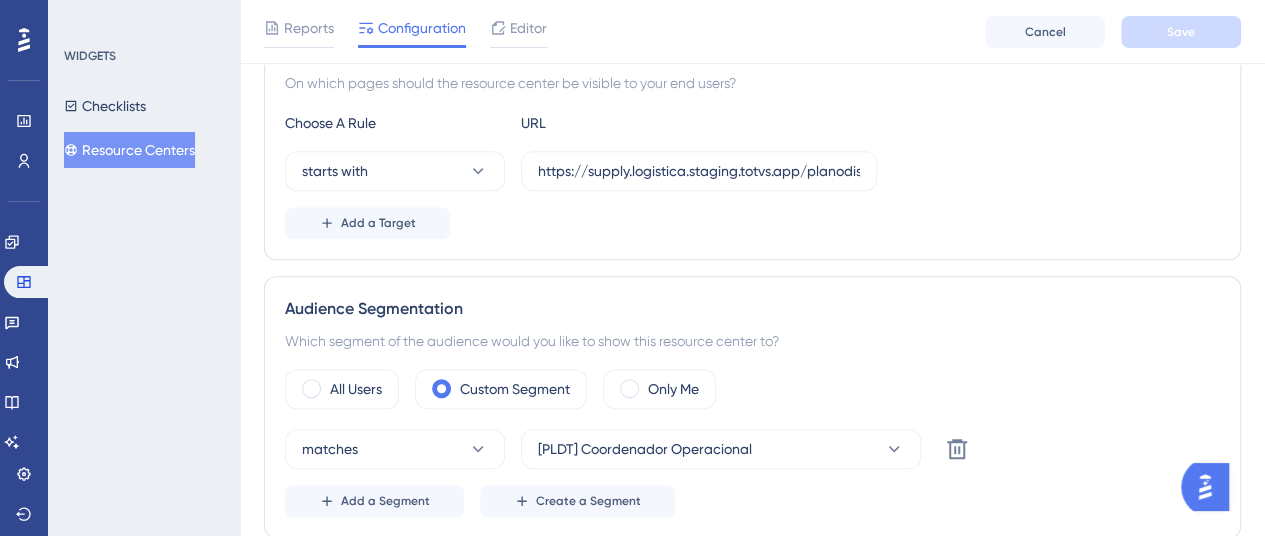 scroll, scrollTop: 389, scrollLeft: 0, axis: vertical 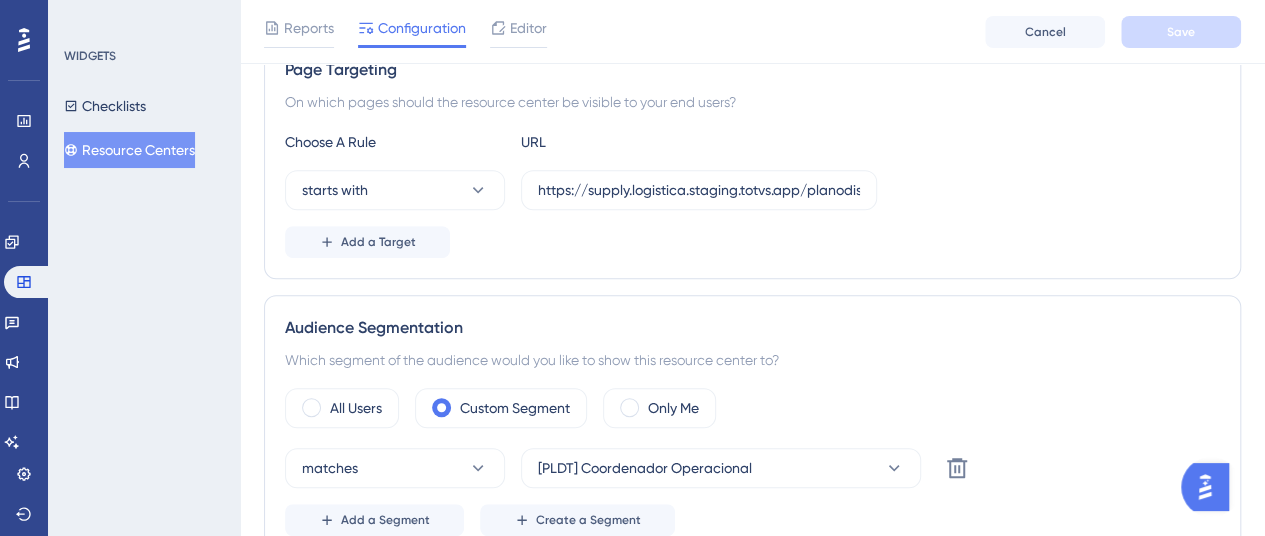 click on "Resource Centers" at bounding box center (129, 150) 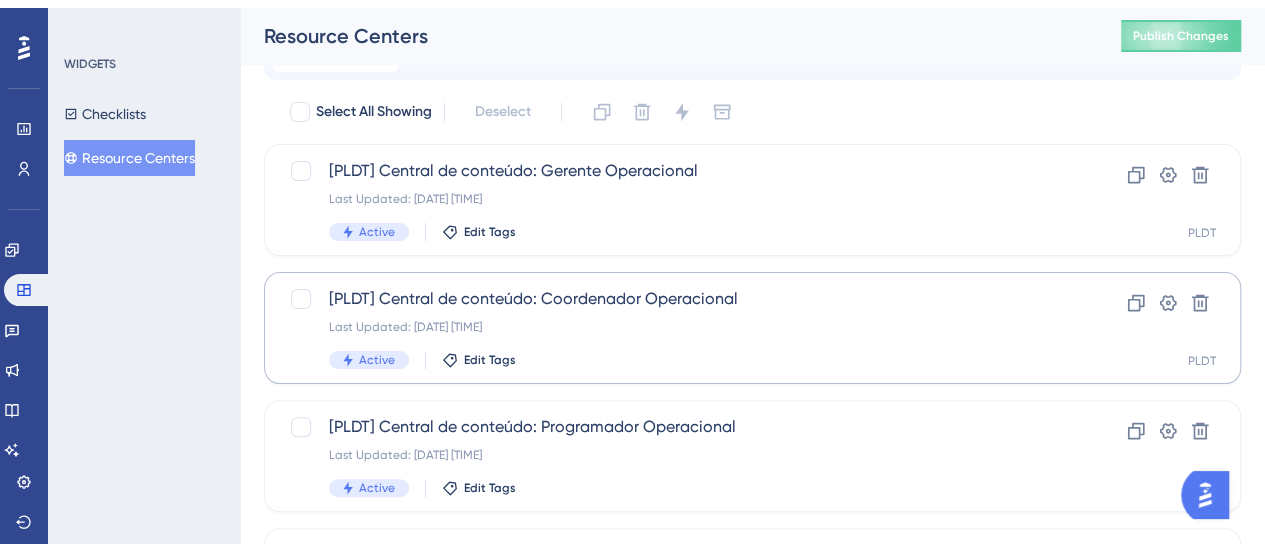 scroll, scrollTop: 200, scrollLeft: 0, axis: vertical 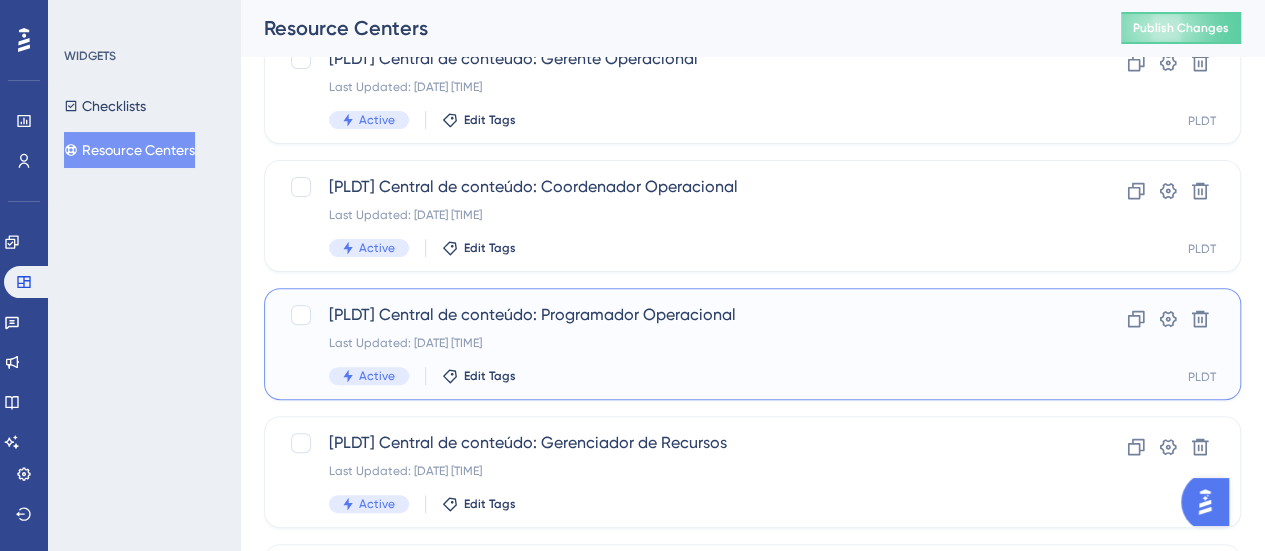 click on "[PLDT] Central de conteúdo: Programador Operacional Last Updated: 08 de ago. de 2025 02:32 PM Active Edit Tags" at bounding box center (672, 344) 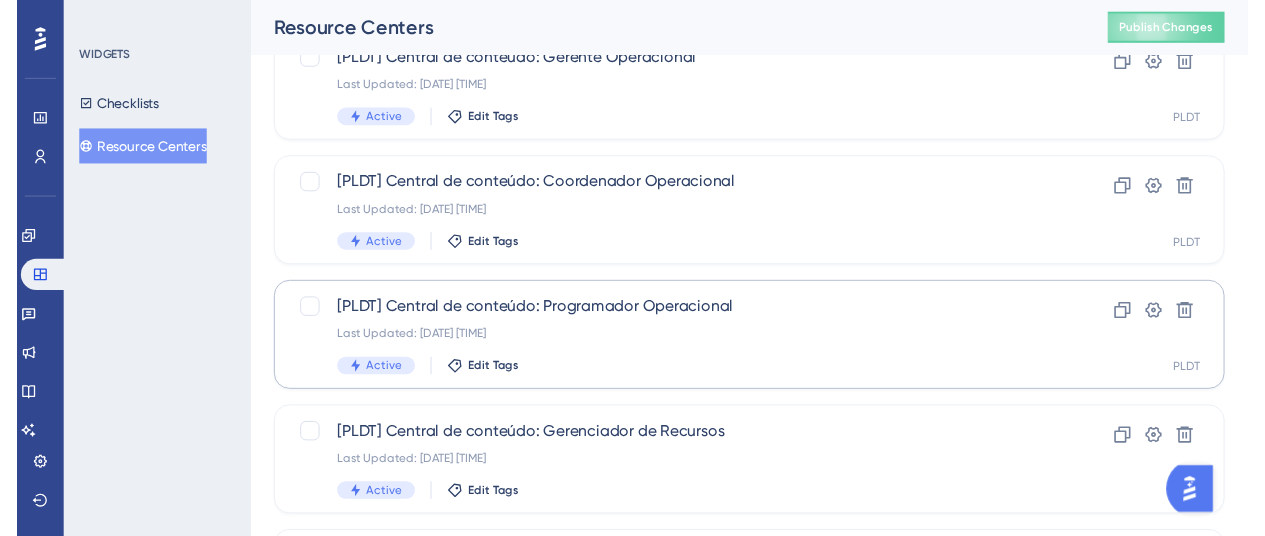 scroll, scrollTop: 0, scrollLeft: 0, axis: both 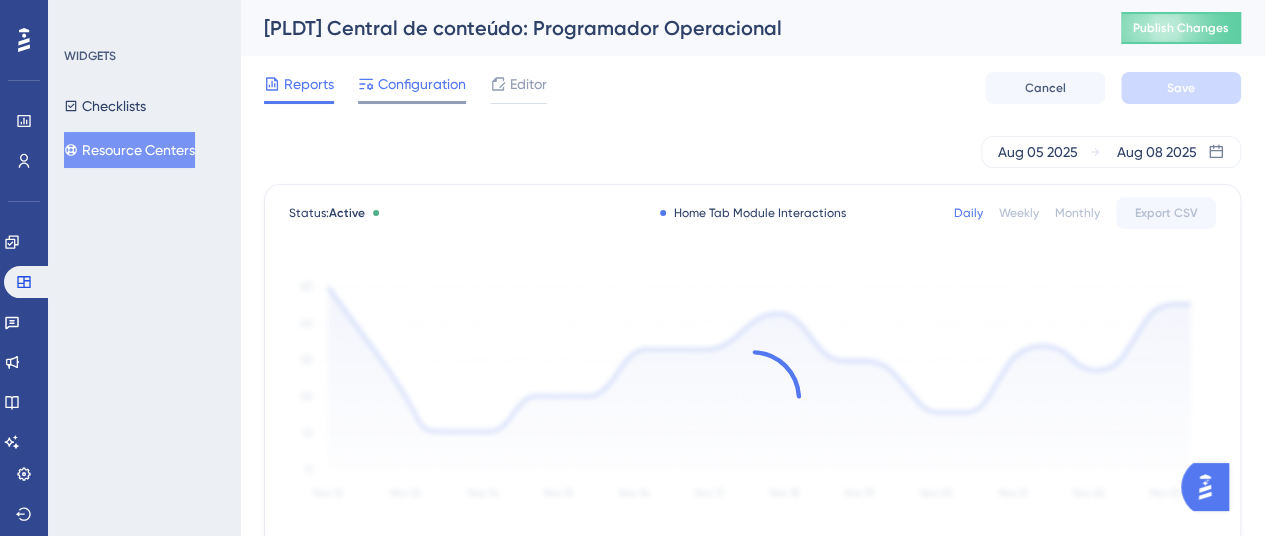 click on "Configuration" at bounding box center (422, 84) 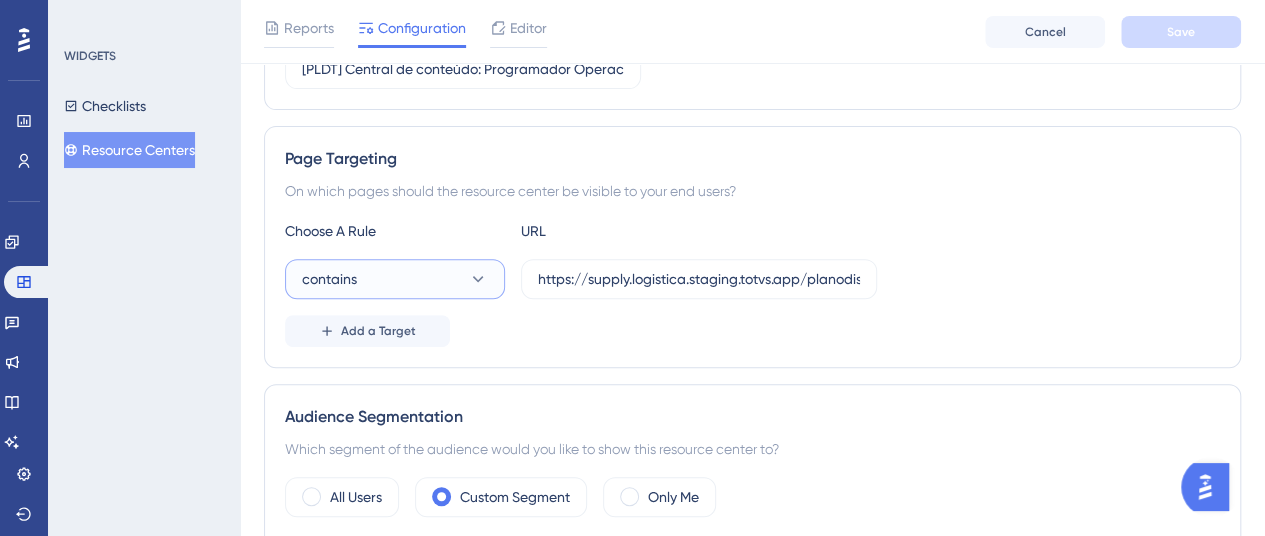 click on "contains" at bounding box center [395, 279] 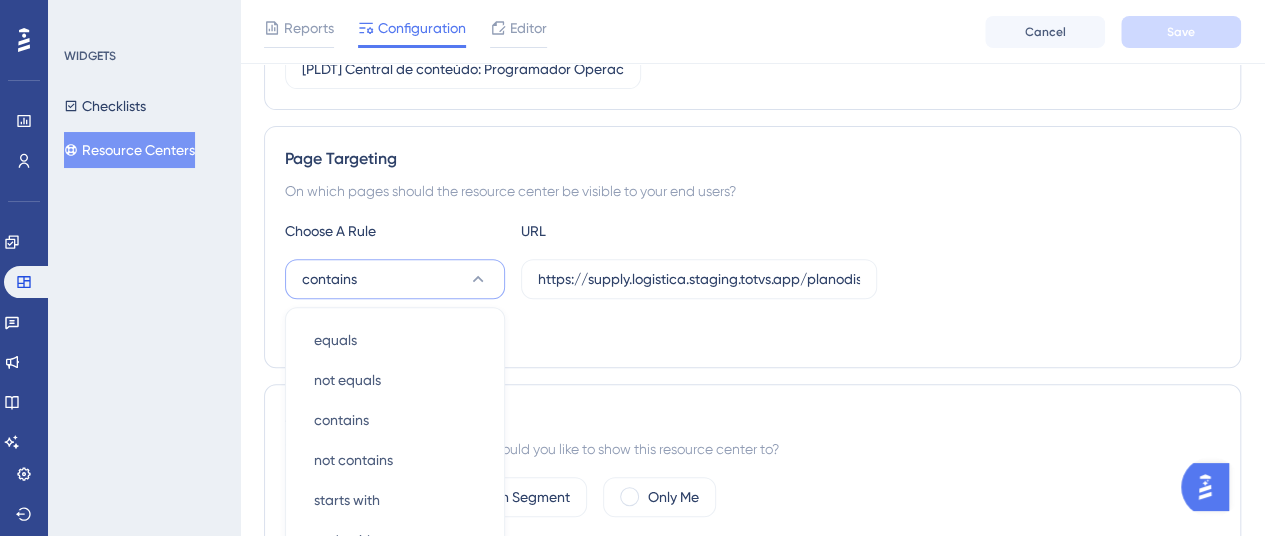 scroll, scrollTop: 489, scrollLeft: 0, axis: vertical 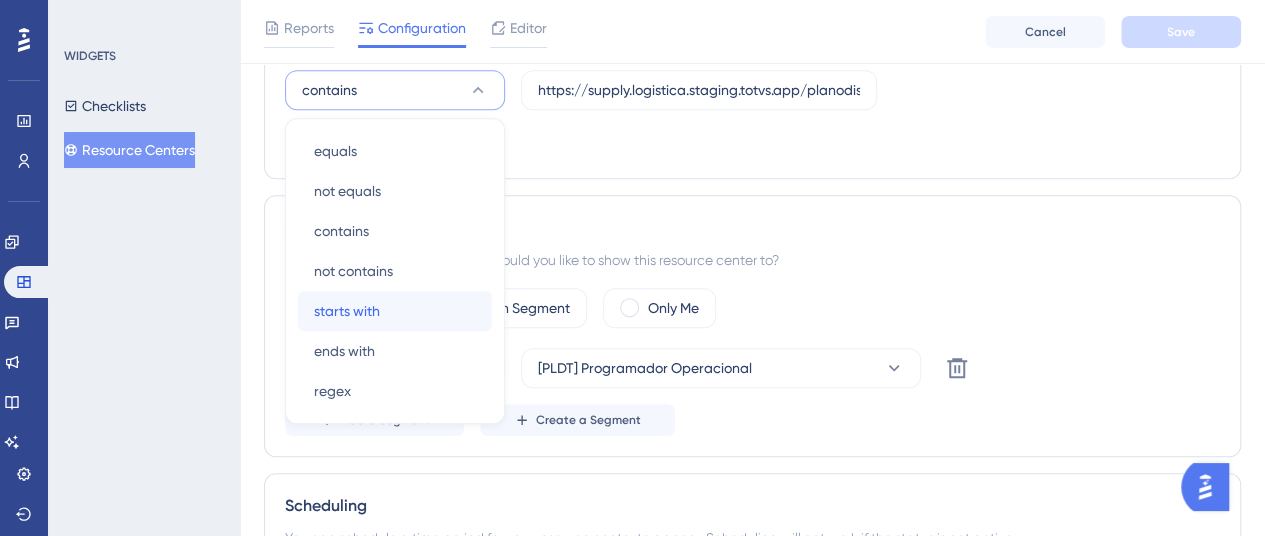 click on "starts with starts with" at bounding box center (395, 311) 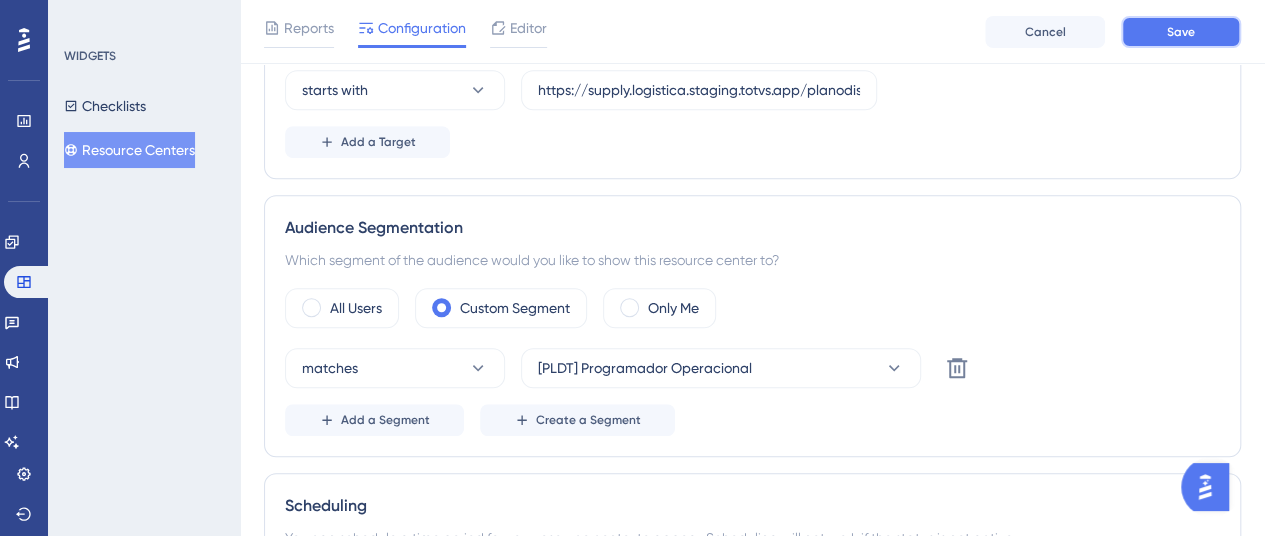 click on "Save" at bounding box center (1181, 32) 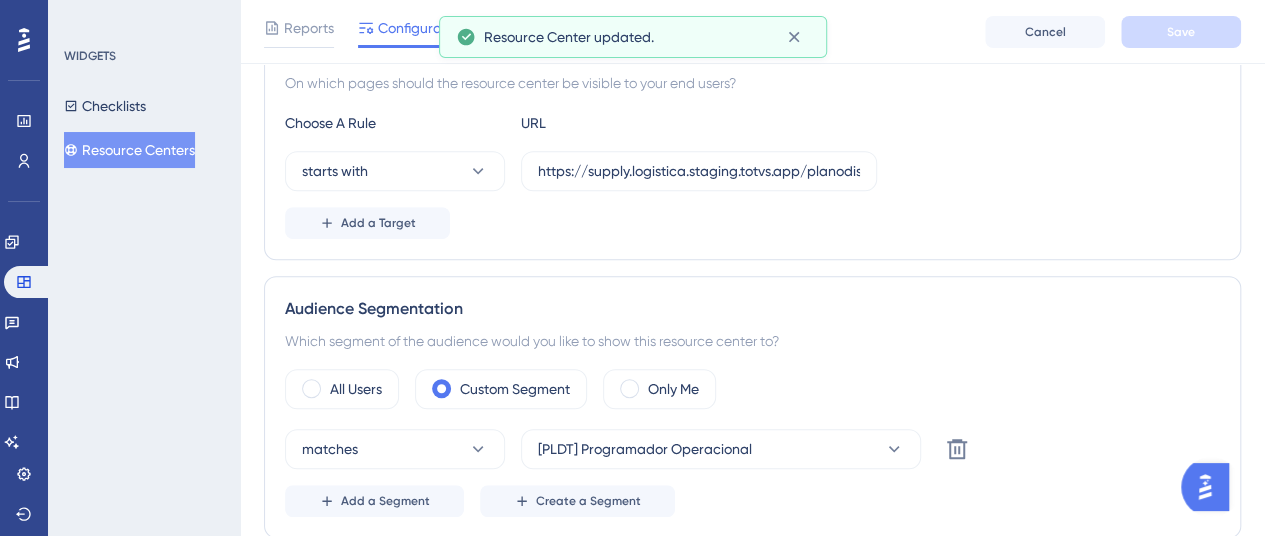 scroll, scrollTop: 389, scrollLeft: 0, axis: vertical 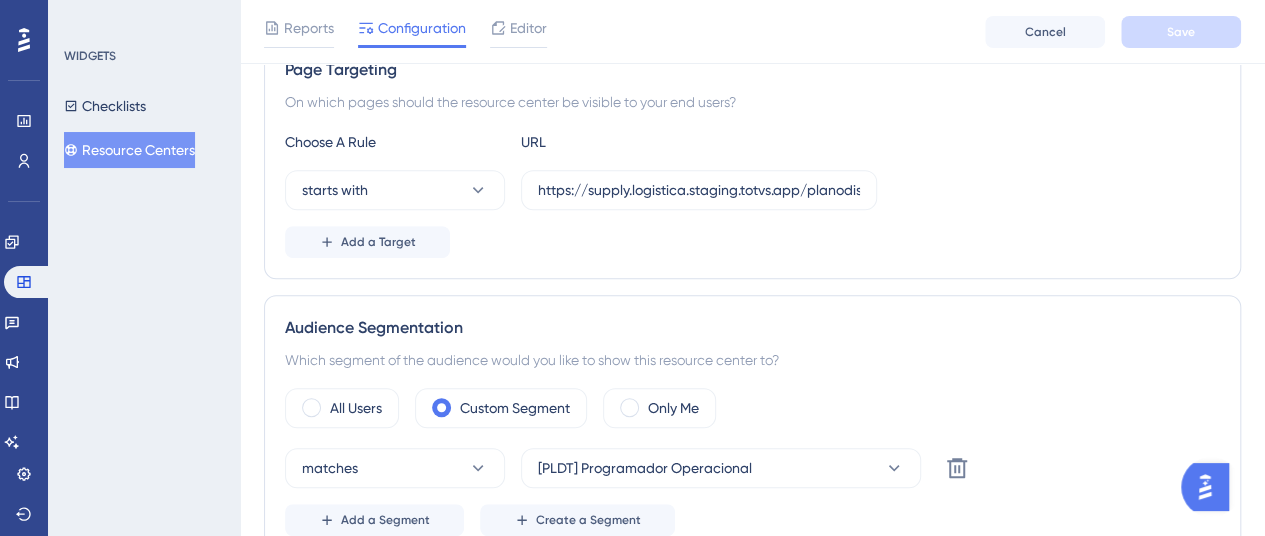 drag, startPoint x: 170, startPoint y: 159, endPoint x: 218, endPoint y: 181, distance: 52.801514 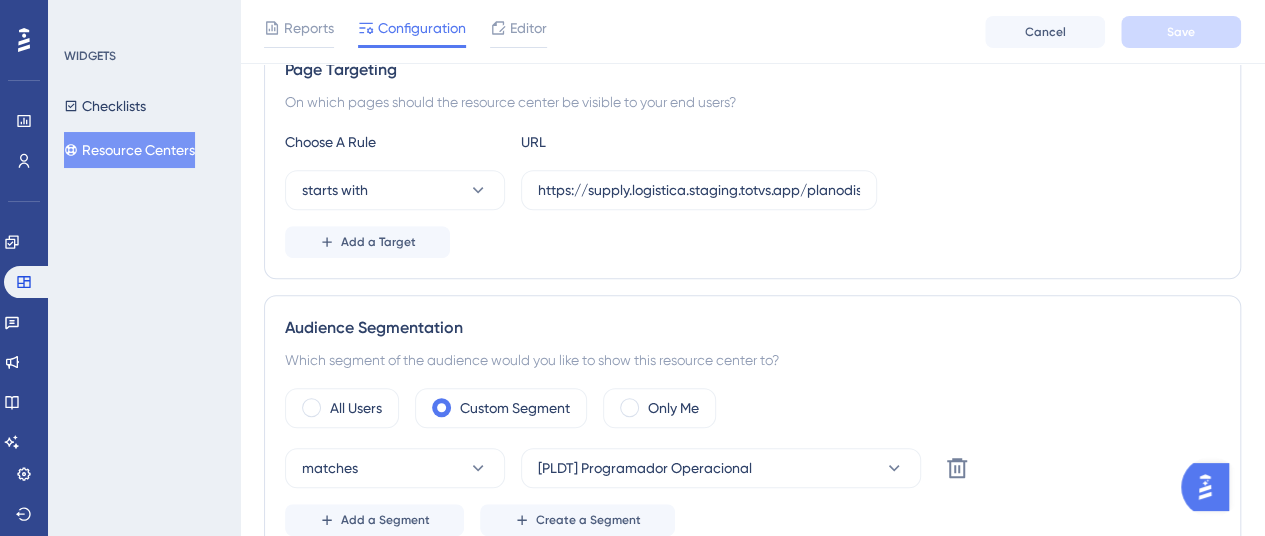 click on "Resource Centers" at bounding box center (129, 150) 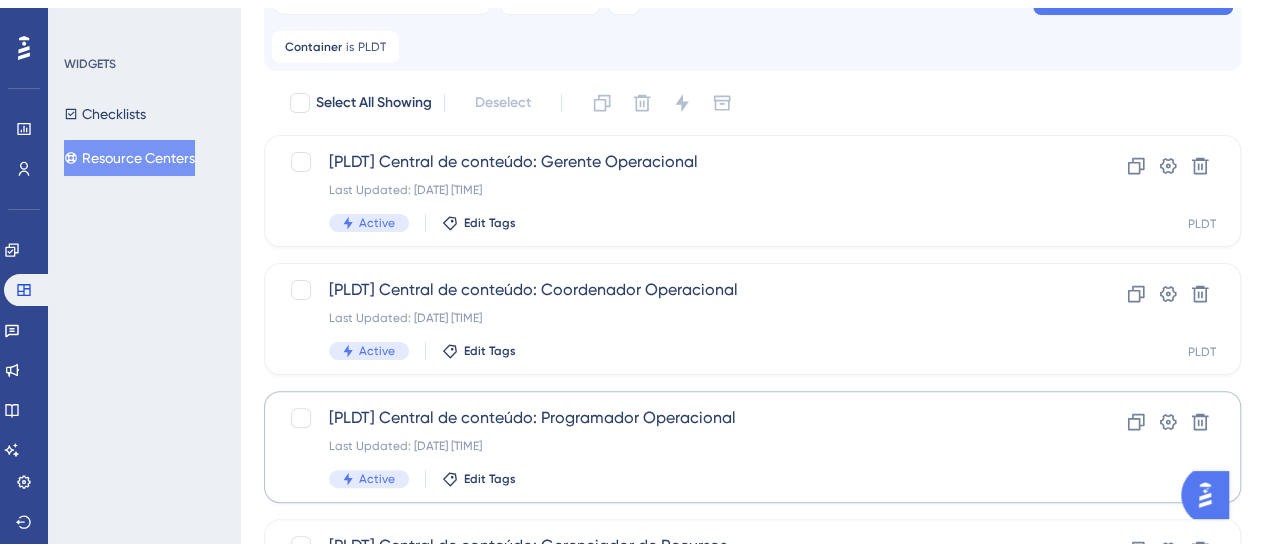 scroll, scrollTop: 200, scrollLeft: 0, axis: vertical 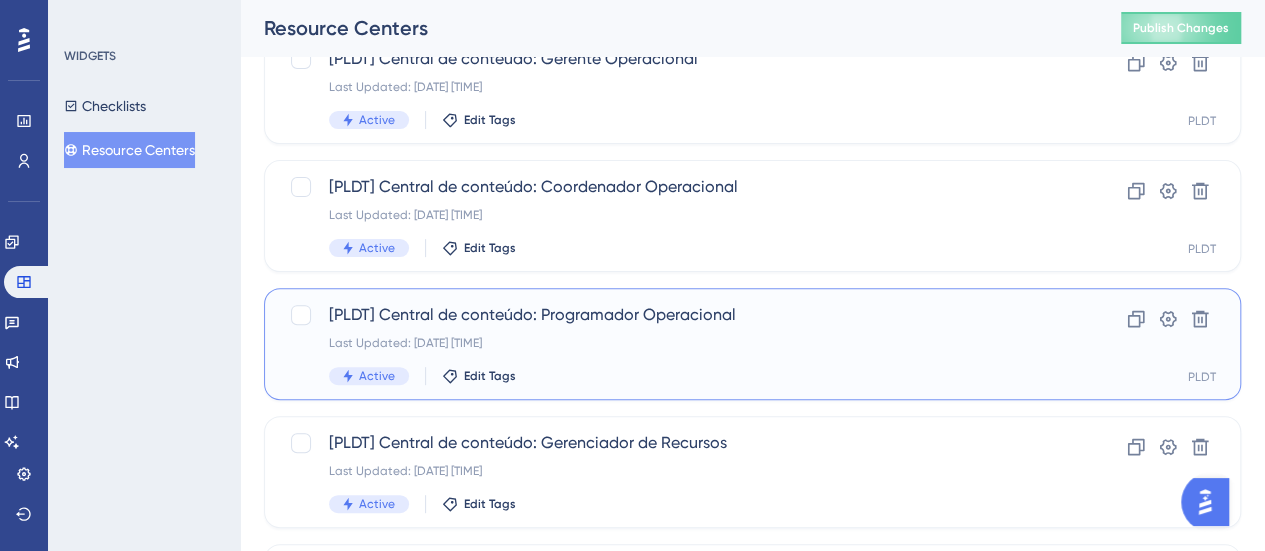 click on "Last Updated: 08 de ago. de 2025 02:50 PM" at bounding box center (672, 343) 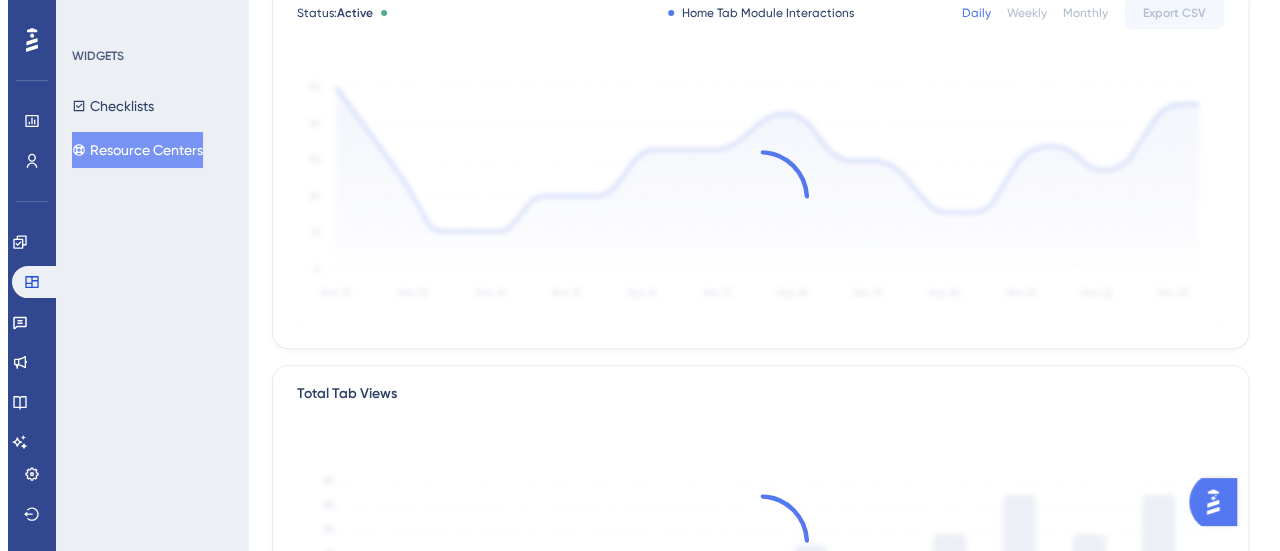 scroll, scrollTop: 0, scrollLeft: 0, axis: both 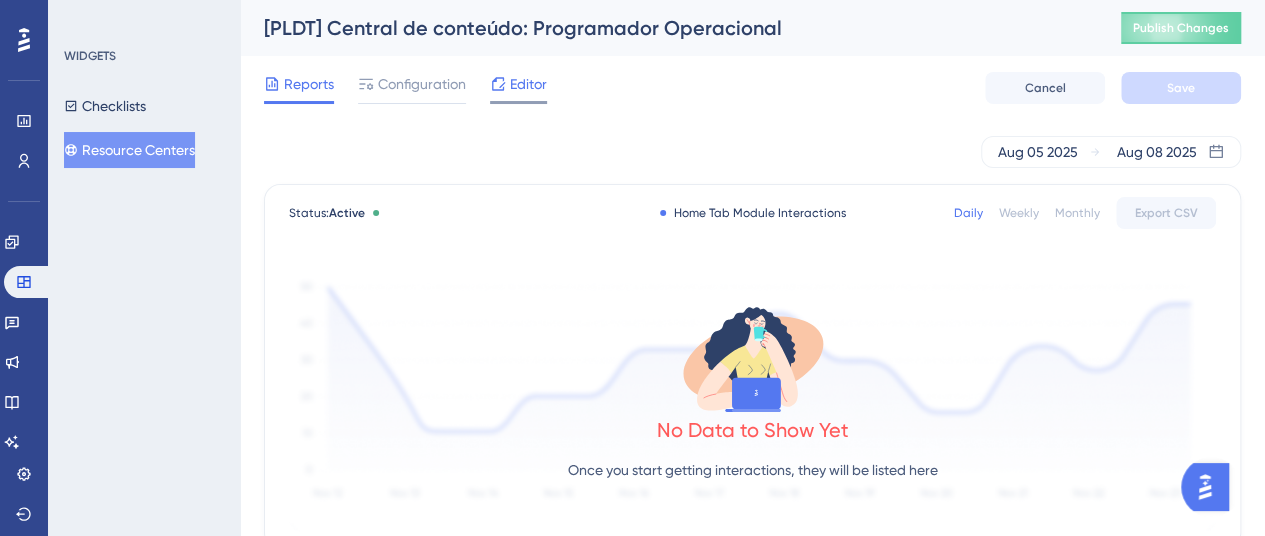 click on "Editor" at bounding box center (528, 84) 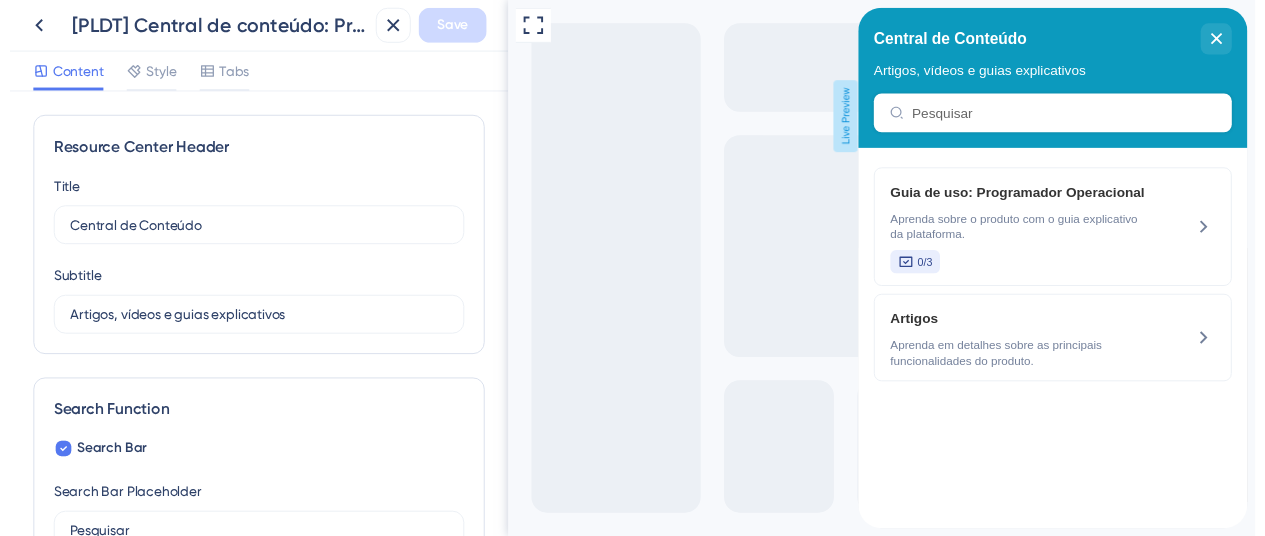 scroll, scrollTop: 0, scrollLeft: 0, axis: both 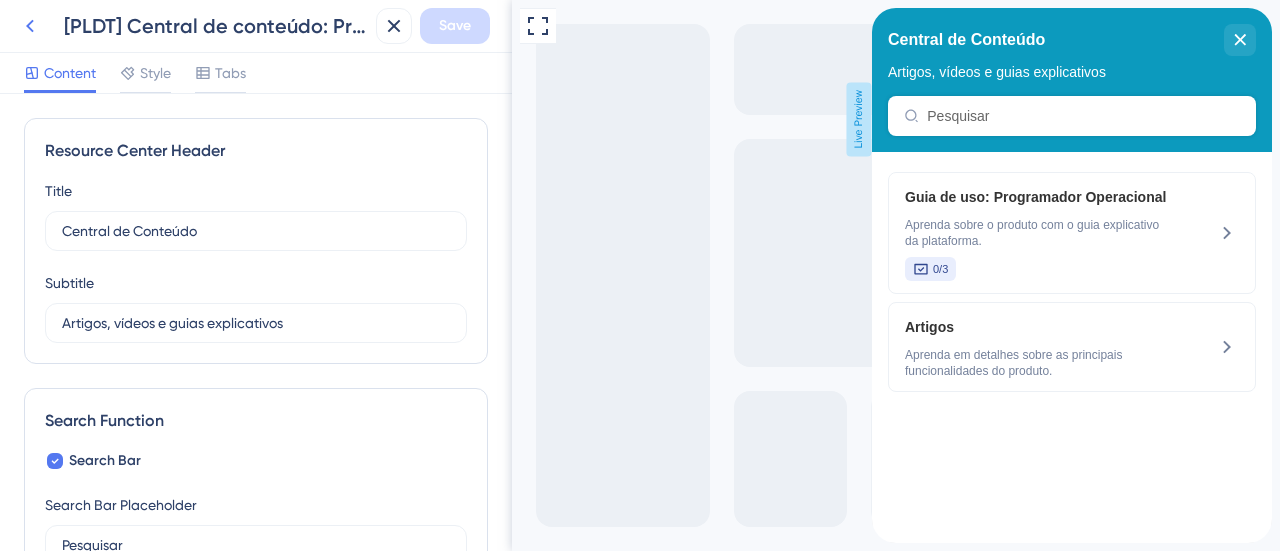 click 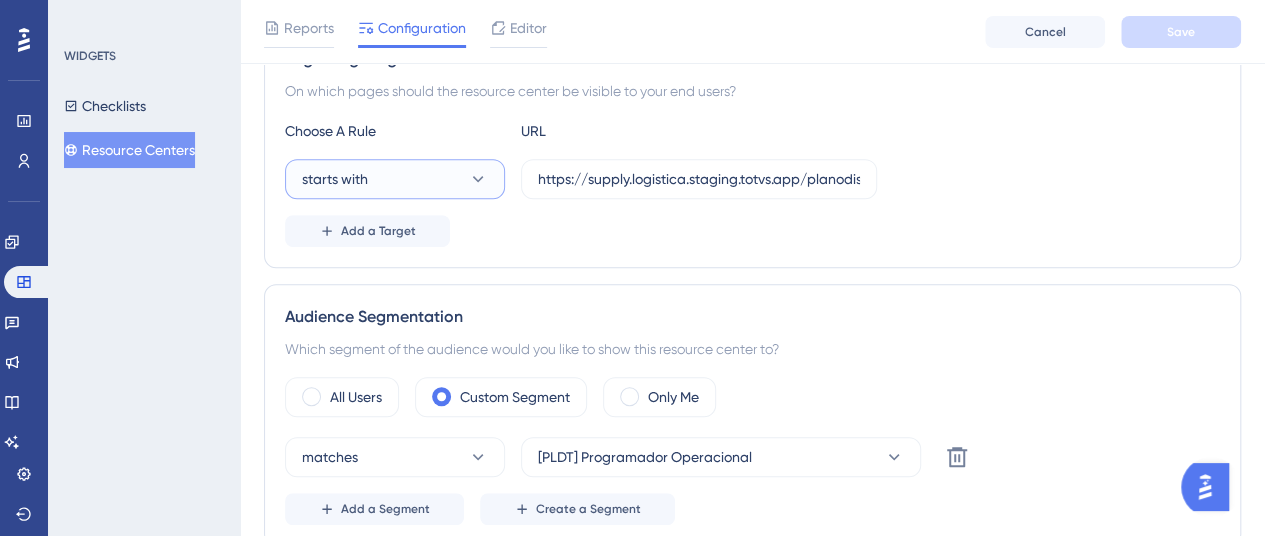 click on "starts with" at bounding box center [395, 179] 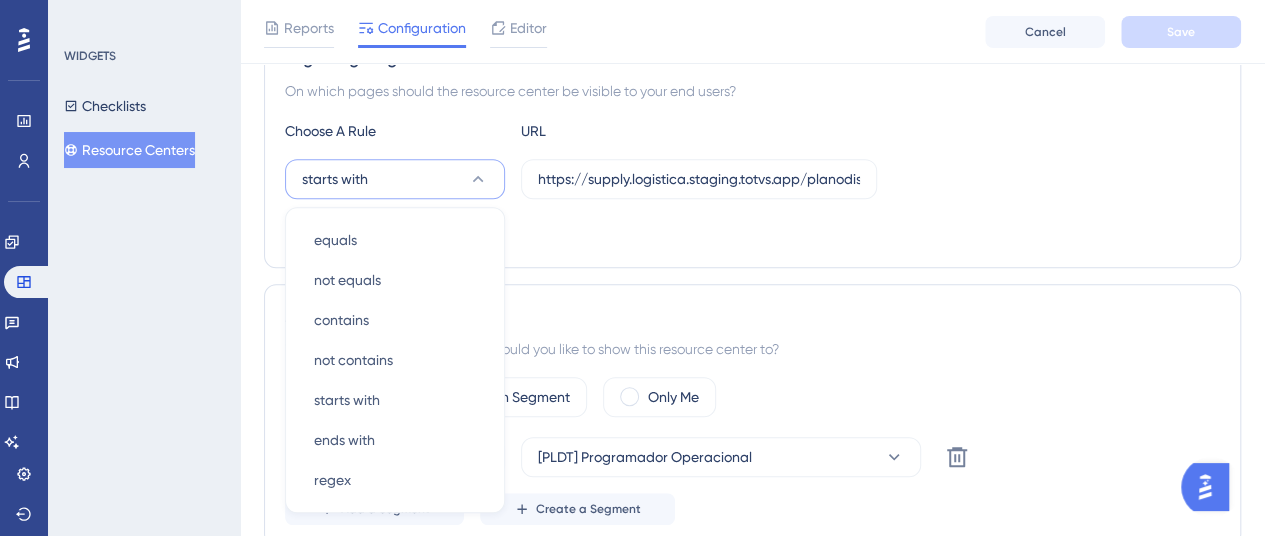 scroll, scrollTop: 489, scrollLeft: 0, axis: vertical 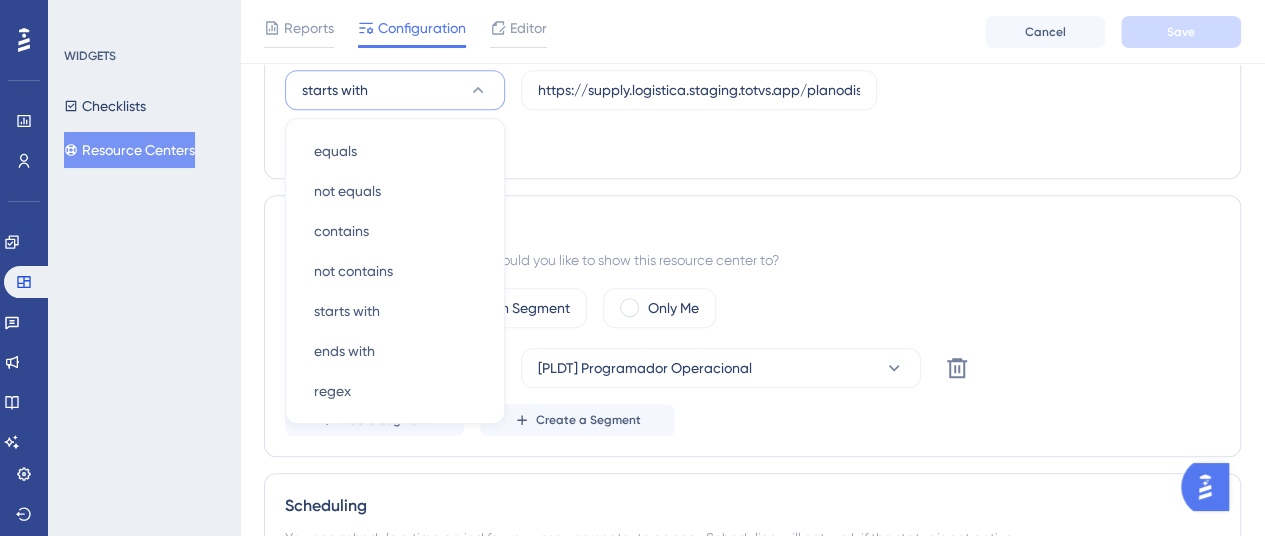 click on "Page Targeting
On which pages should the resource center be visible to your end users?
Choose A Rule URL starts with equals equals not equals not equals contains contains not contains not contains starts with starts with ends with ends with regex regex https://supply.logistica.staging.totvs.app/planodistribuicao/ Add a Target" at bounding box center (752, 58) 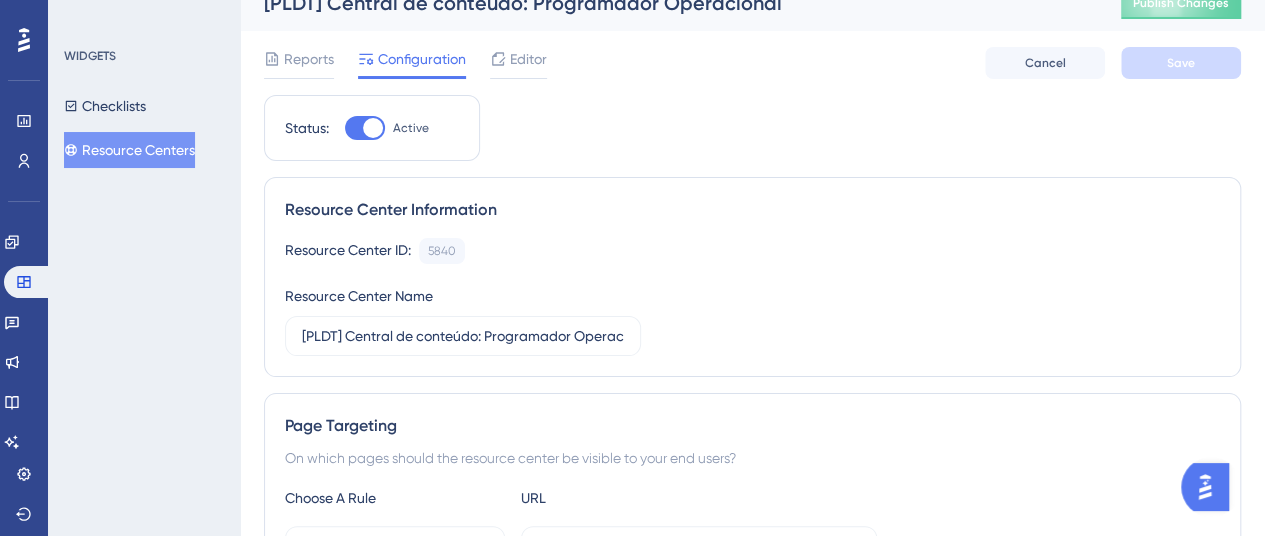 scroll, scrollTop: 0, scrollLeft: 0, axis: both 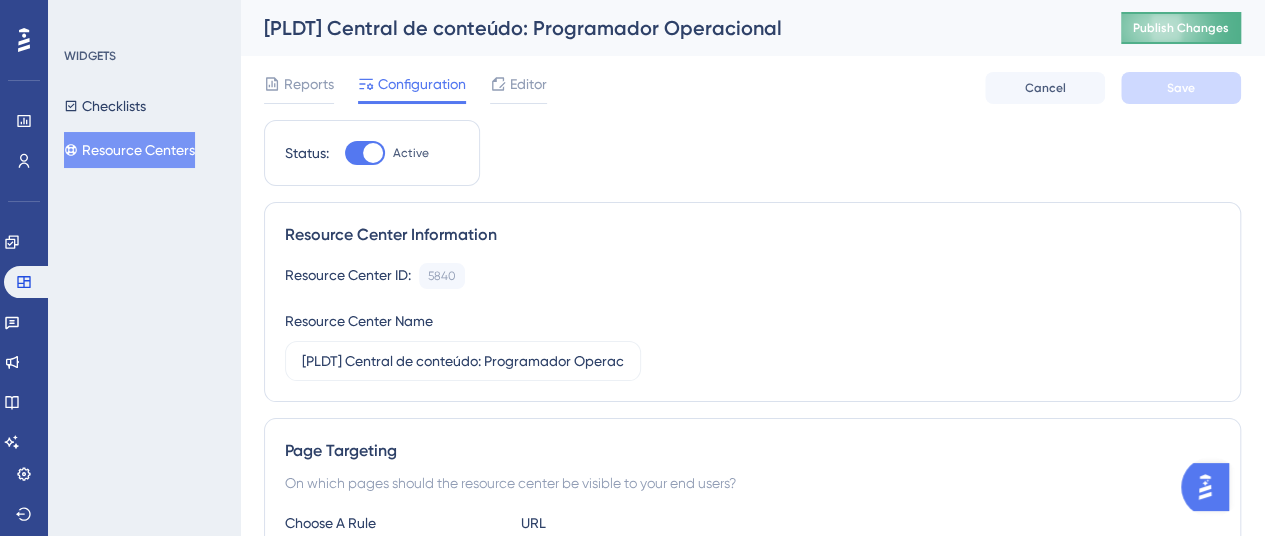 click on "Publish Changes" at bounding box center [1181, 28] 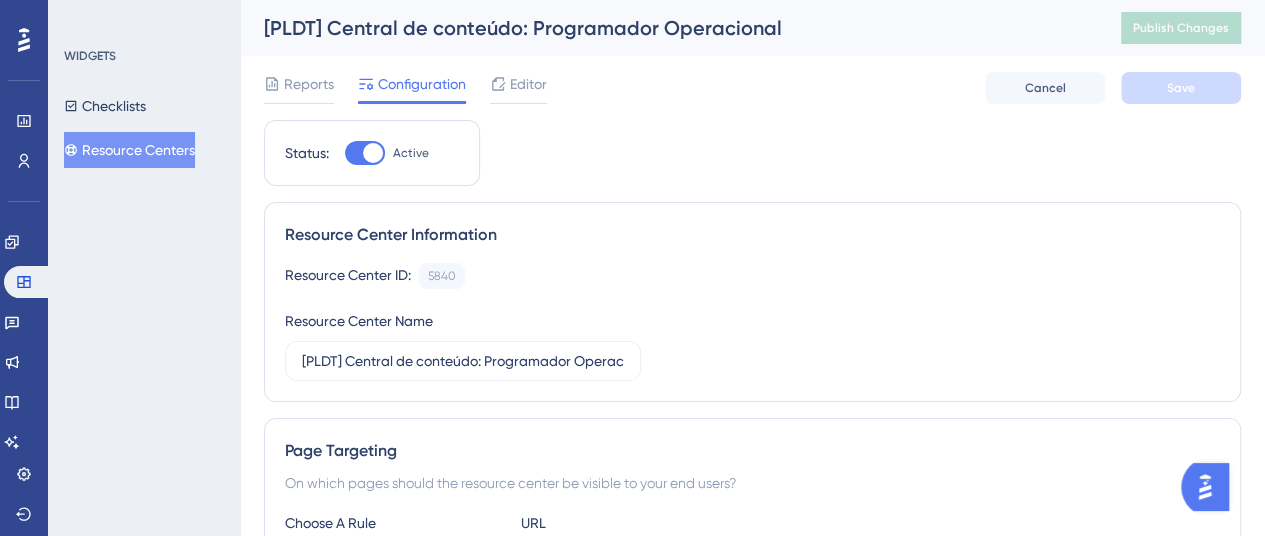 click on "Resource Centers" at bounding box center [129, 150] 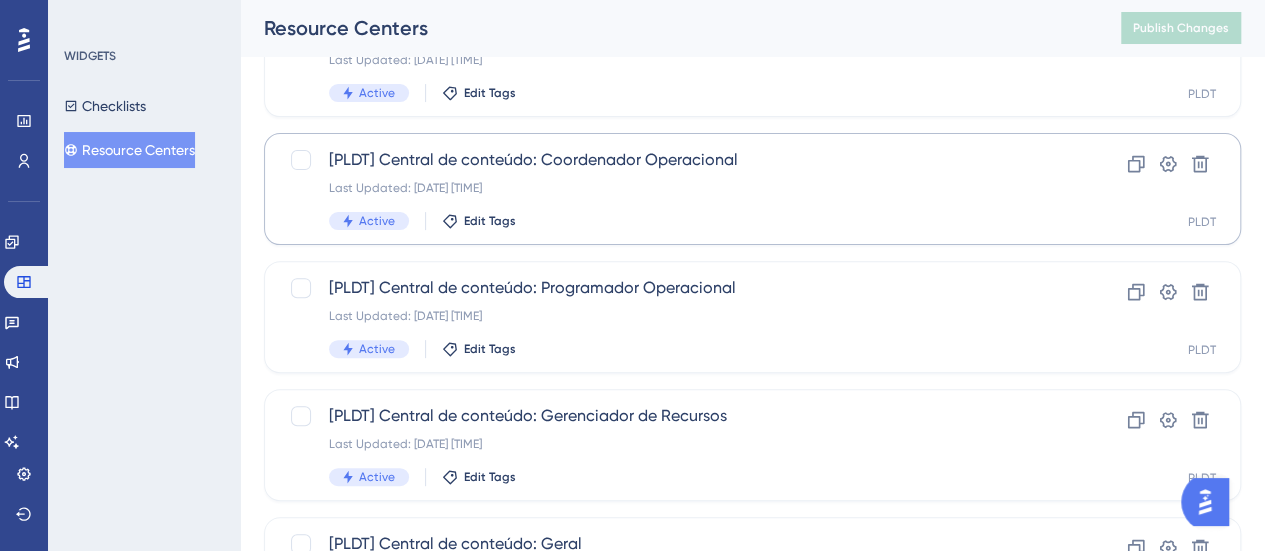 scroll, scrollTop: 368, scrollLeft: 0, axis: vertical 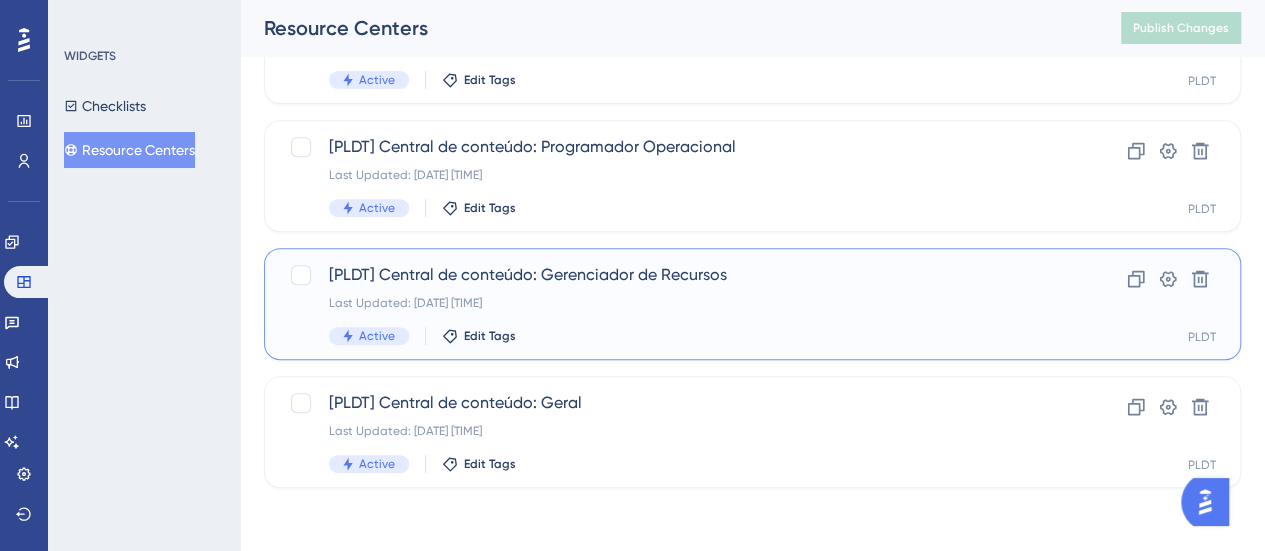 click on "[PLDT] Central de conteúdo: Gerenciador de Recursos" at bounding box center [672, 275] 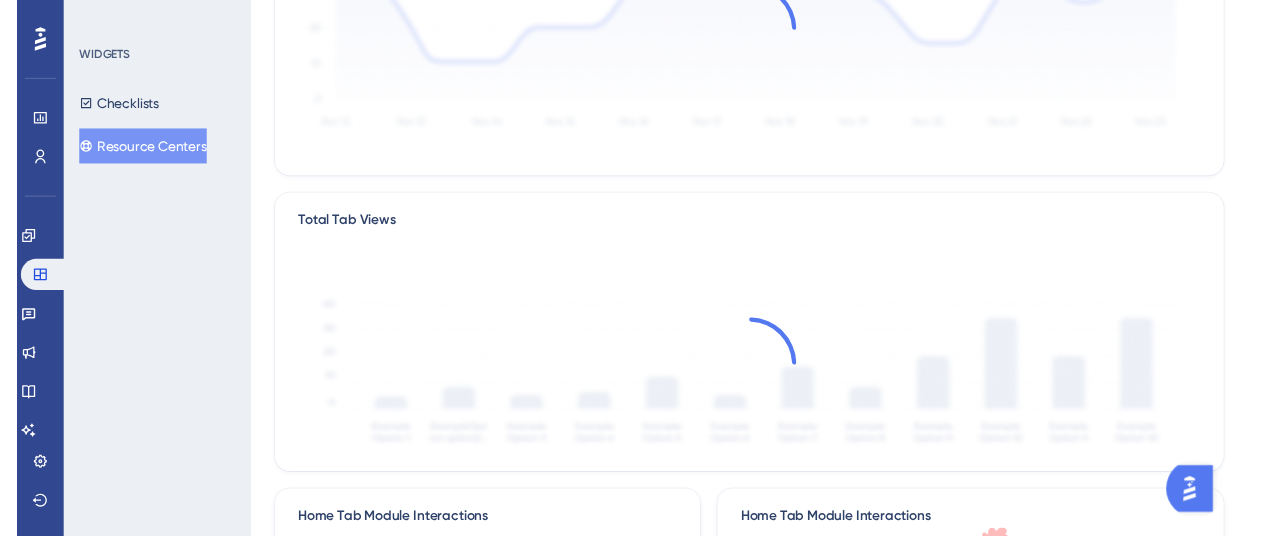 scroll, scrollTop: 0, scrollLeft: 0, axis: both 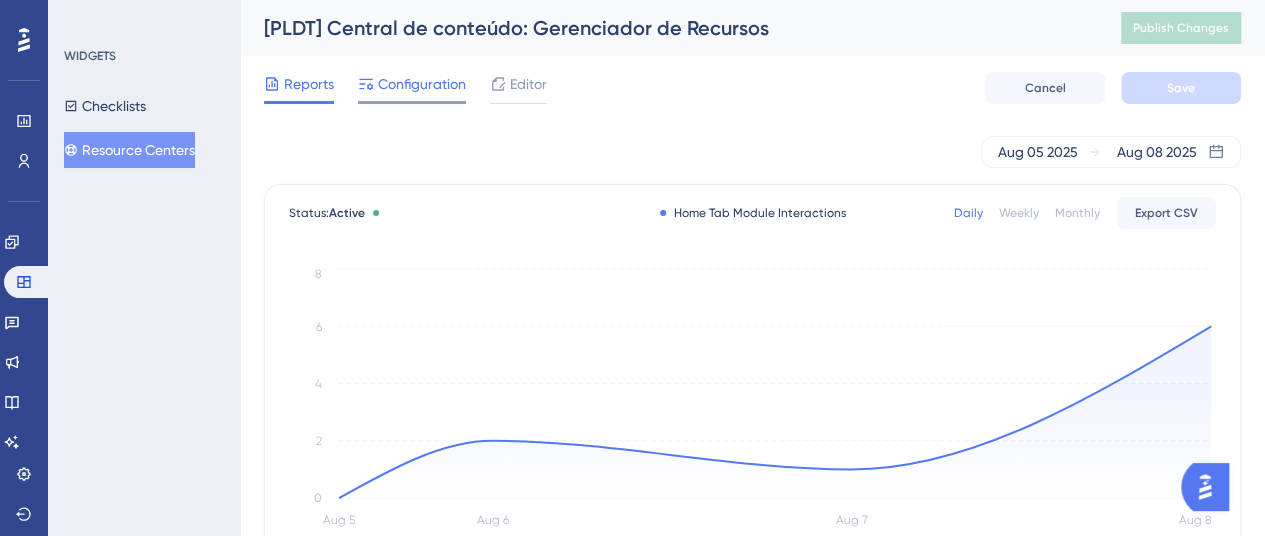 click on "Configuration" at bounding box center (412, 88) 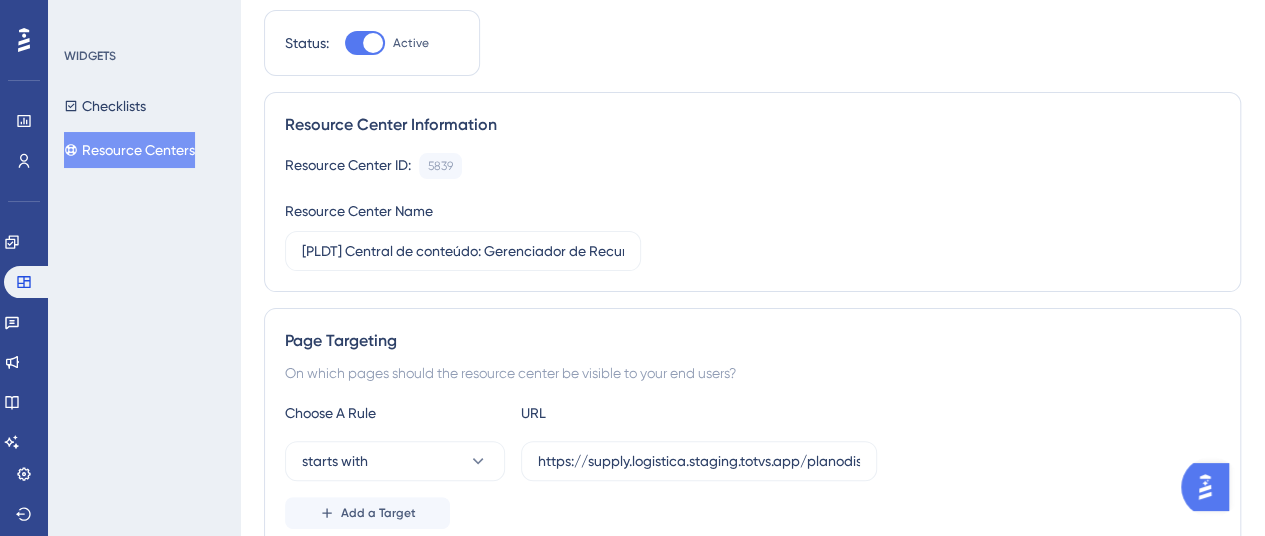 scroll, scrollTop: 0, scrollLeft: 0, axis: both 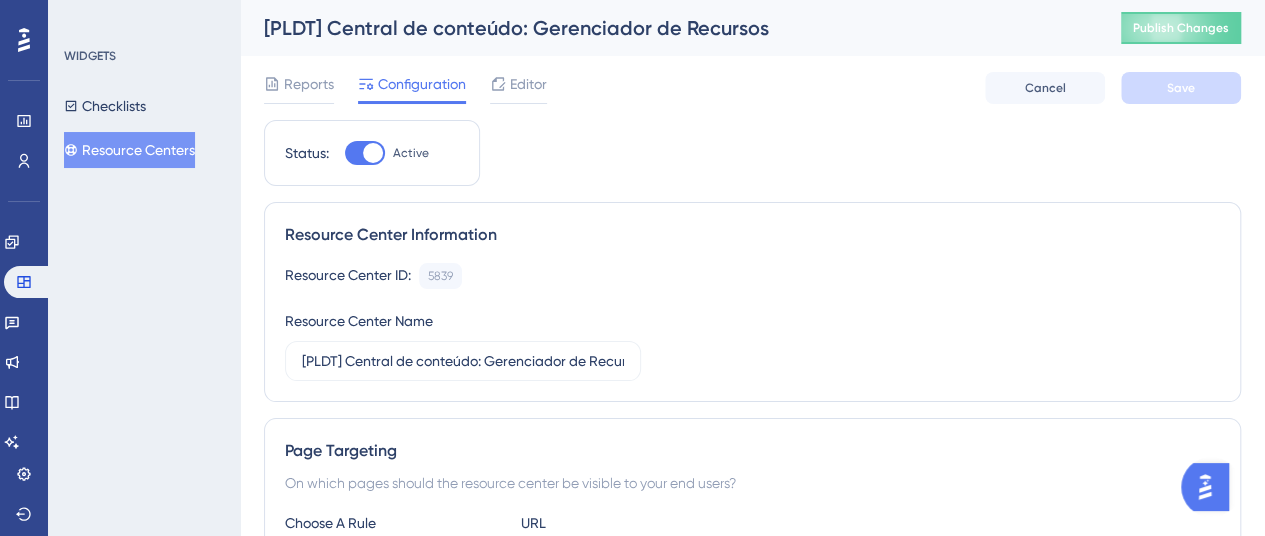 click on "Resource Centers" at bounding box center [129, 150] 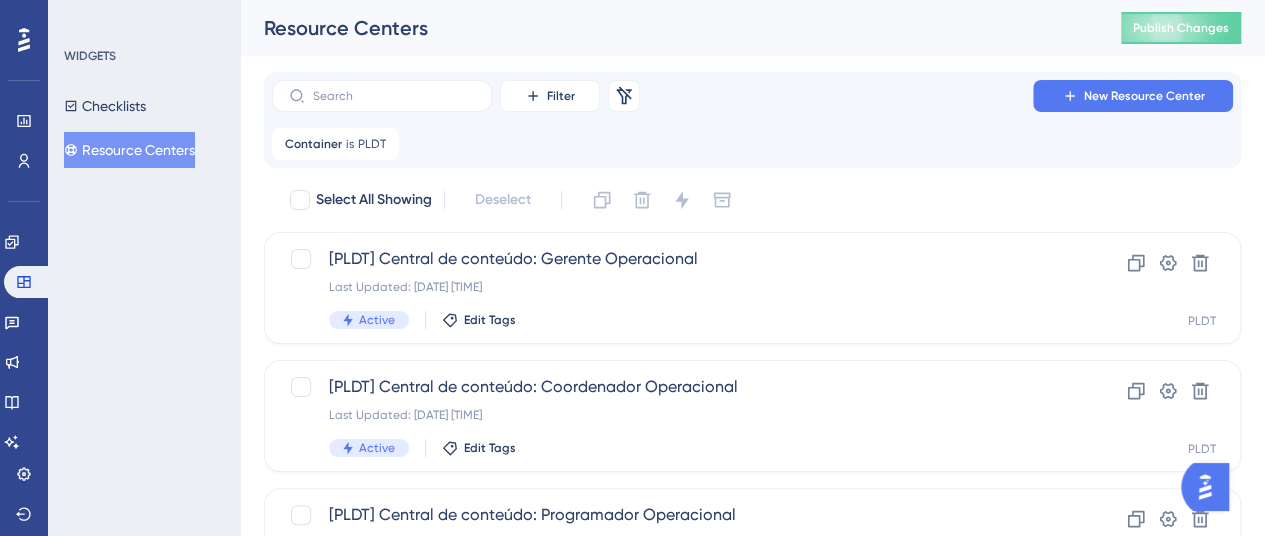 type 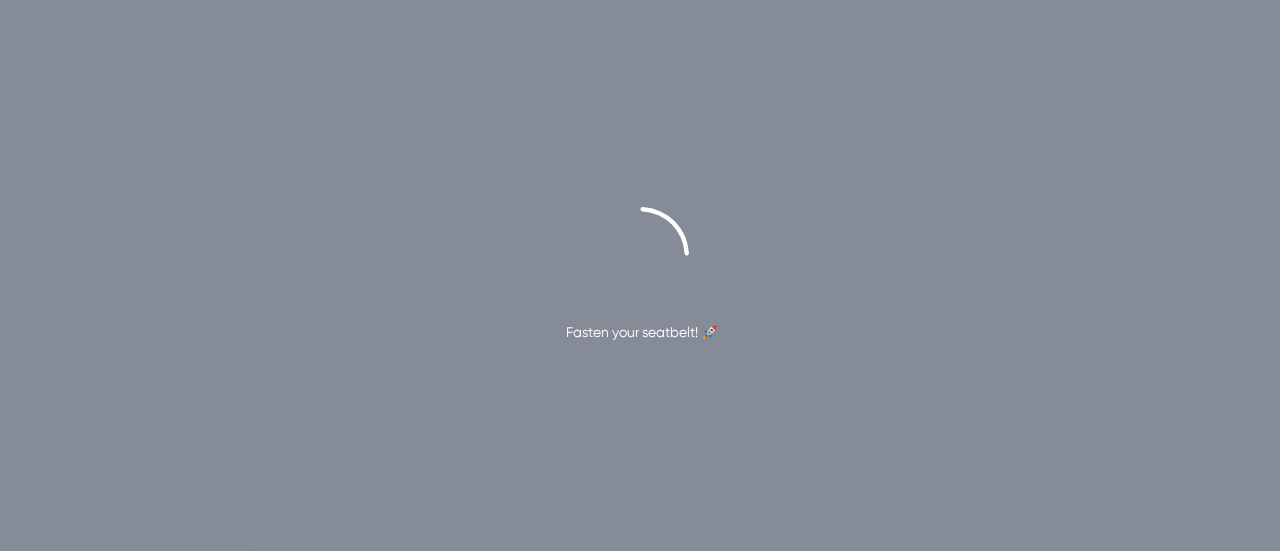 scroll, scrollTop: 0, scrollLeft: 0, axis: both 